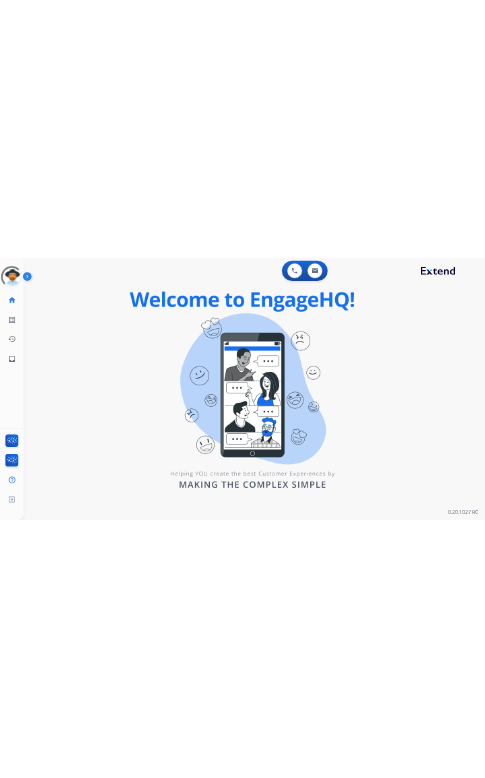 scroll, scrollTop: 0, scrollLeft: 0, axis: both 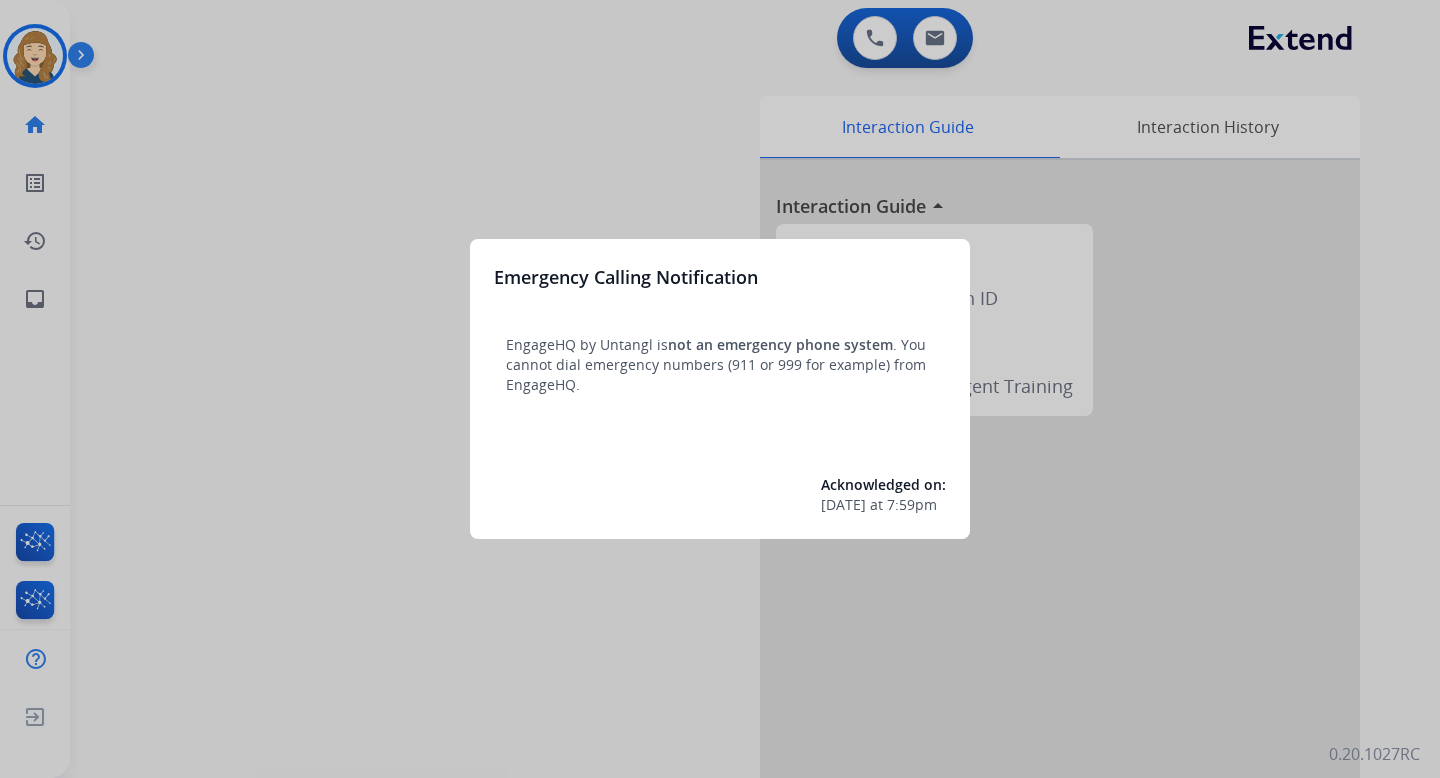 click at bounding box center [720, 389] 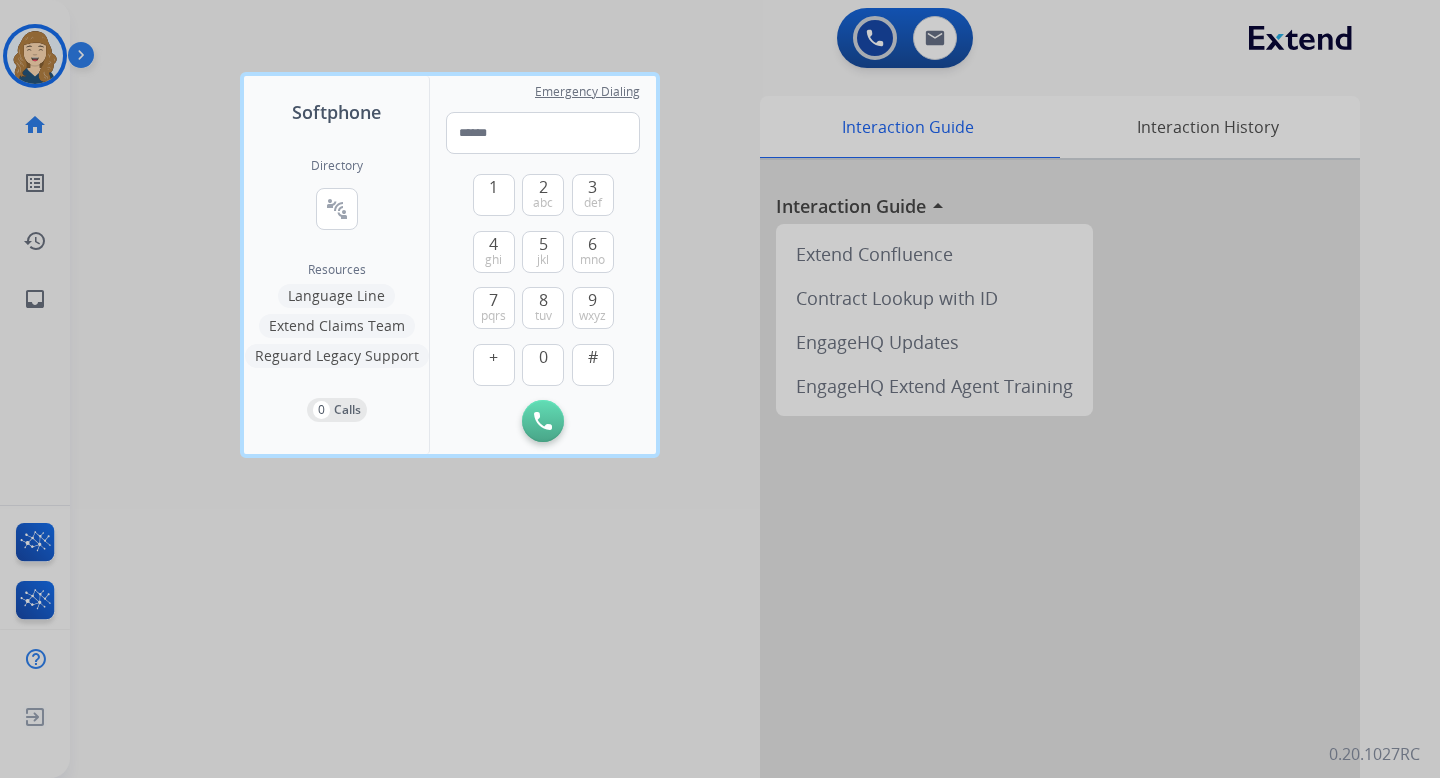 click at bounding box center (720, 389) 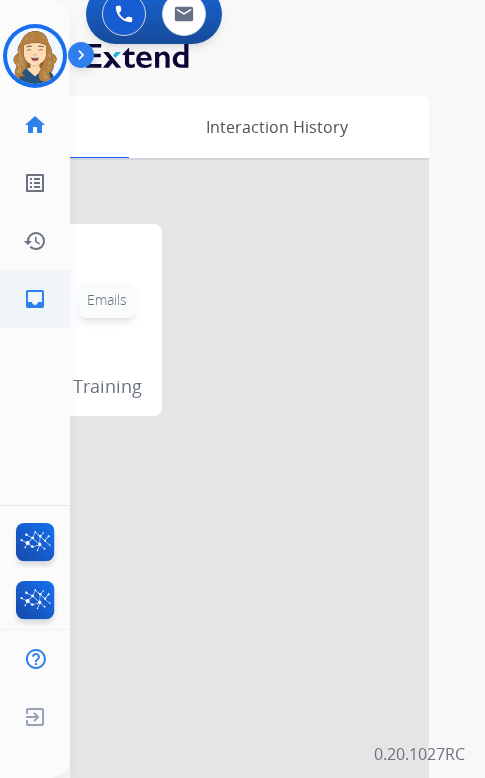 click on "inbox" 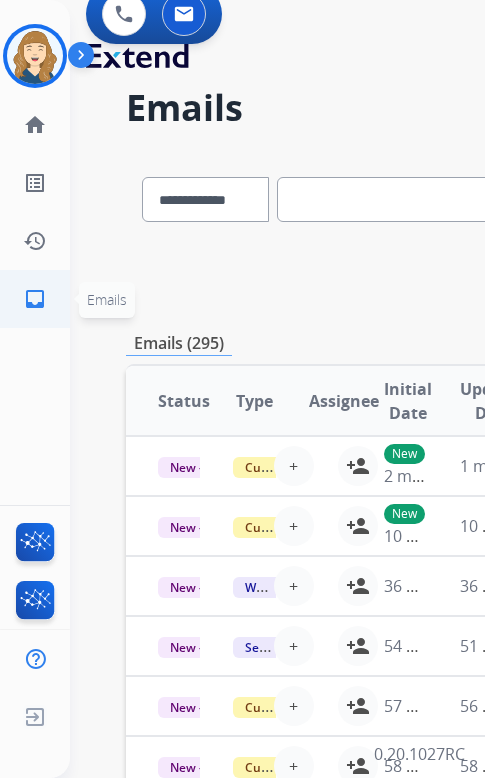 click on "inbox" 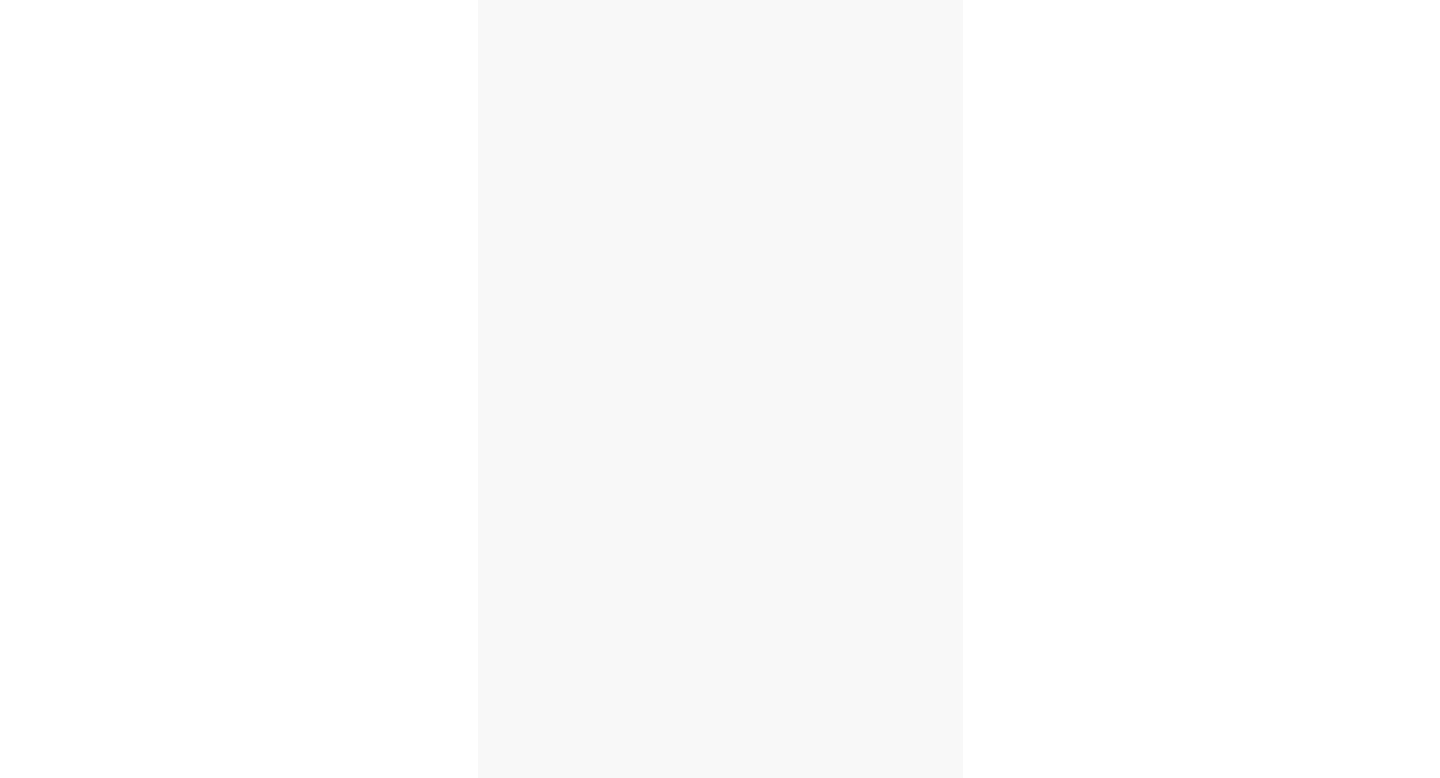 scroll, scrollTop: 0, scrollLeft: 0, axis: both 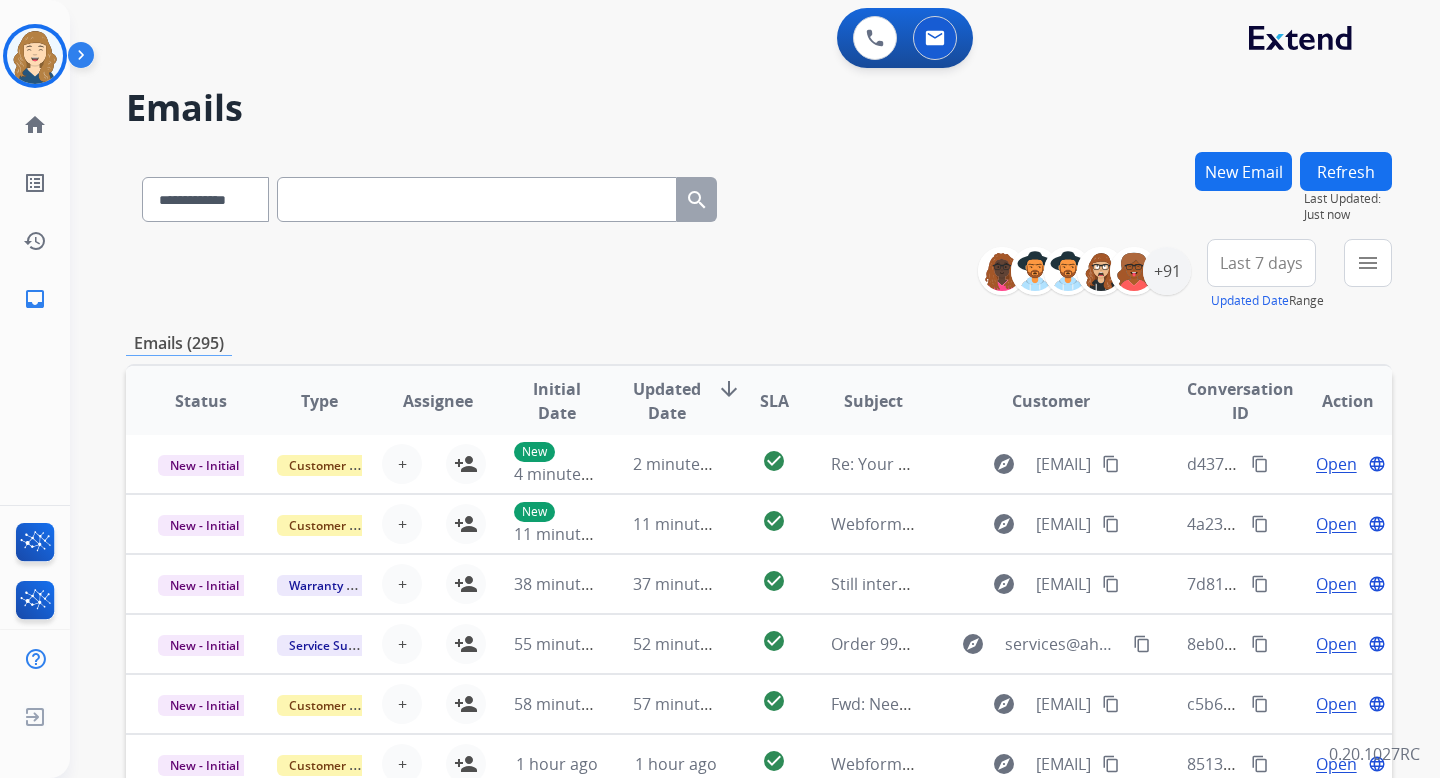 click on "Last 7 days" at bounding box center (1261, 263) 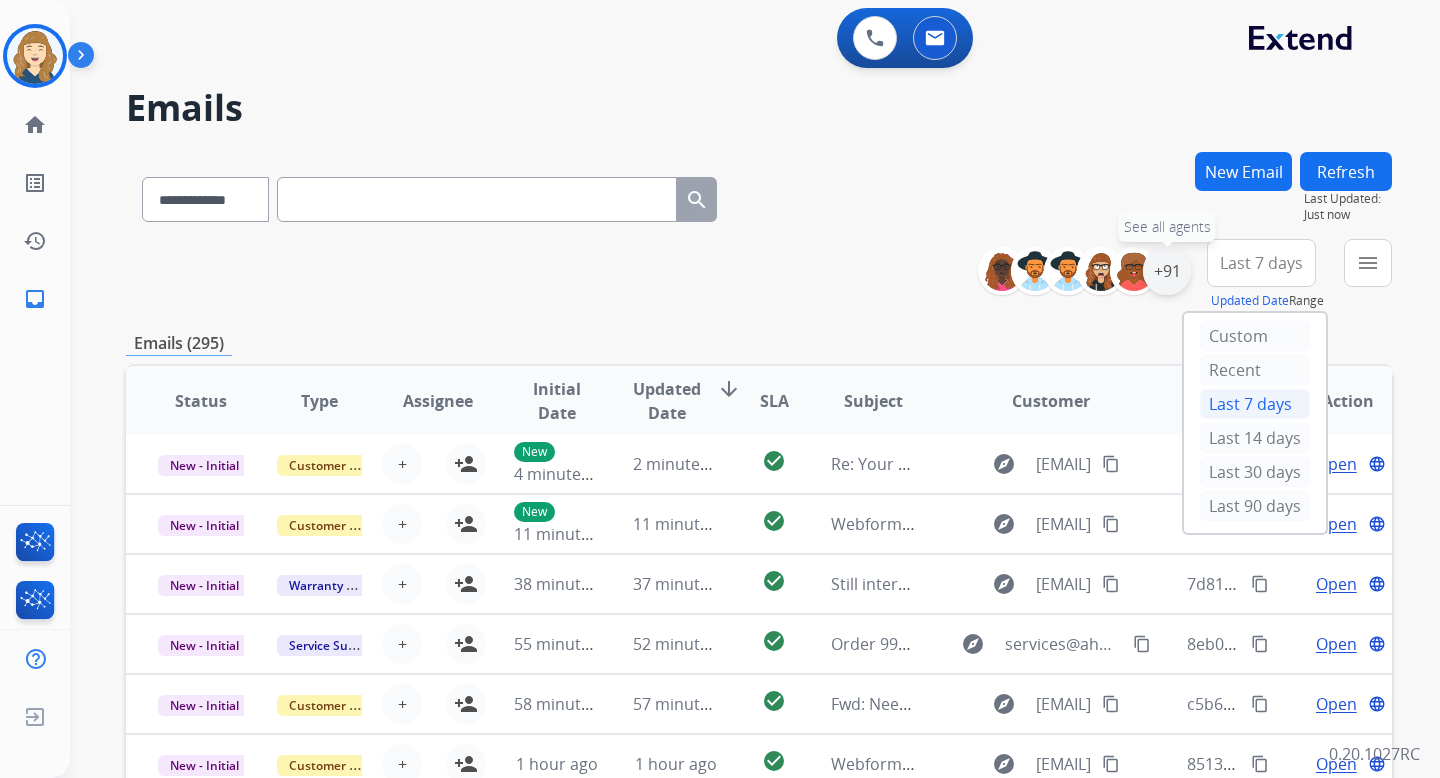 click on "+91" at bounding box center (1167, 271) 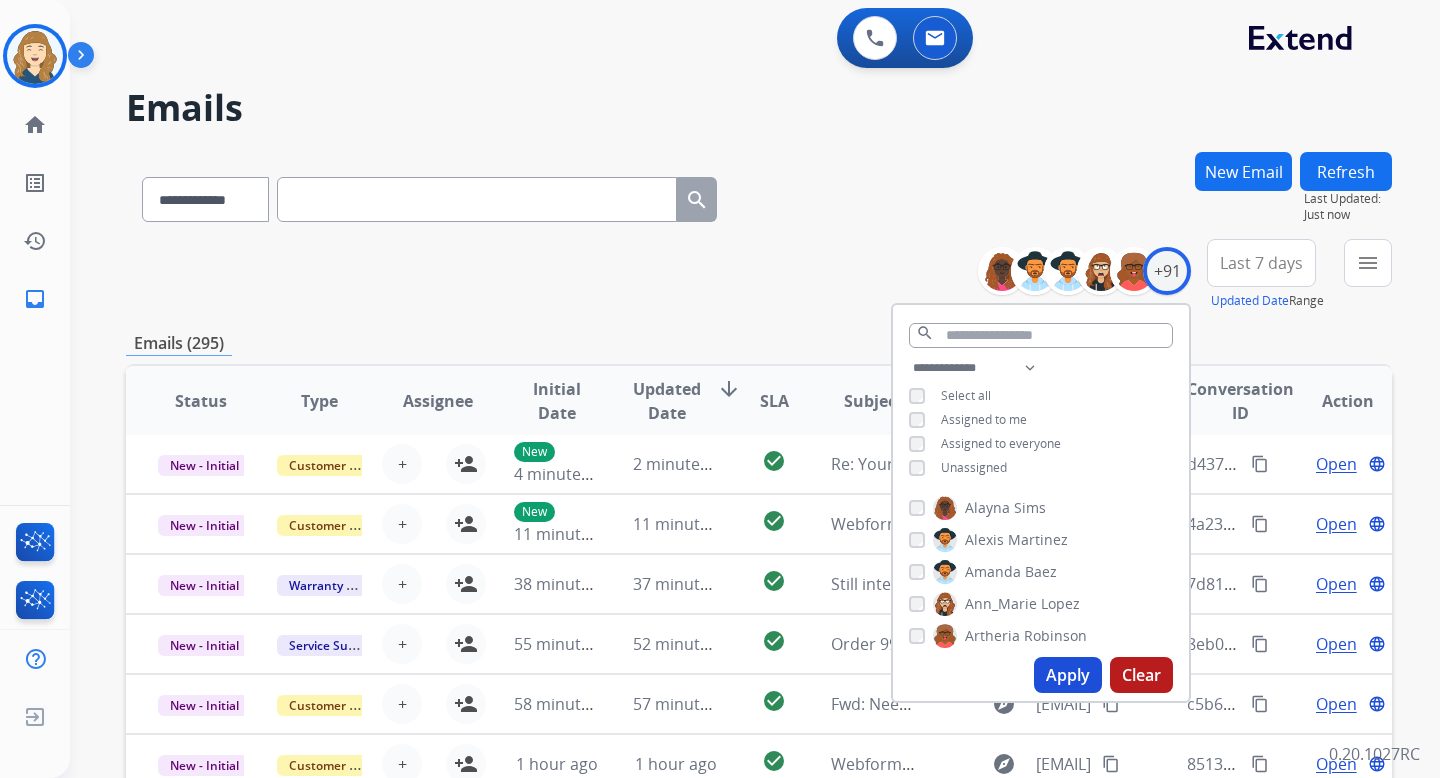click on "**********" at bounding box center (1041, 420) 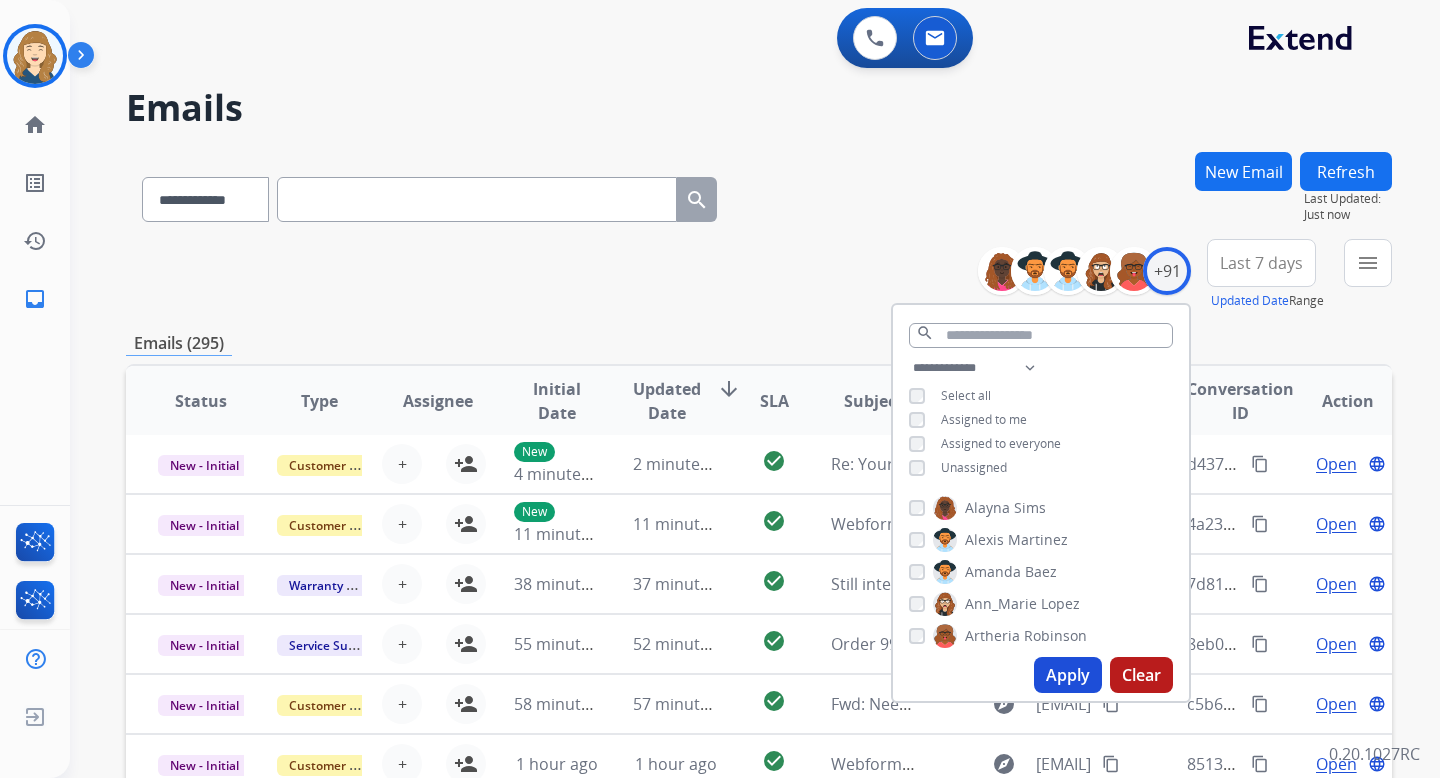 click on "Apply" at bounding box center [1068, 675] 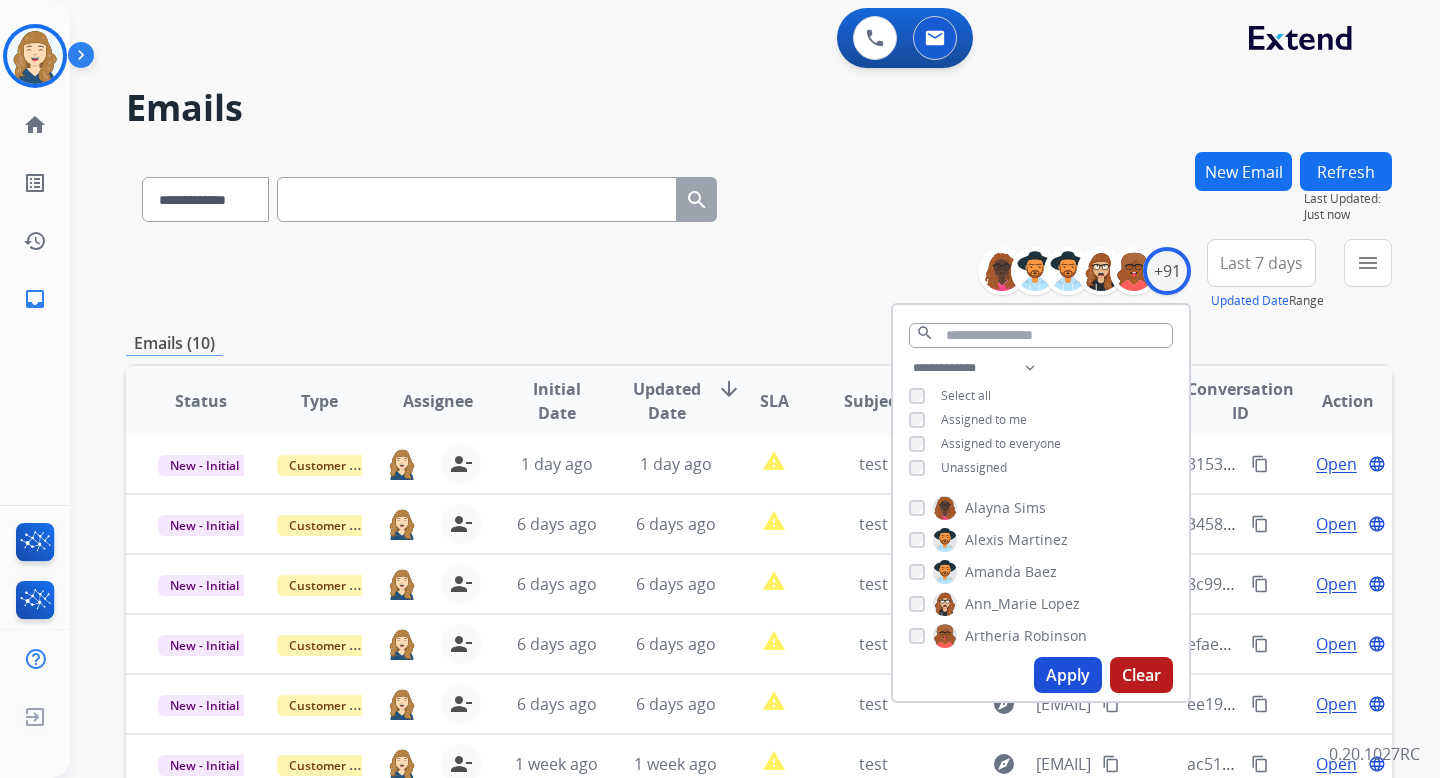 click on "**********" at bounding box center (759, 275) 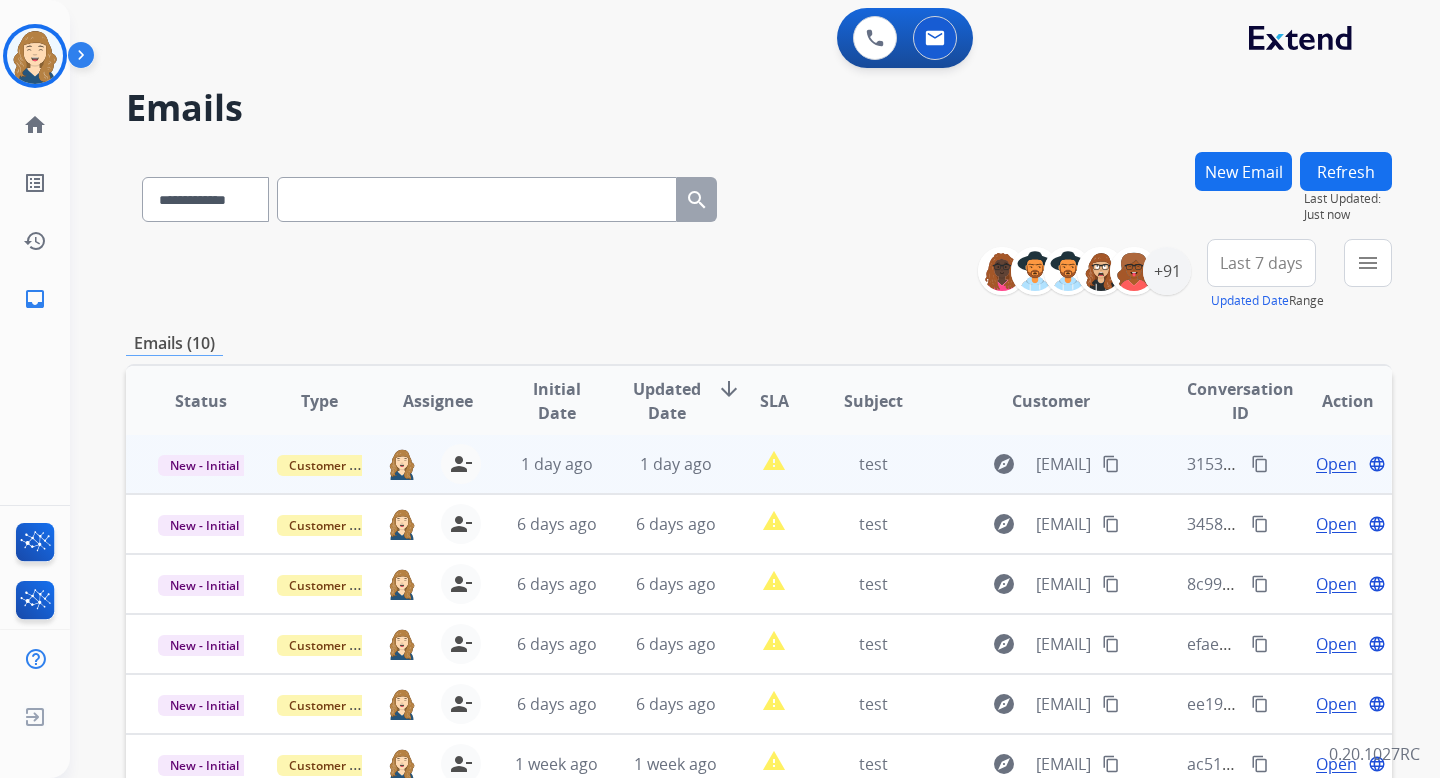 click on "Open" at bounding box center [1336, 464] 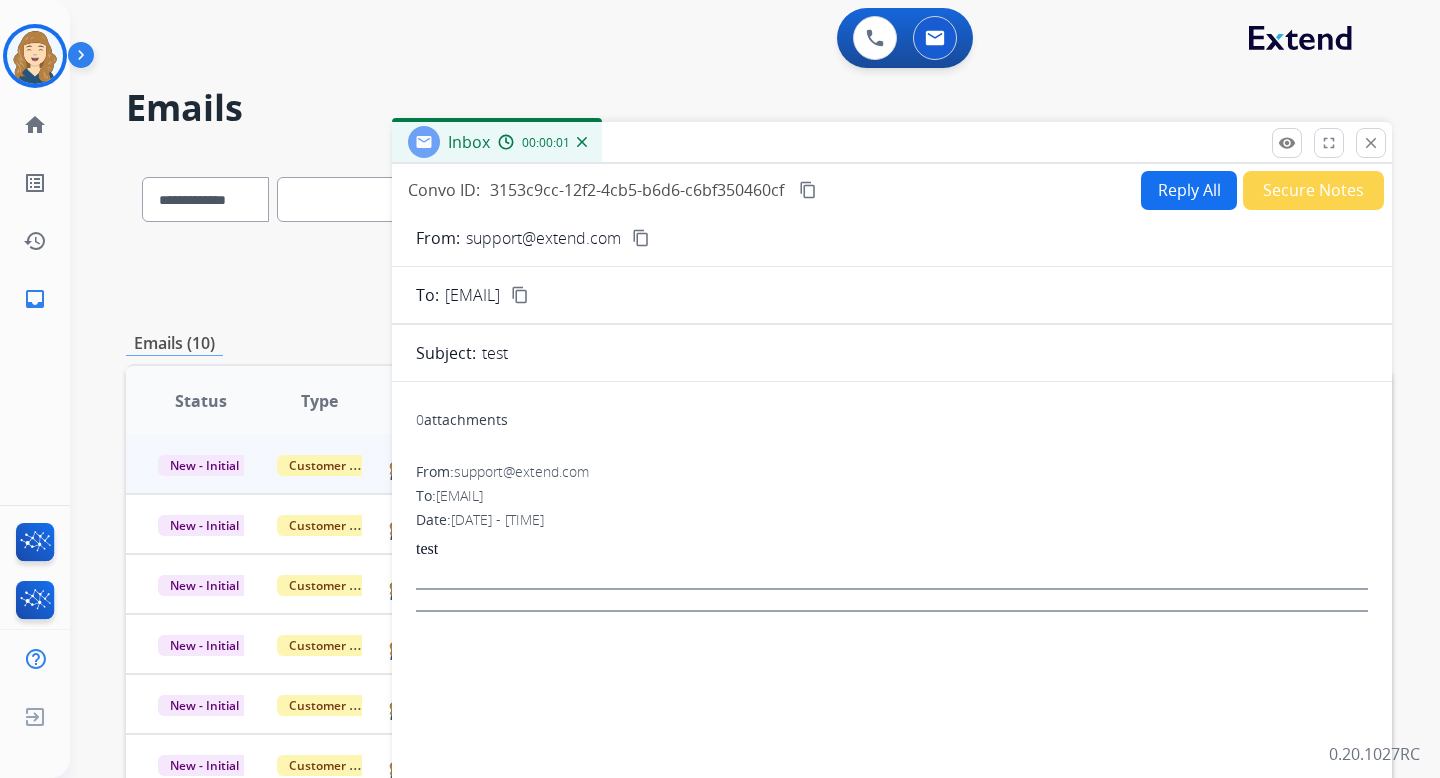 click on "Reply All" at bounding box center [1189, 190] 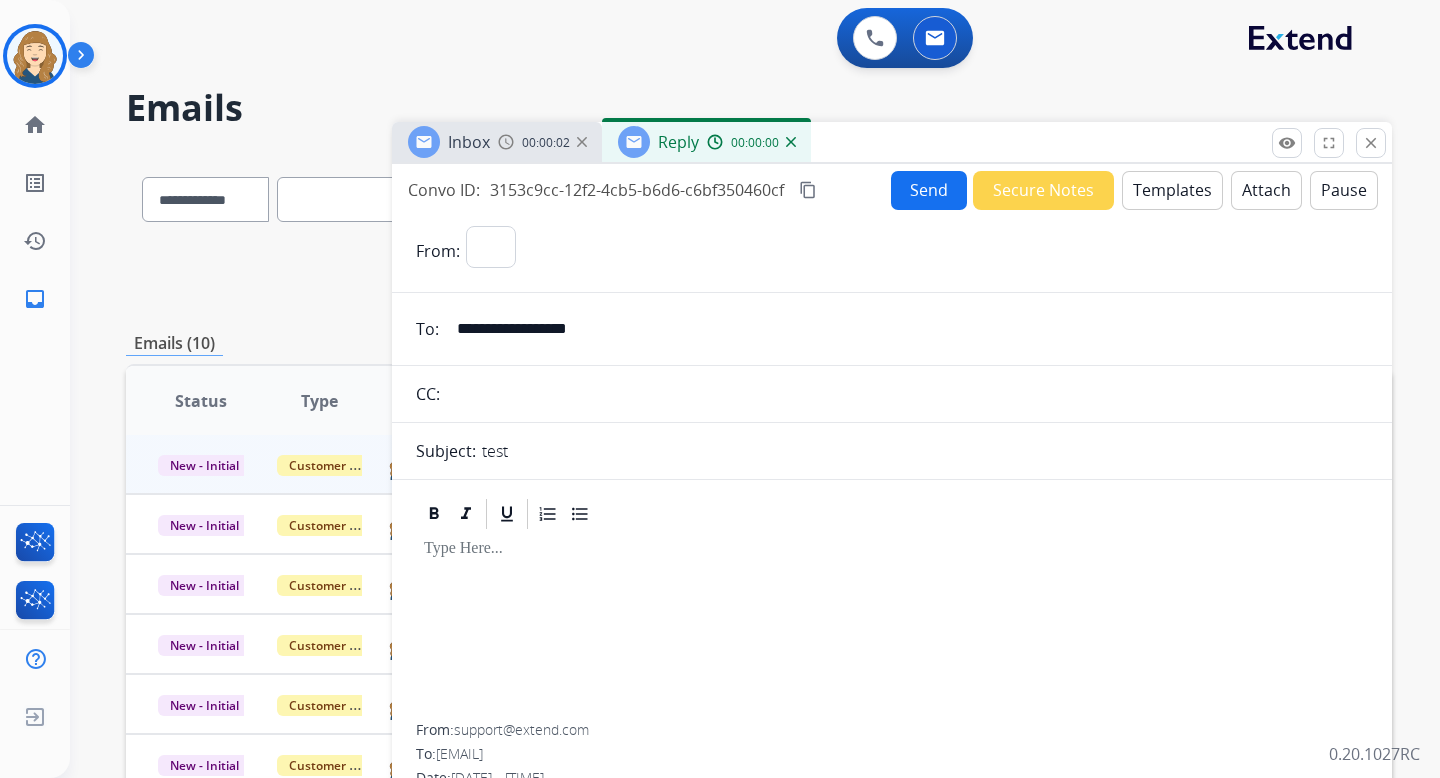 select on "**********" 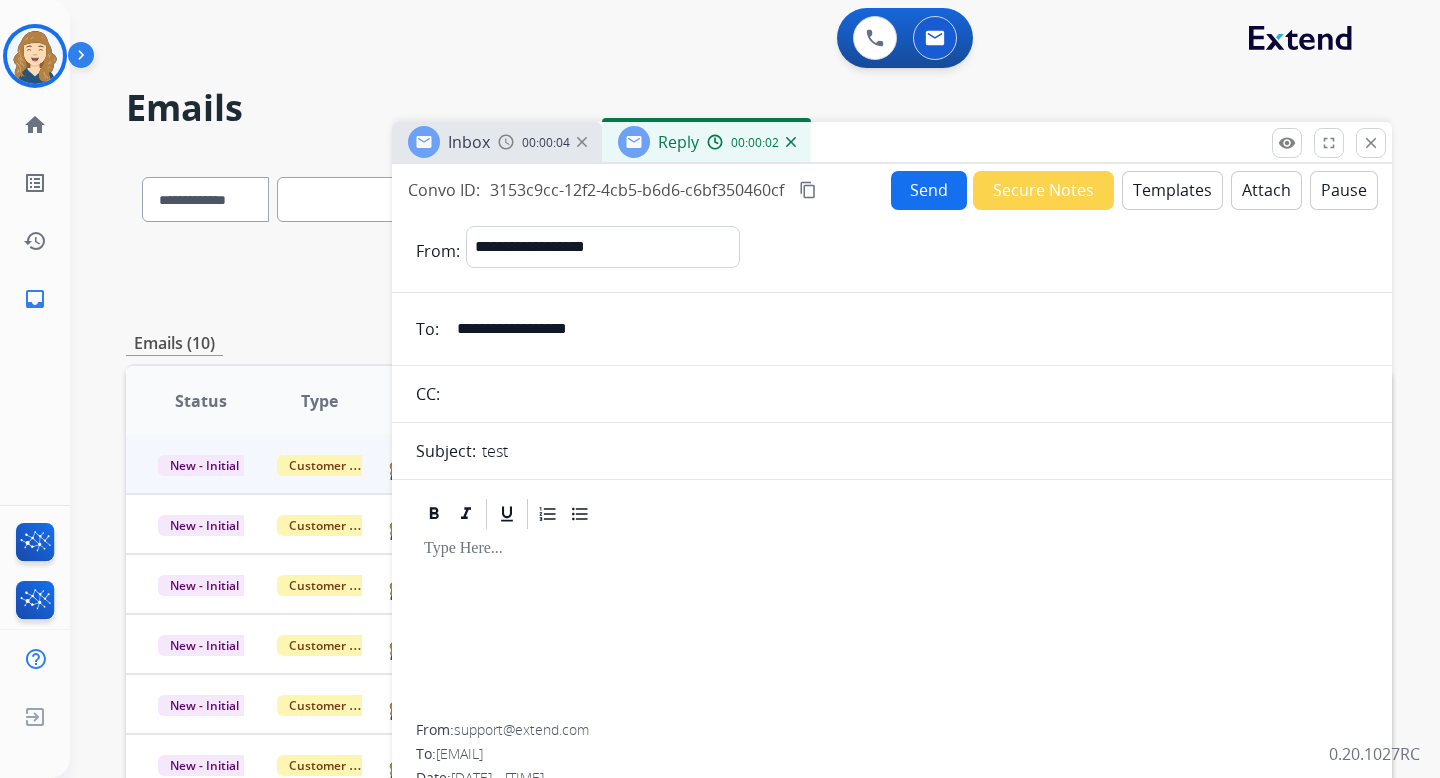 click at bounding box center (907, 394) 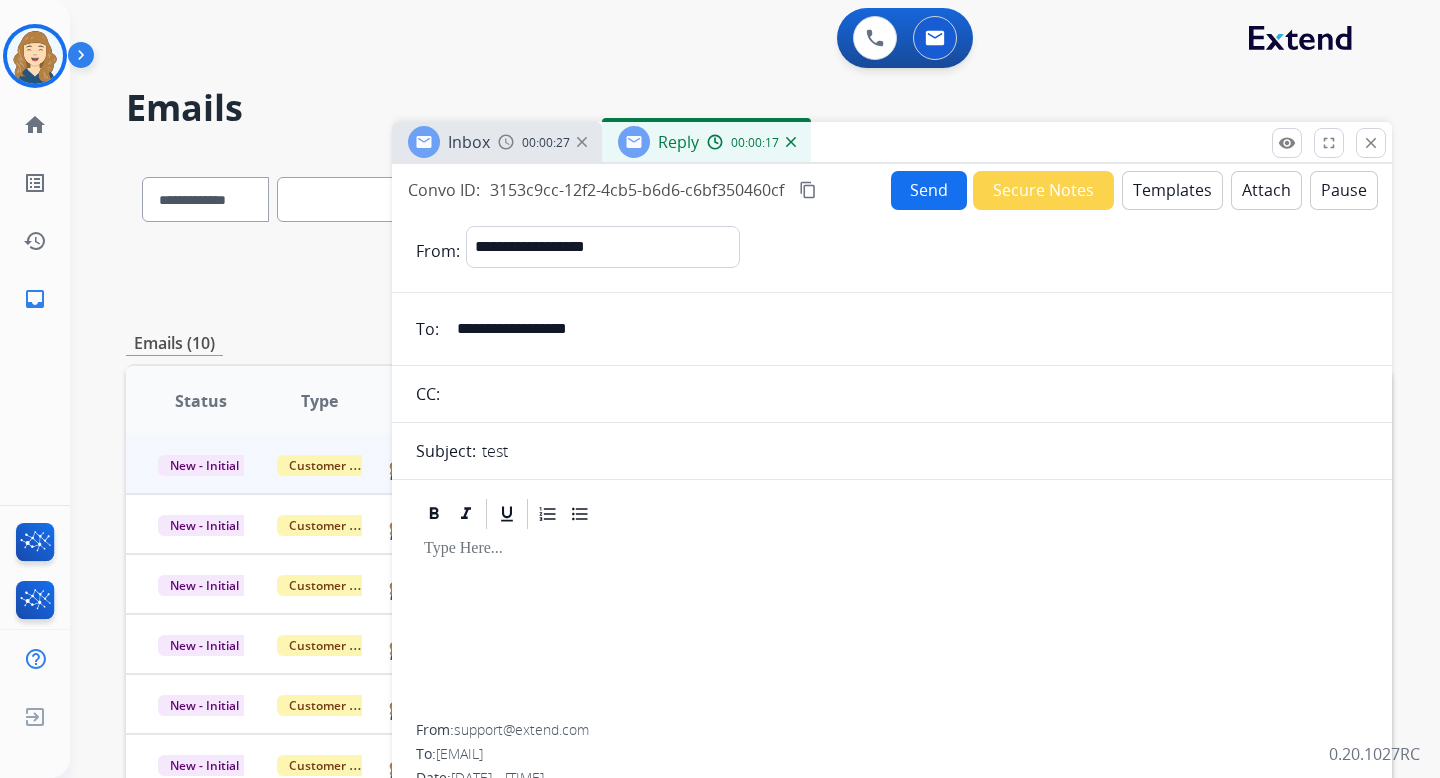 click at bounding box center [85, 59] 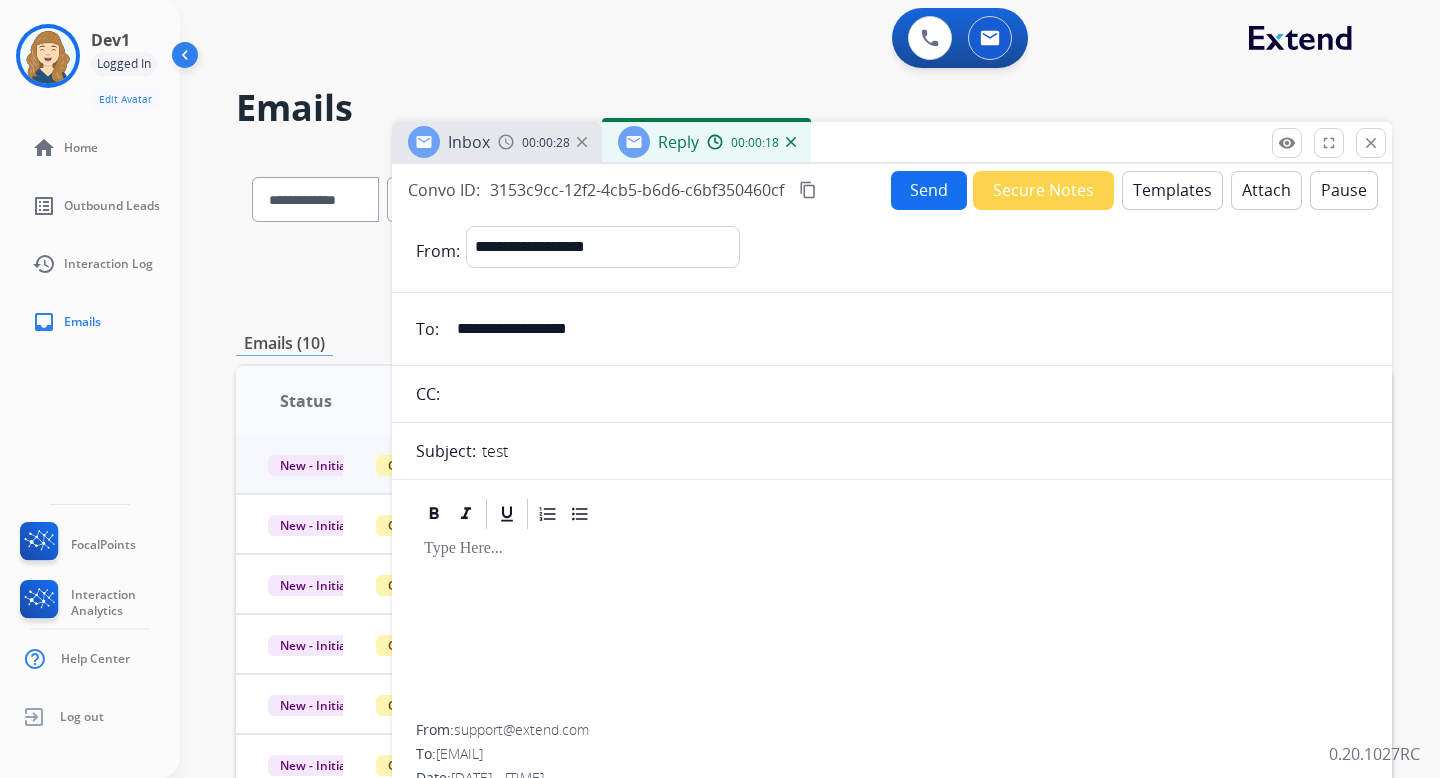 click at bounding box center [187, 59] 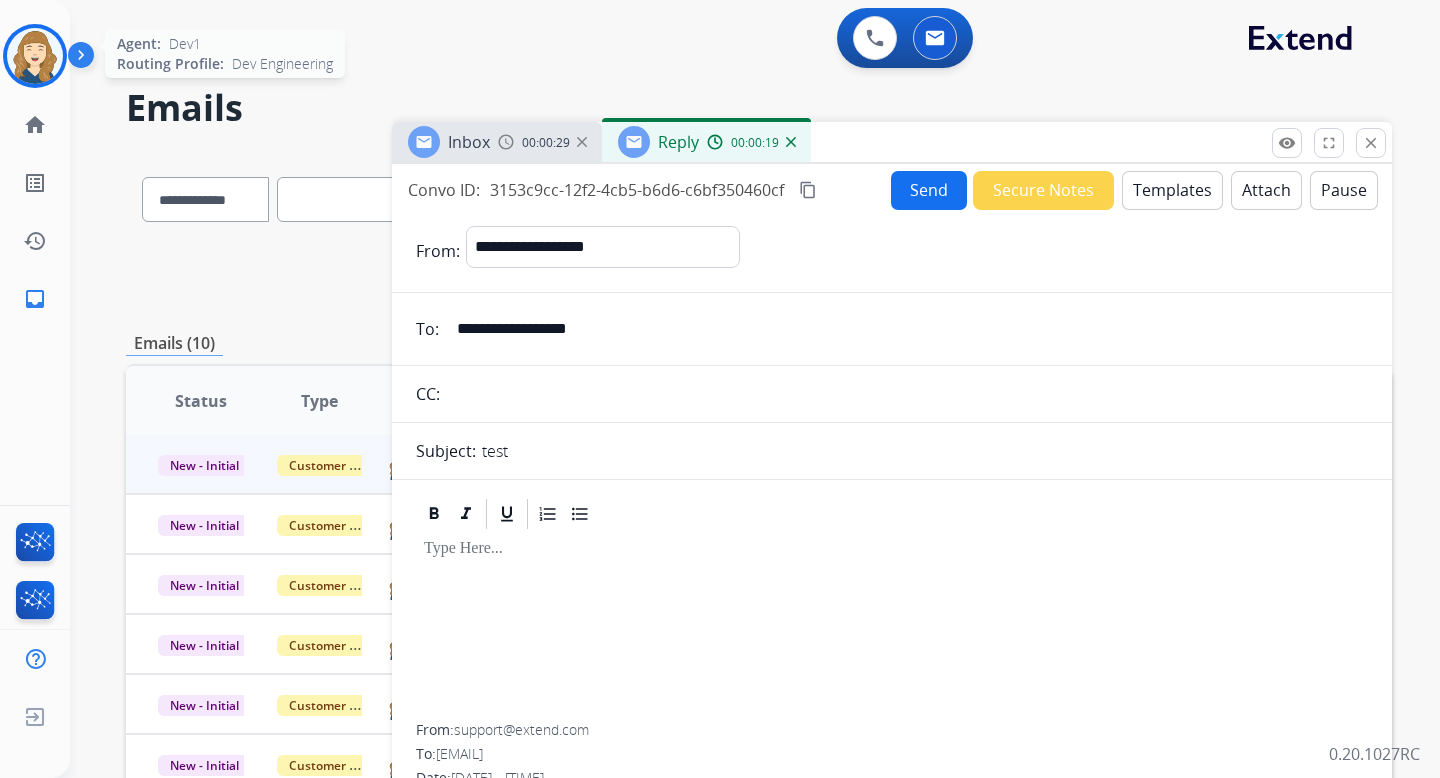 click at bounding box center [35, 56] 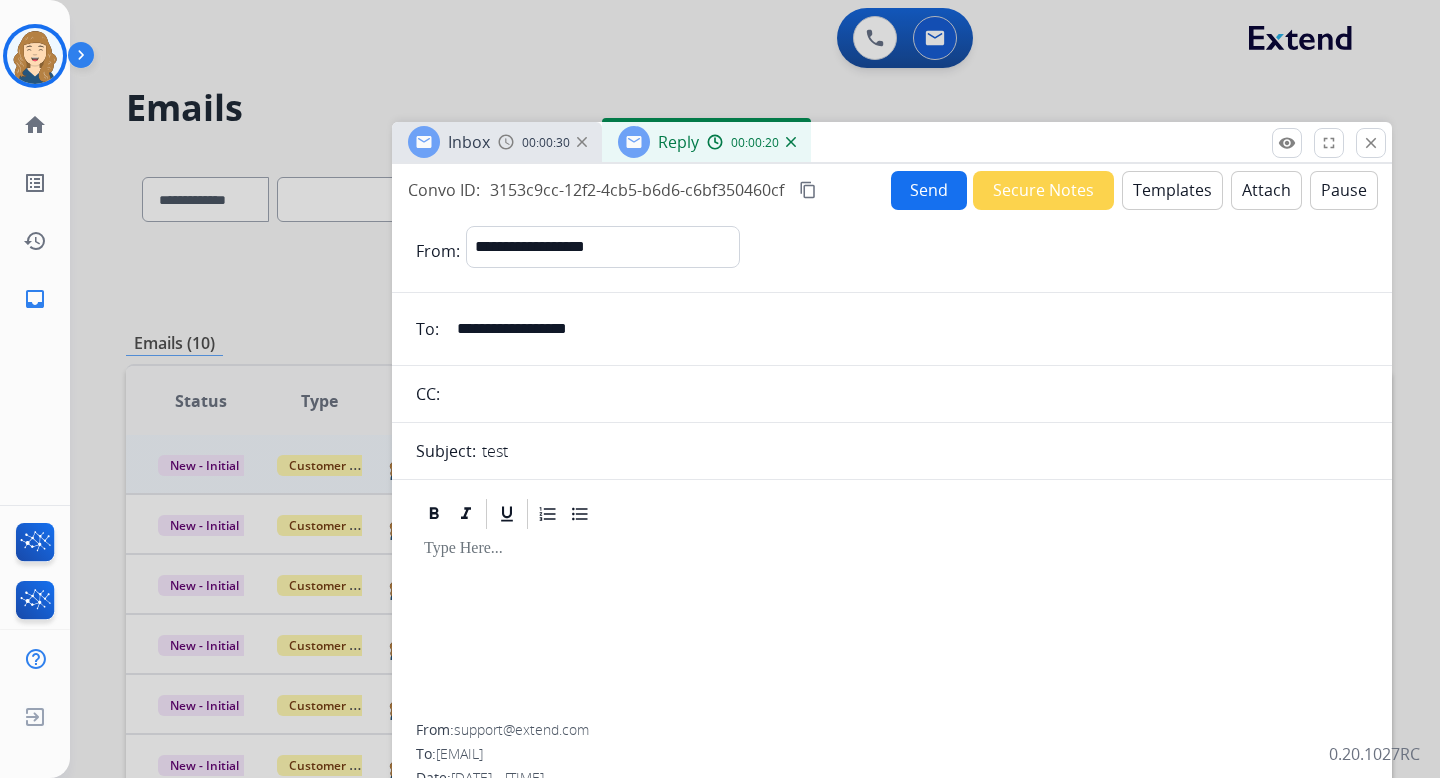 click at bounding box center [85, 59] 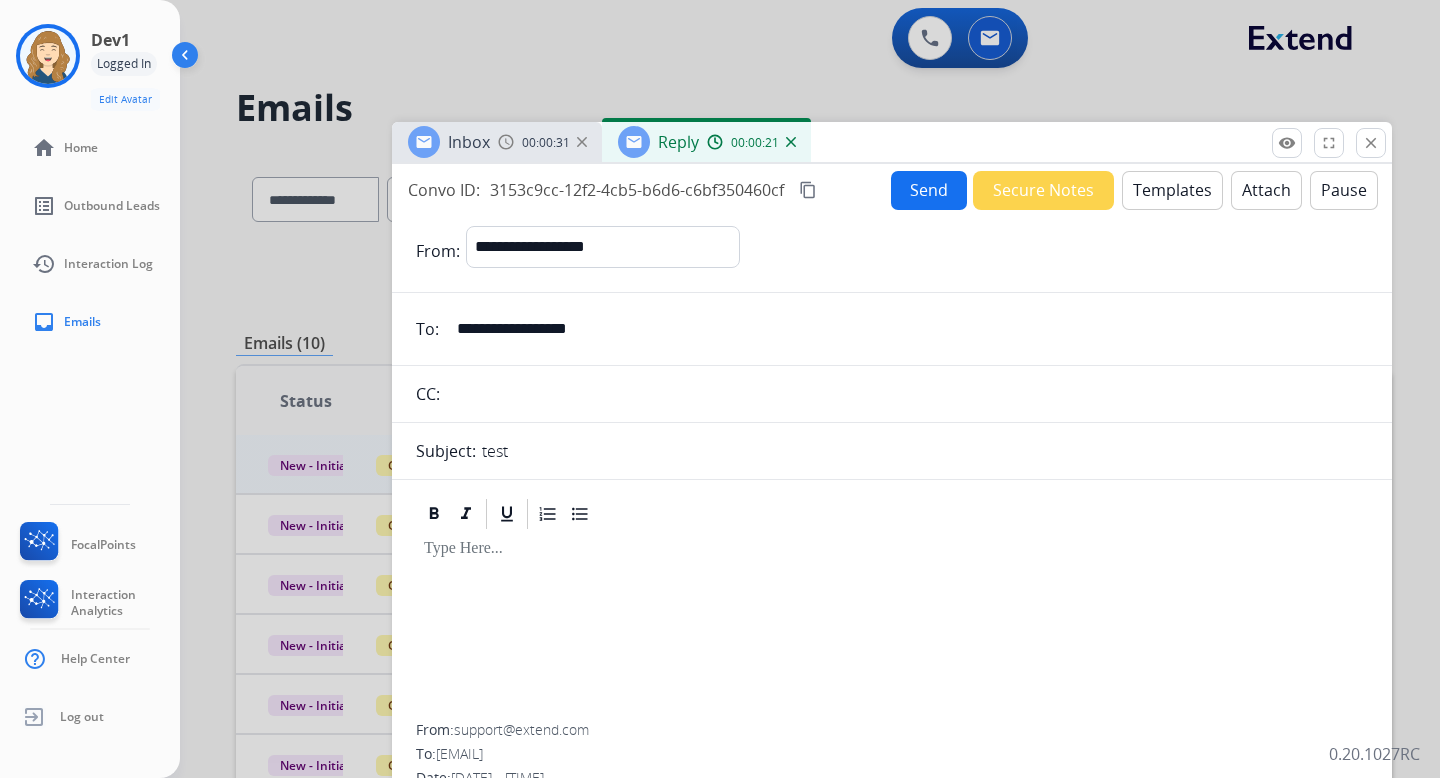 click on "Logged In" at bounding box center [124, 64] 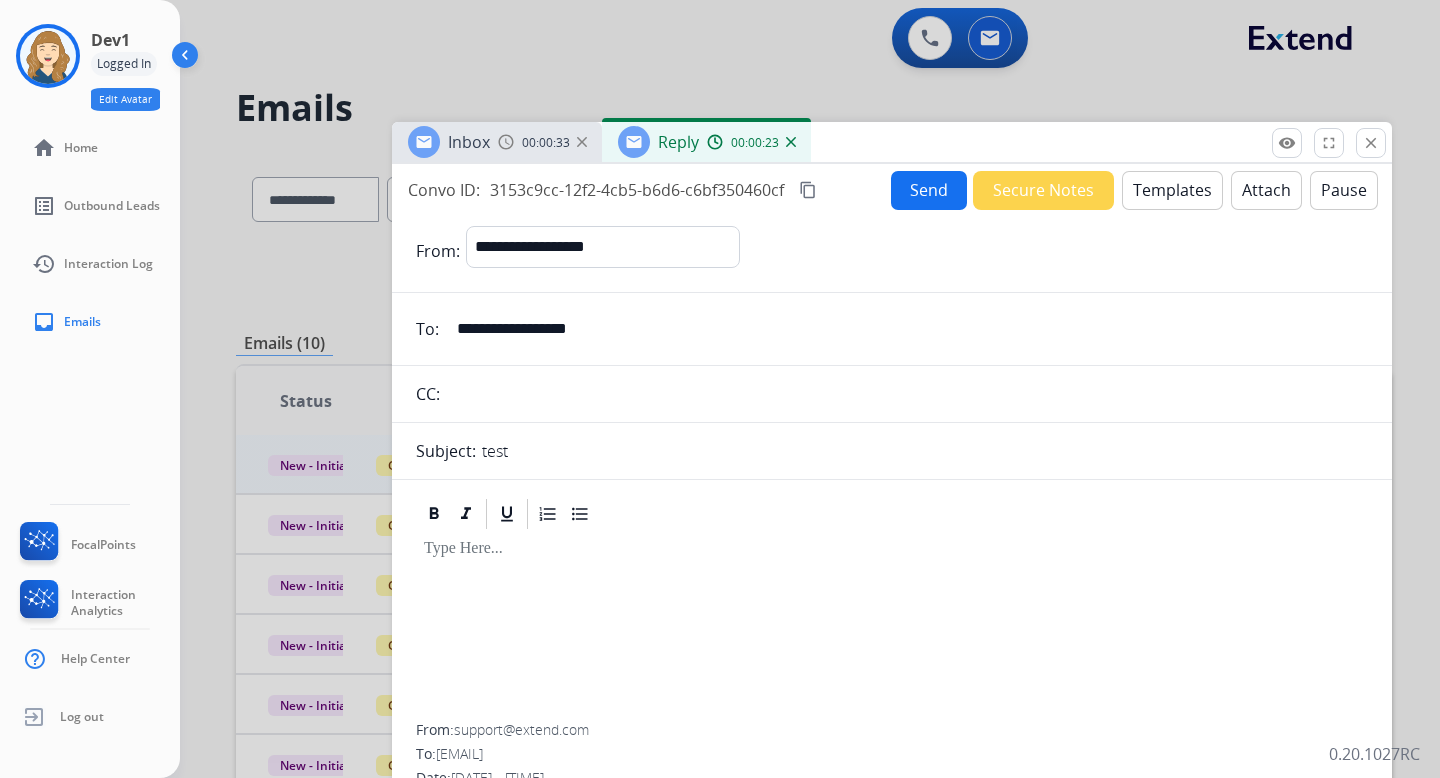 click on "Edit Avatar" 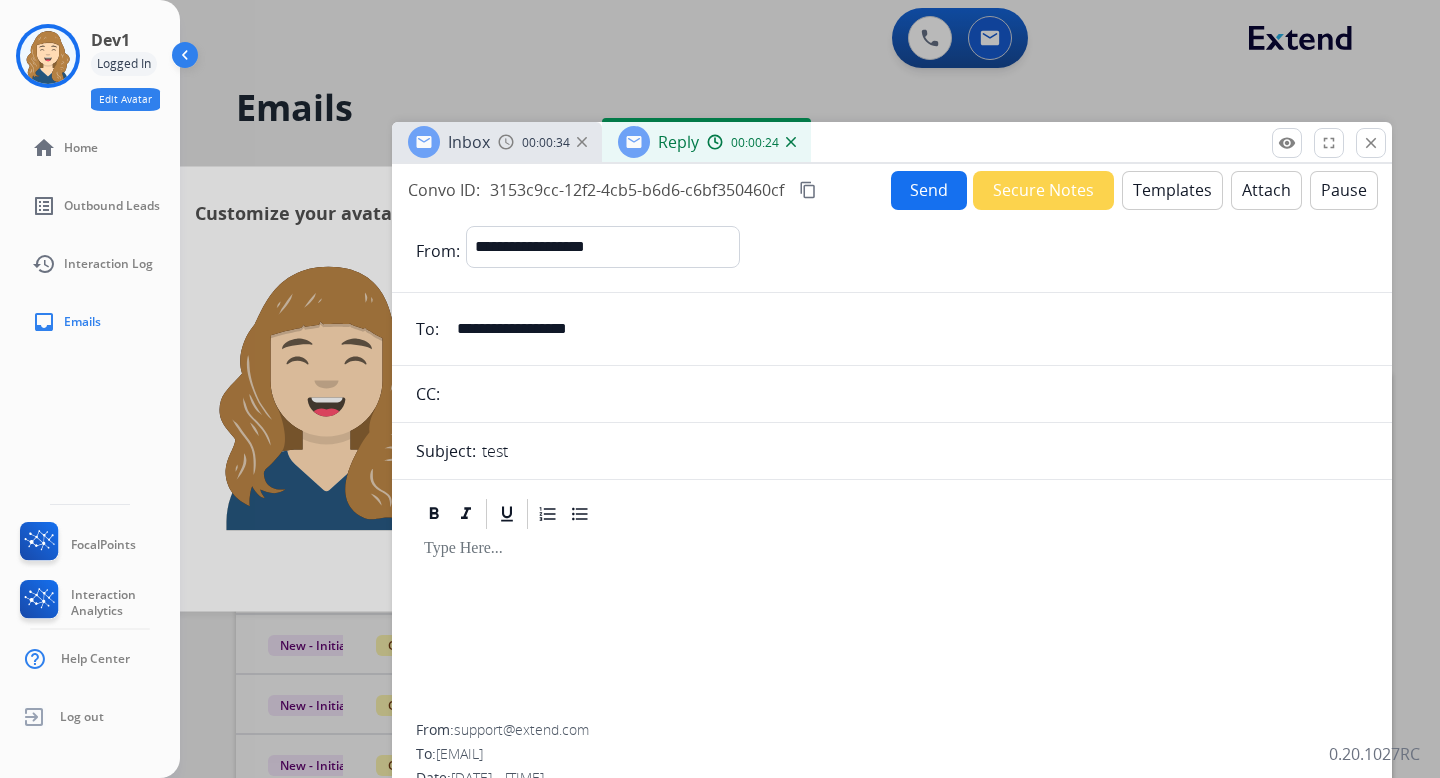 click on "Edit Avatar" 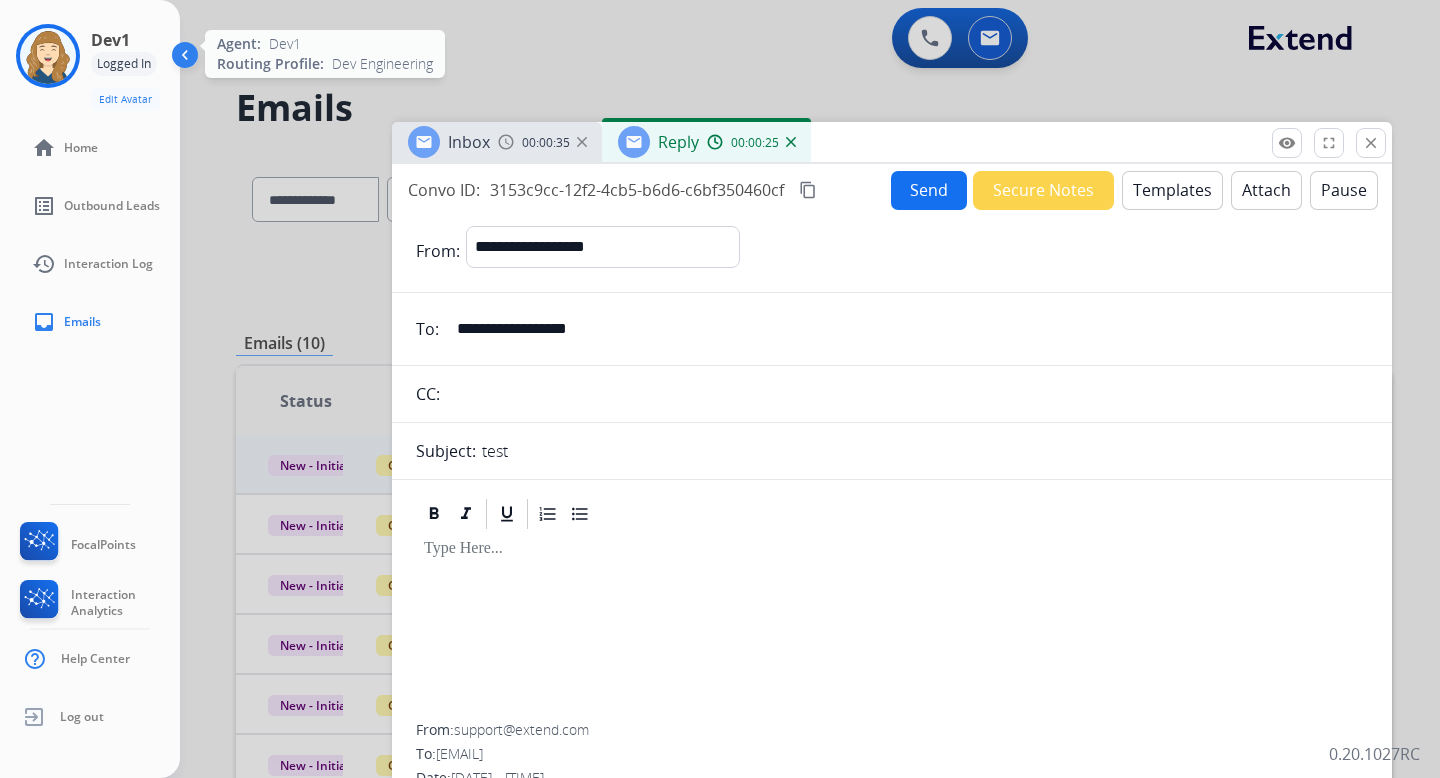 click at bounding box center (48, 56) 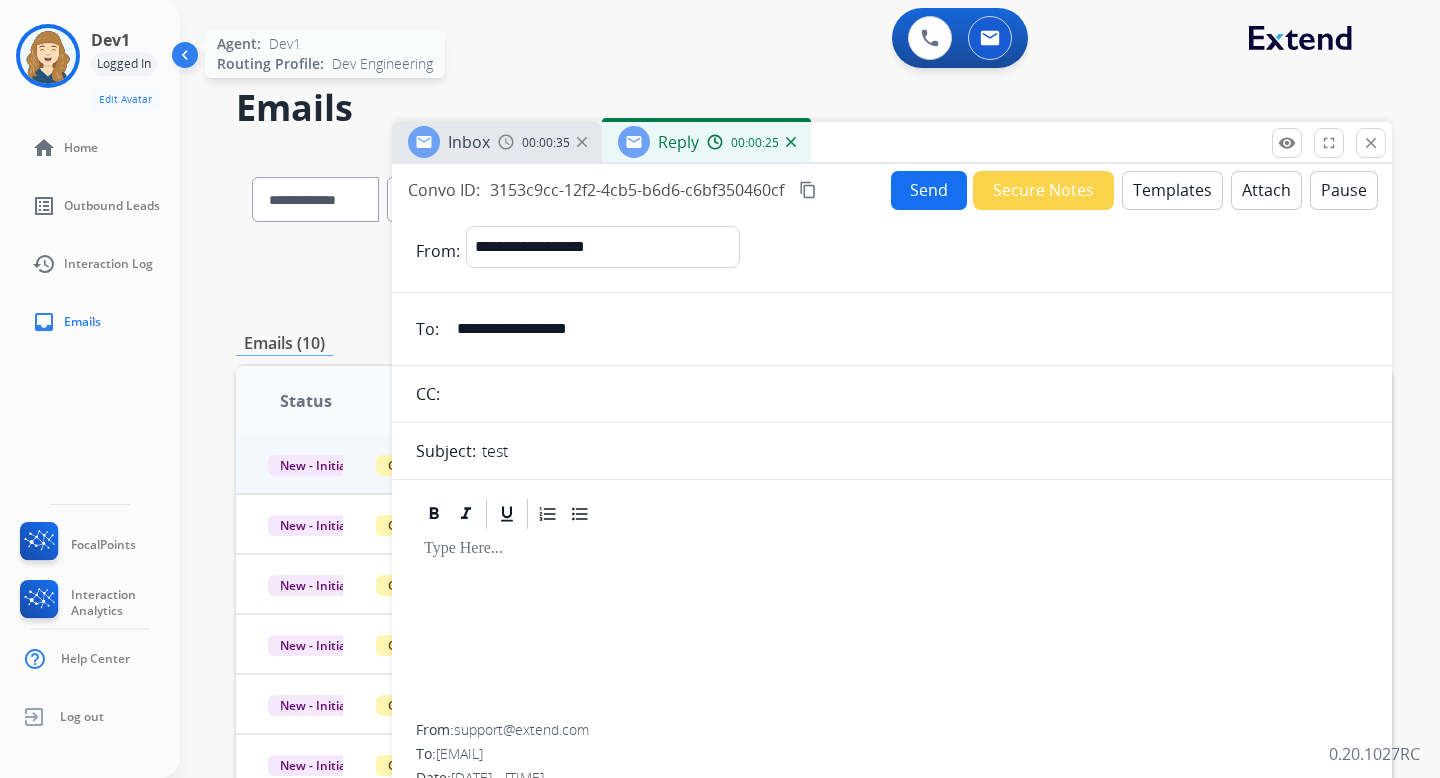 click at bounding box center (48, 56) 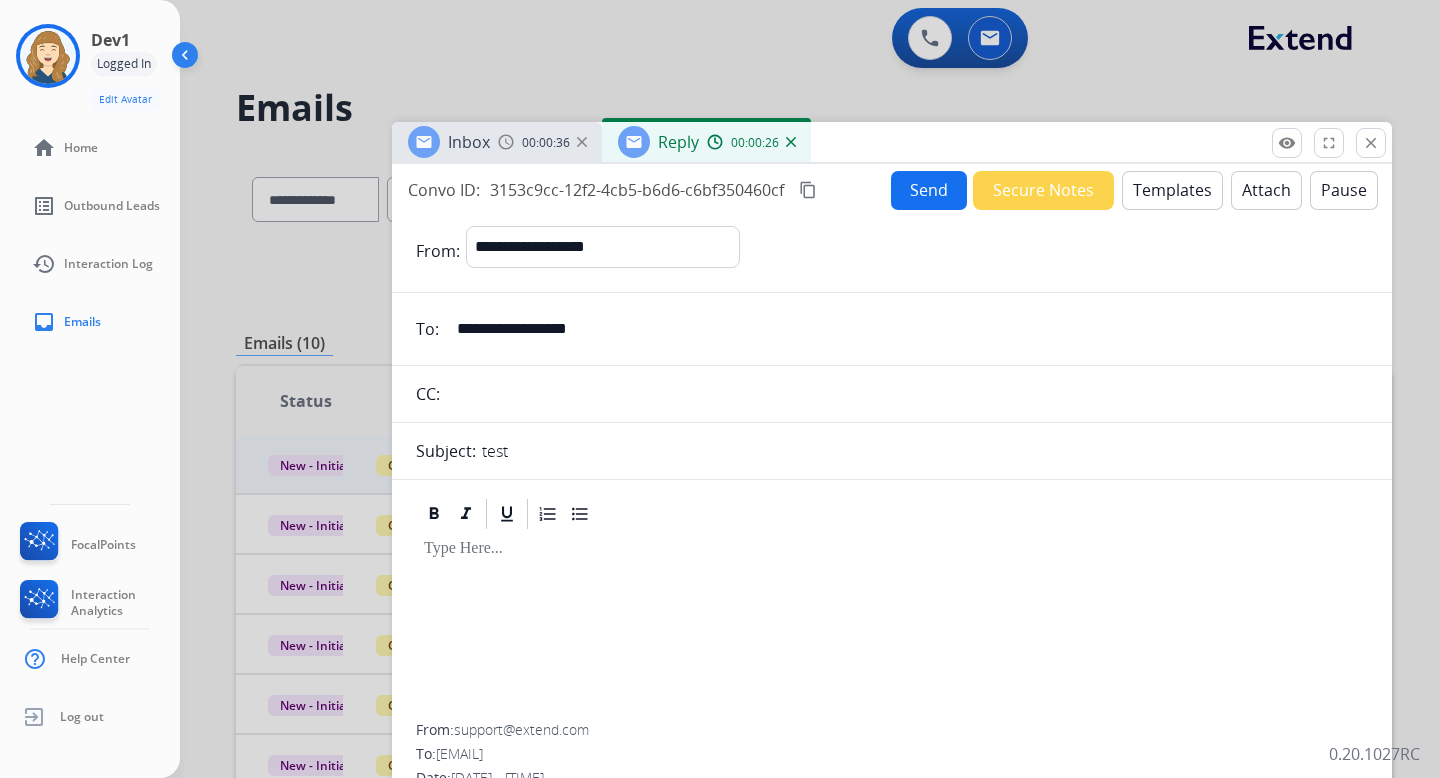 click on "Logged In" at bounding box center [124, 64] 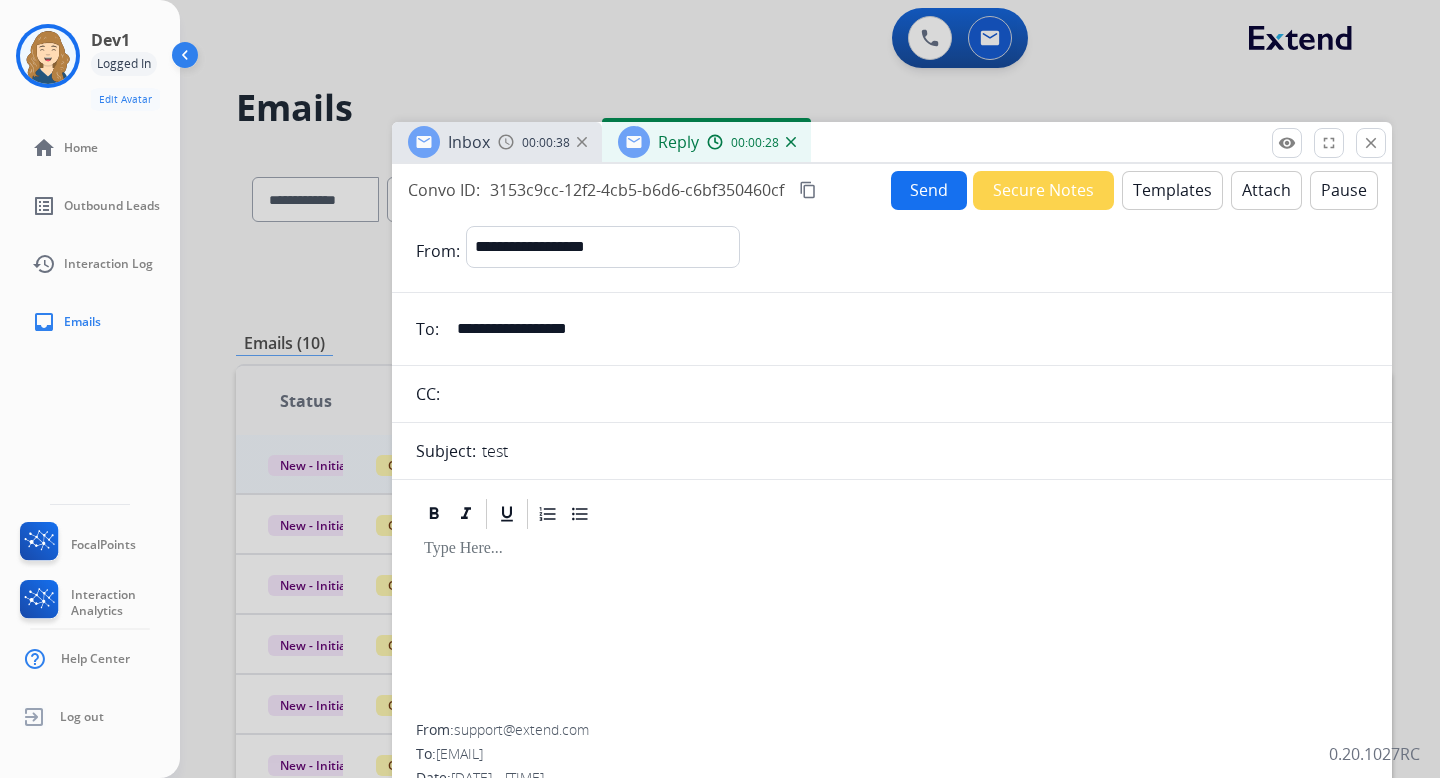 click on "Logged In" at bounding box center (124, 64) 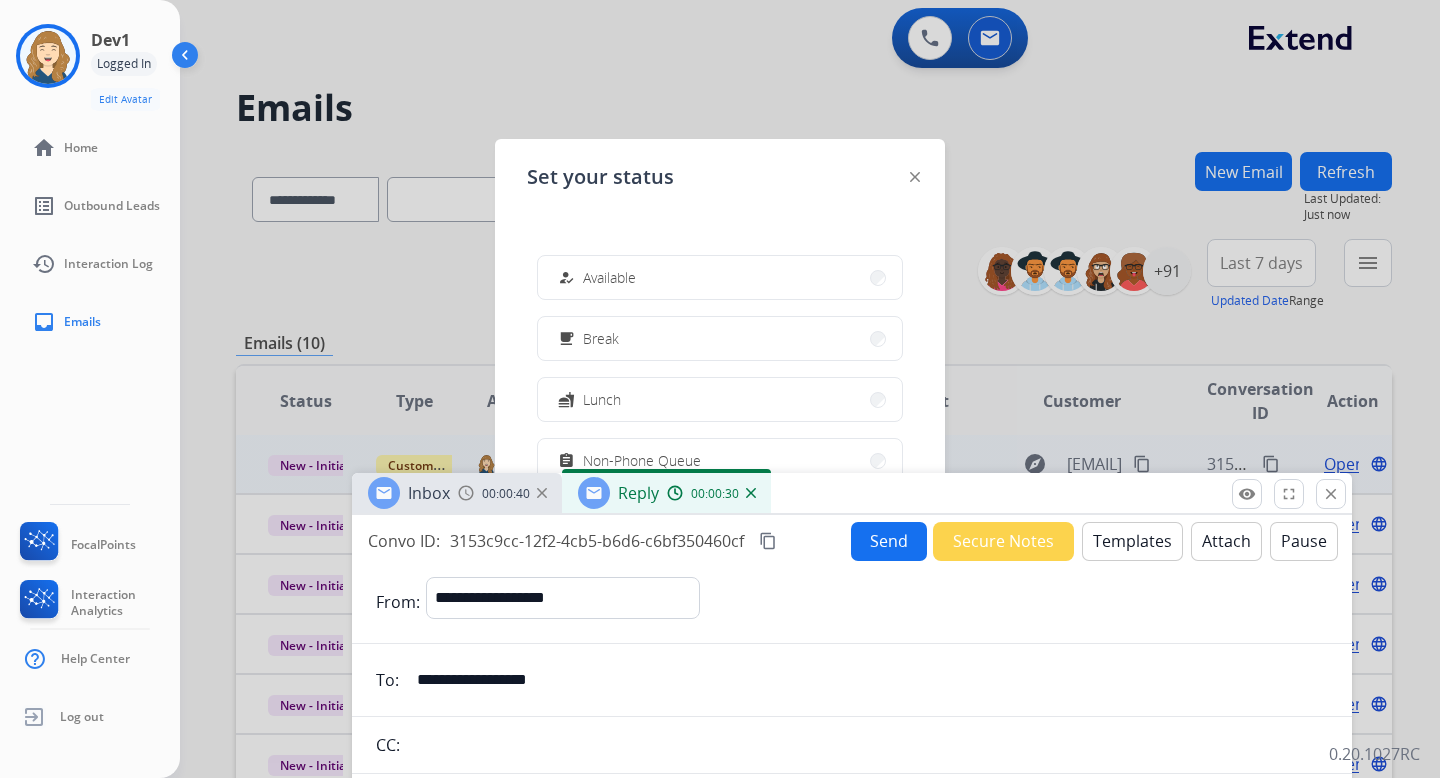 drag, startPoint x: 837, startPoint y: 143, endPoint x: 791, endPoint y: 513, distance: 372.84848 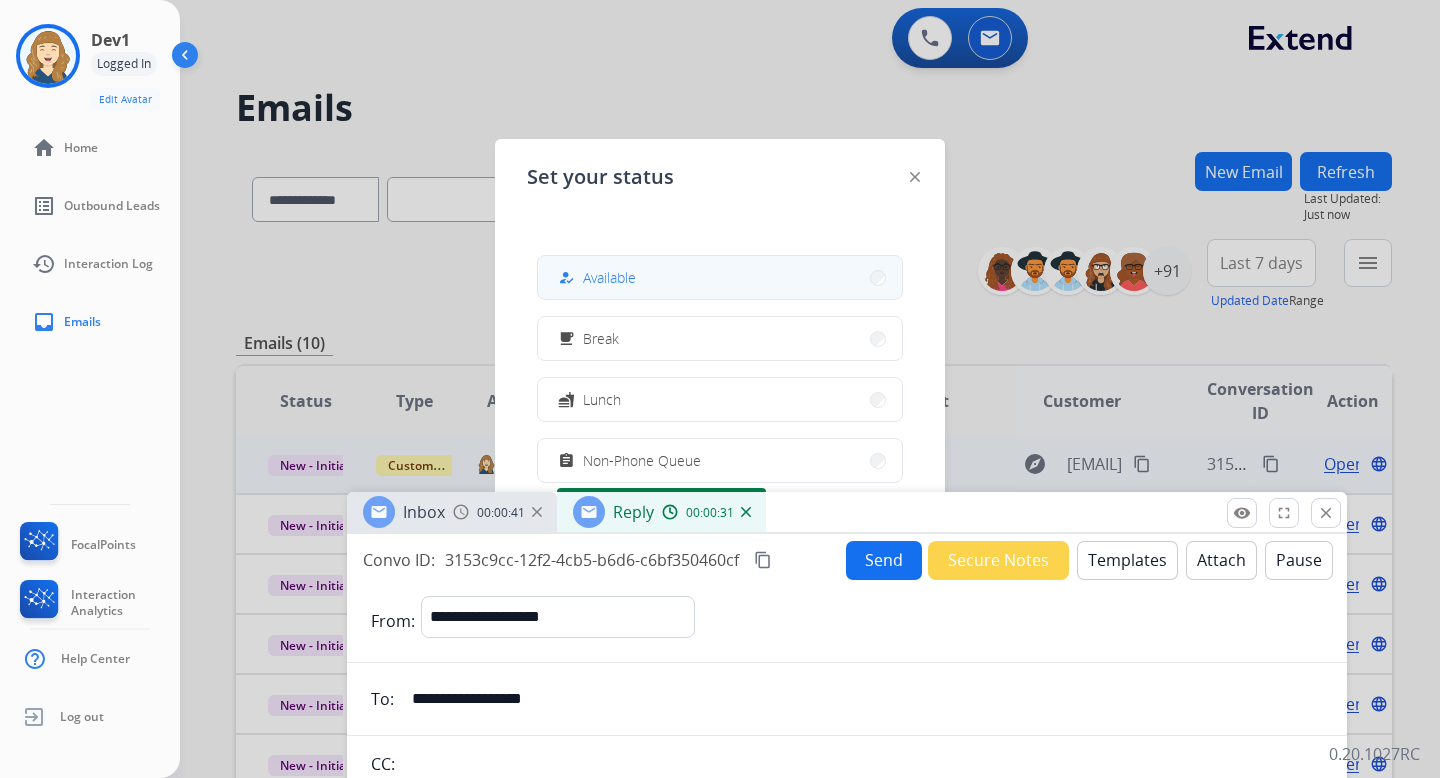 click on "how_to_reg Available" at bounding box center [720, 277] 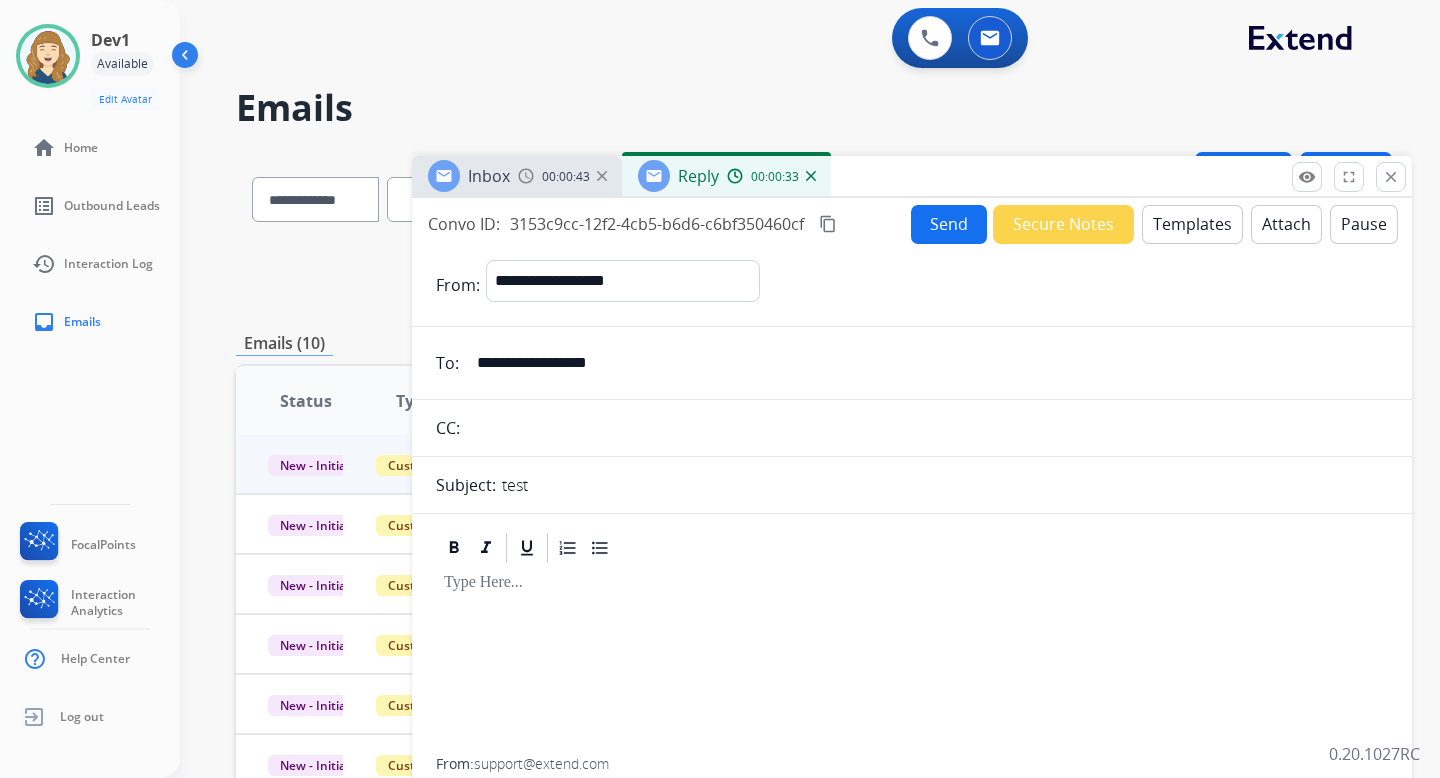 drag, startPoint x: 814, startPoint y: 514, endPoint x: 883, endPoint y: 169, distance: 351.83234 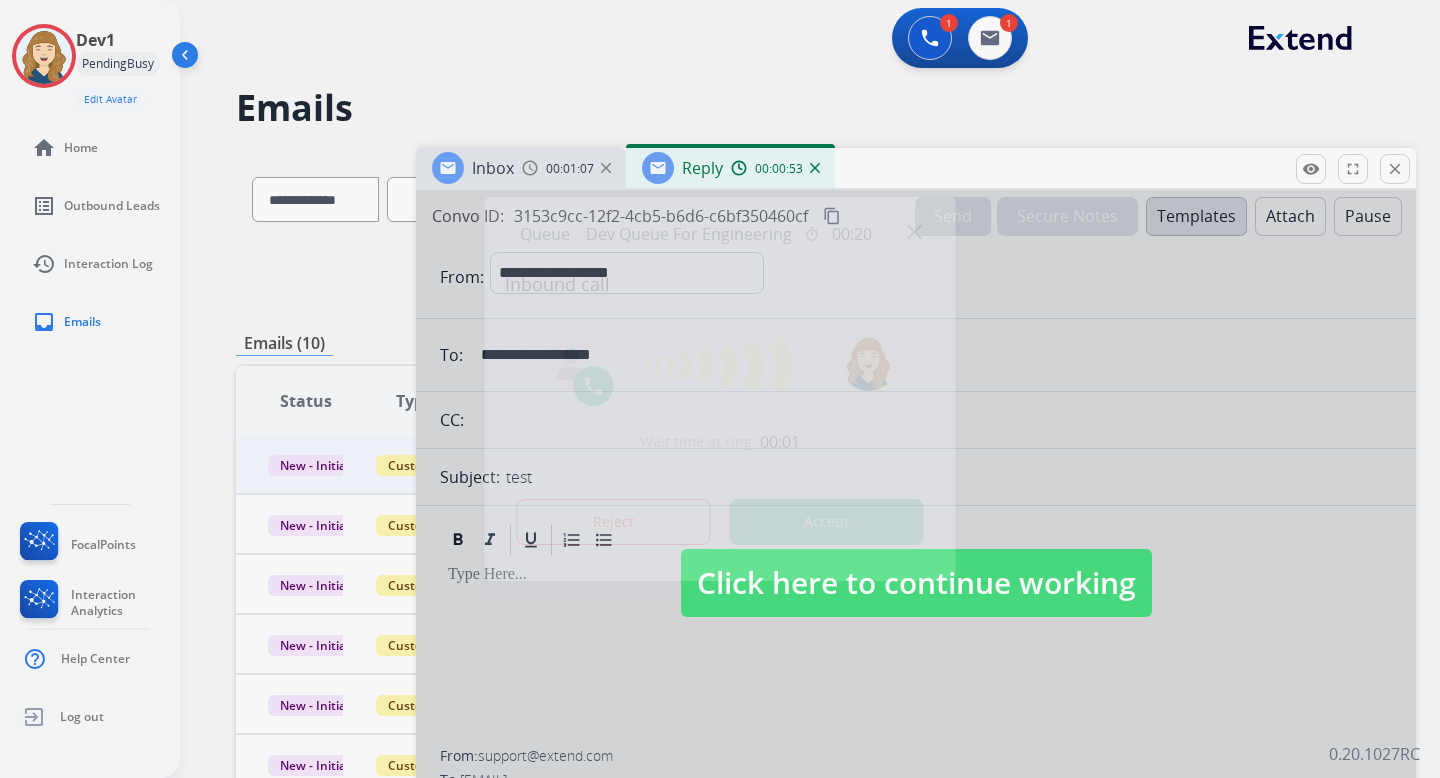 click on "Accept" at bounding box center [827, 522] 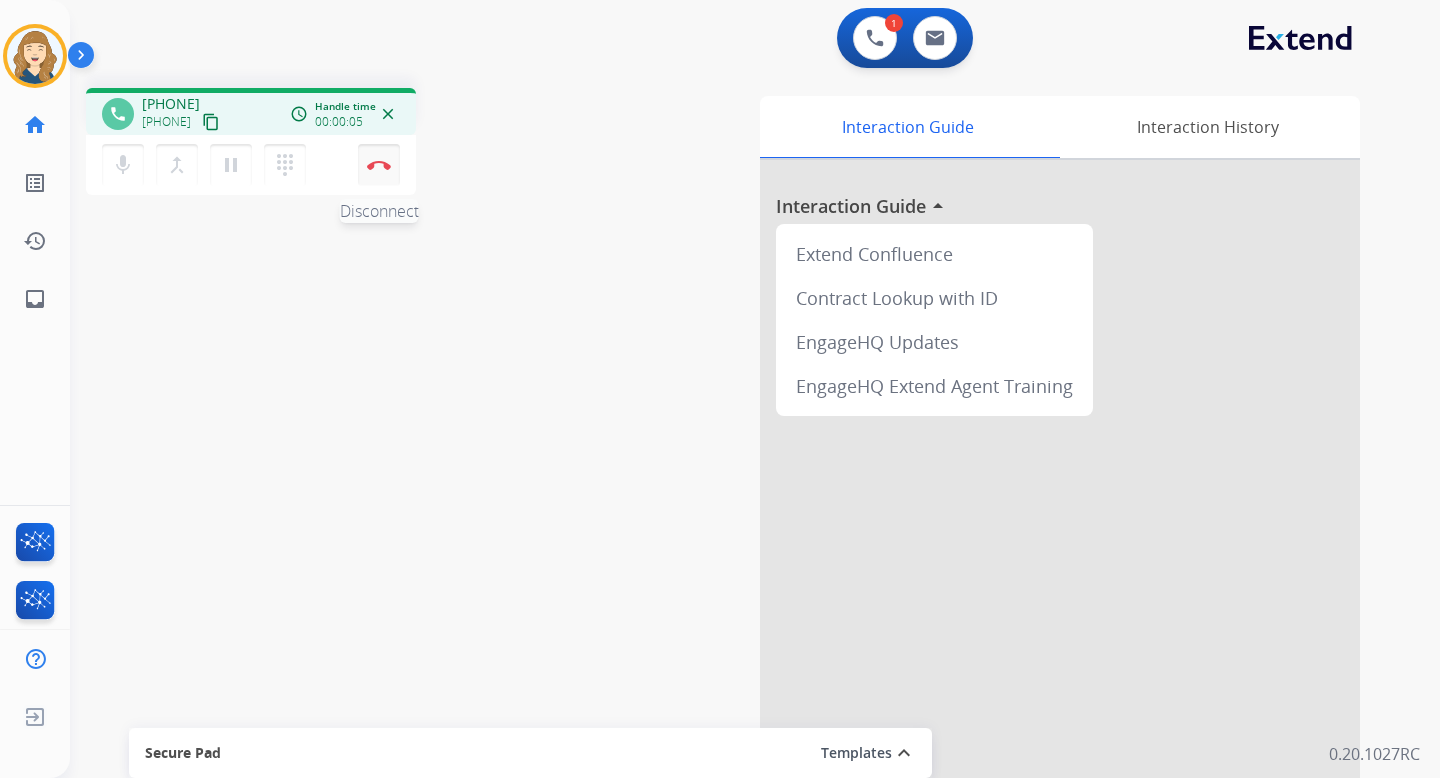 click at bounding box center [379, 165] 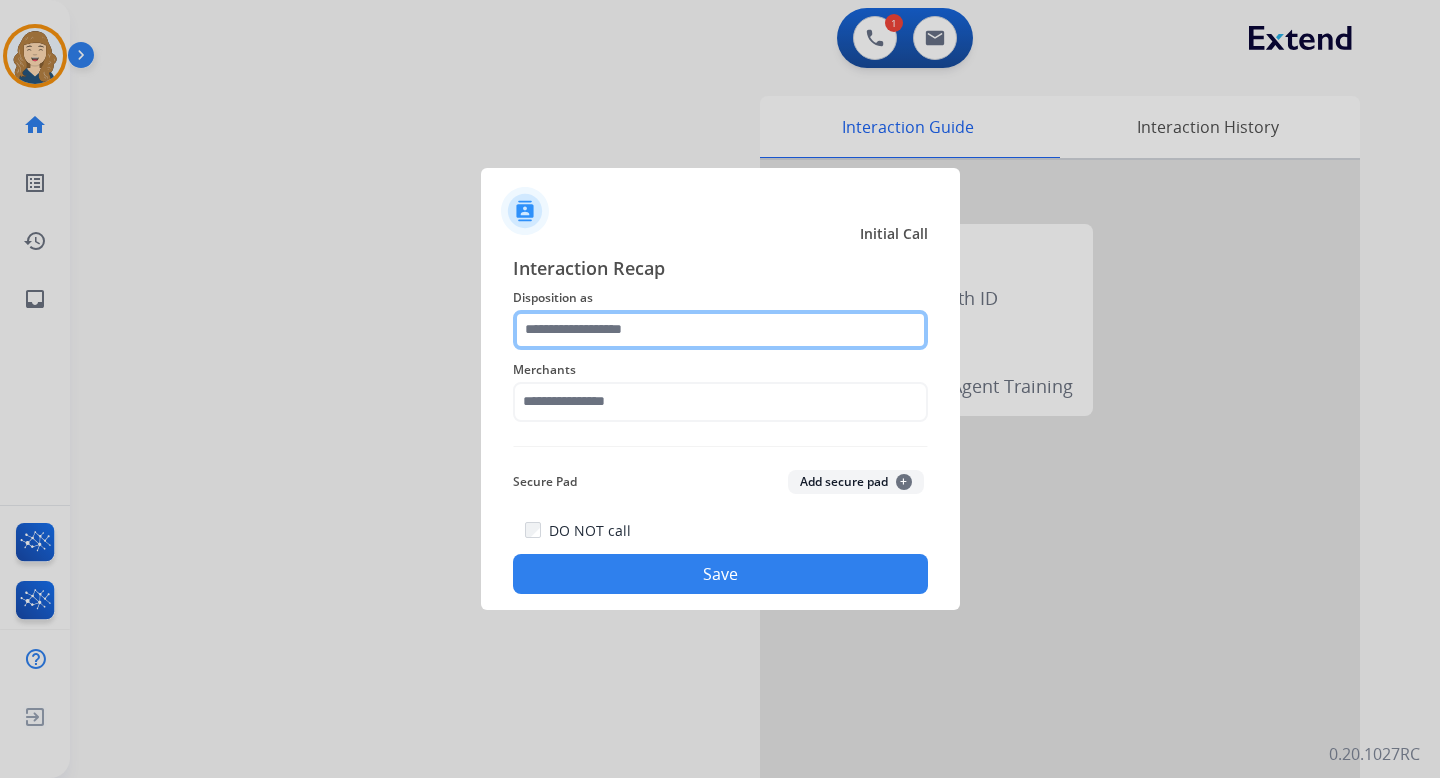 click 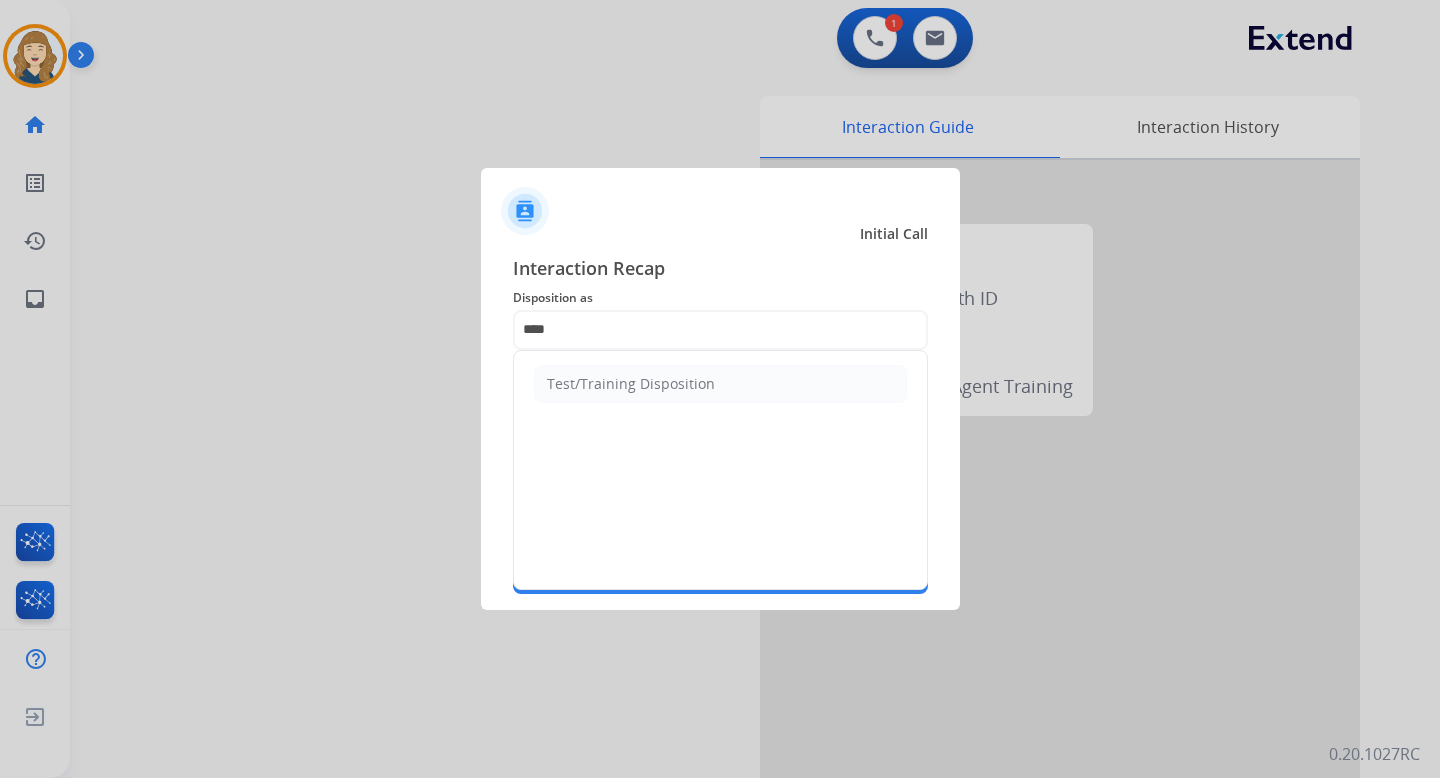 click on "Test/Training Disposition" 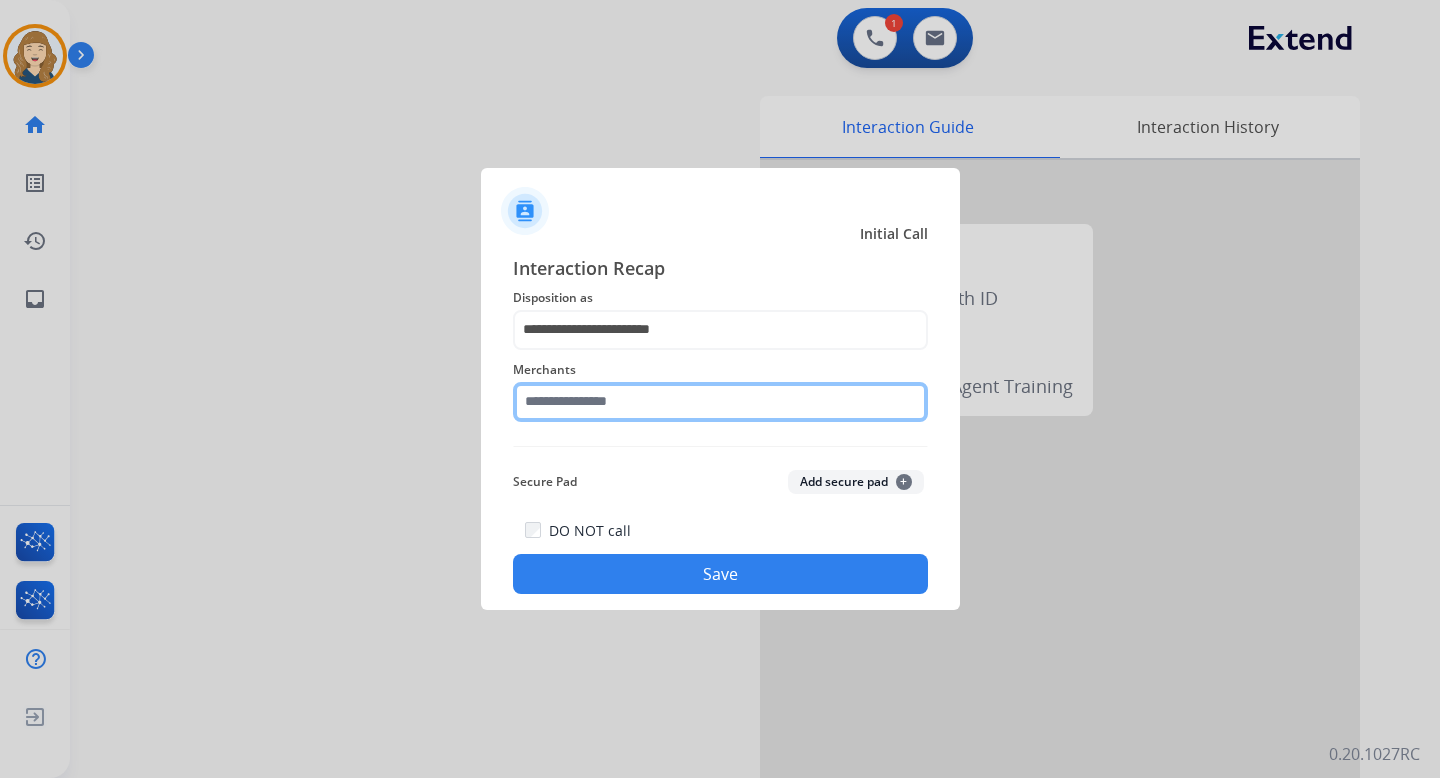 click 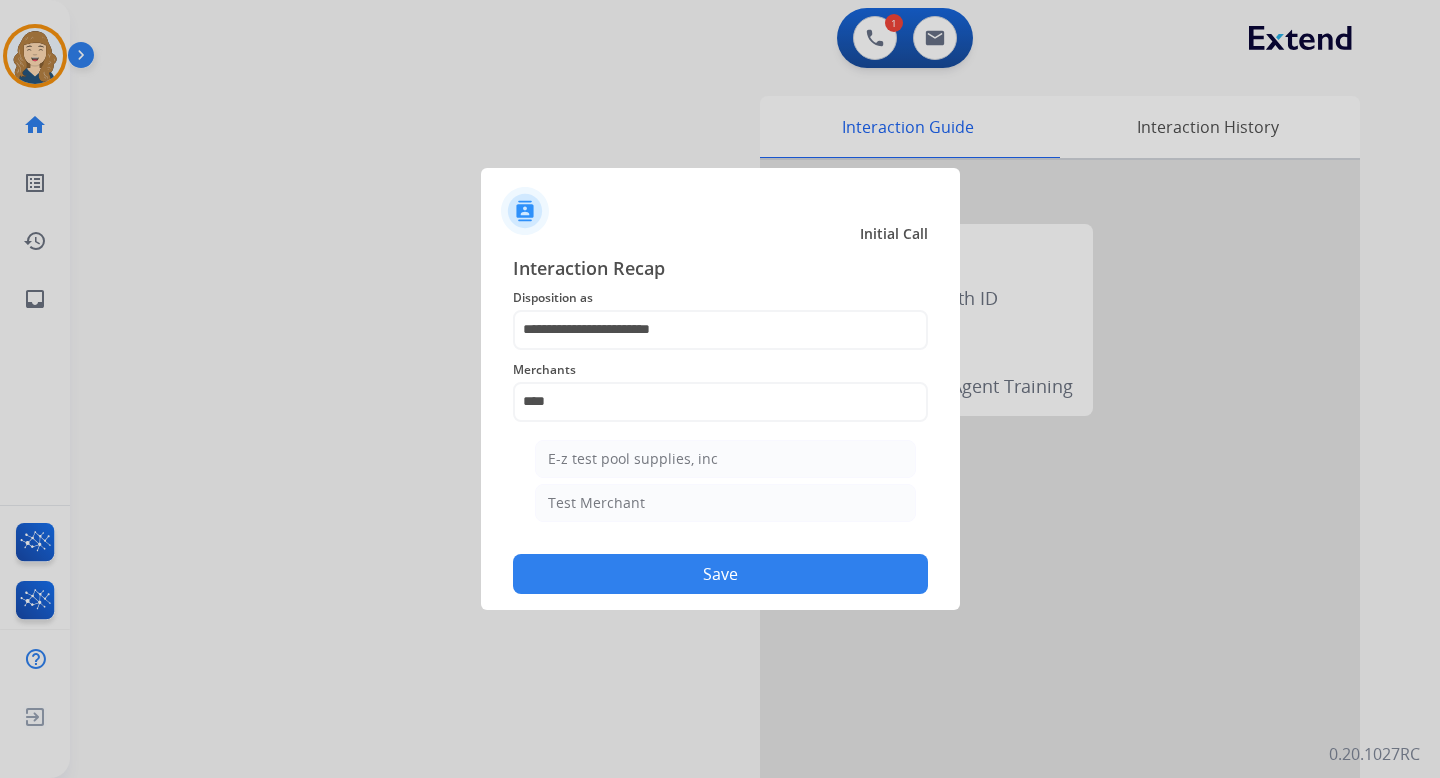 click on "Test Merchant" 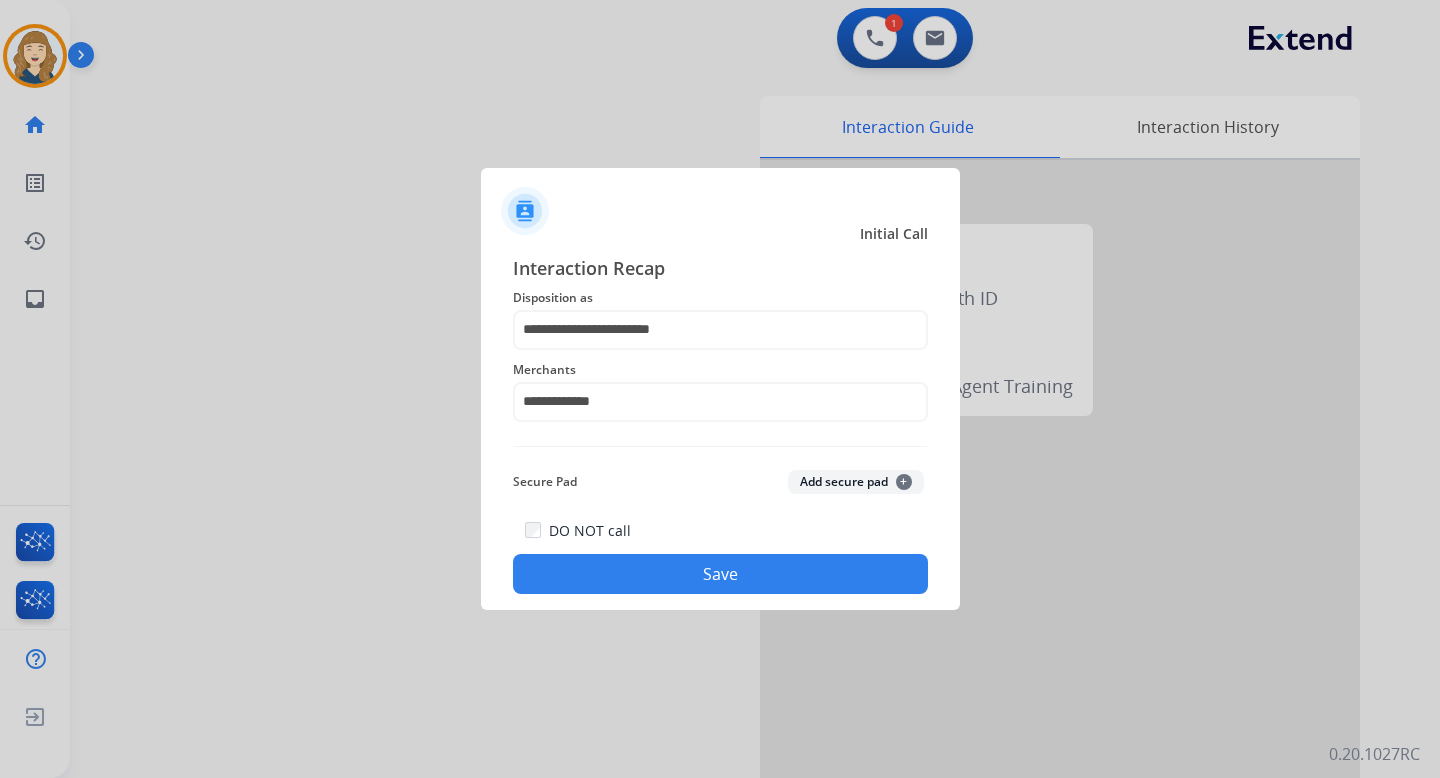 click on "Save" 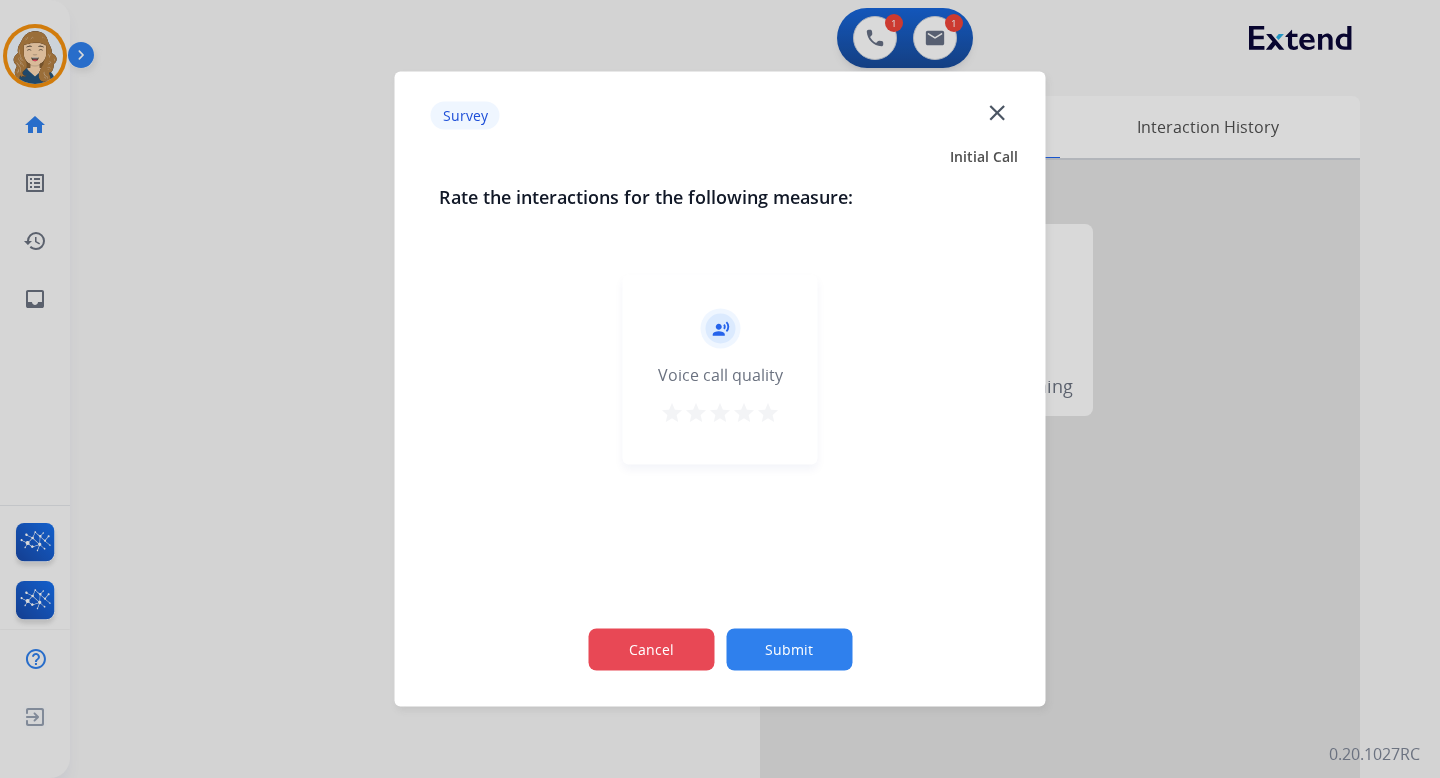 click on "Cancel" 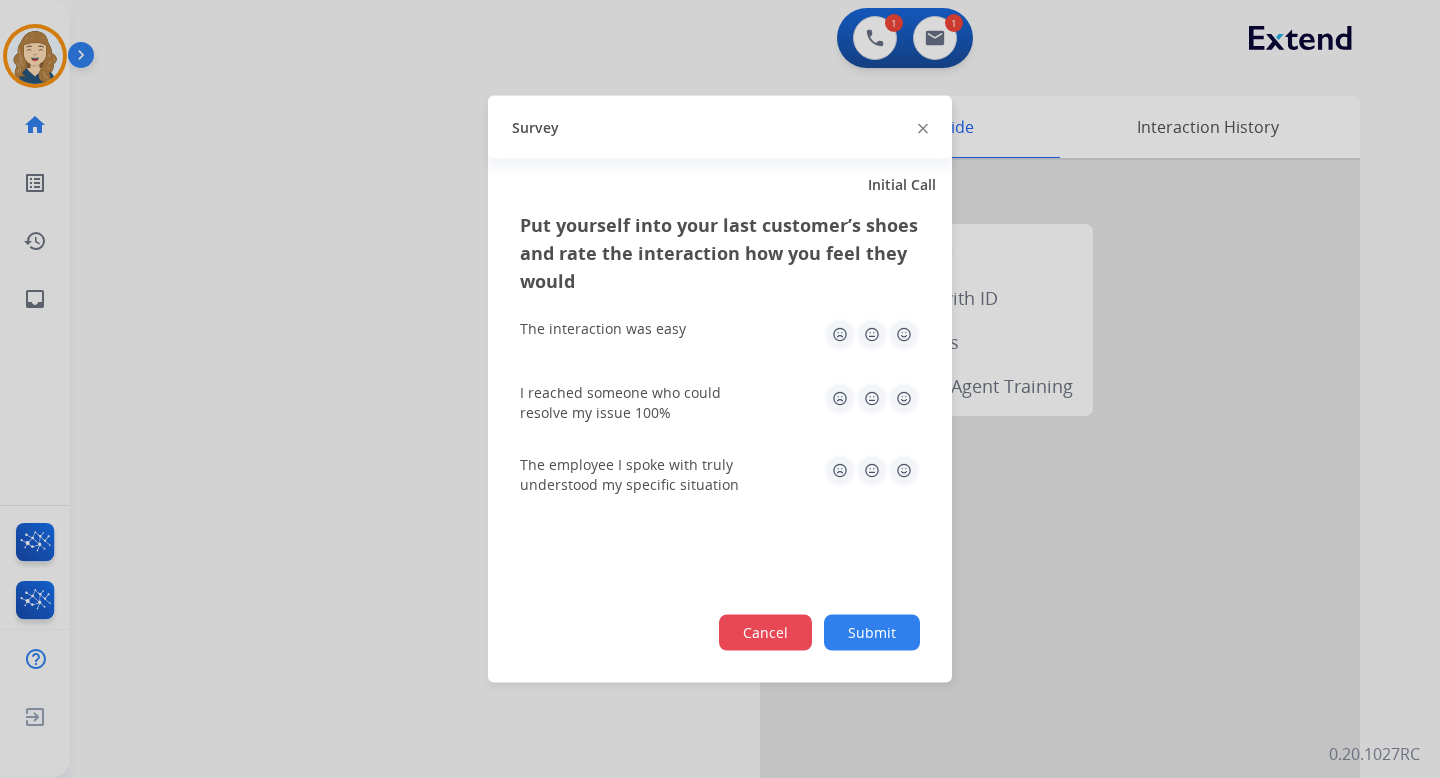 click on "Cancel" 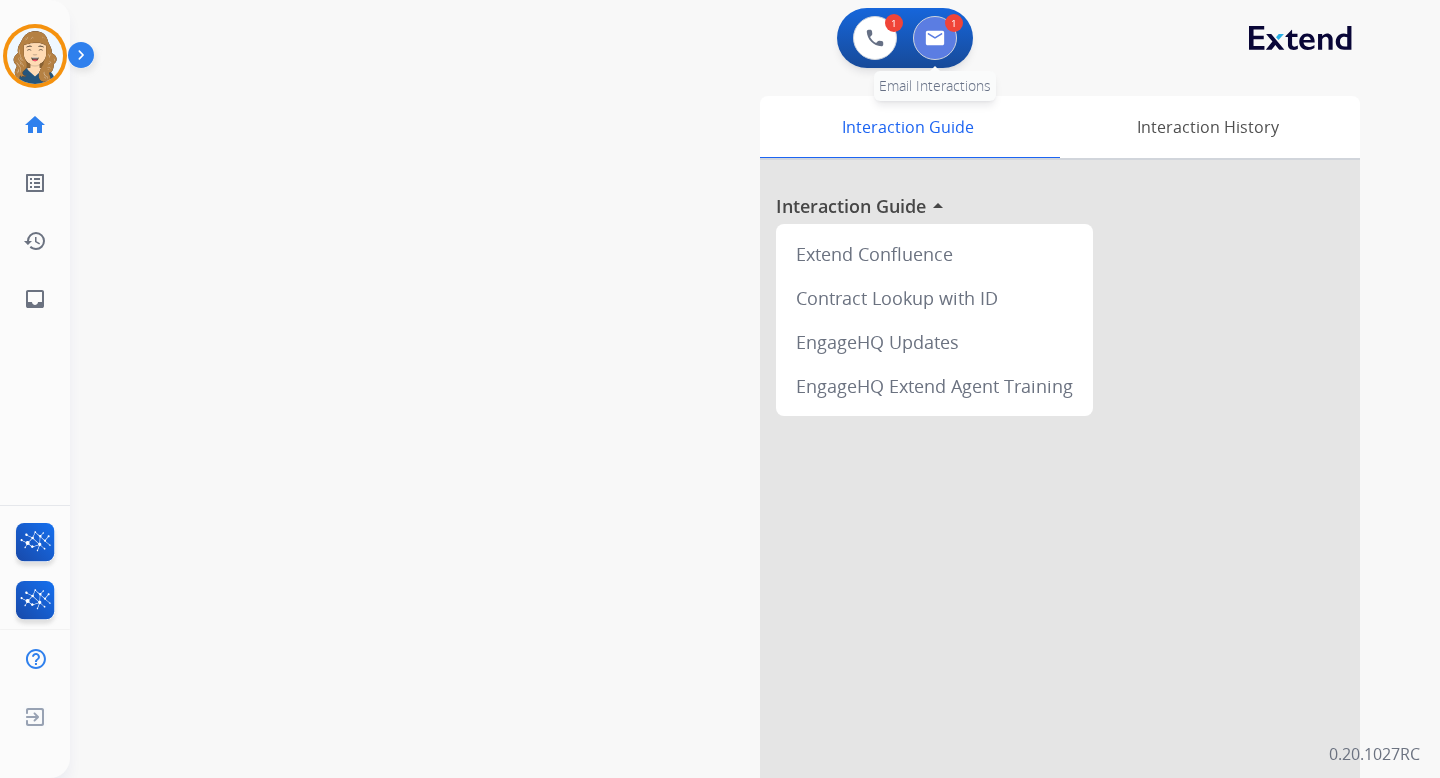 click at bounding box center [935, 38] 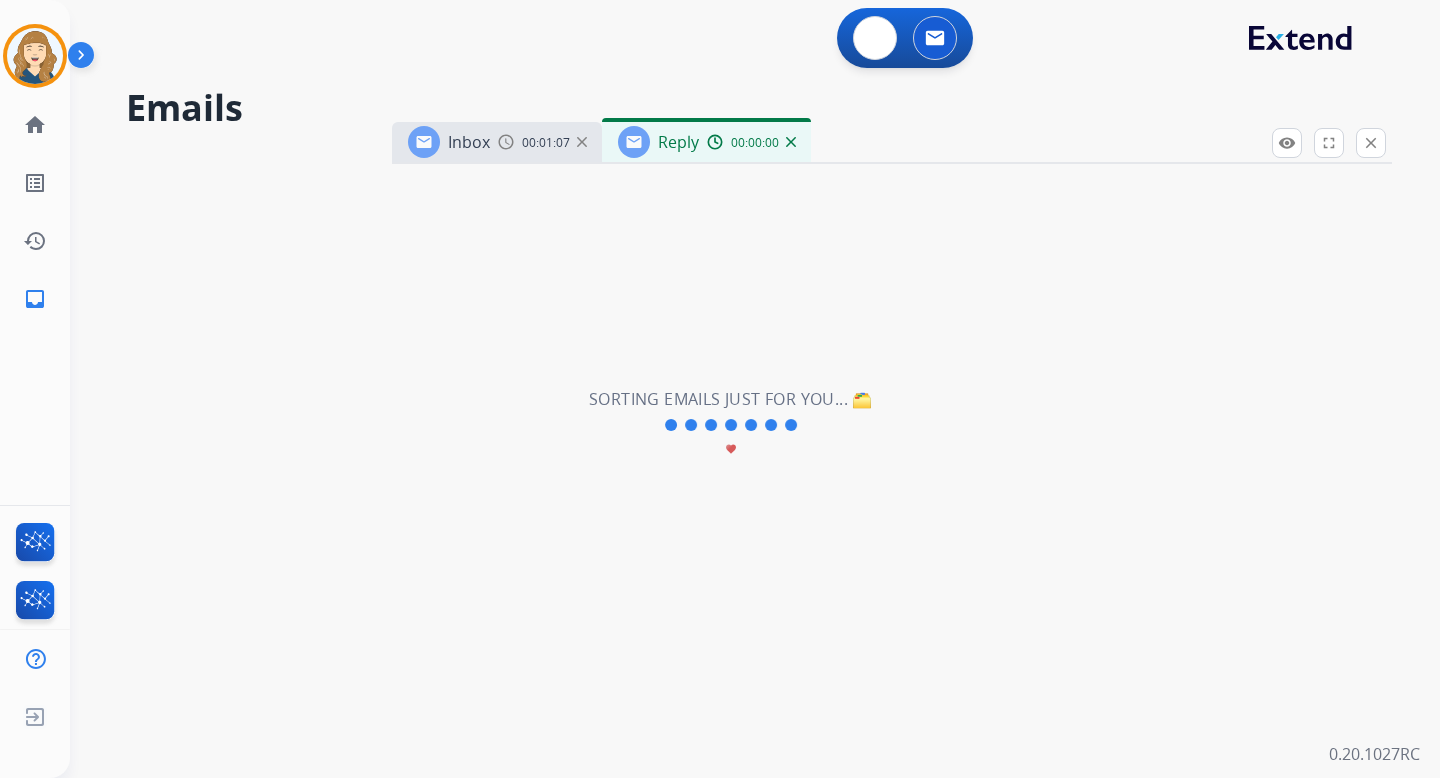 select on "**********" 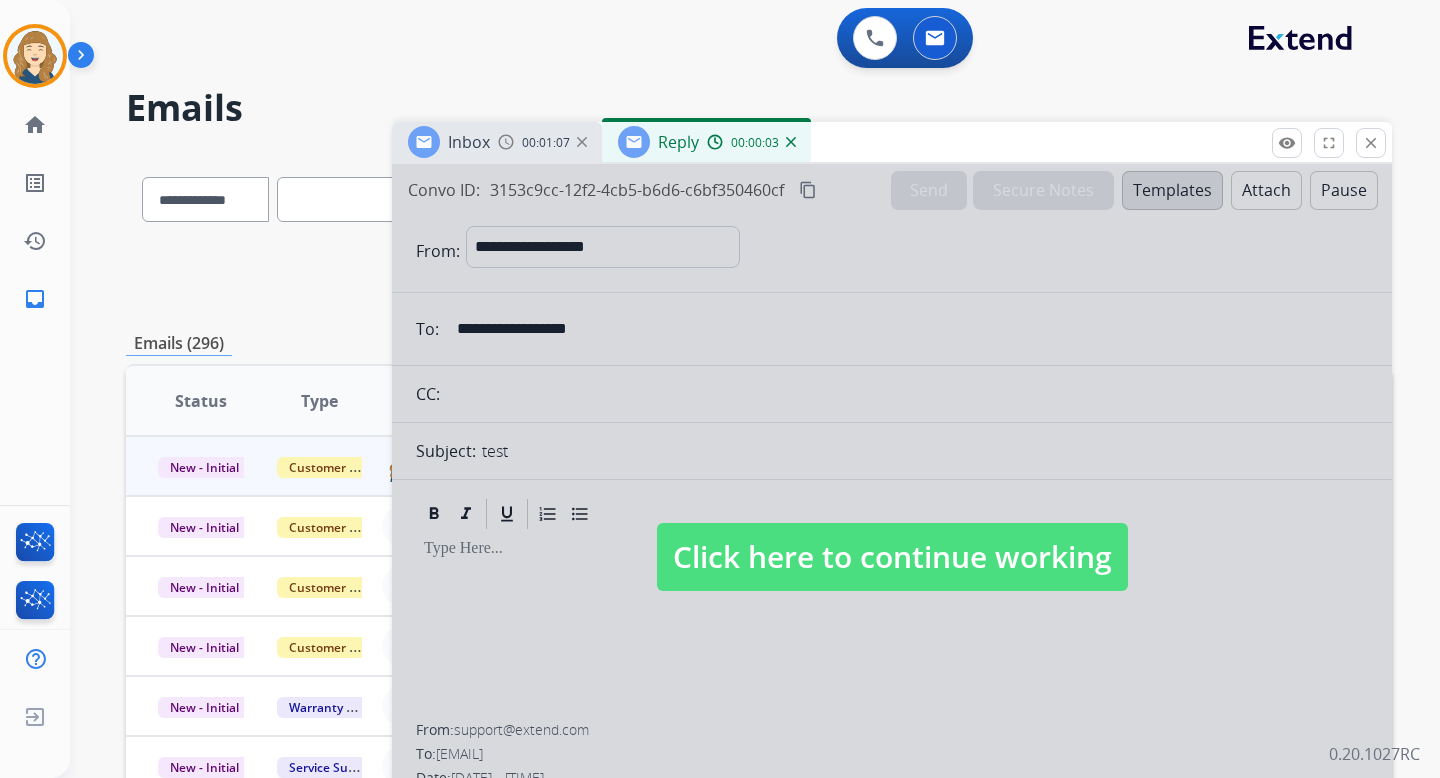 click on "Click here to continue working" at bounding box center (892, 557) 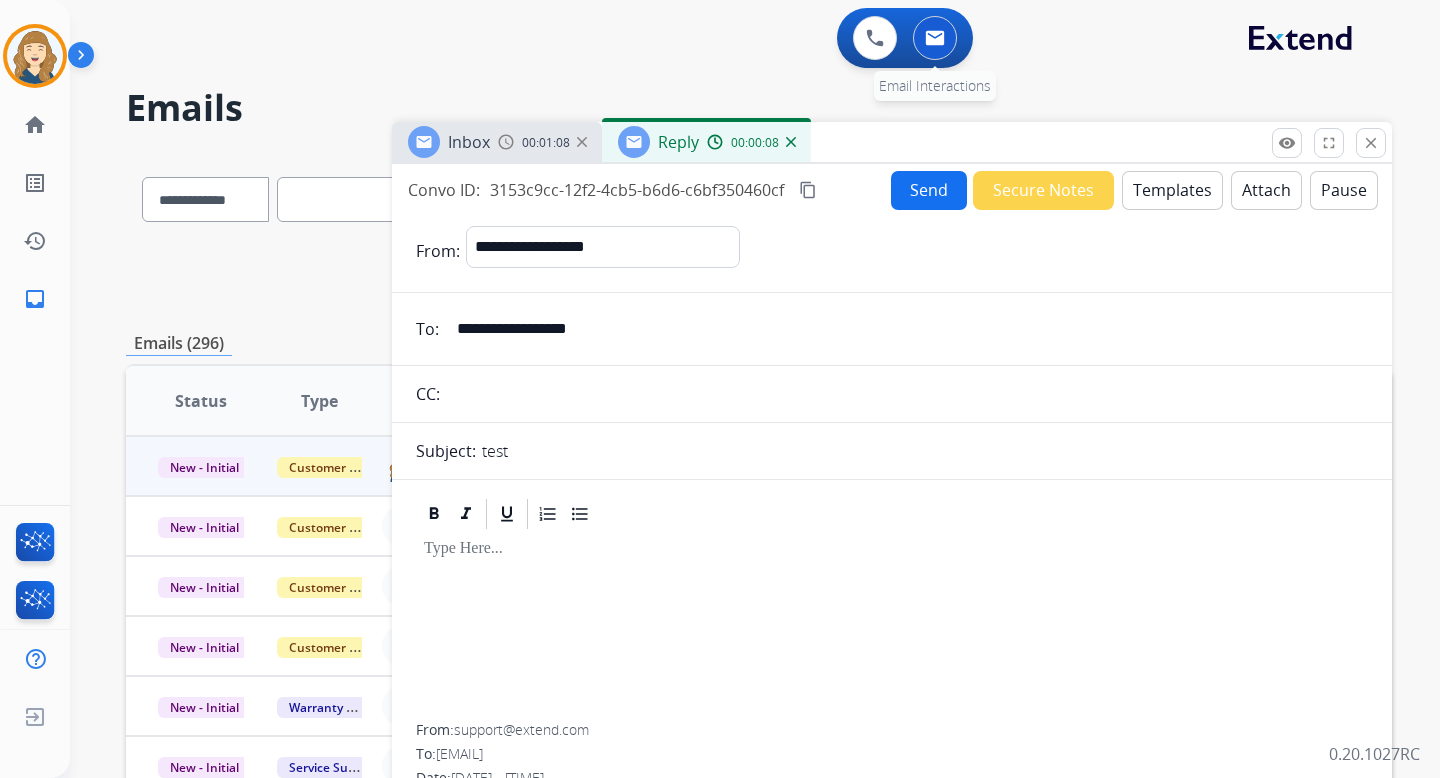 click at bounding box center (935, 38) 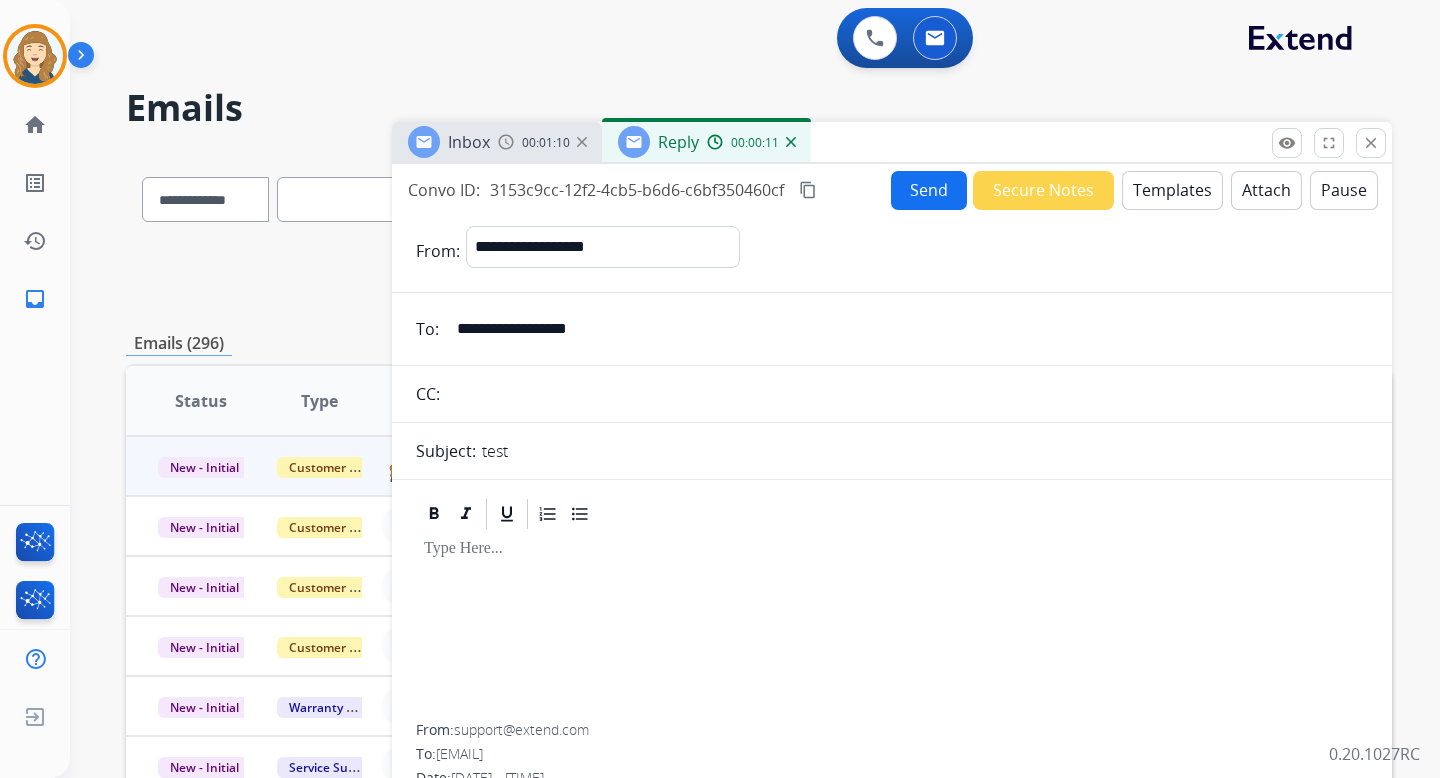click on "Pause" at bounding box center (1344, 190) 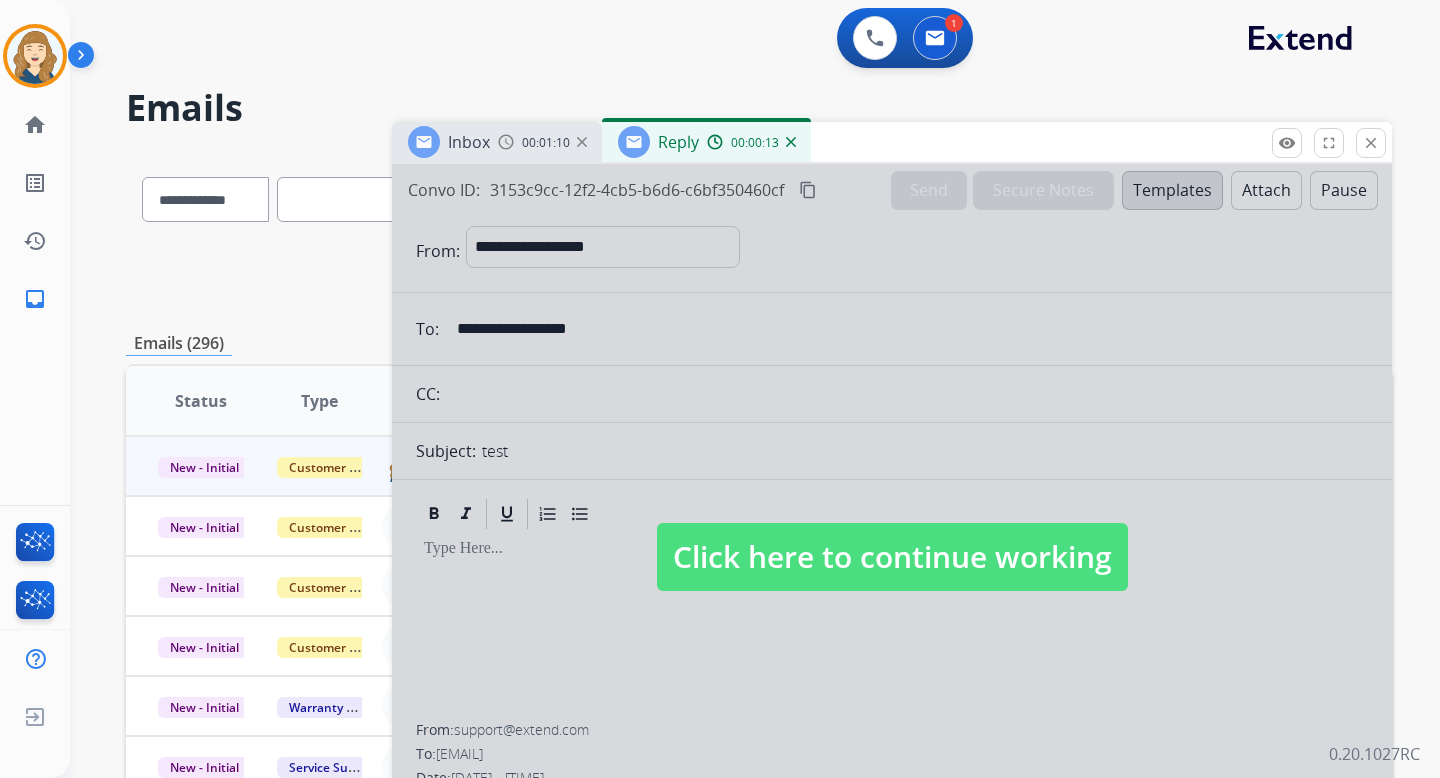 click on "Click here to continue working" at bounding box center (892, 557) 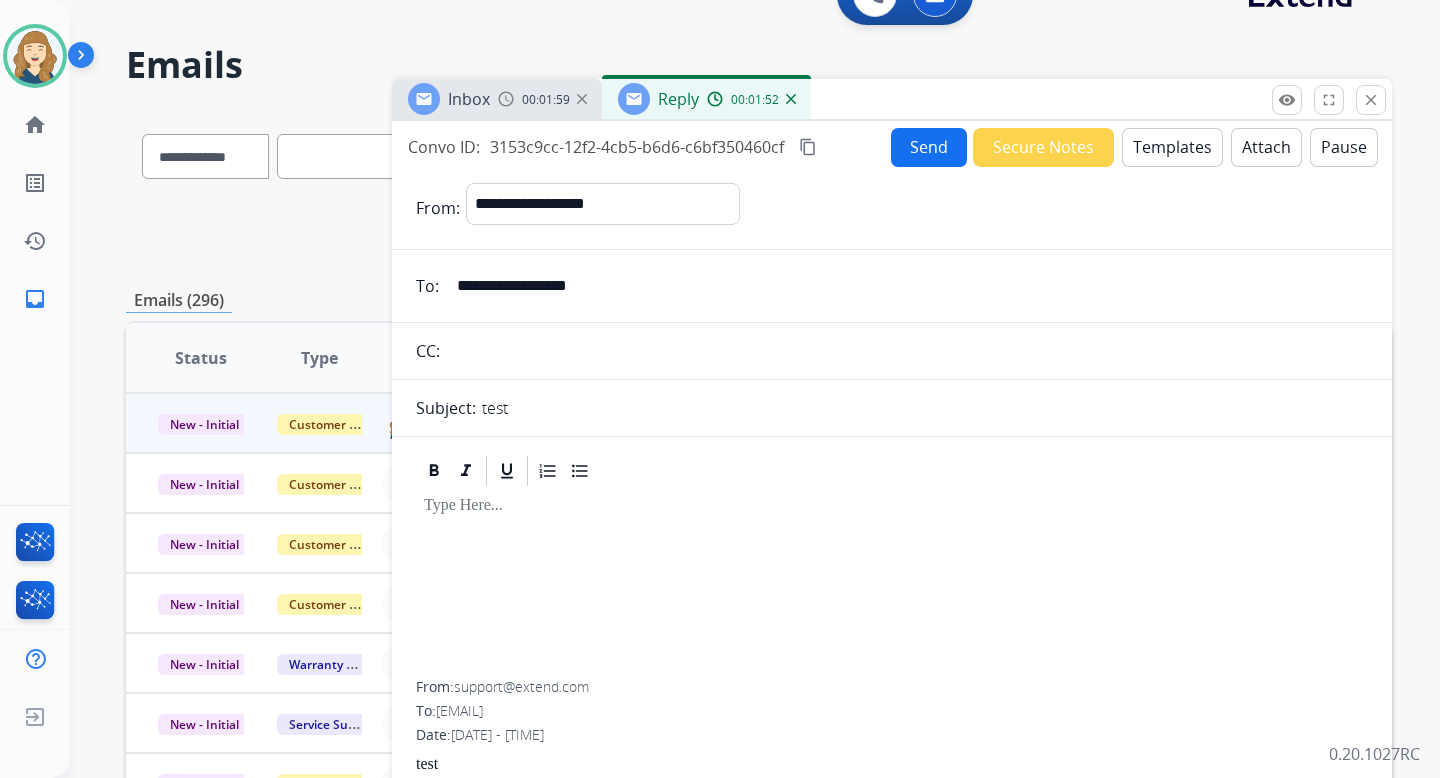 scroll, scrollTop: 0, scrollLeft: 0, axis: both 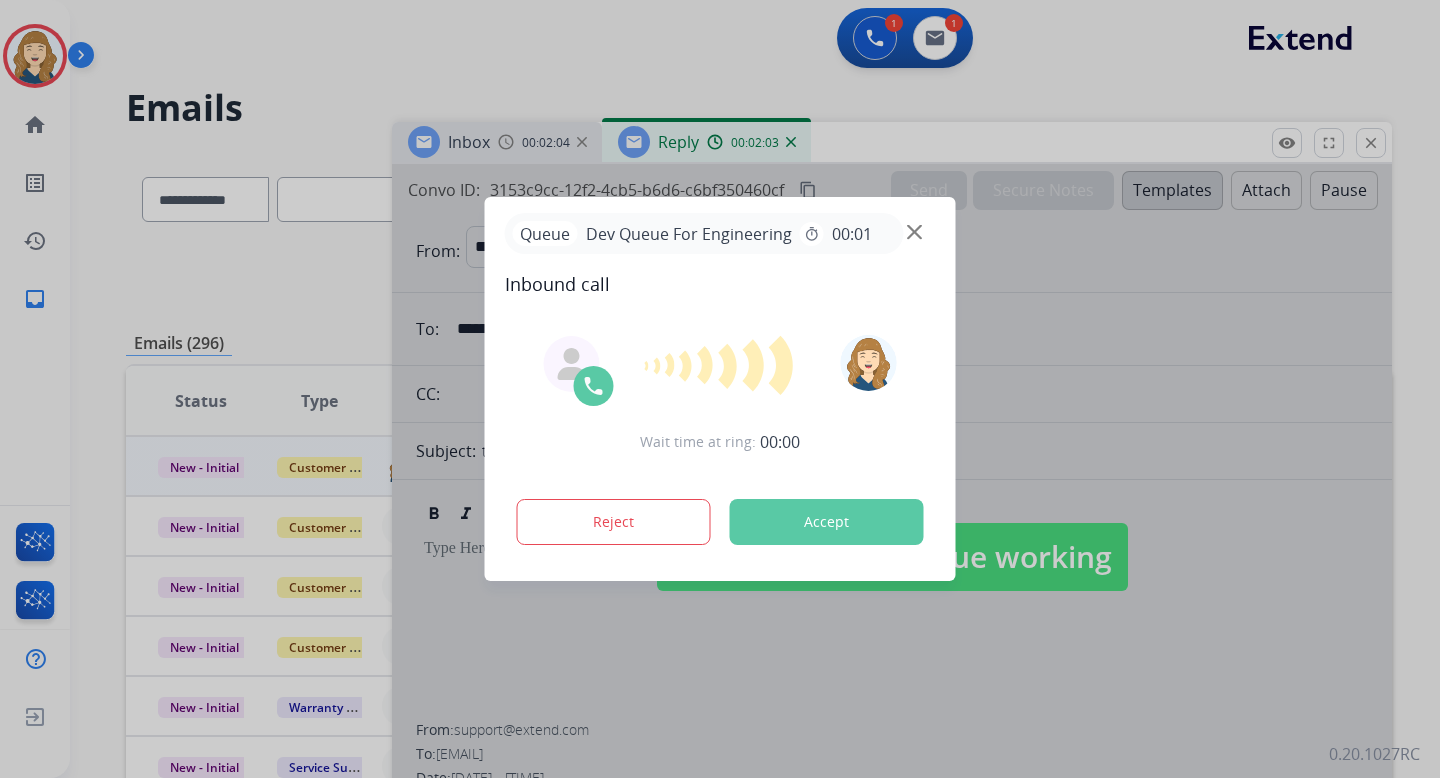 click on "Accept" at bounding box center [827, 522] 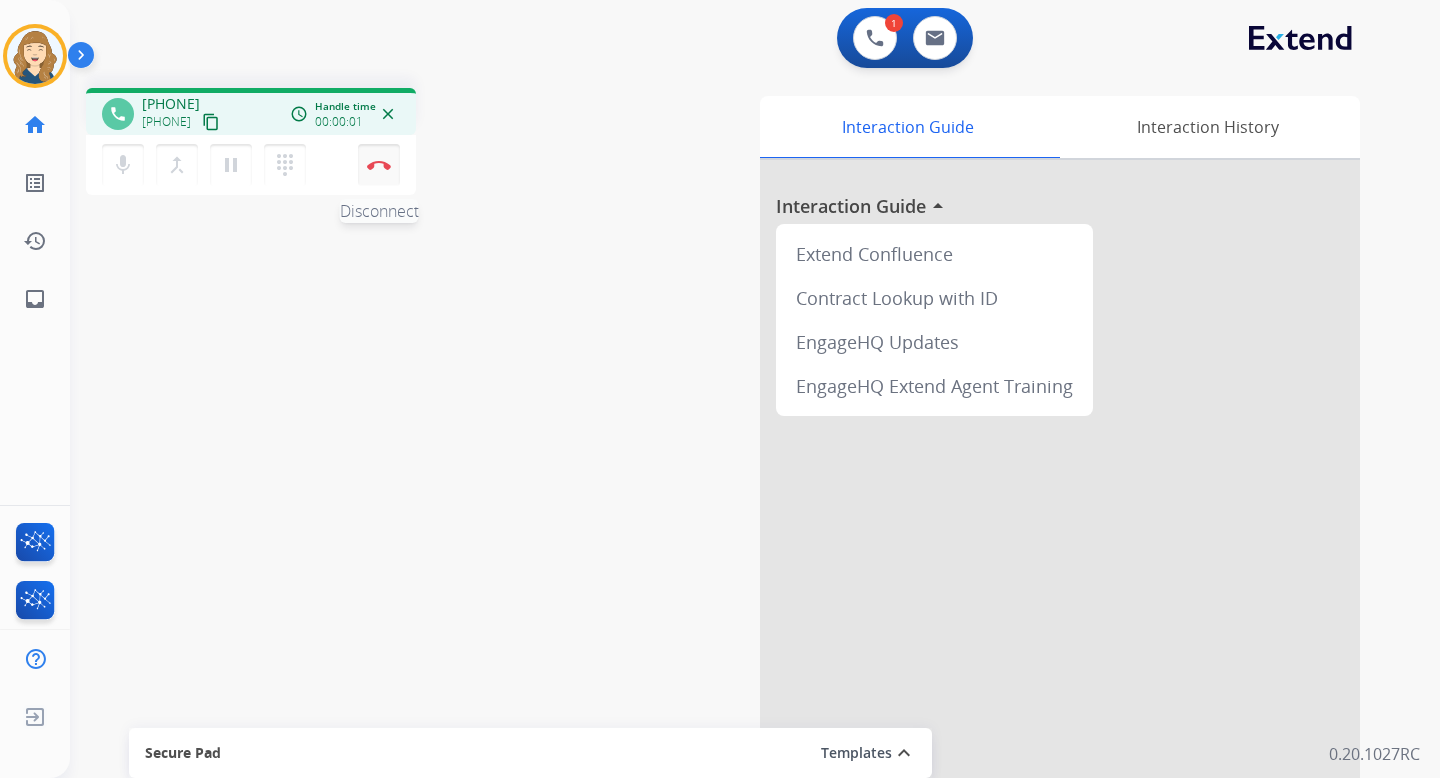 click at bounding box center (379, 165) 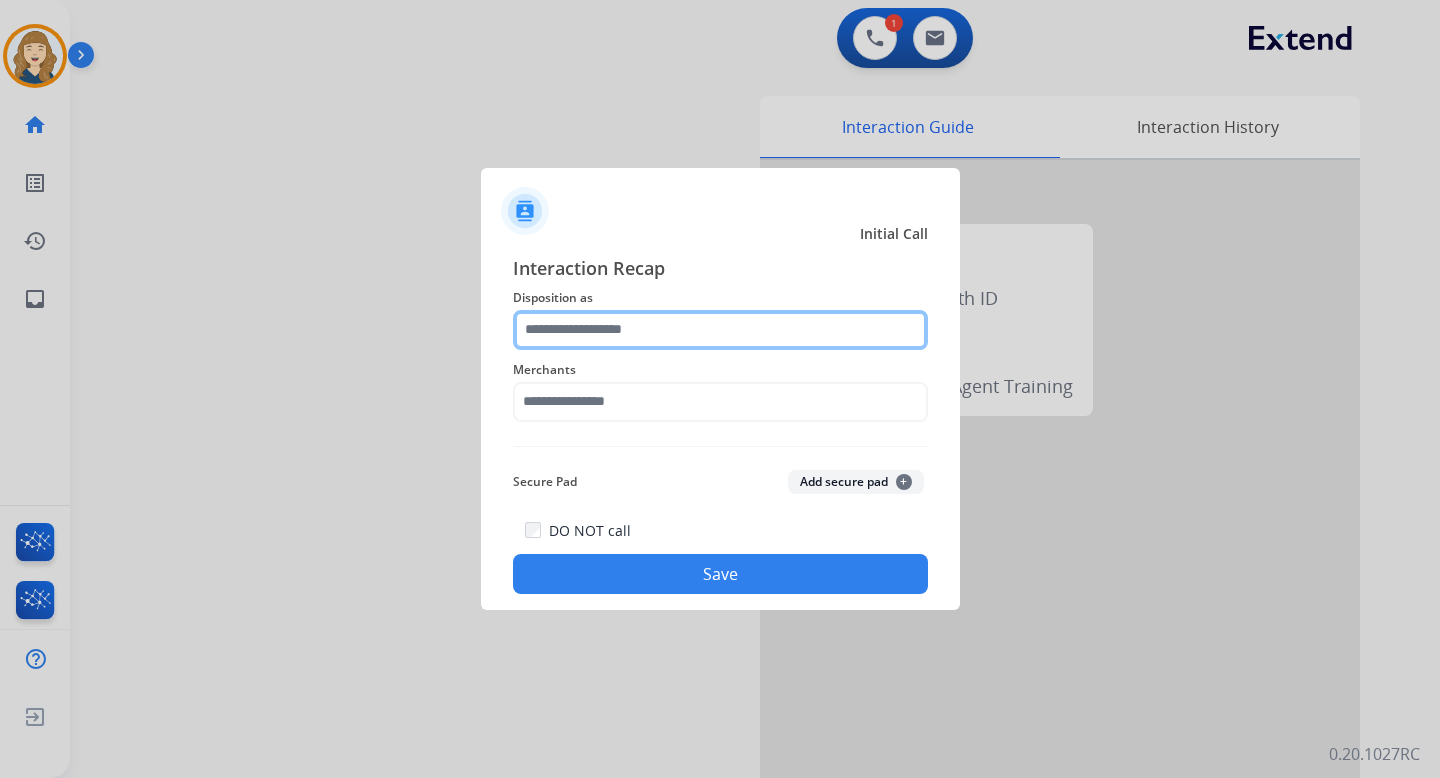 click 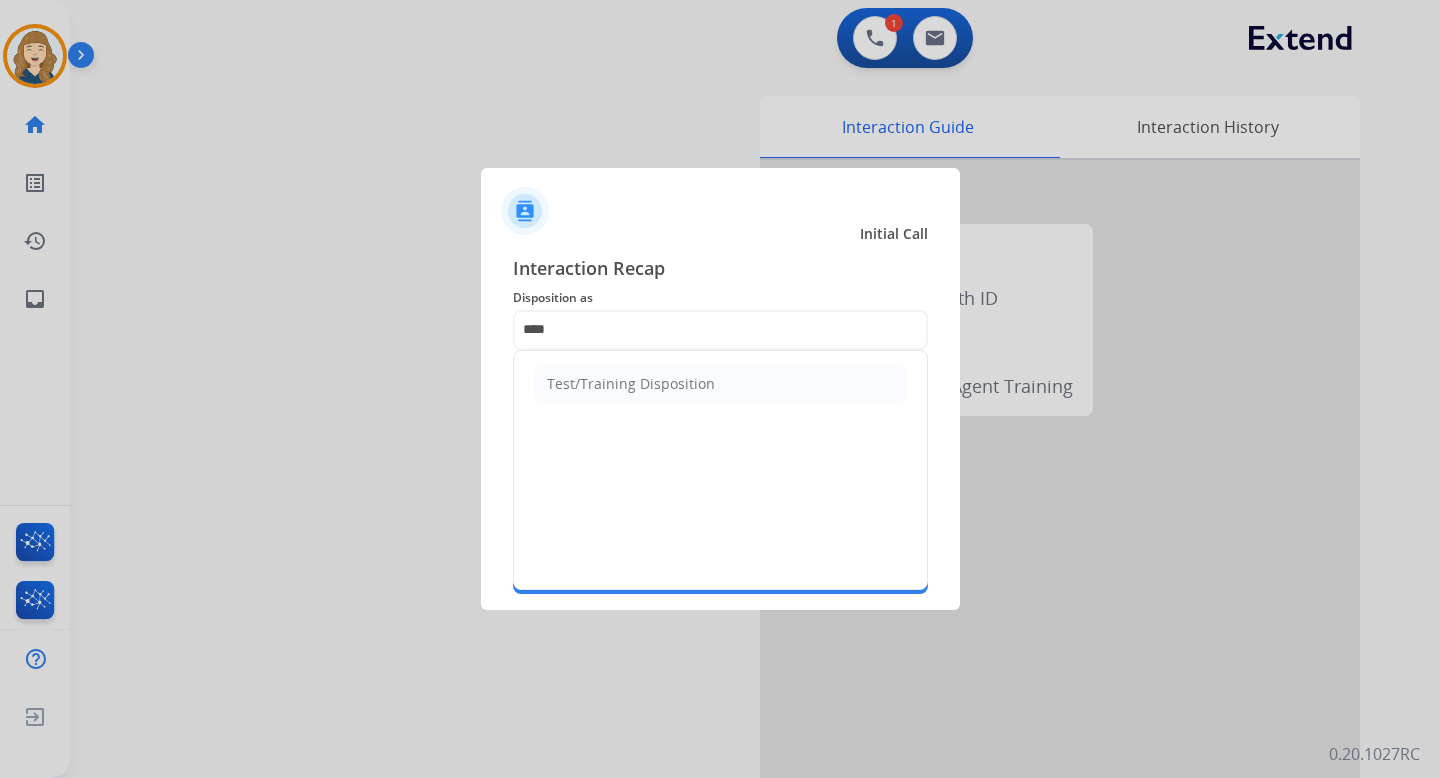click on "Test/Training Disposition" 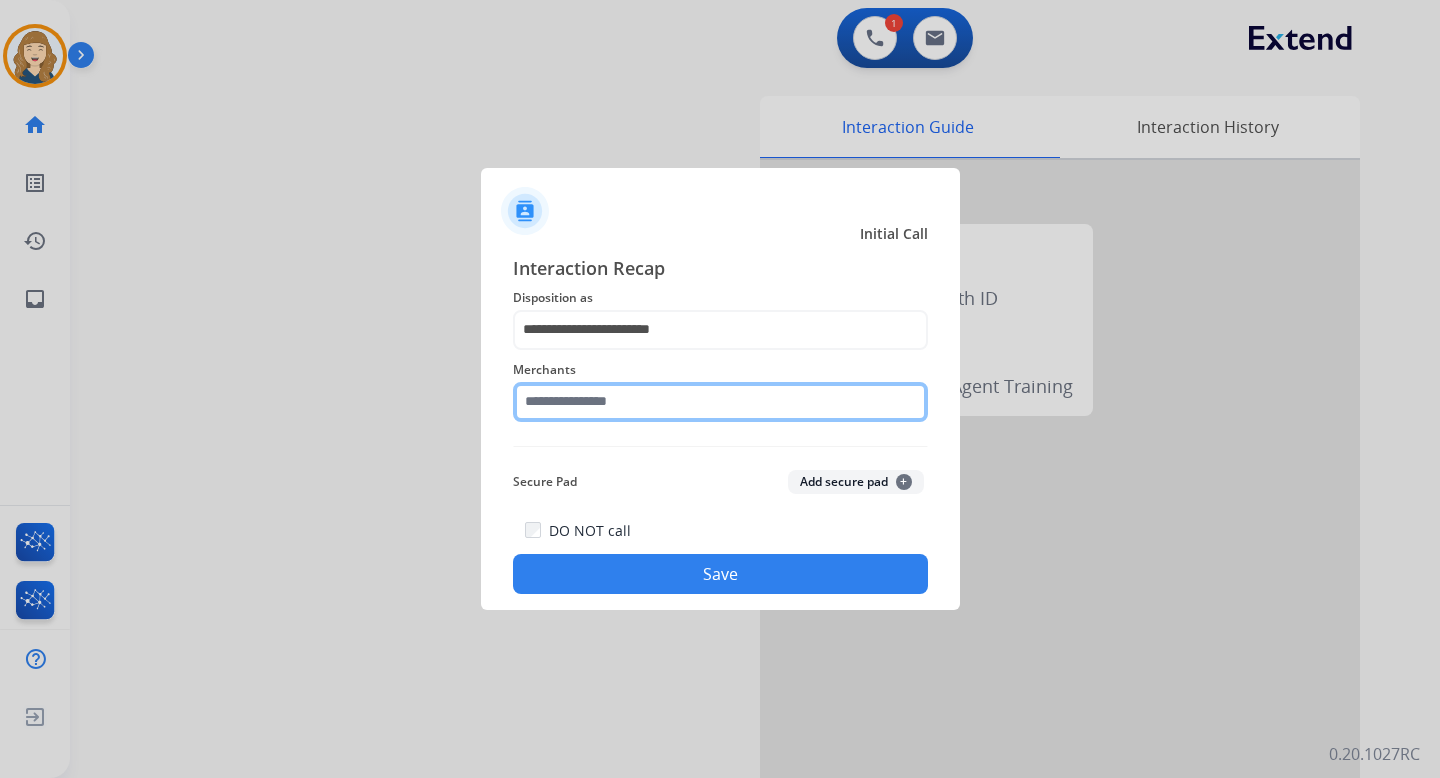 click 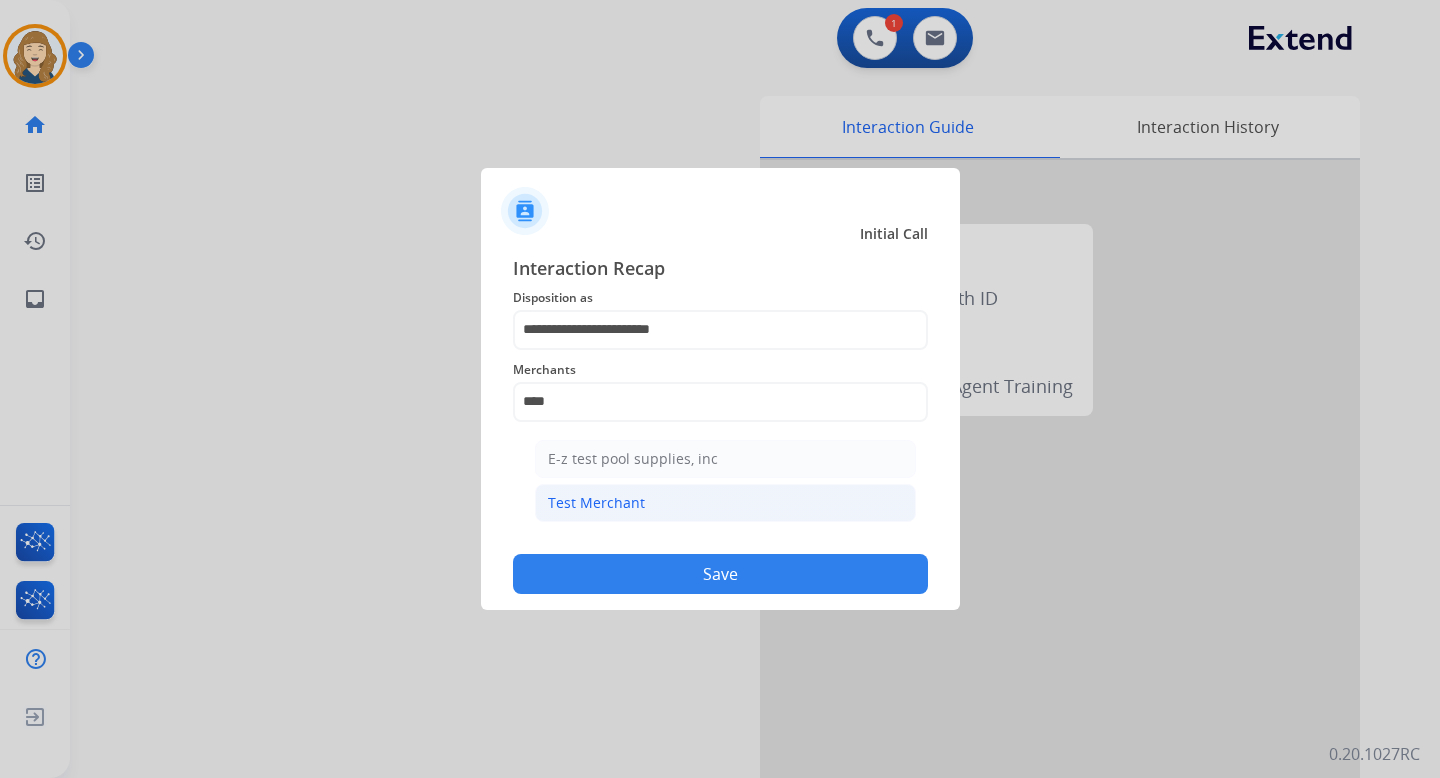 click on "Test Merchant" 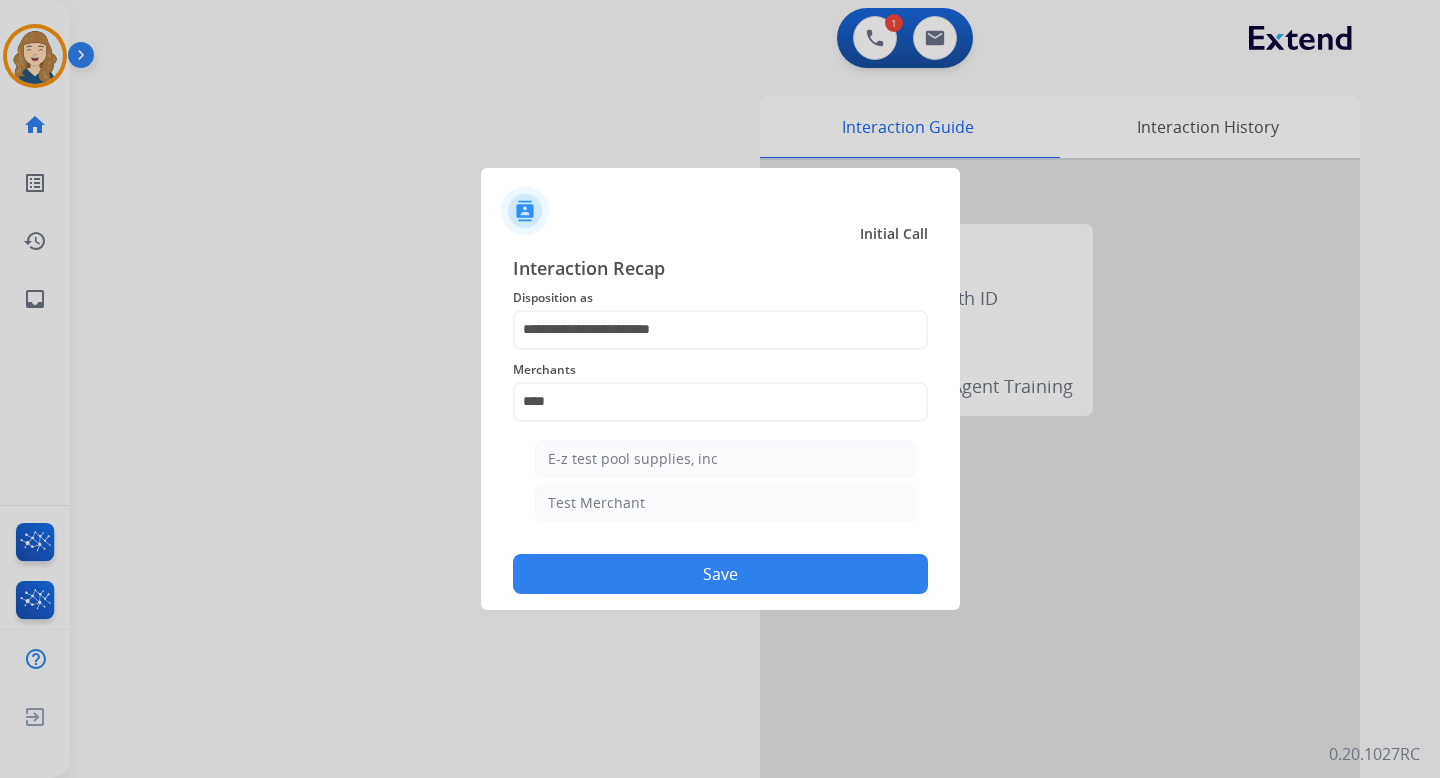 type on "**********" 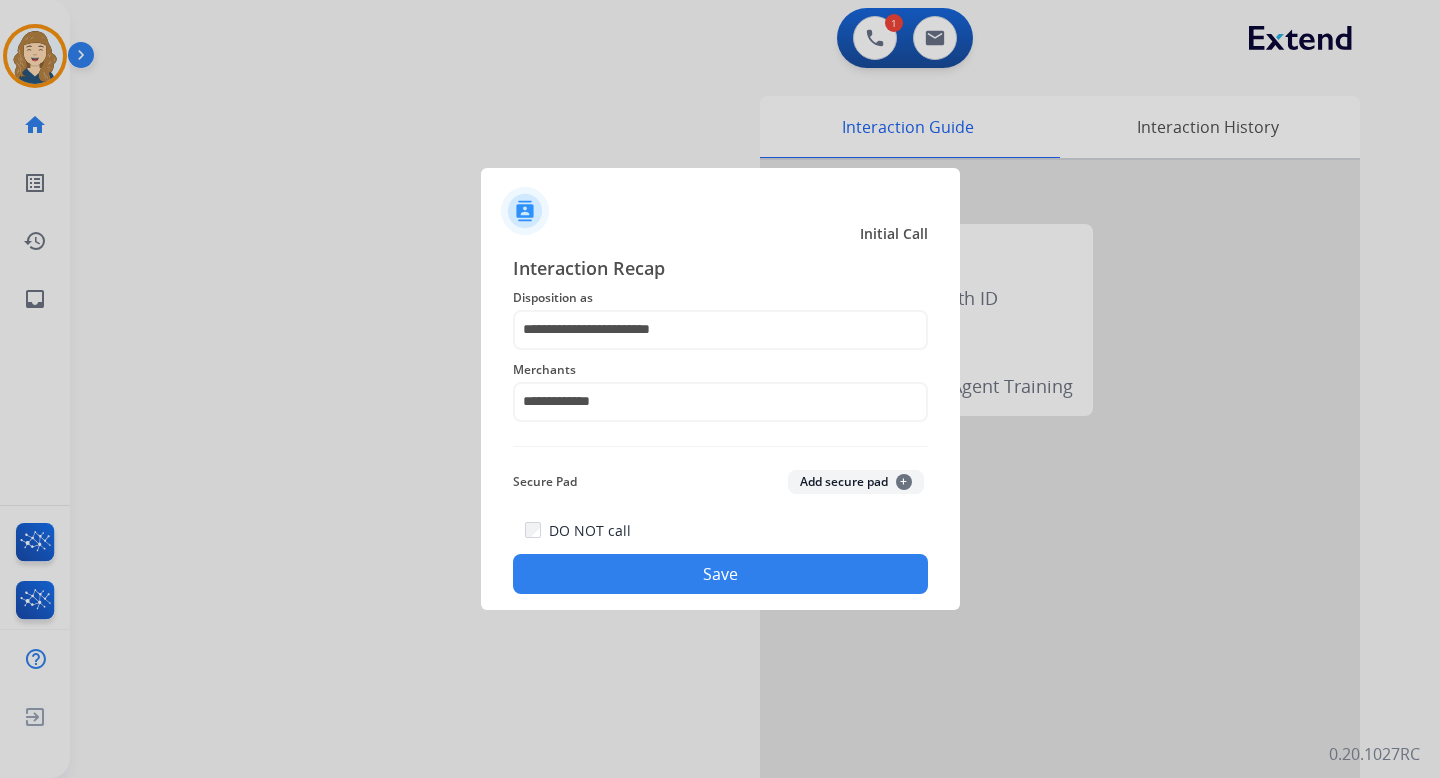 click on "Save" 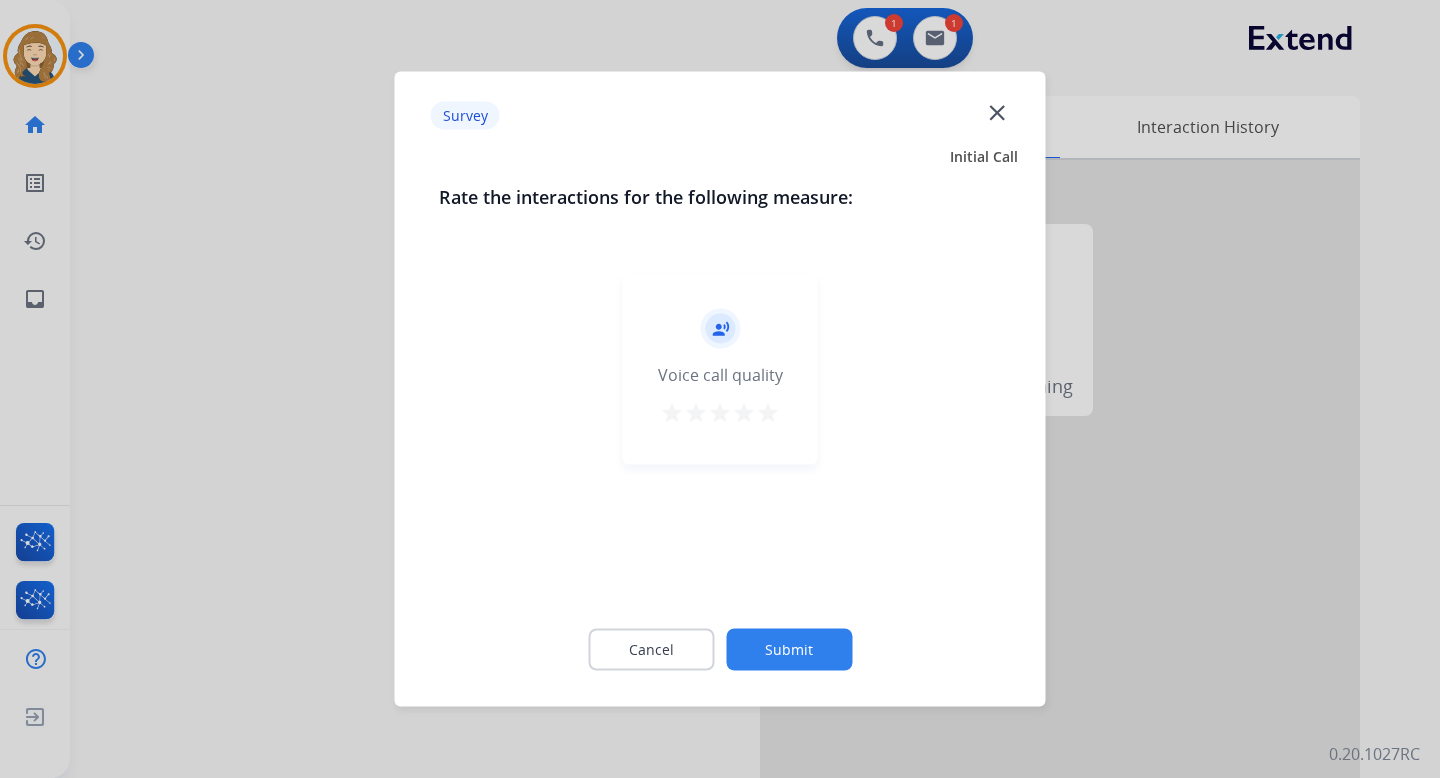 click on "Submit" 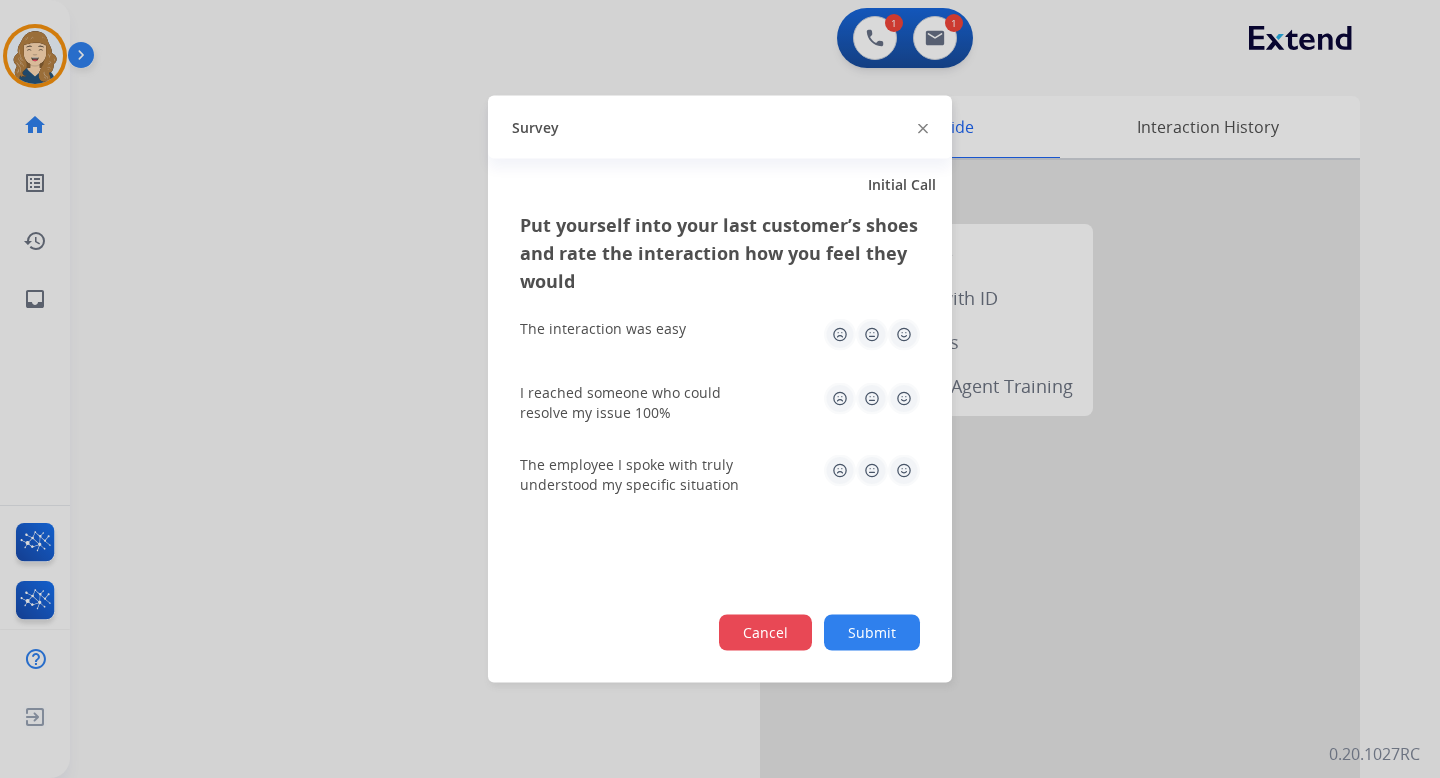 click on "Cancel" 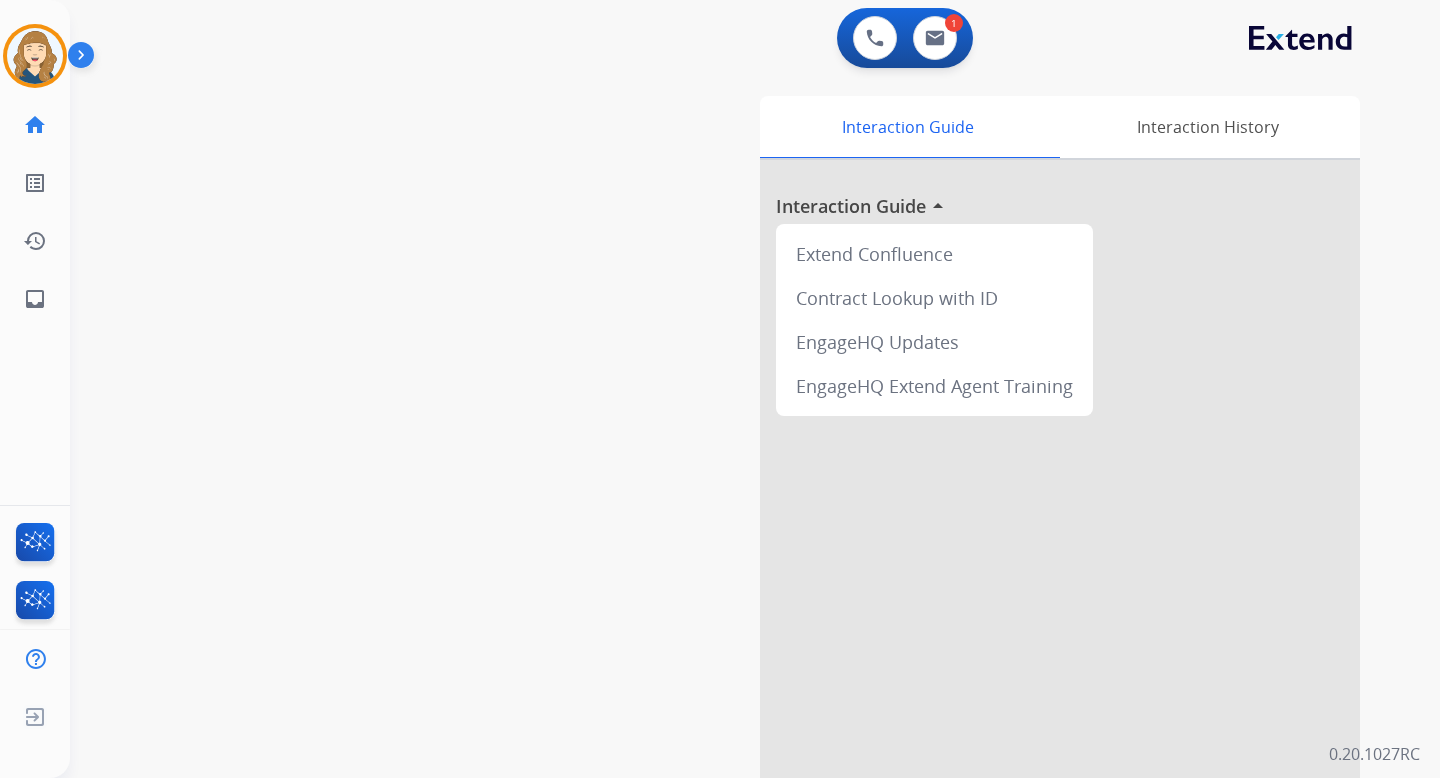 click at bounding box center (85, 59) 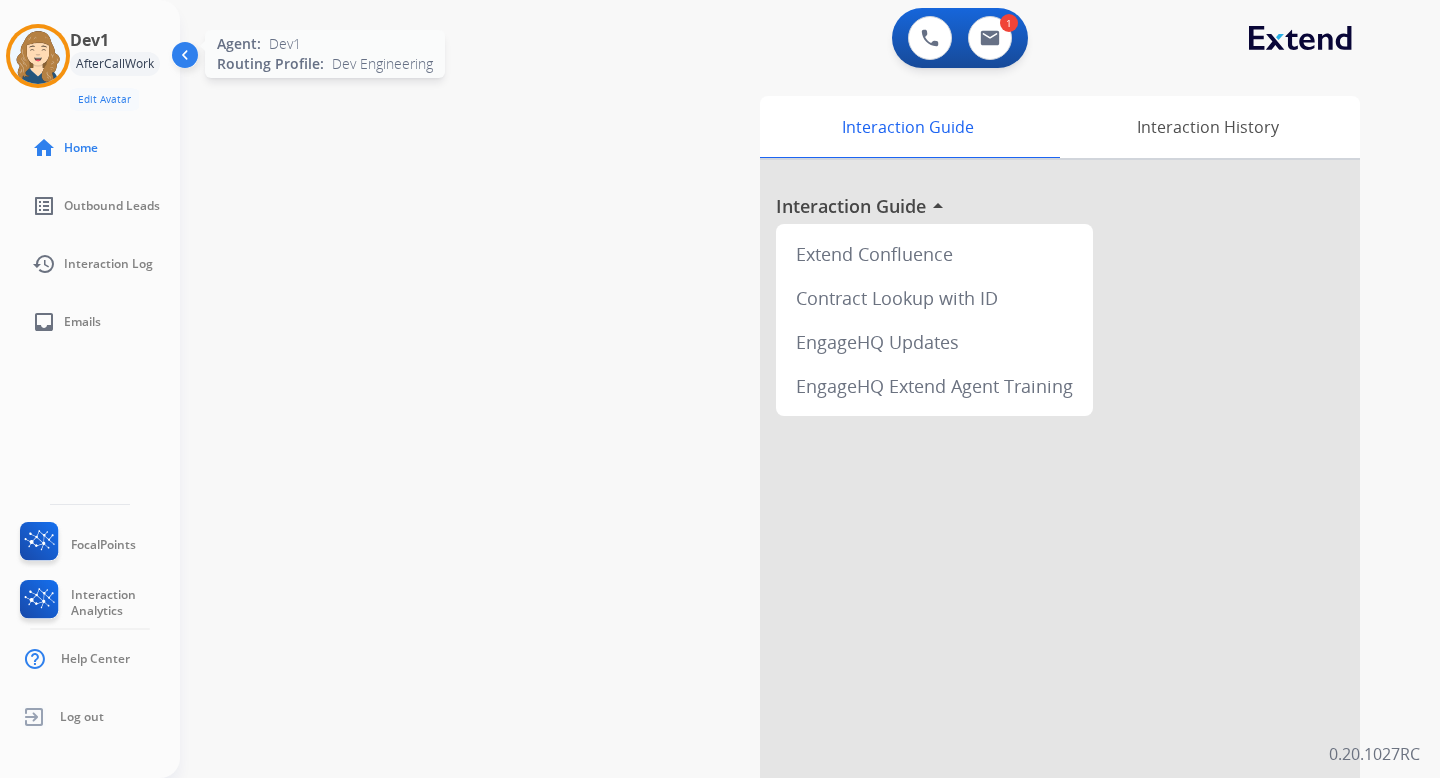 click at bounding box center [38, 56] 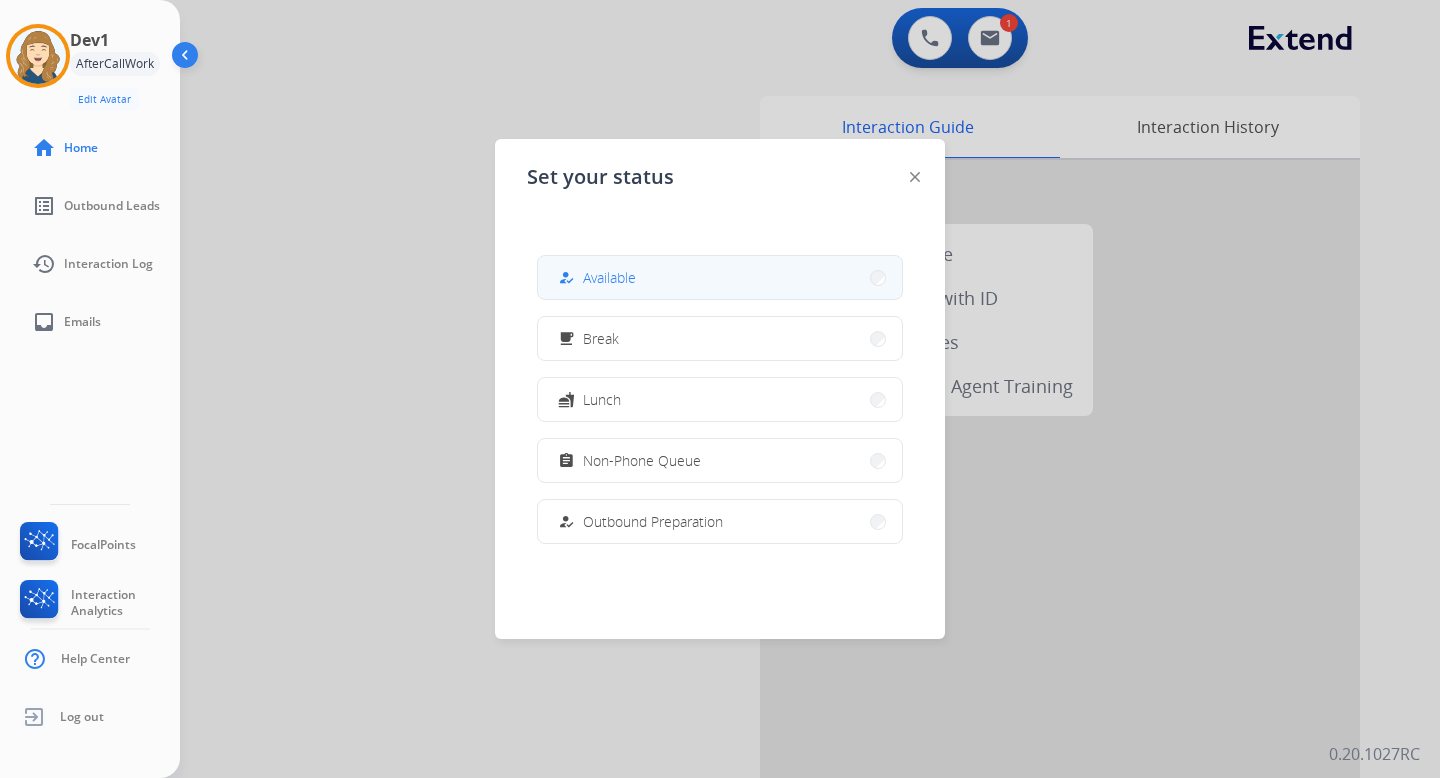 click on "how_to_reg Available" at bounding box center (720, 277) 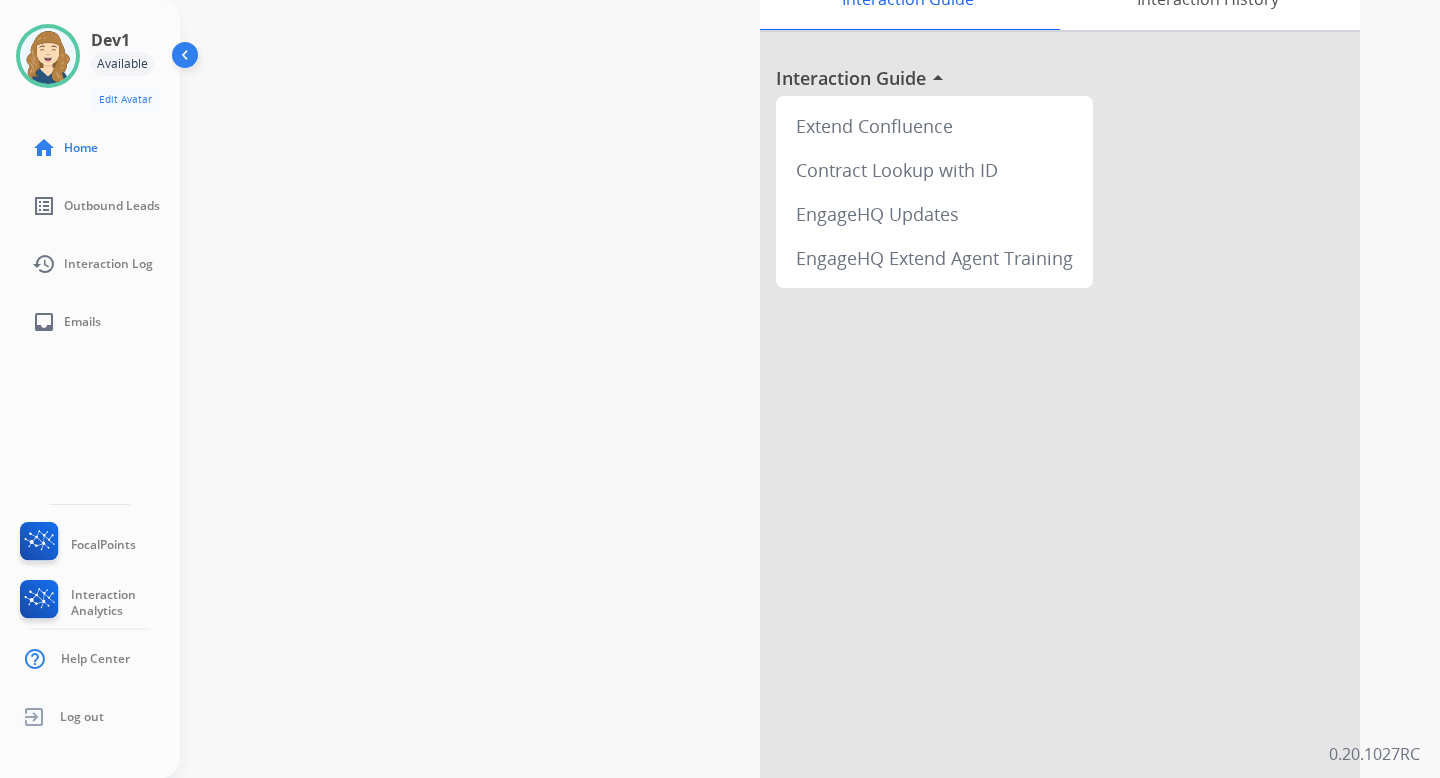 scroll, scrollTop: 0, scrollLeft: 0, axis: both 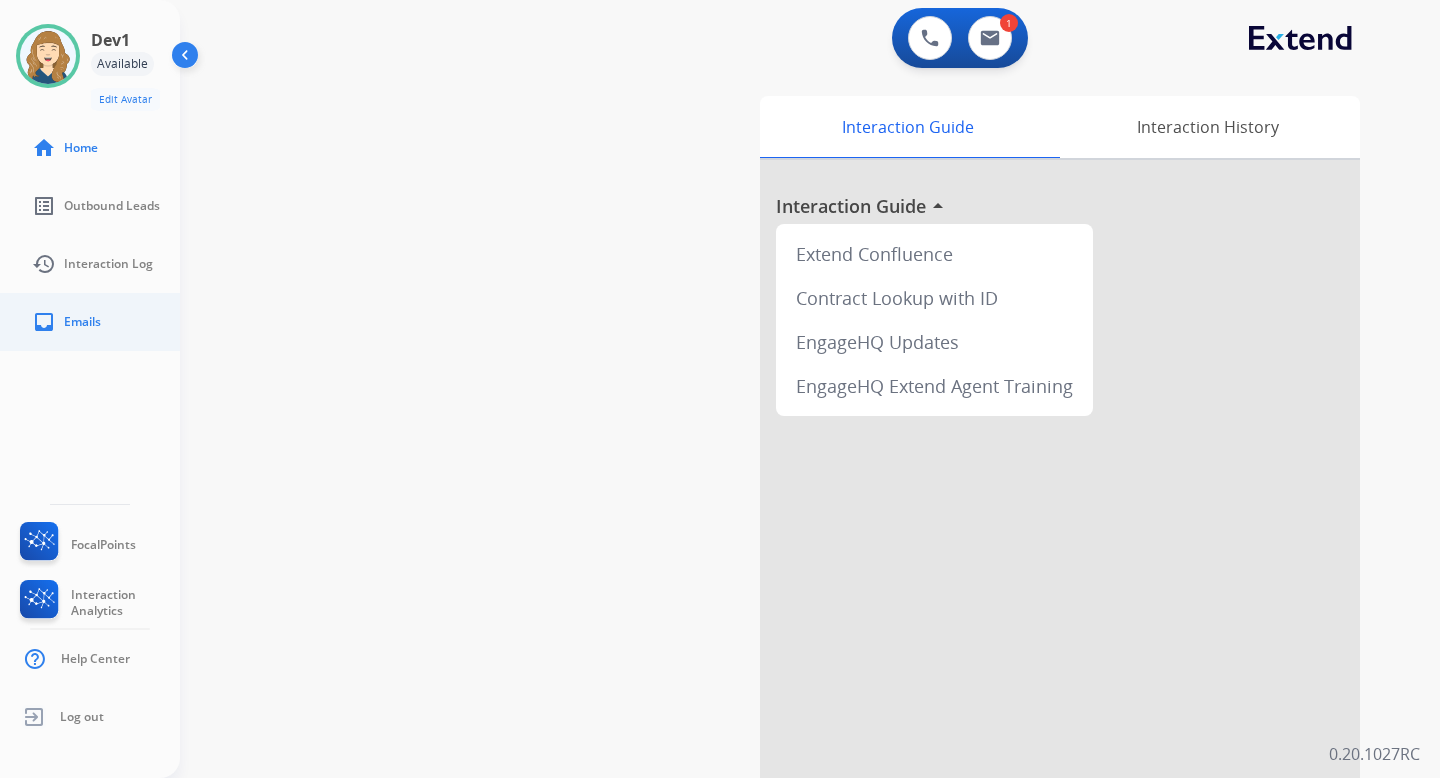 click on "inbox  Emails" 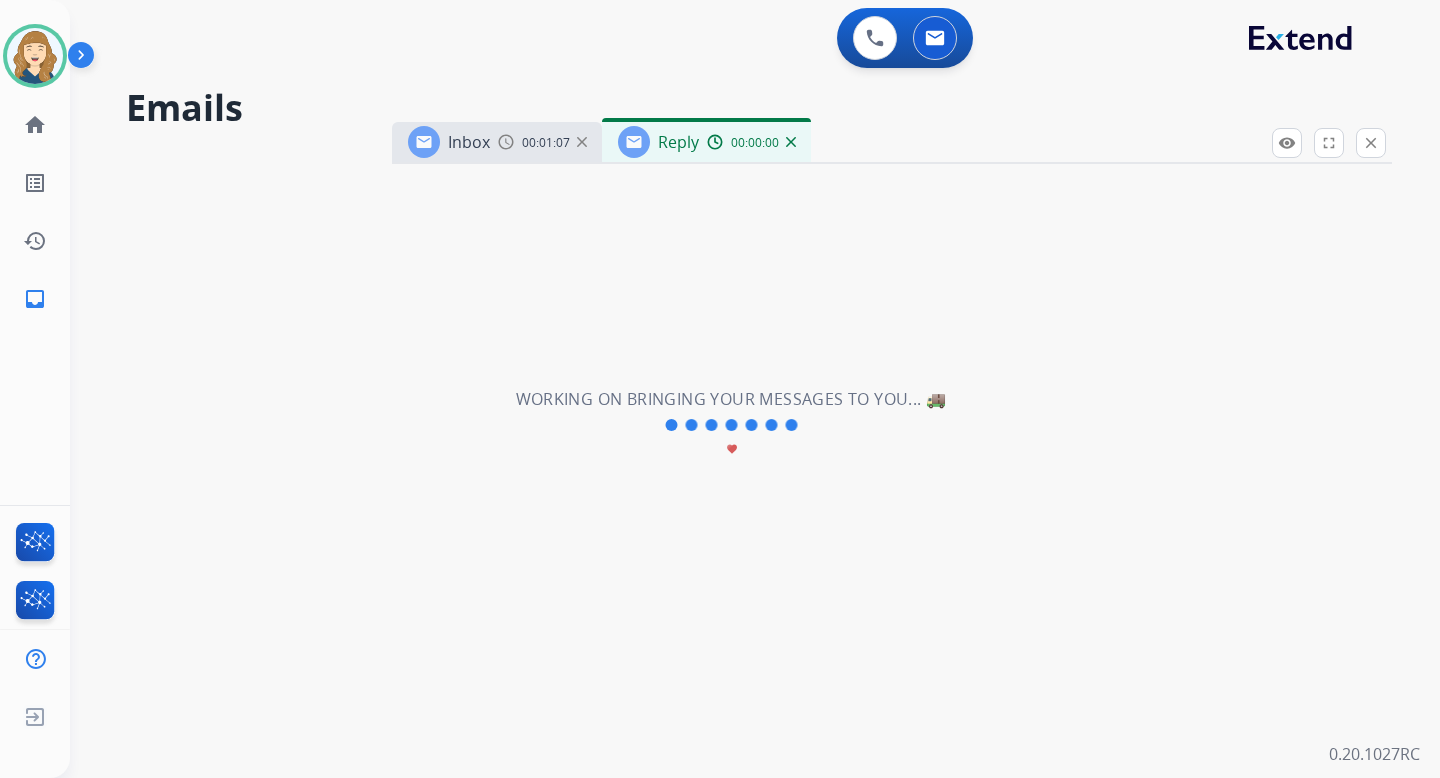 select on "**********" 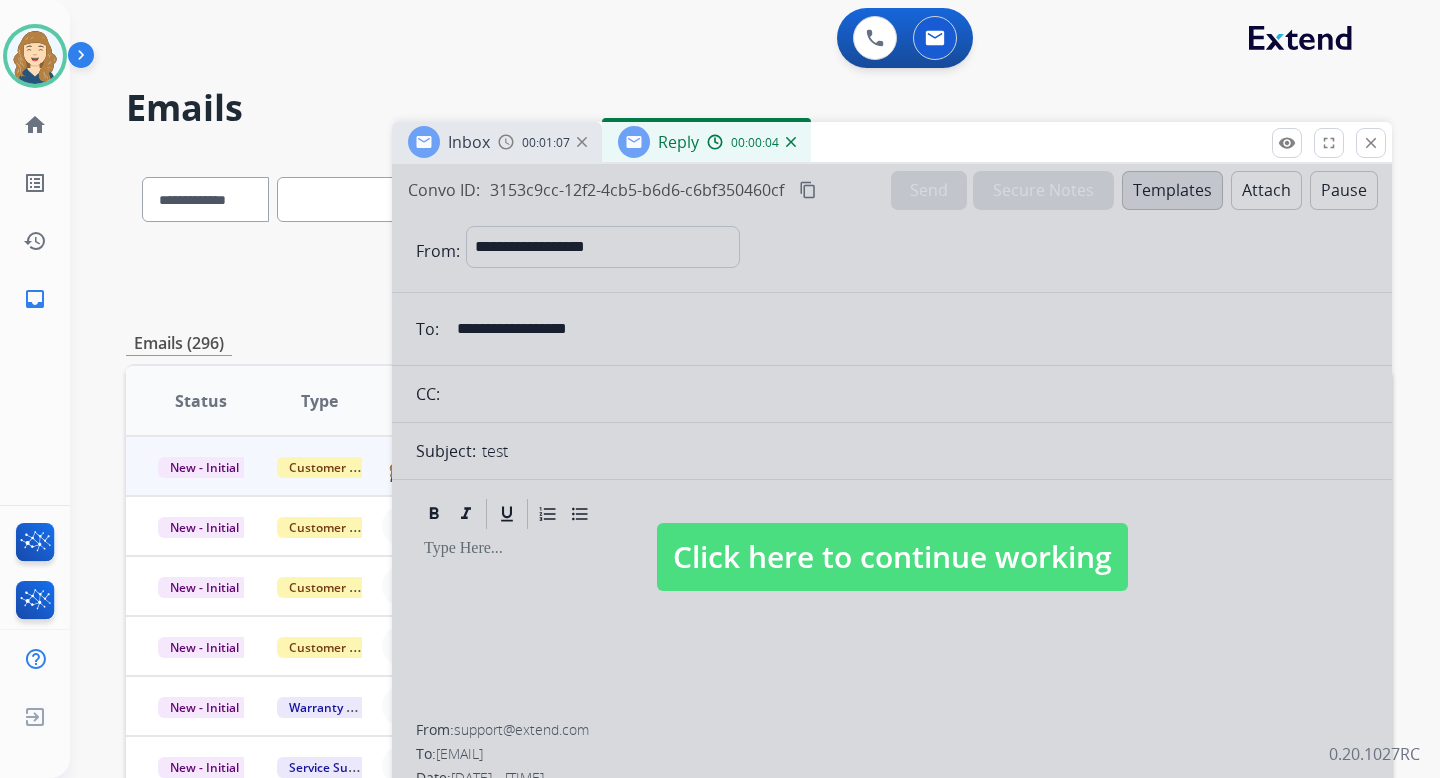 click at bounding box center [85, 59] 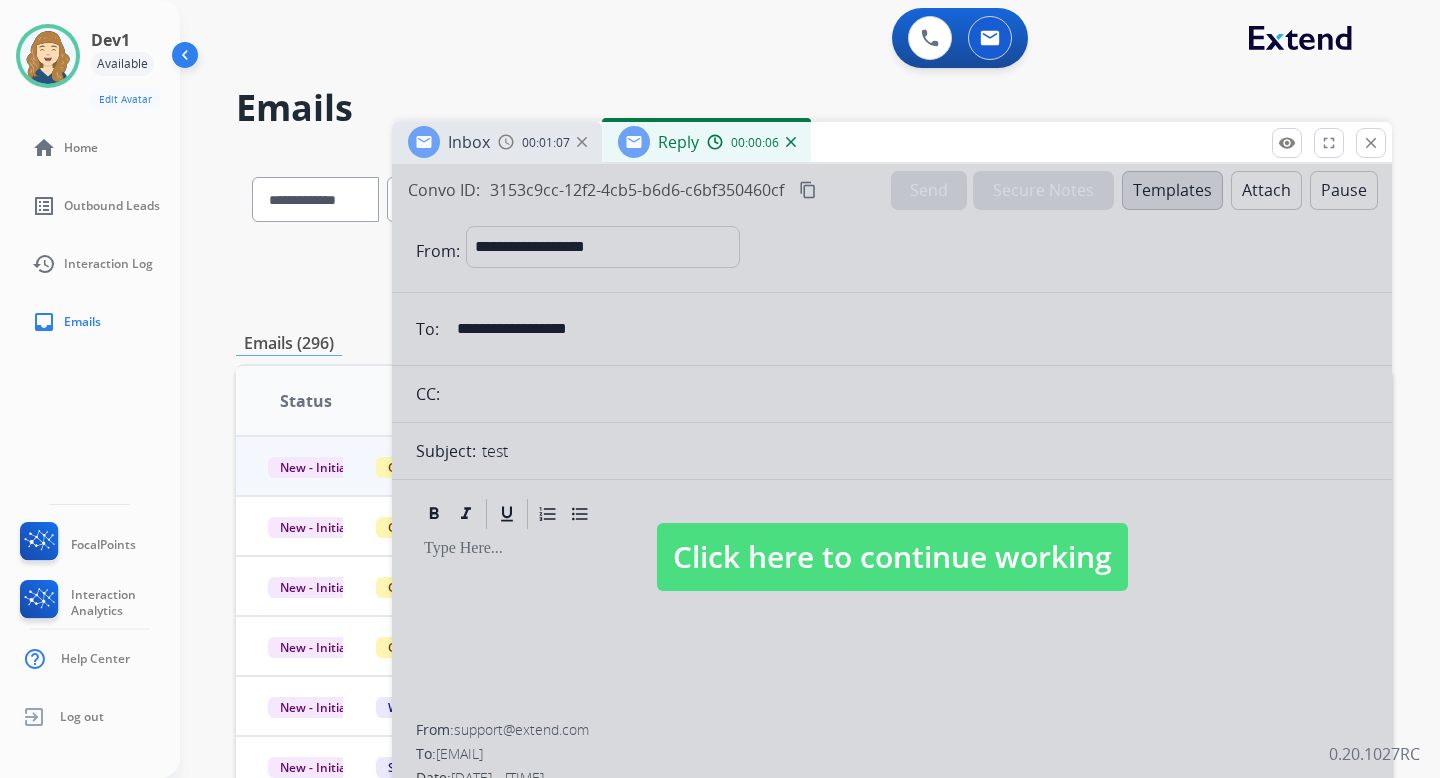 click at bounding box center (187, 59) 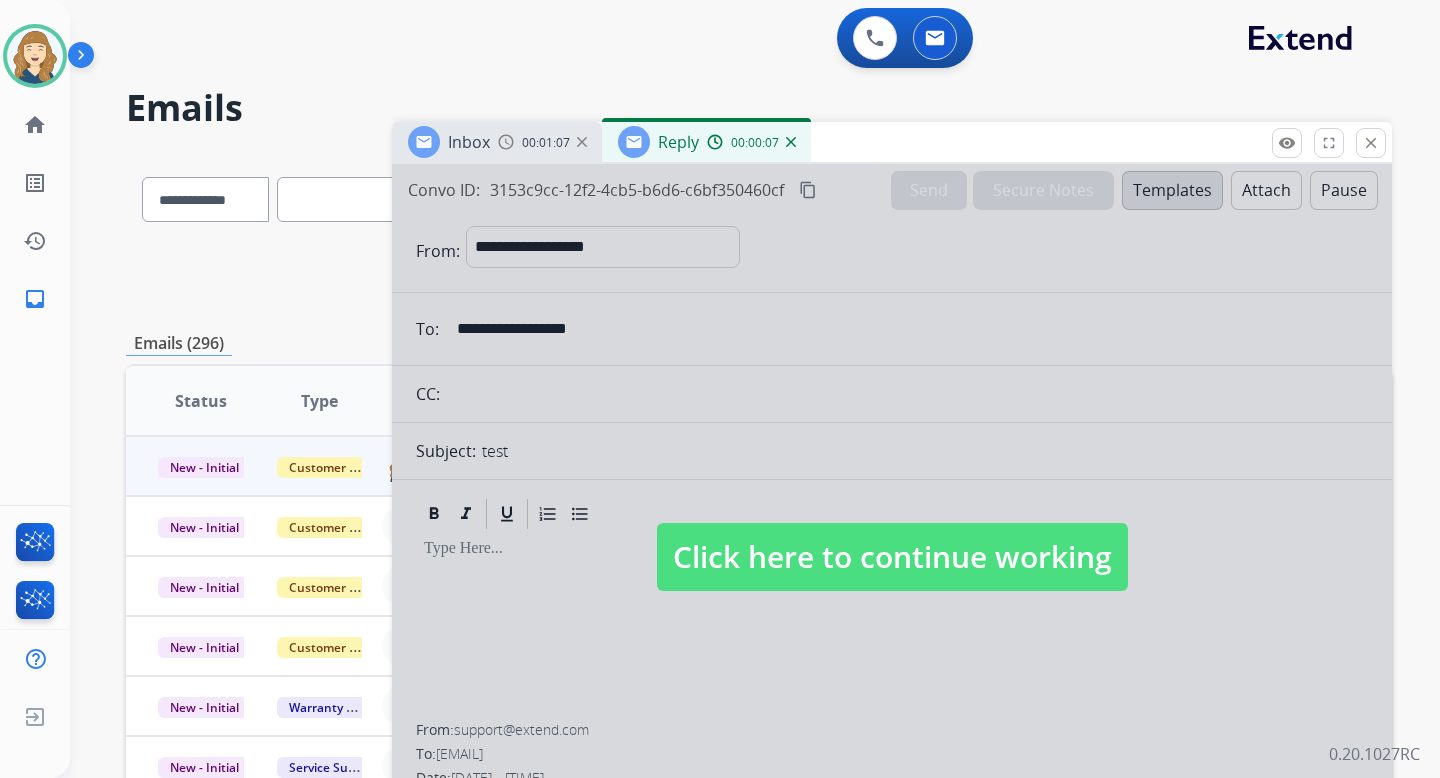 click on "Click here to continue working" at bounding box center [892, 557] 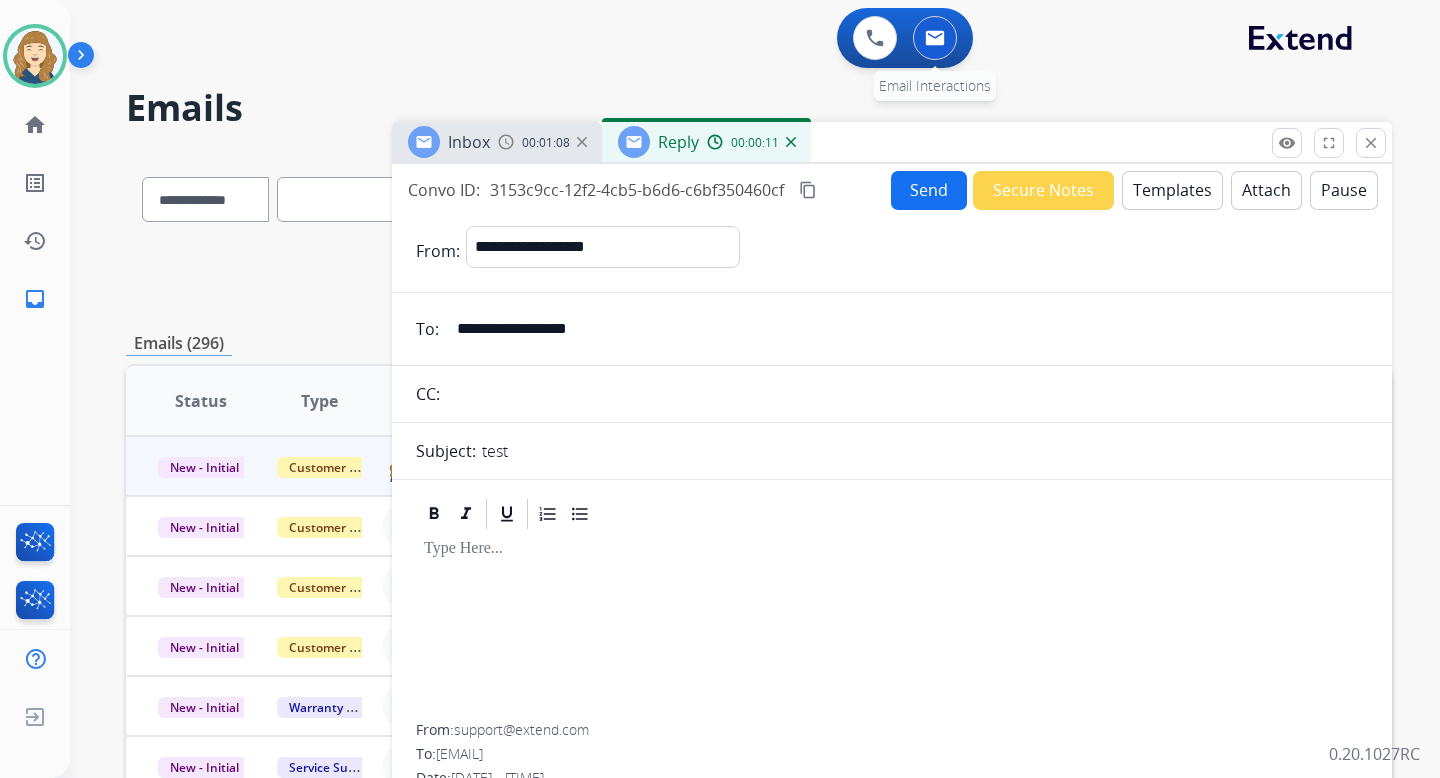 click at bounding box center [935, 38] 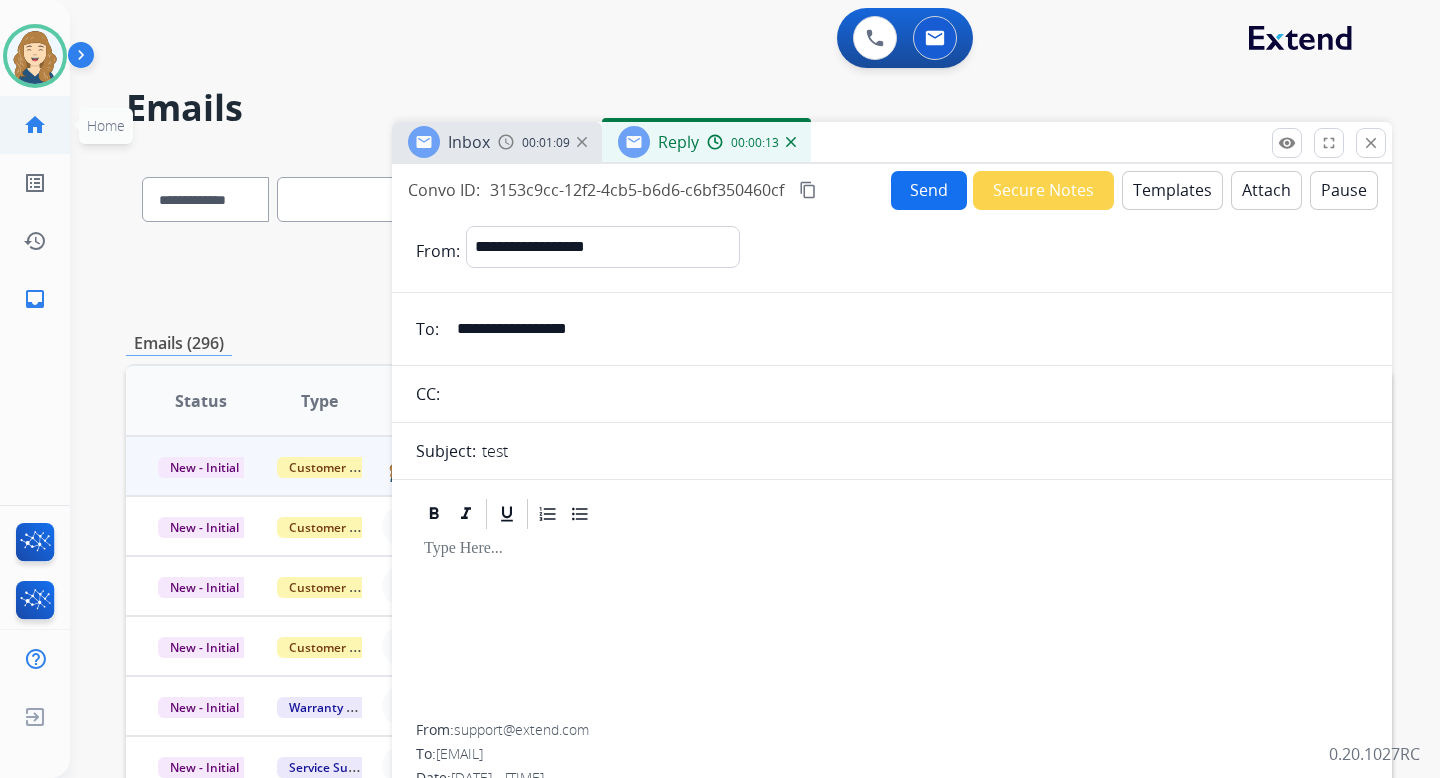 click on "home  Home" 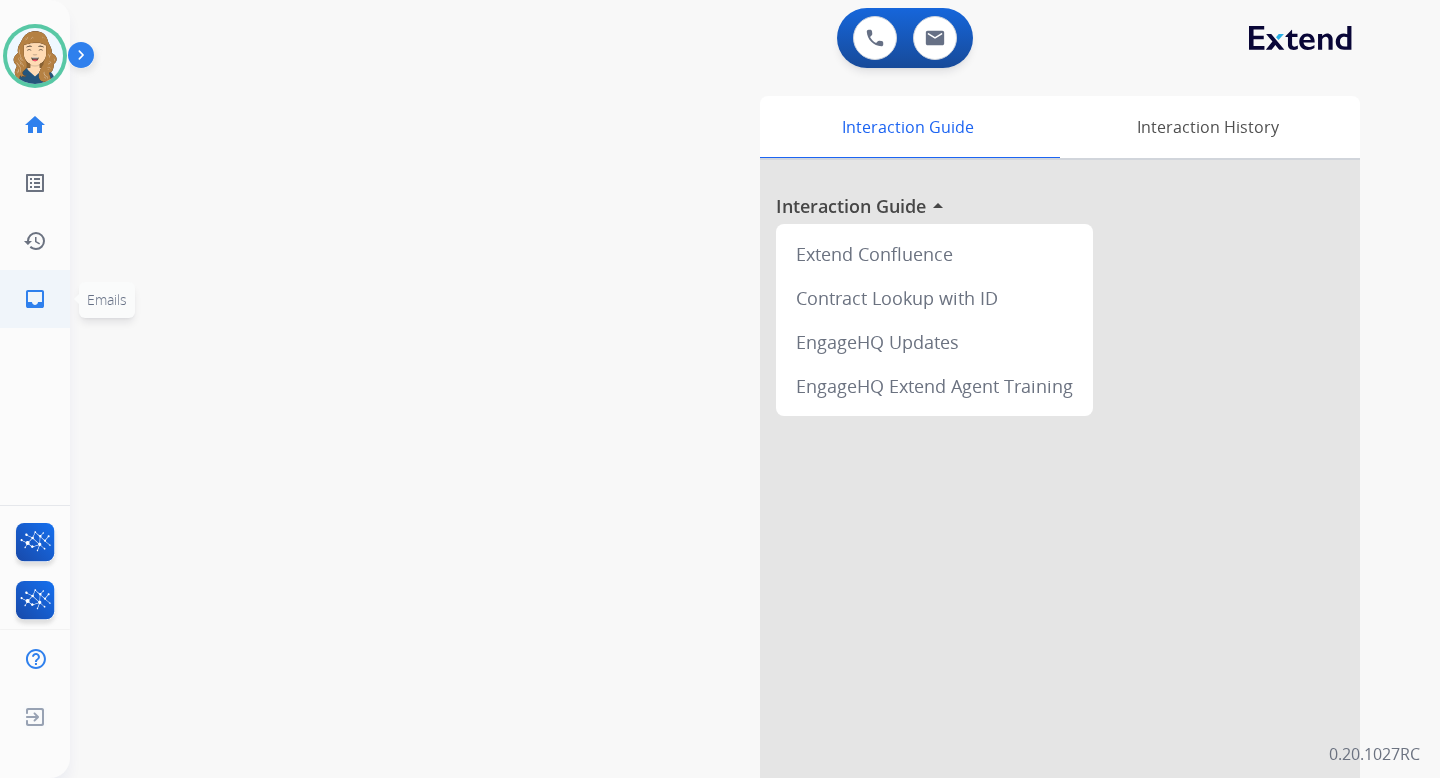 click on "inbox" 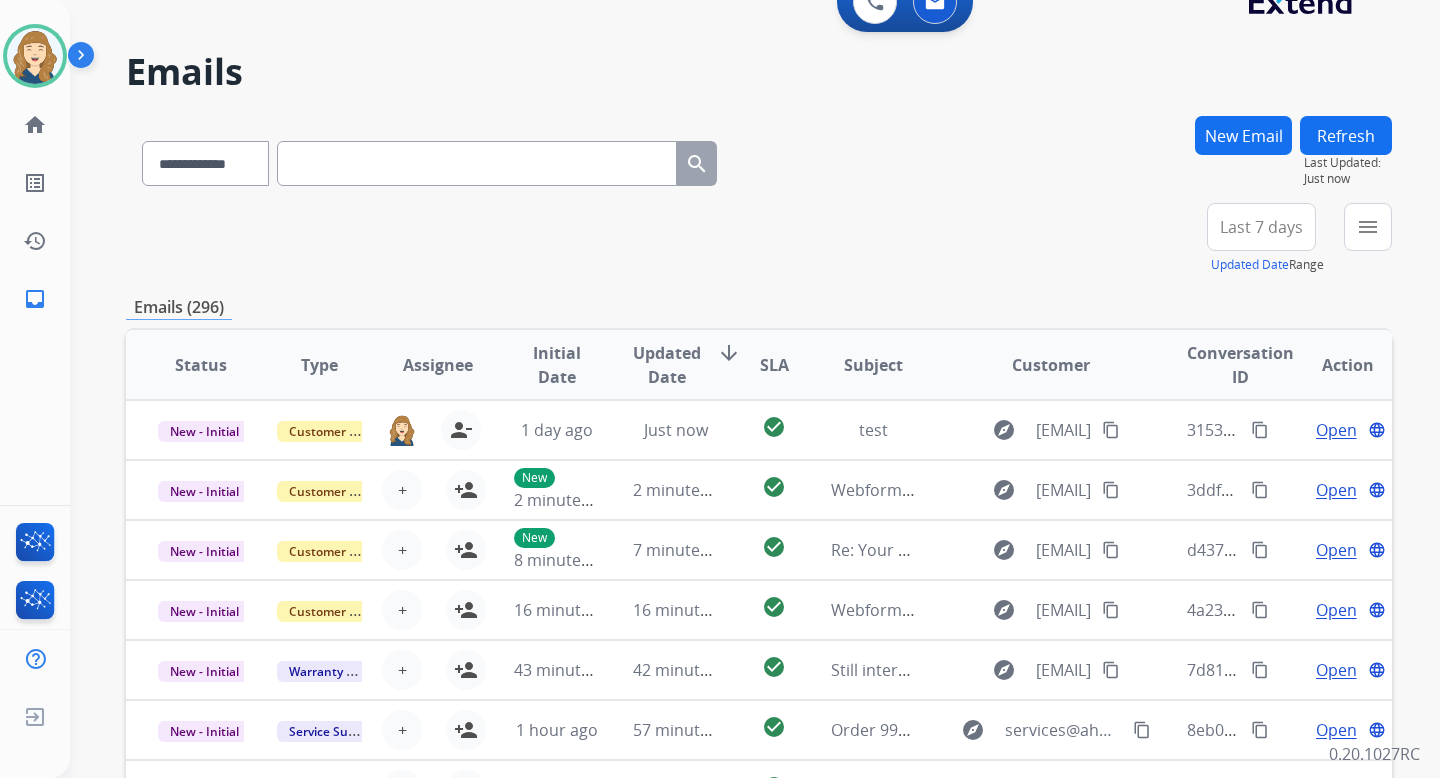 scroll, scrollTop: 0, scrollLeft: 0, axis: both 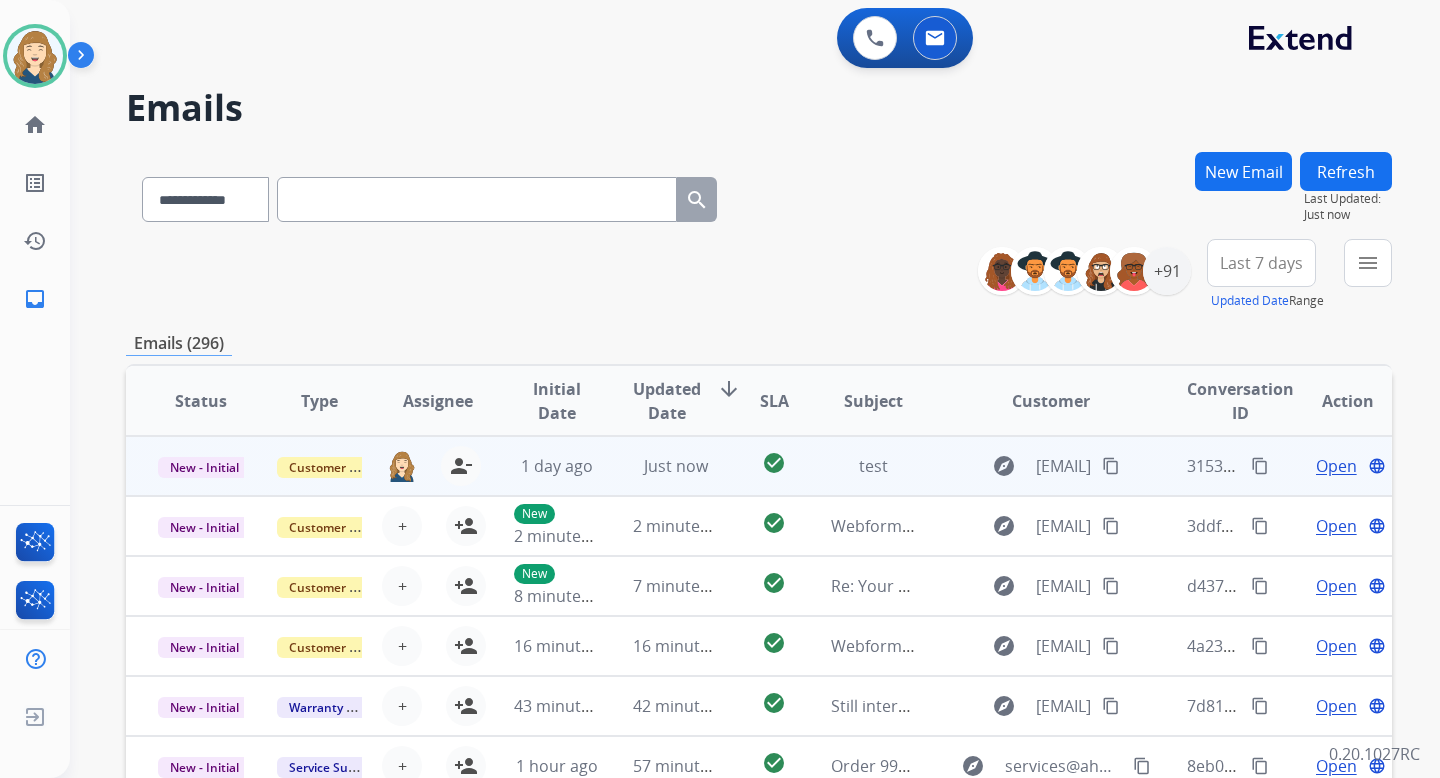 click on "Open" at bounding box center (1336, 466) 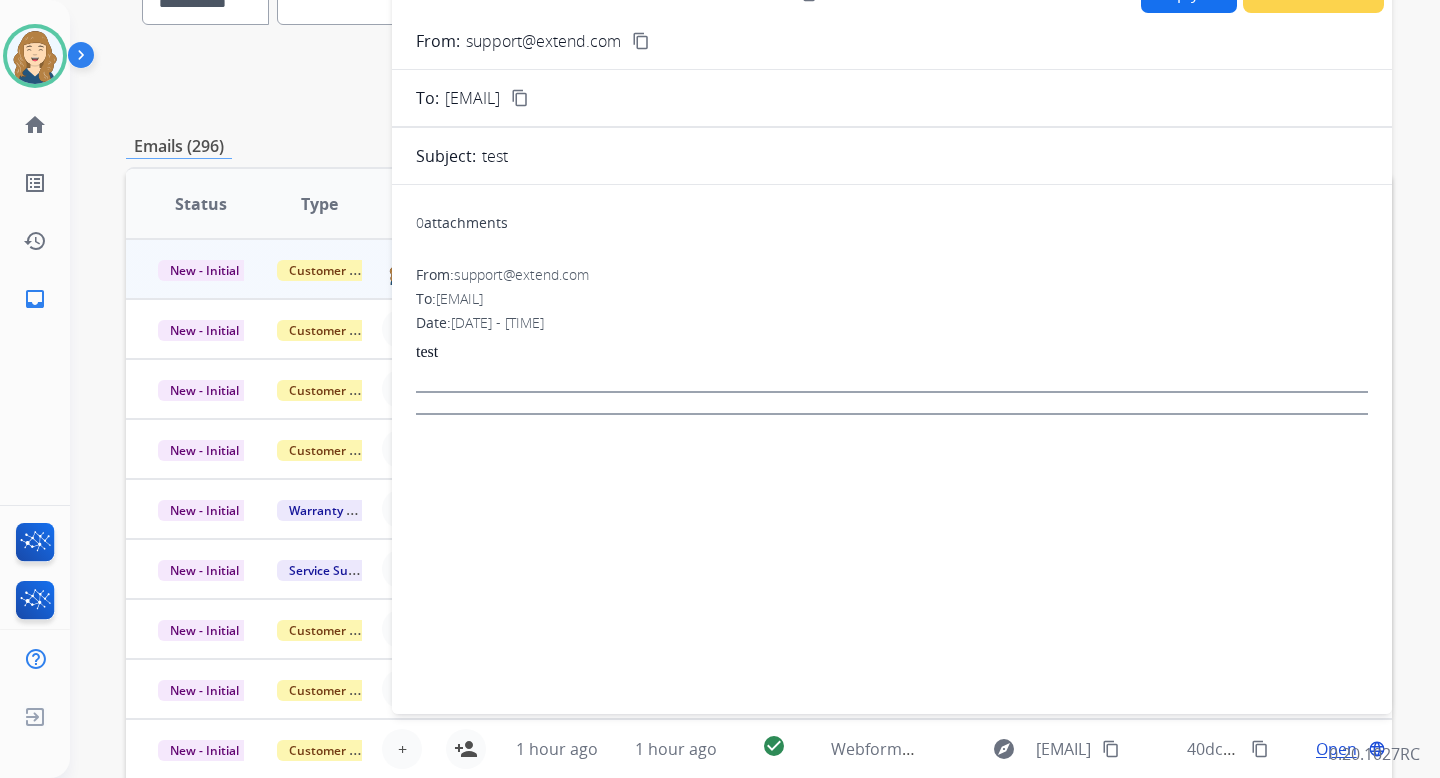 scroll, scrollTop: 0, scrollLeft: 0, axis: both 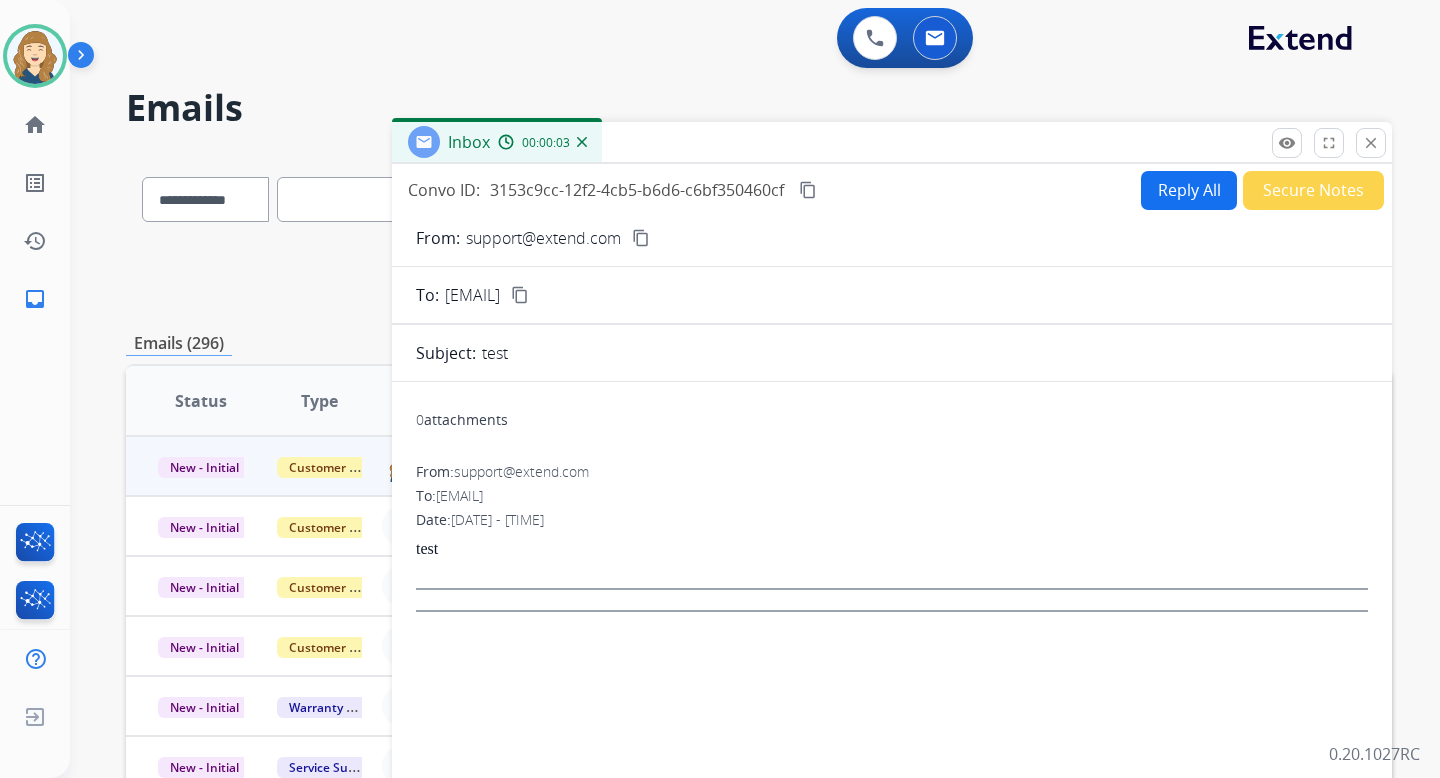 click on "Reply All" at bounding box center (1189, 190) 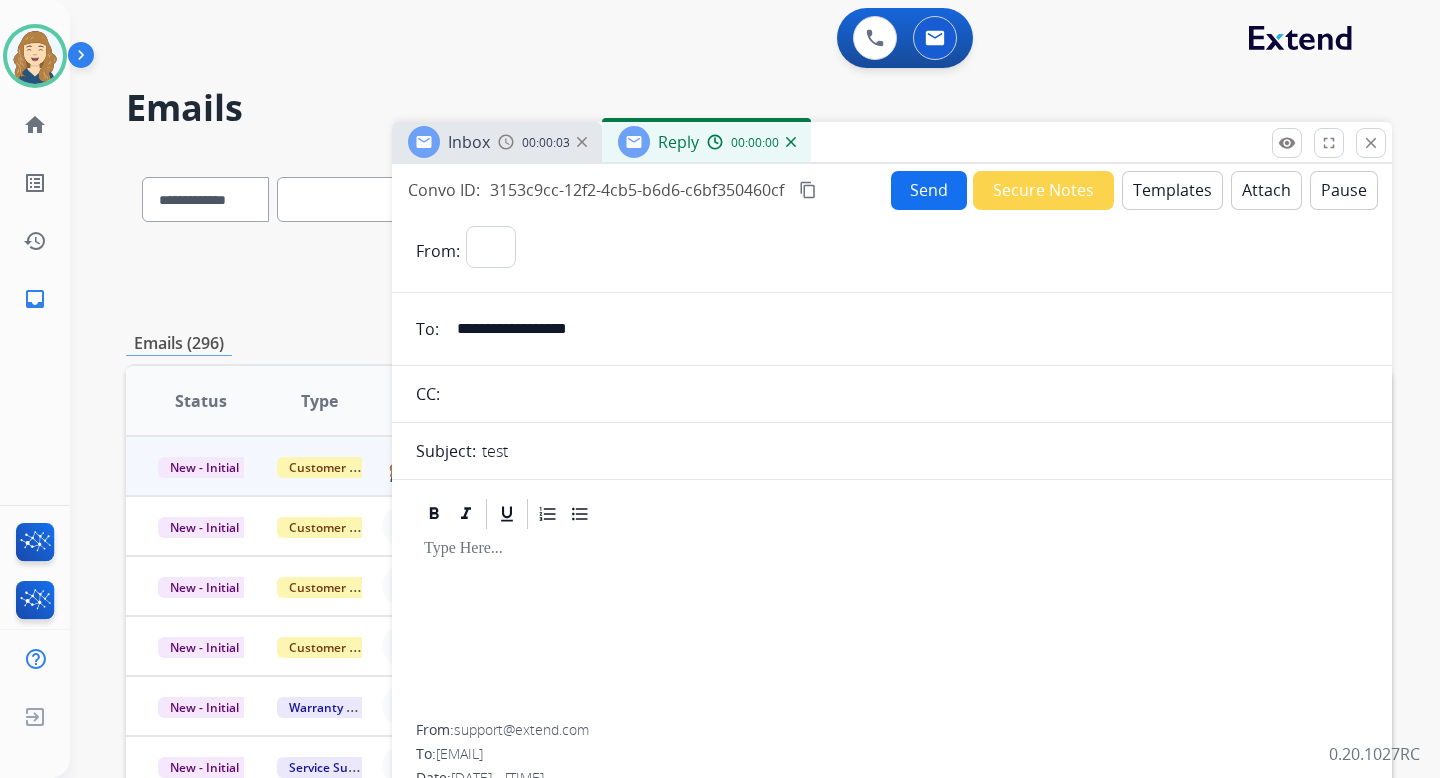 select on "**********" 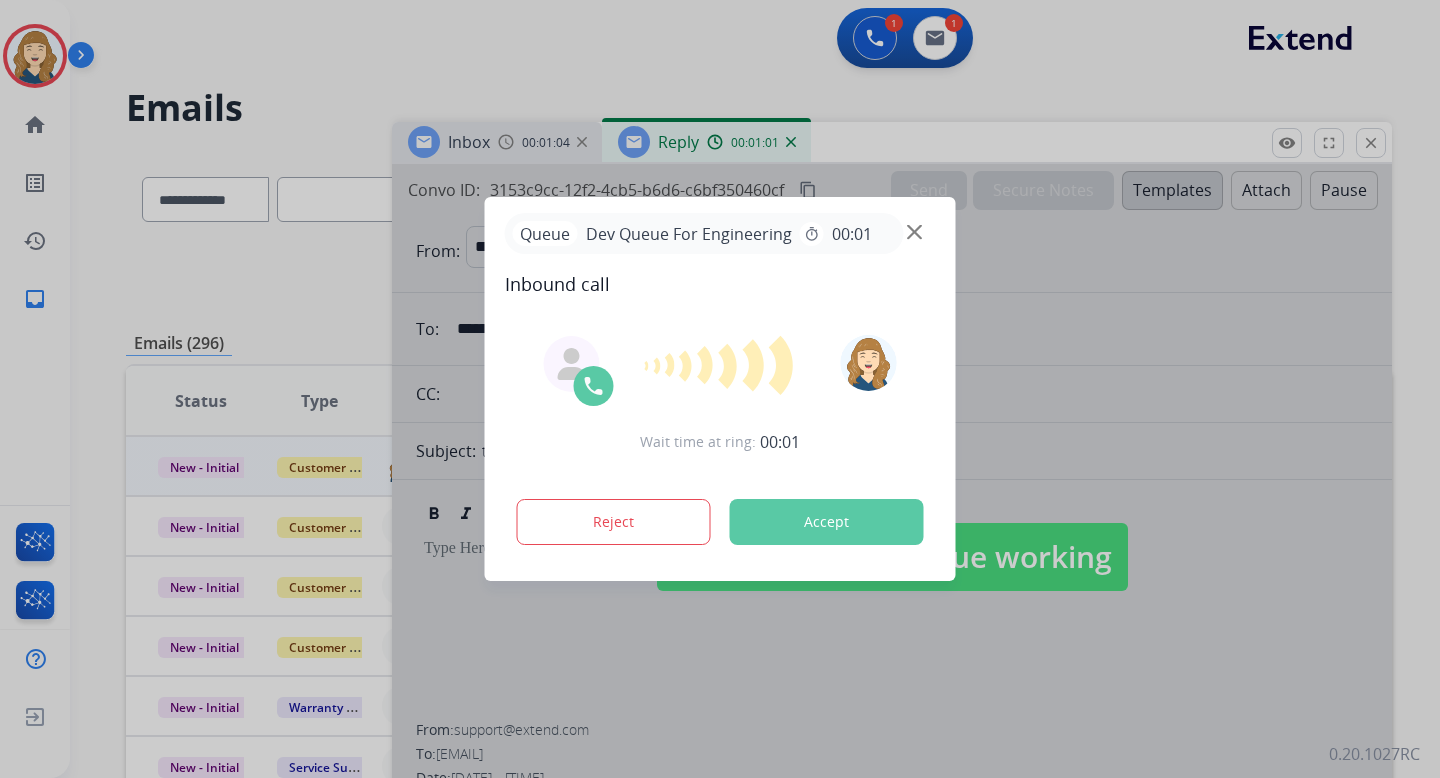 click on "Accept" at bounding box center (827, 522) 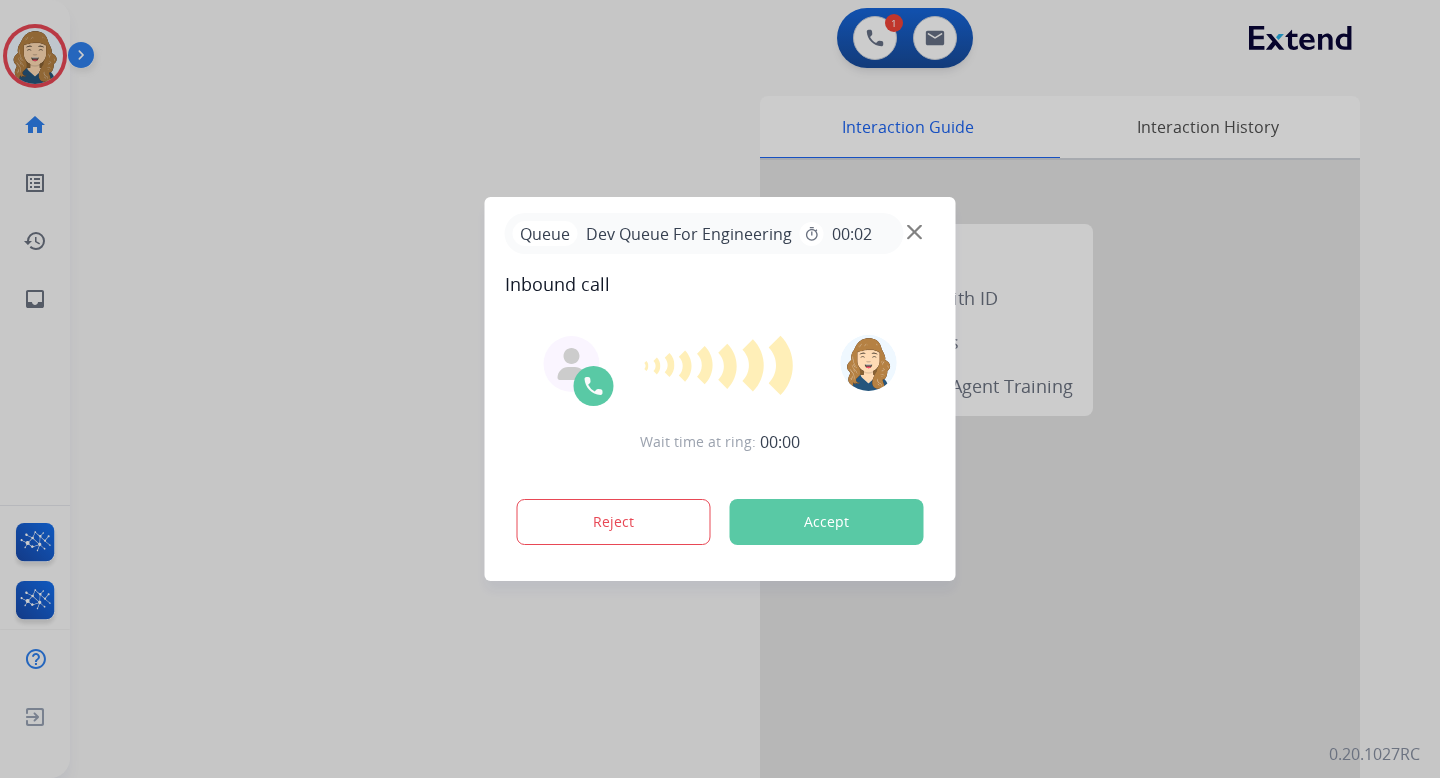 click on "Accept" at bounding box center (827, 522) 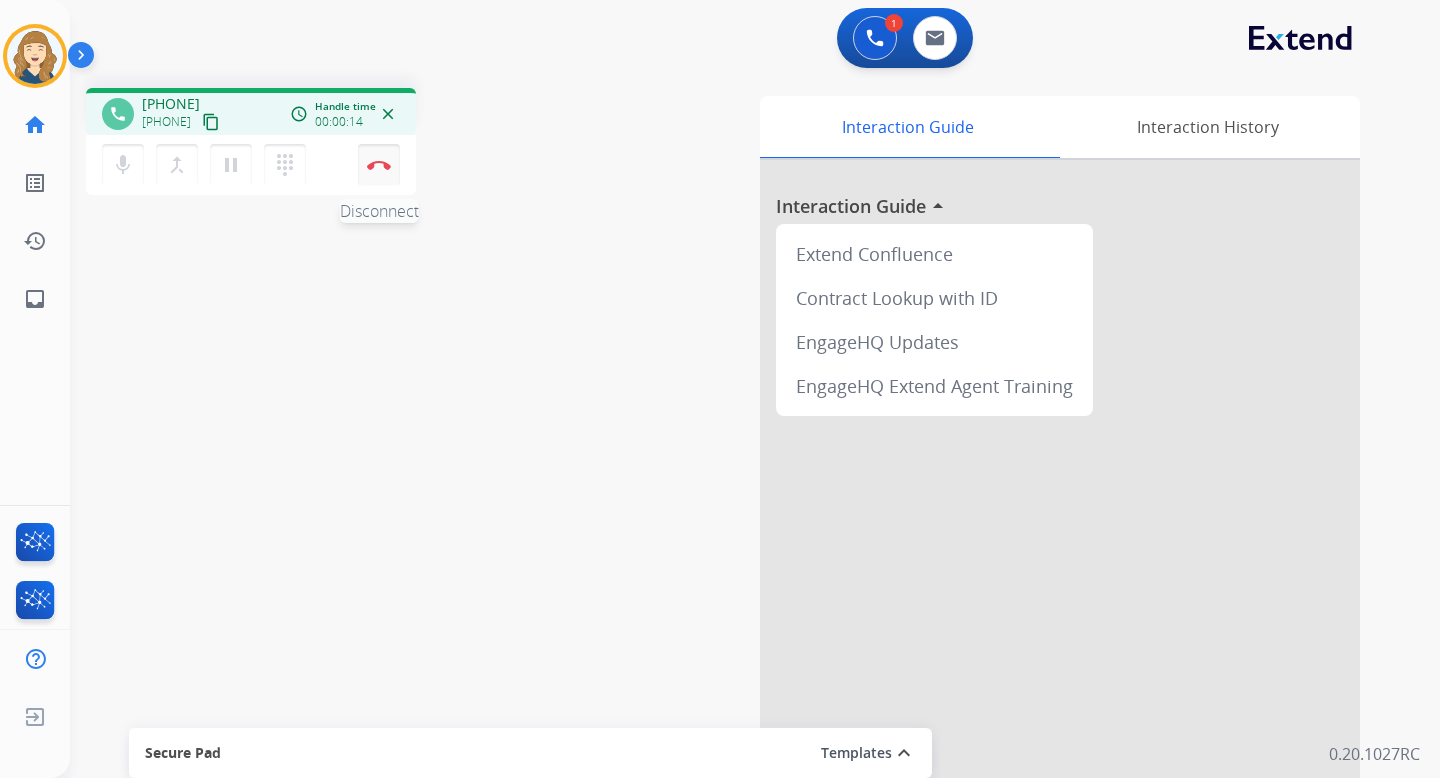 click at bounding box center (379, 165) 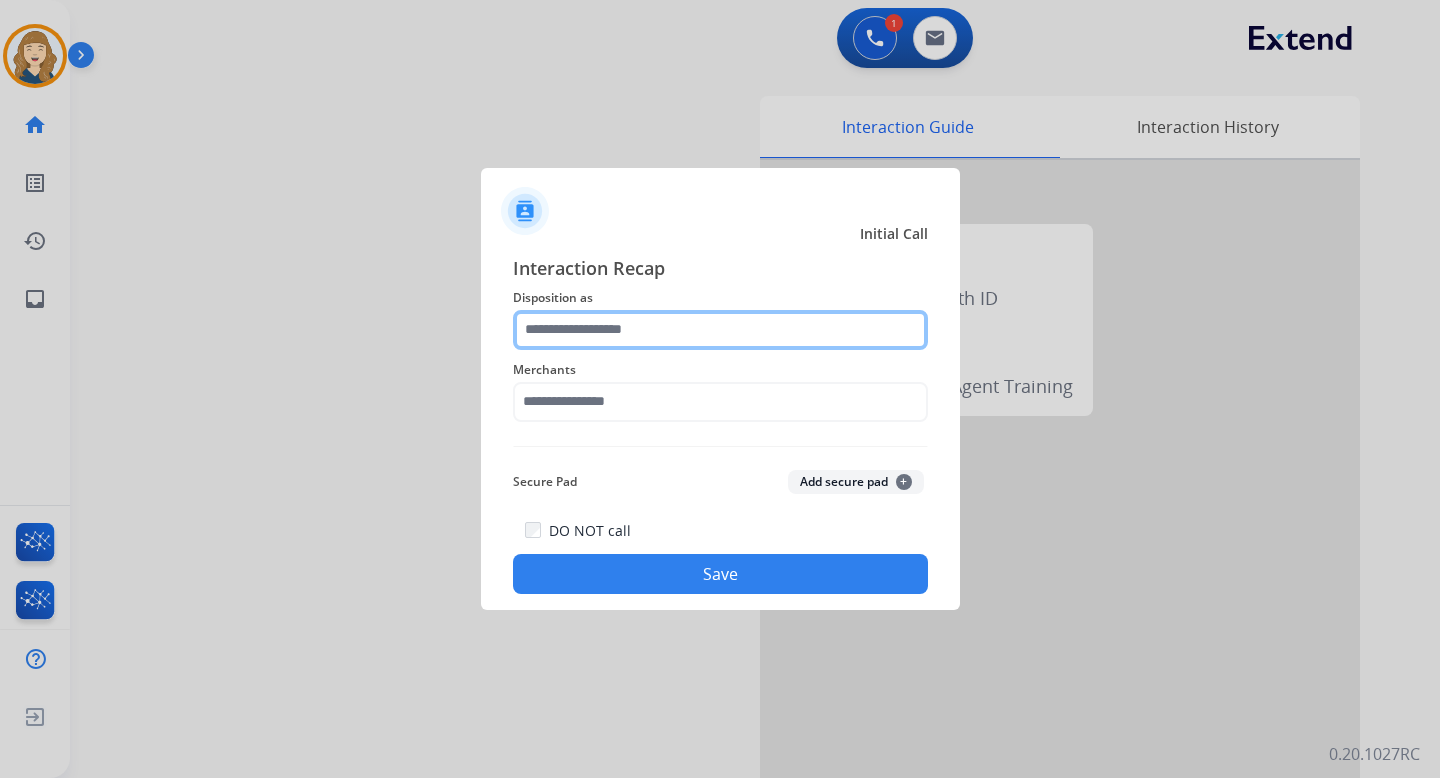 click 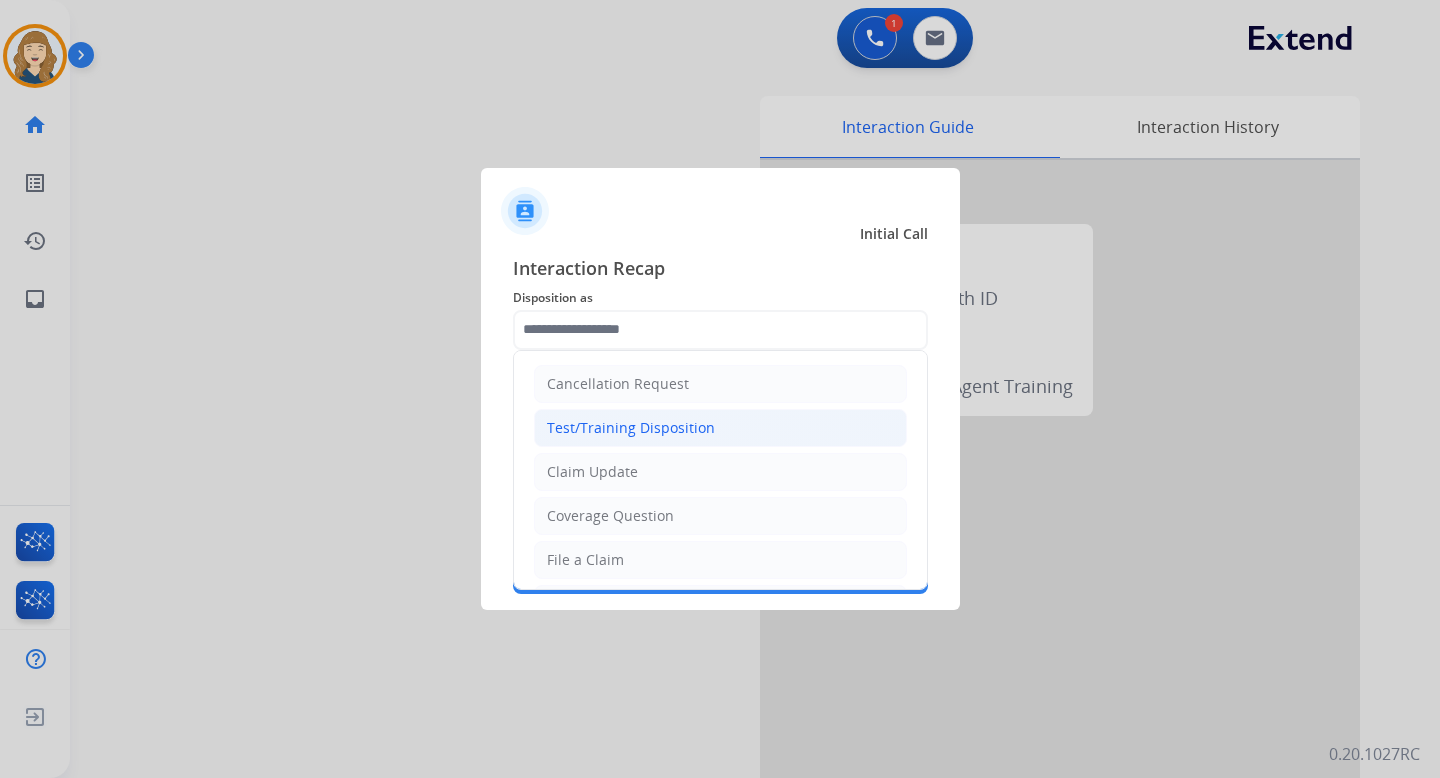 click on "Test/Training Disposition" 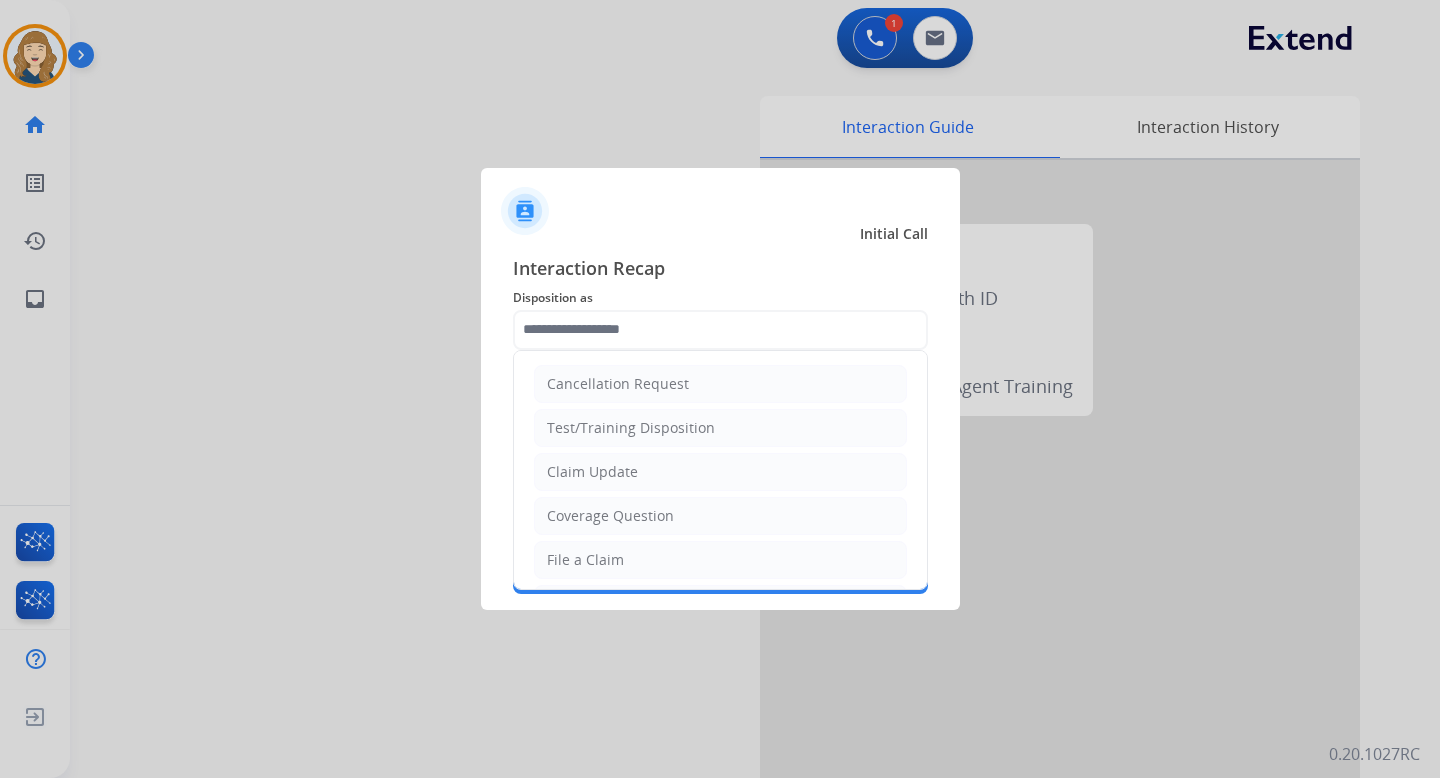 type on "**********" 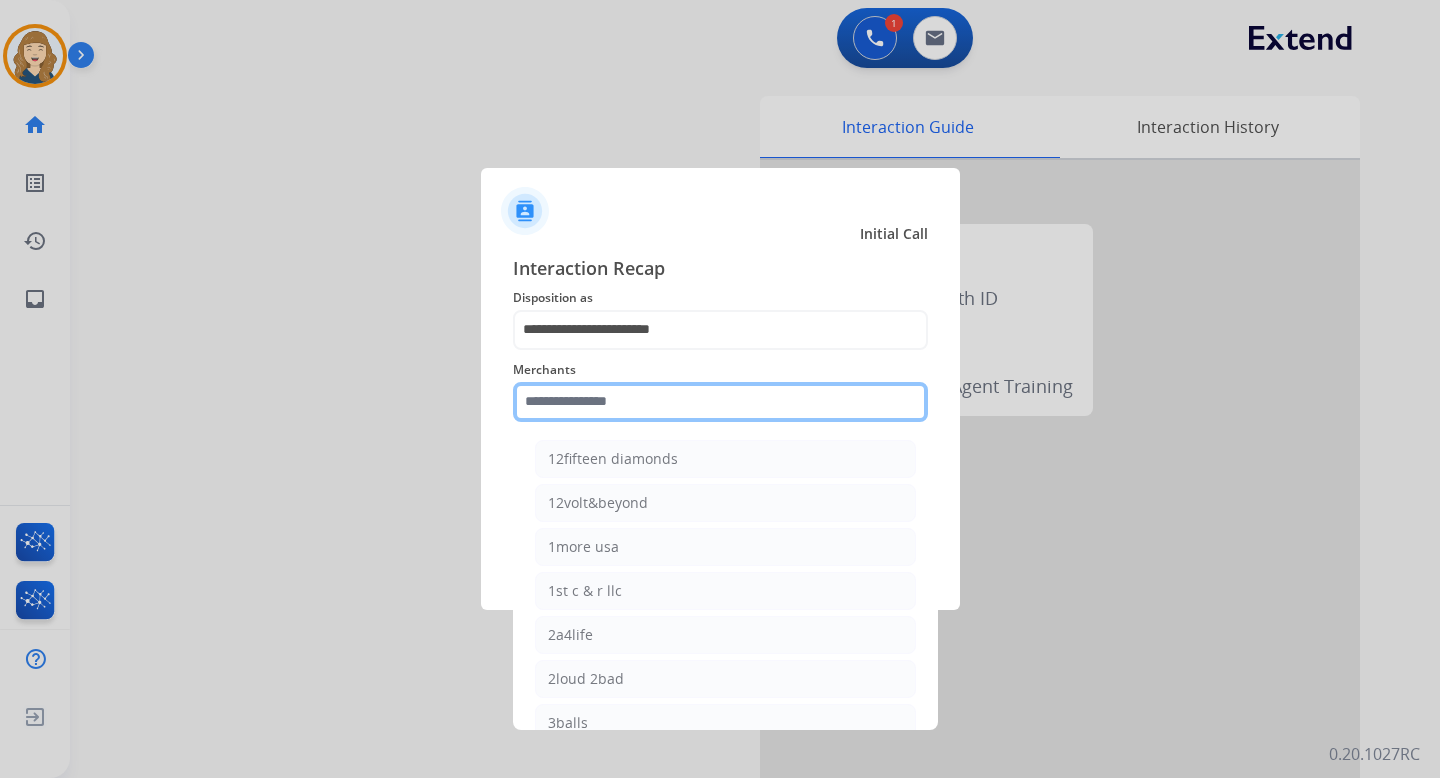 click 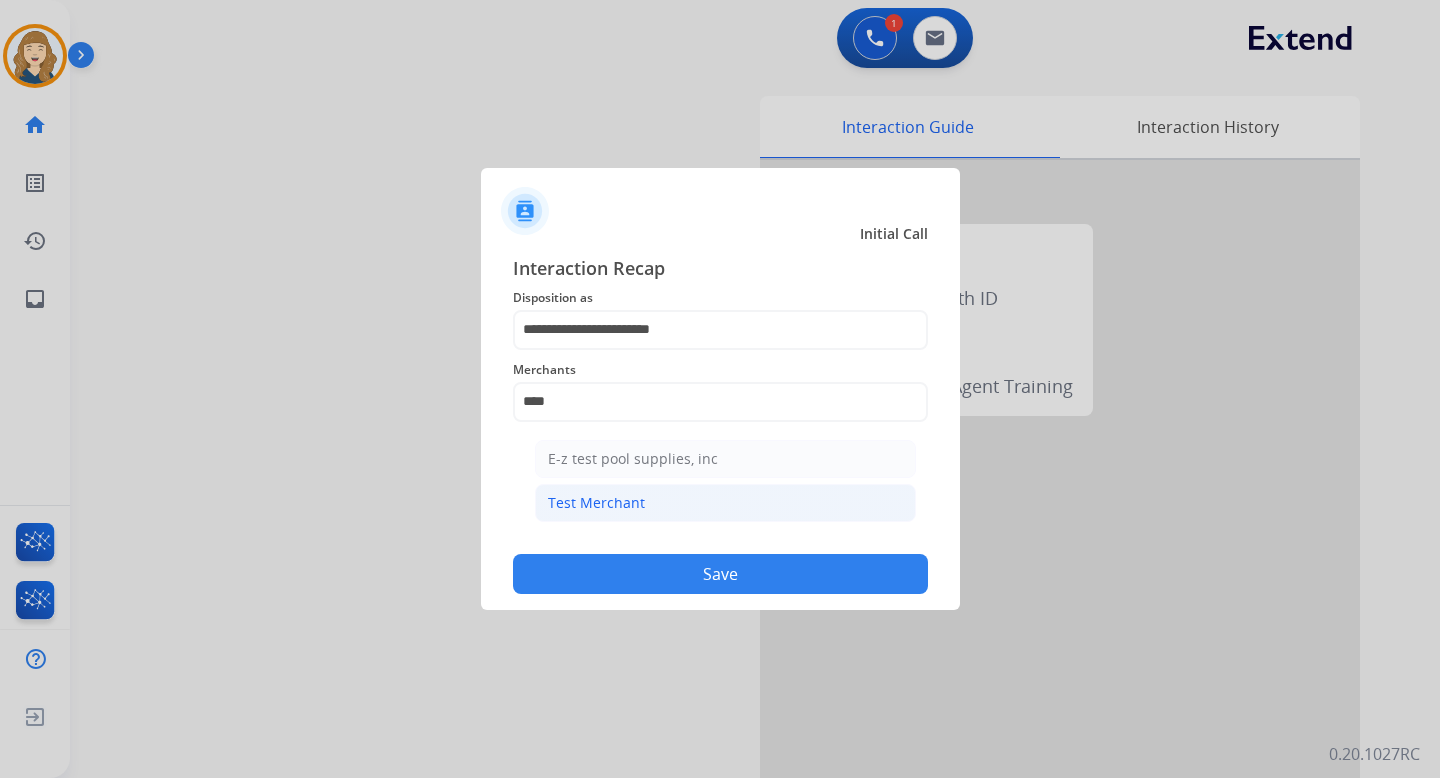 click on "Test Merchant" 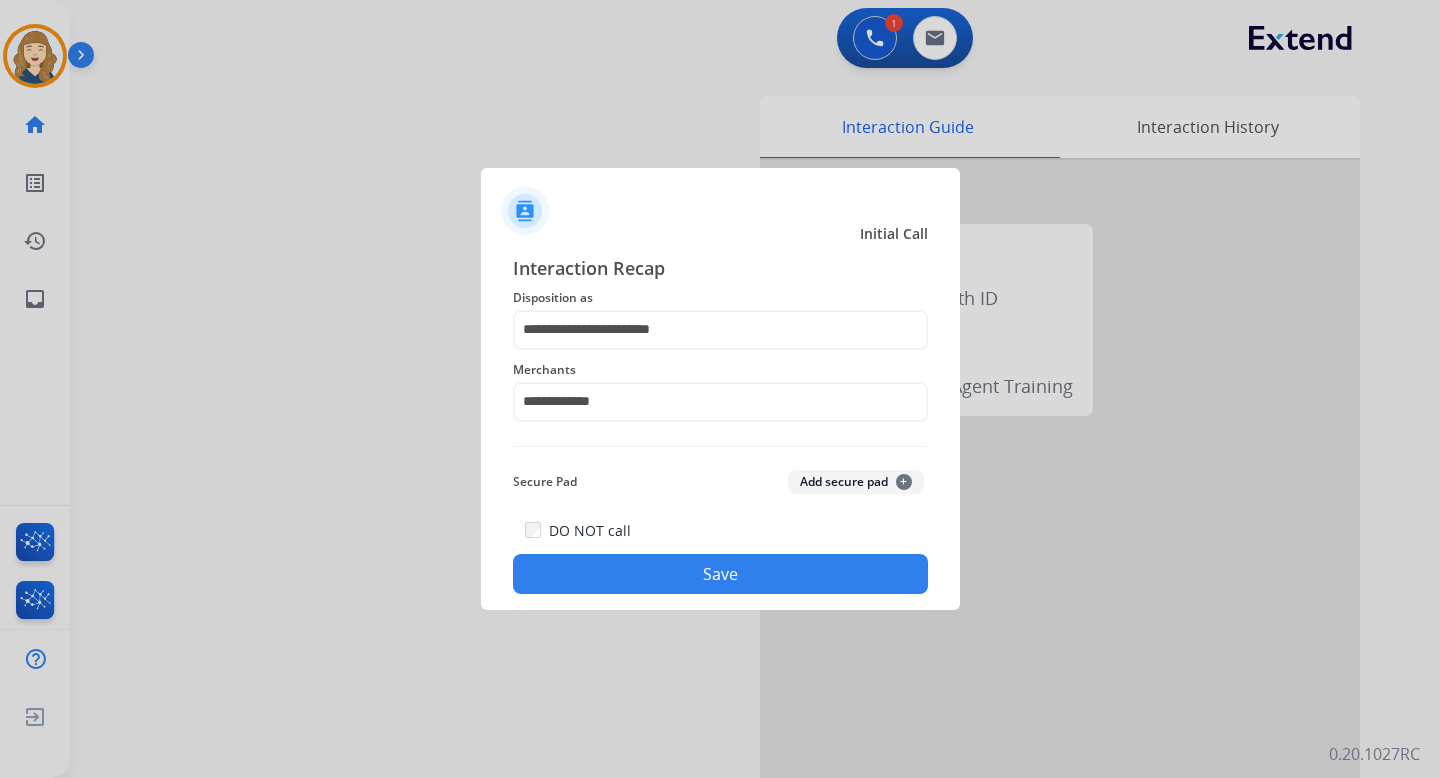 click on "Save" 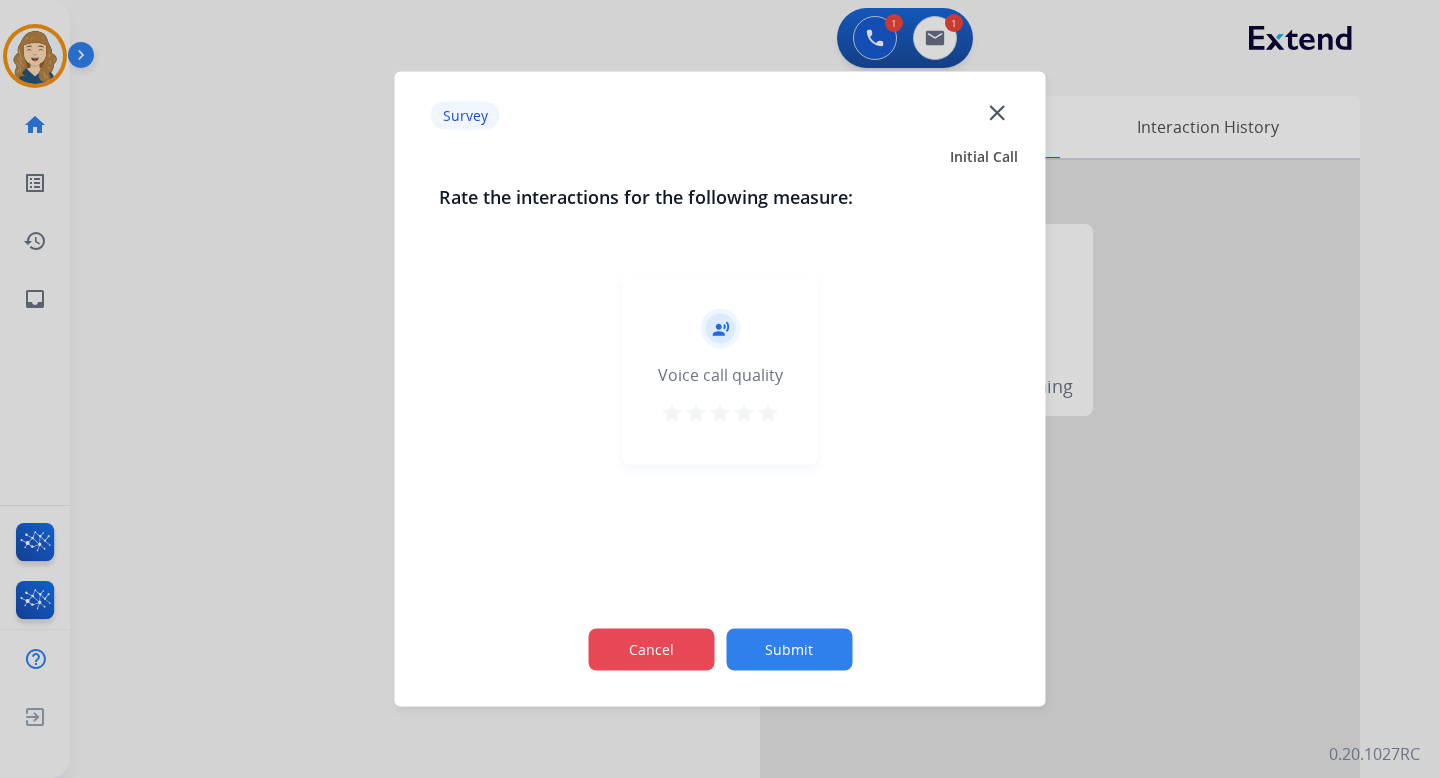 click on "Cancel" 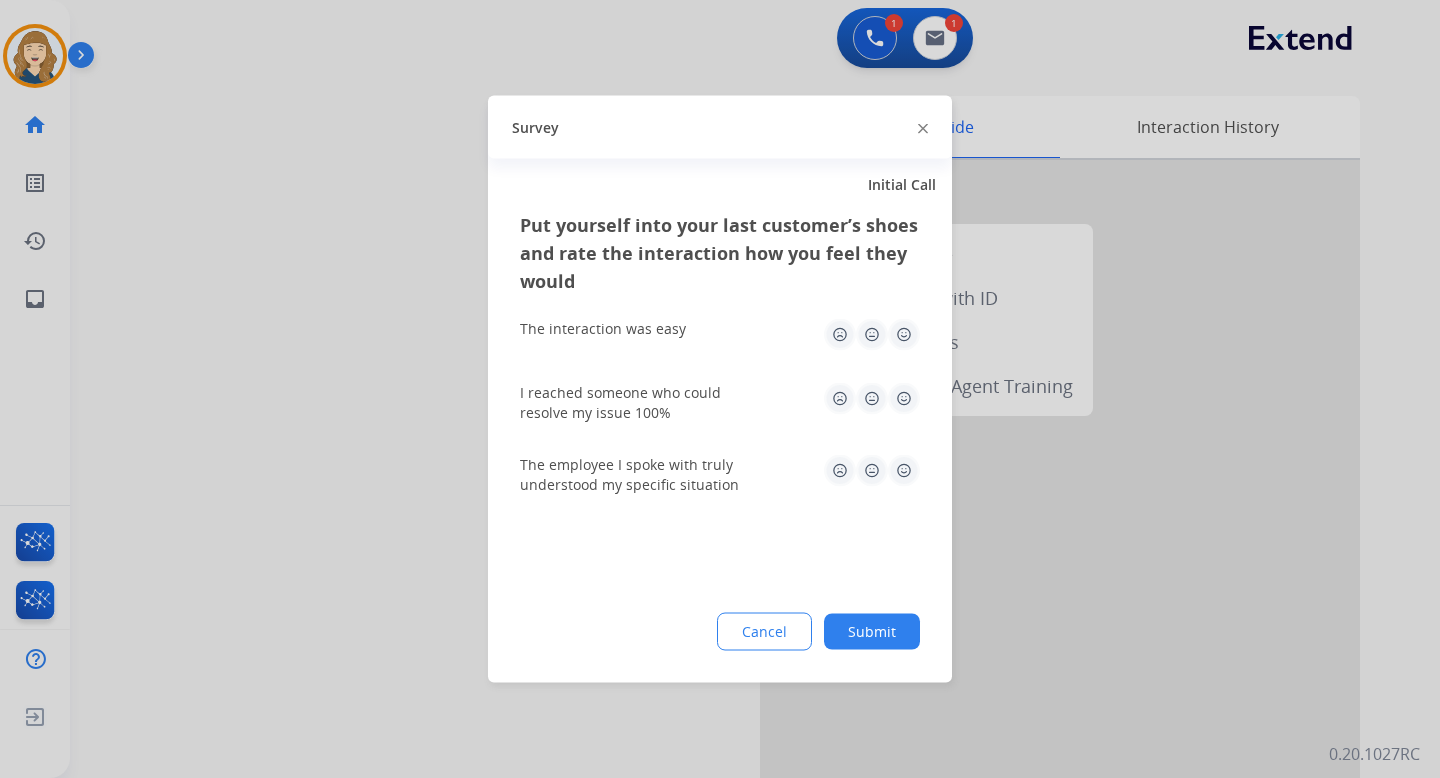 click on "Cancel" 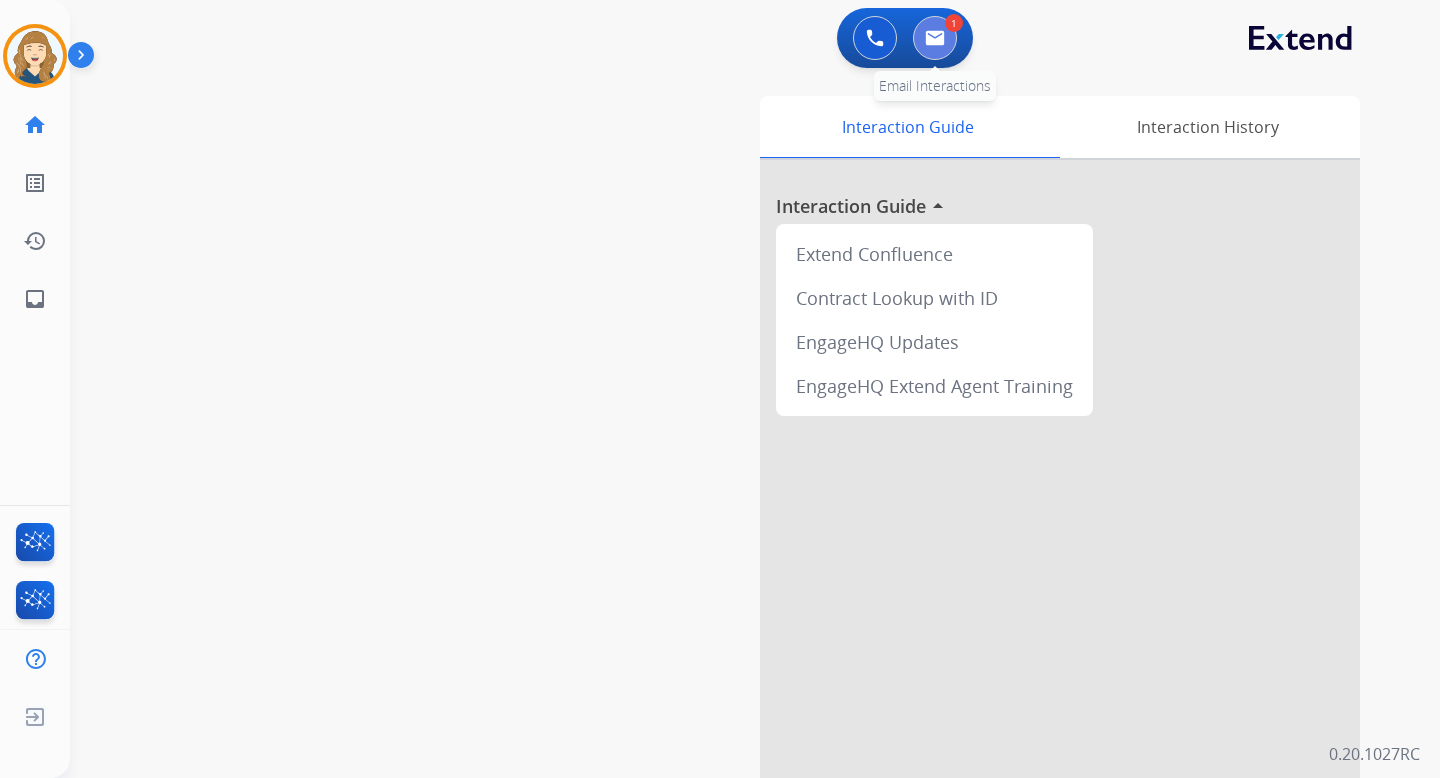 click at bounding box center (935, 38) 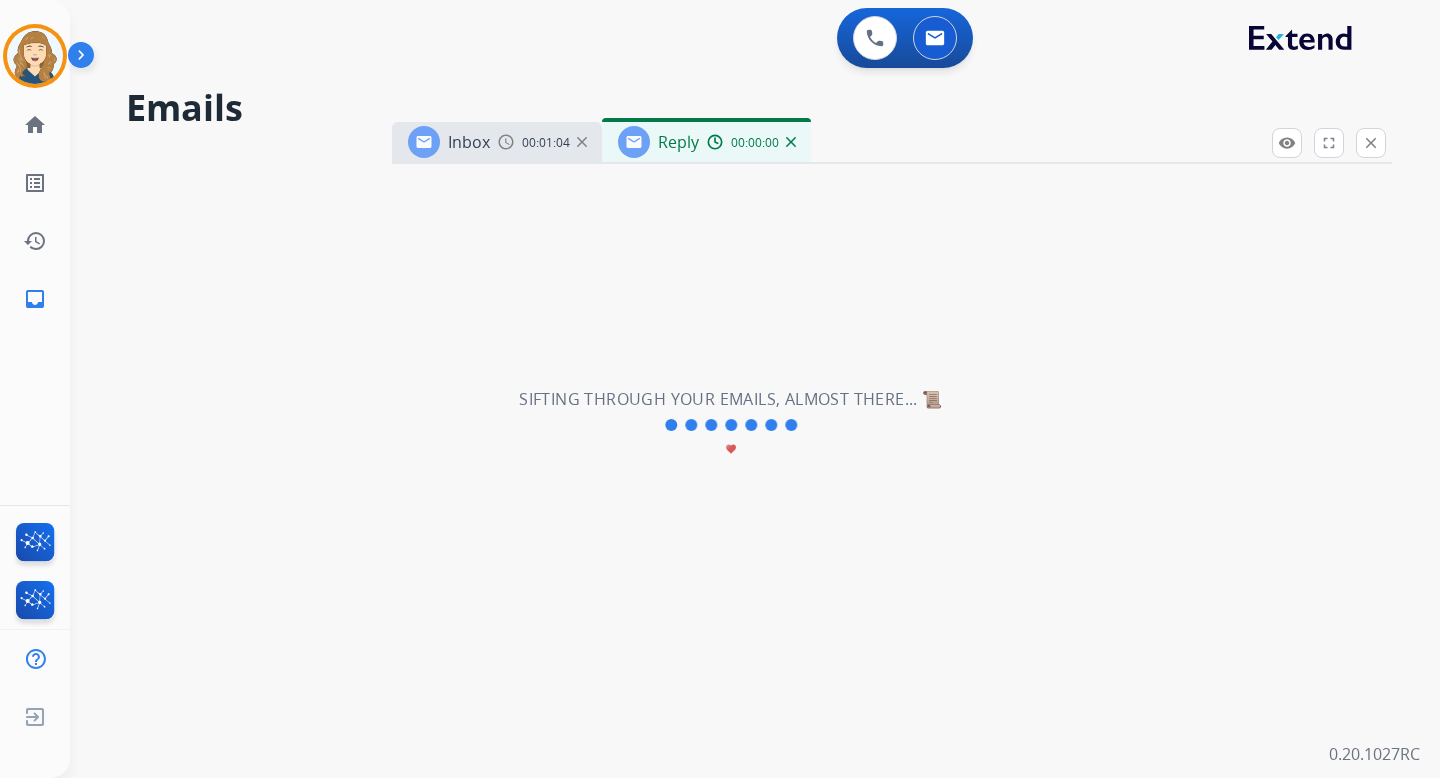 select on "**********" 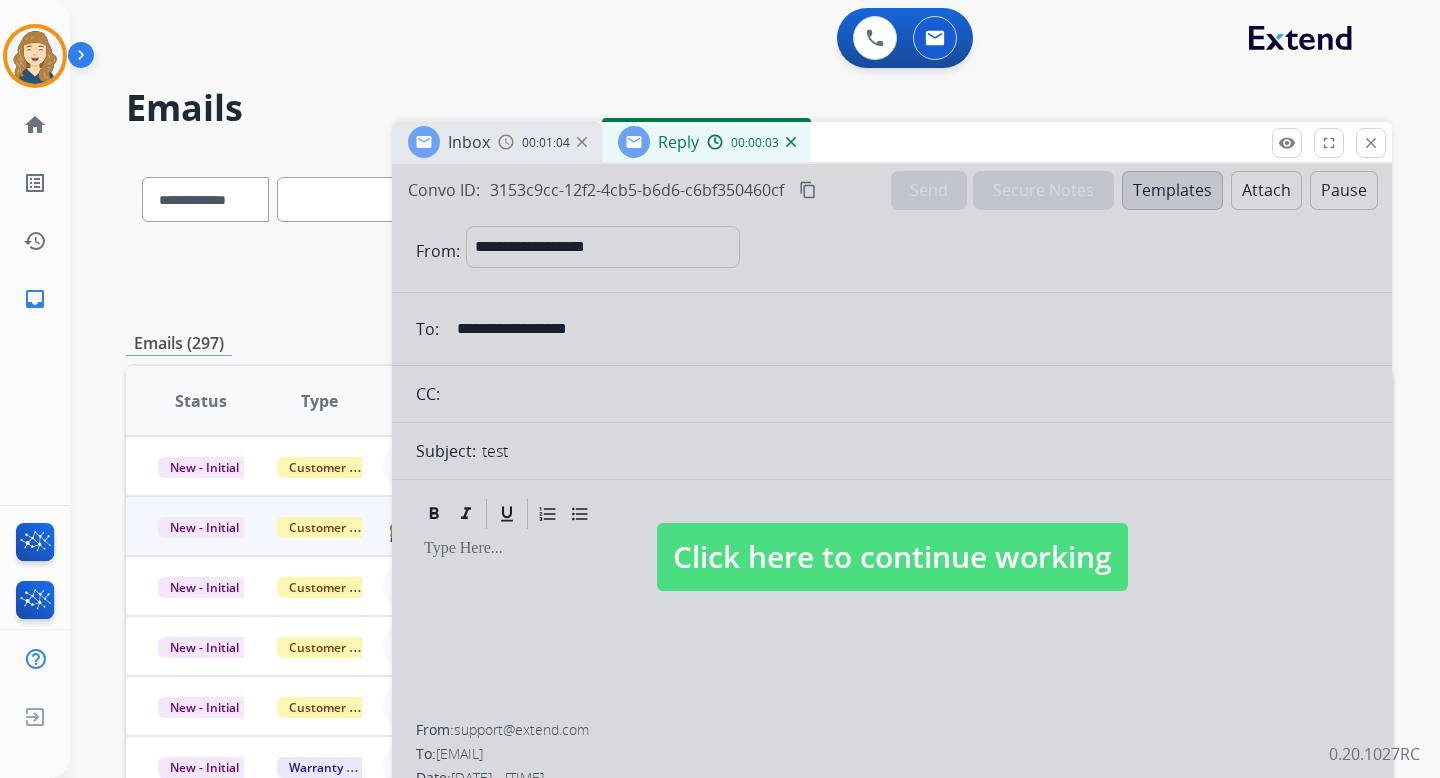 click at bounding box center (85, 59) 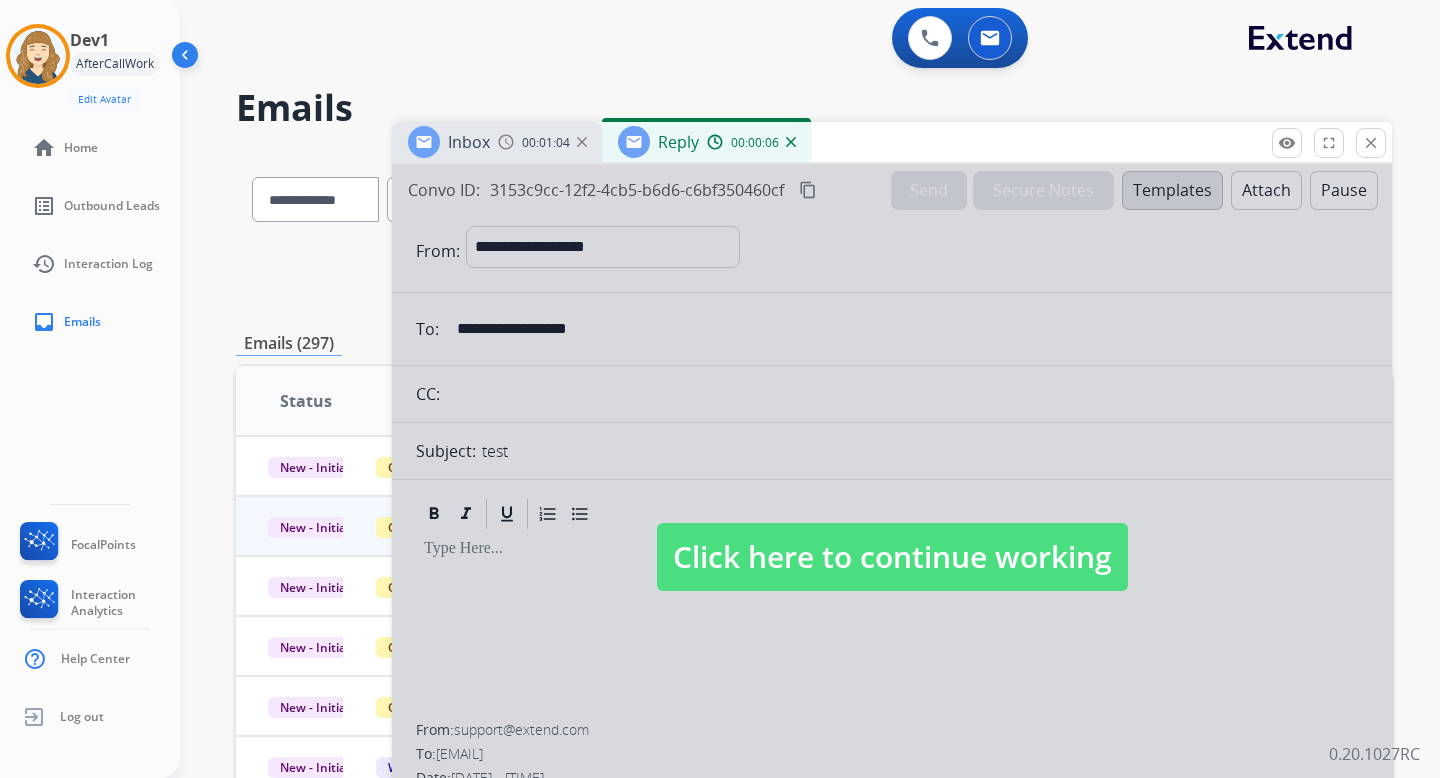 click on "AfterCallWork" at bounding box center [115, 64] 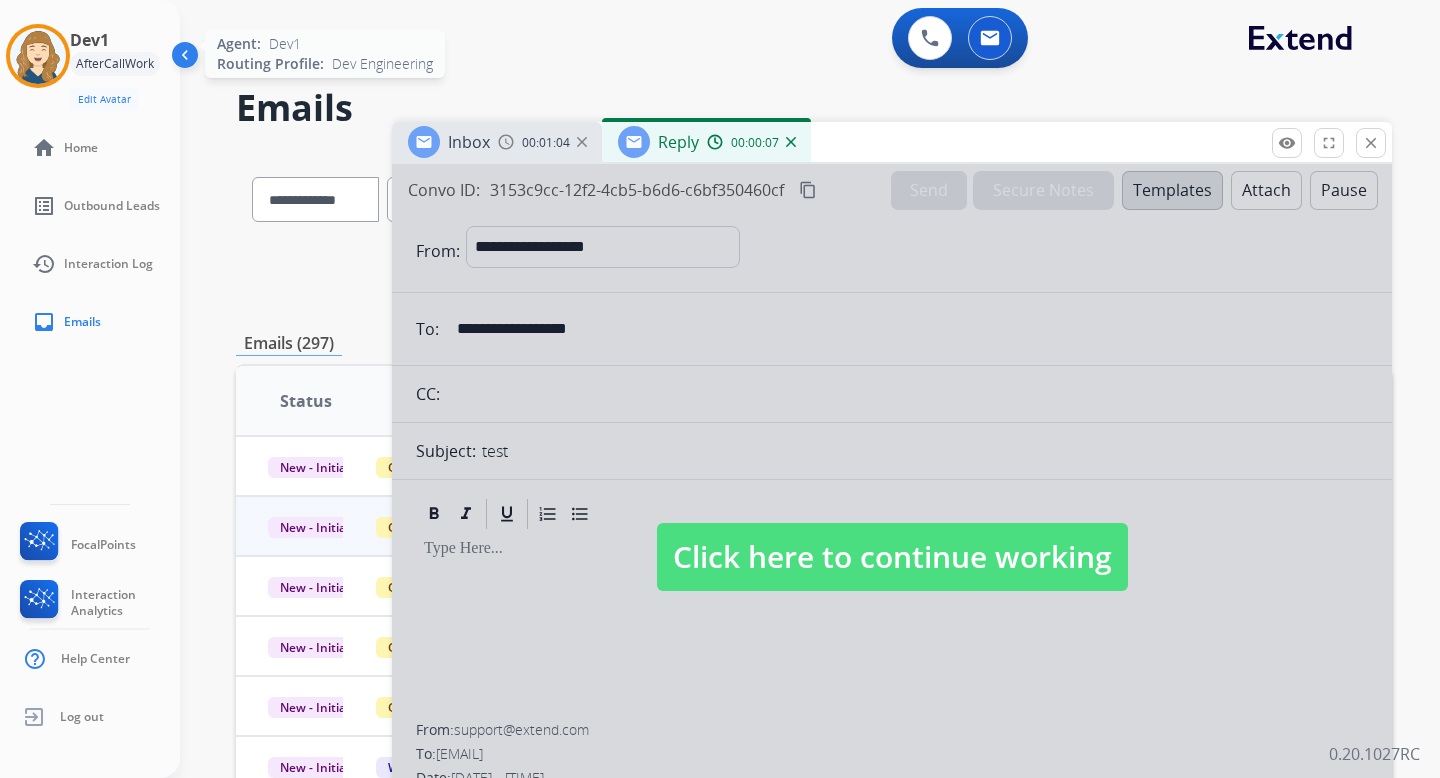 click at bounding box center (38, 56) 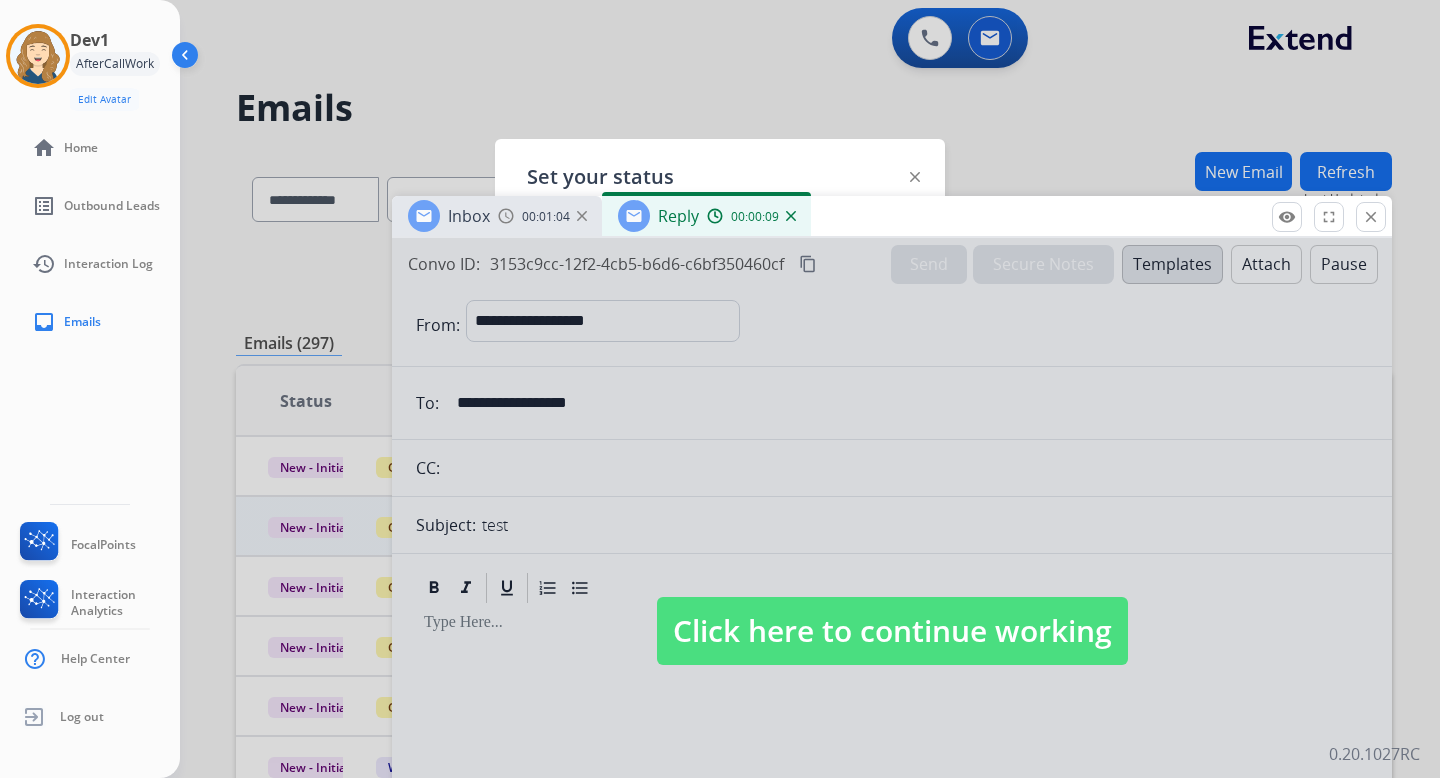 drag, startPoint x: 909, startPoint y: 142, endPoint x: 931, endPoint y: 356, distance: 215.12787 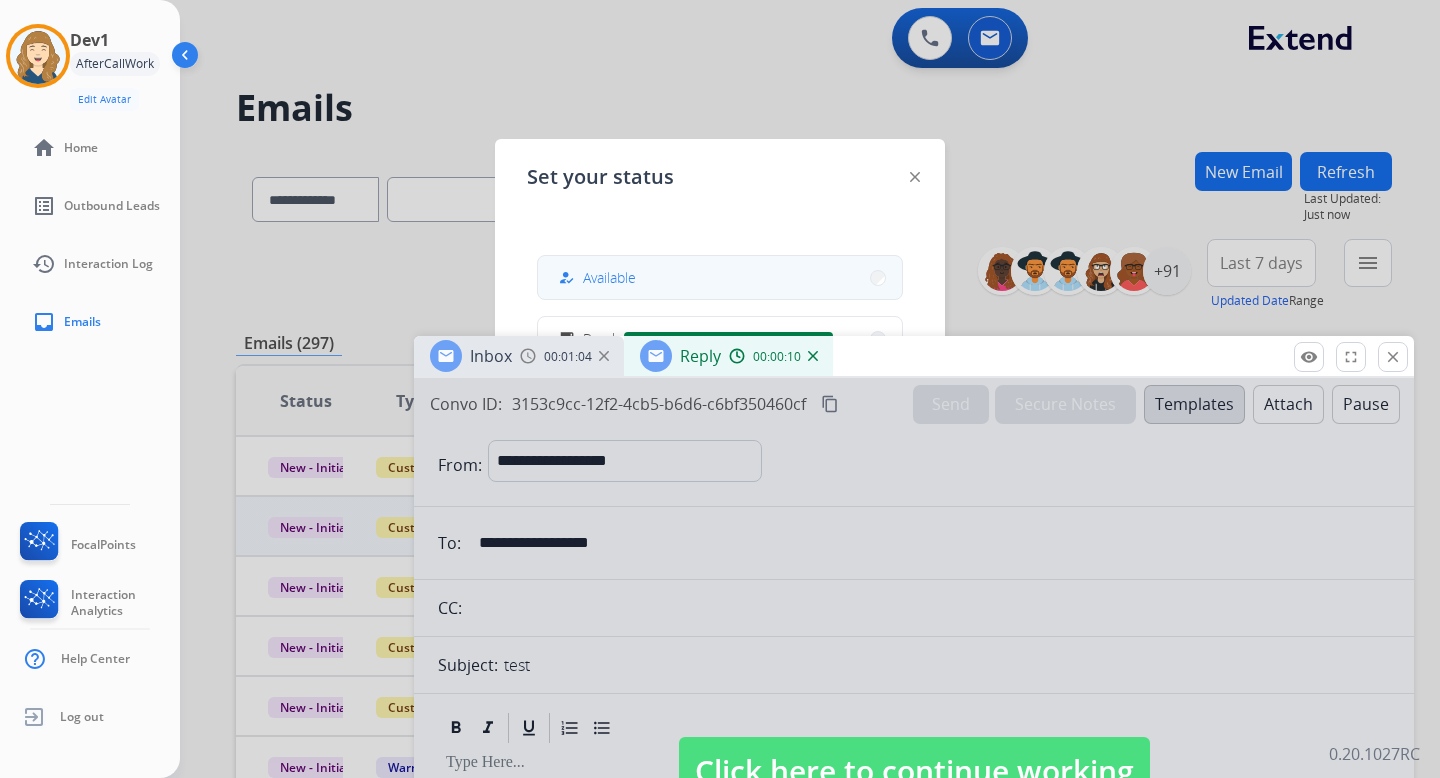 click on "how_to_reg Available" at bounding box center [720, 277] 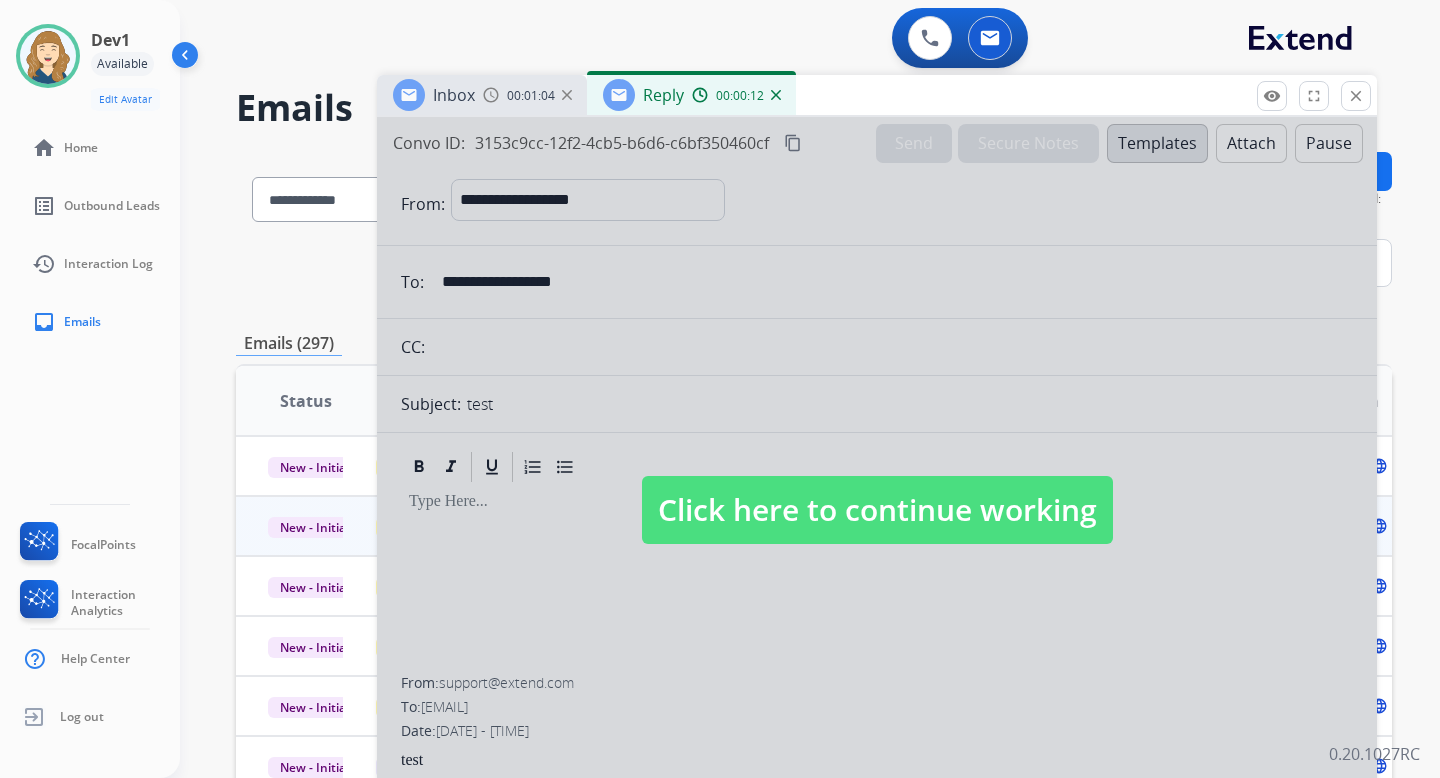 drag, startPoint x: 870, startPoint y: 360, endPoint x: 833, endPoint y: 90, distance: 272.5234 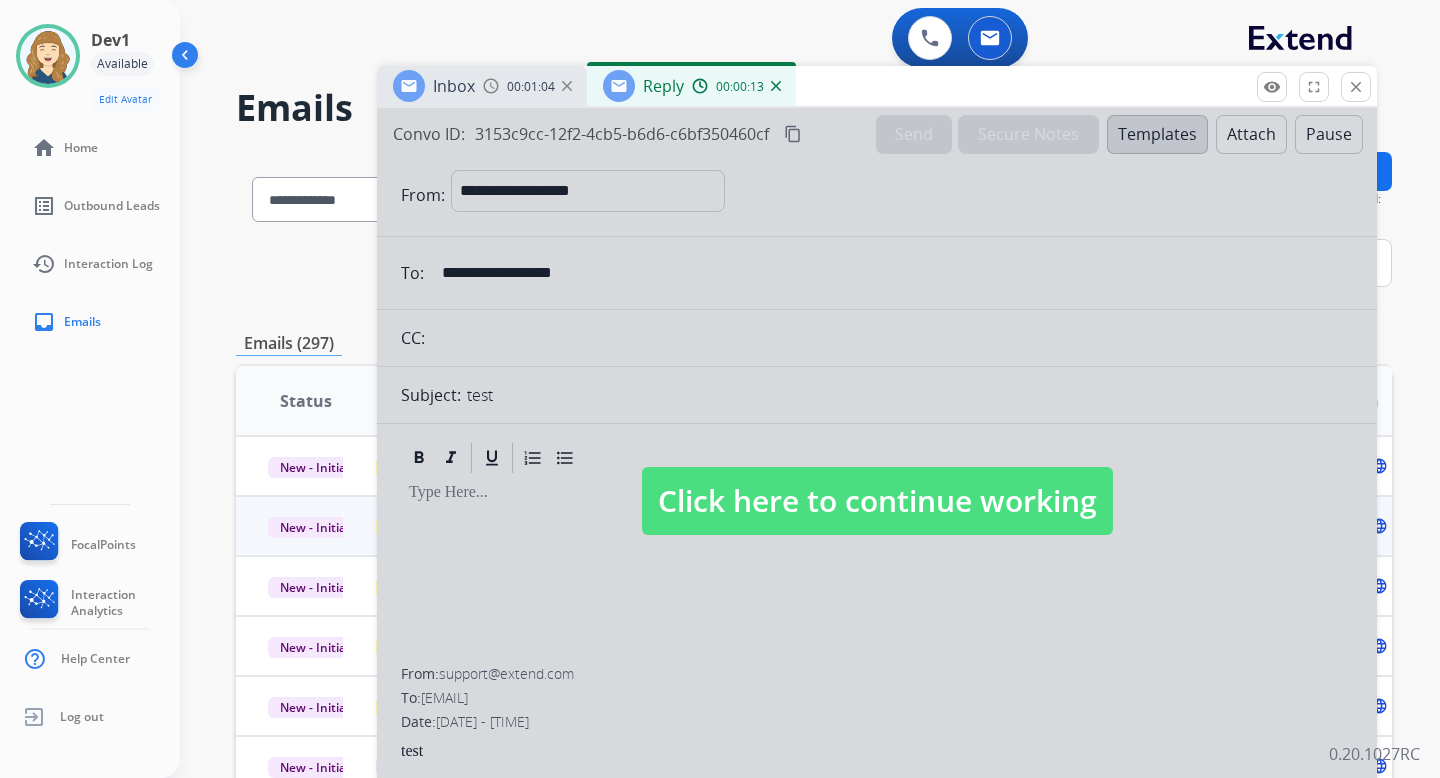click at bounding box center (187, 59) 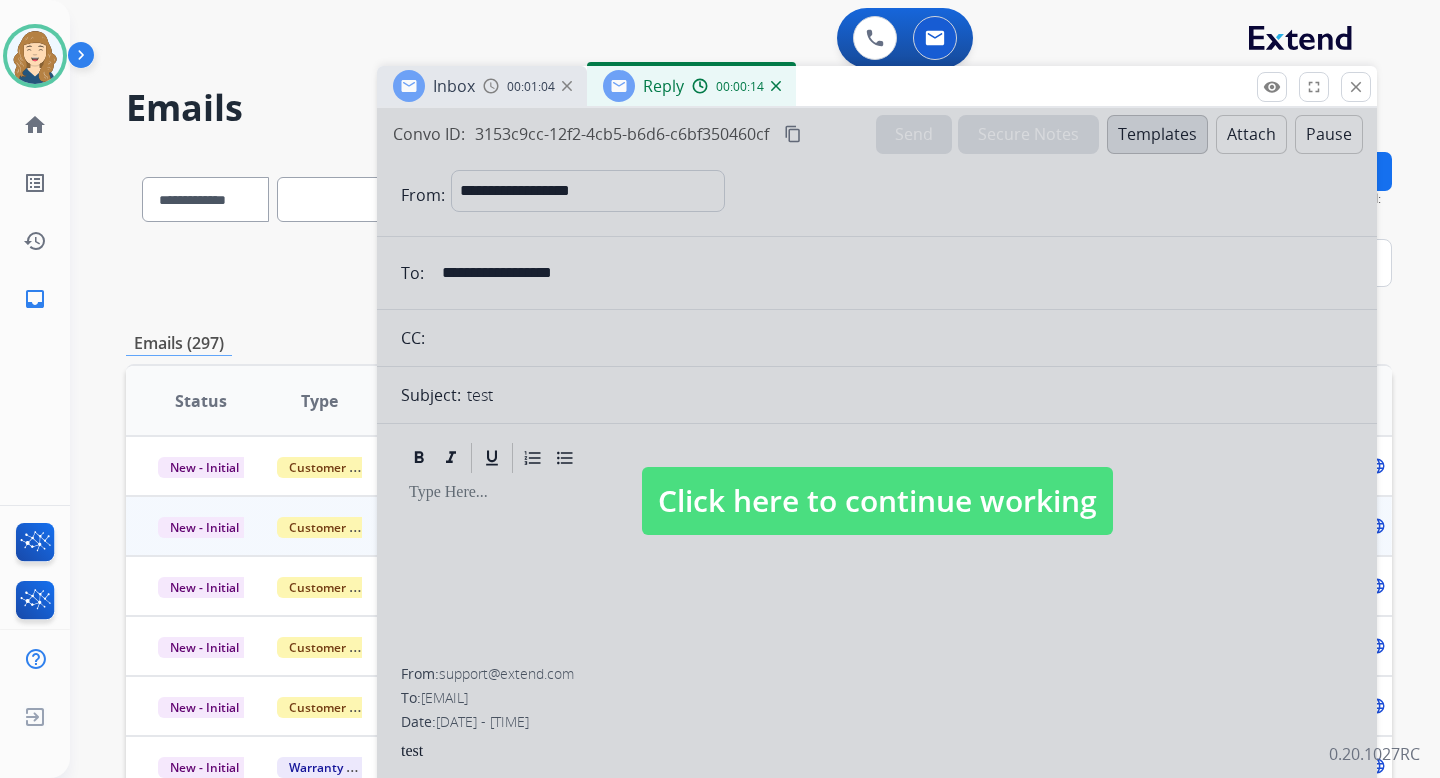 click at bounding box center [85, 59] 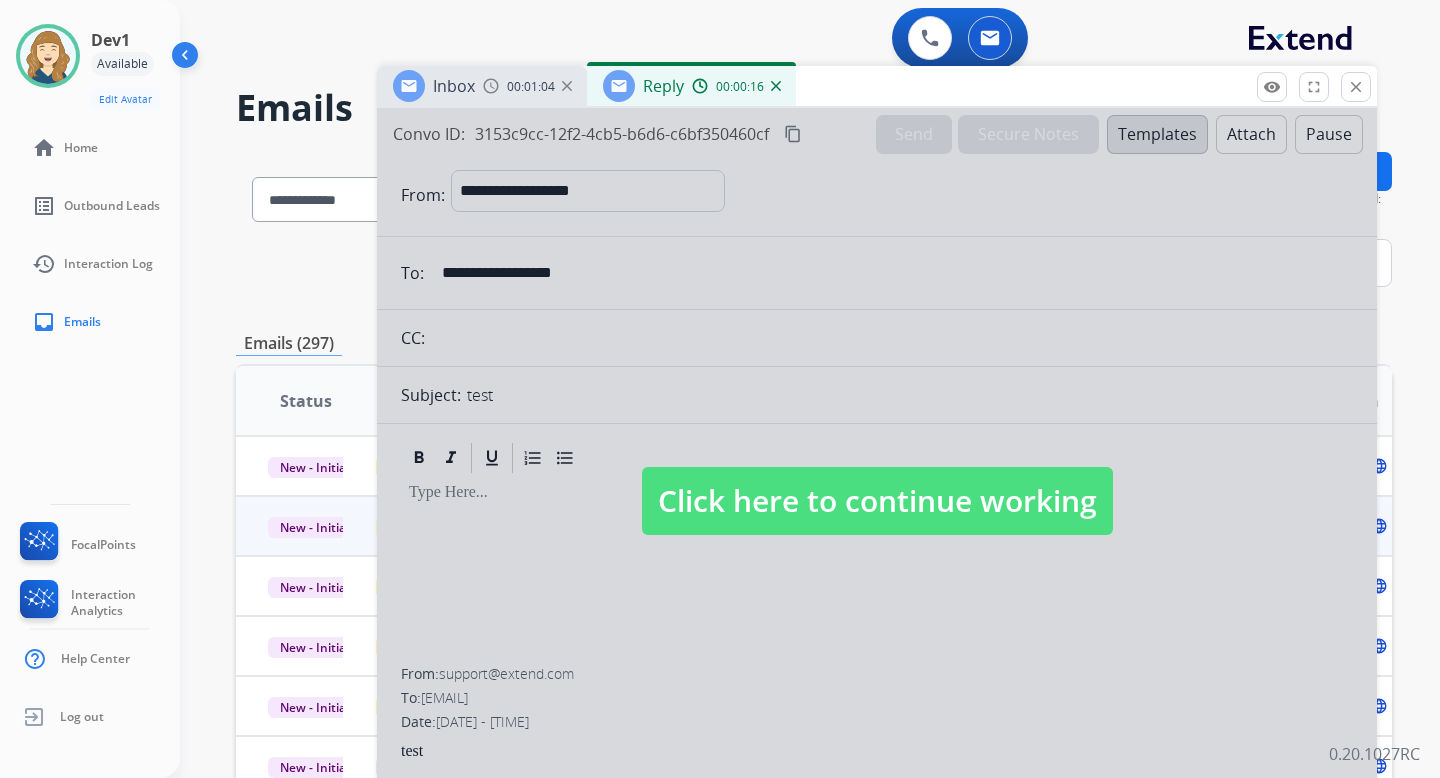 click on "Click here to continue working" at bounding box center (877, 501) 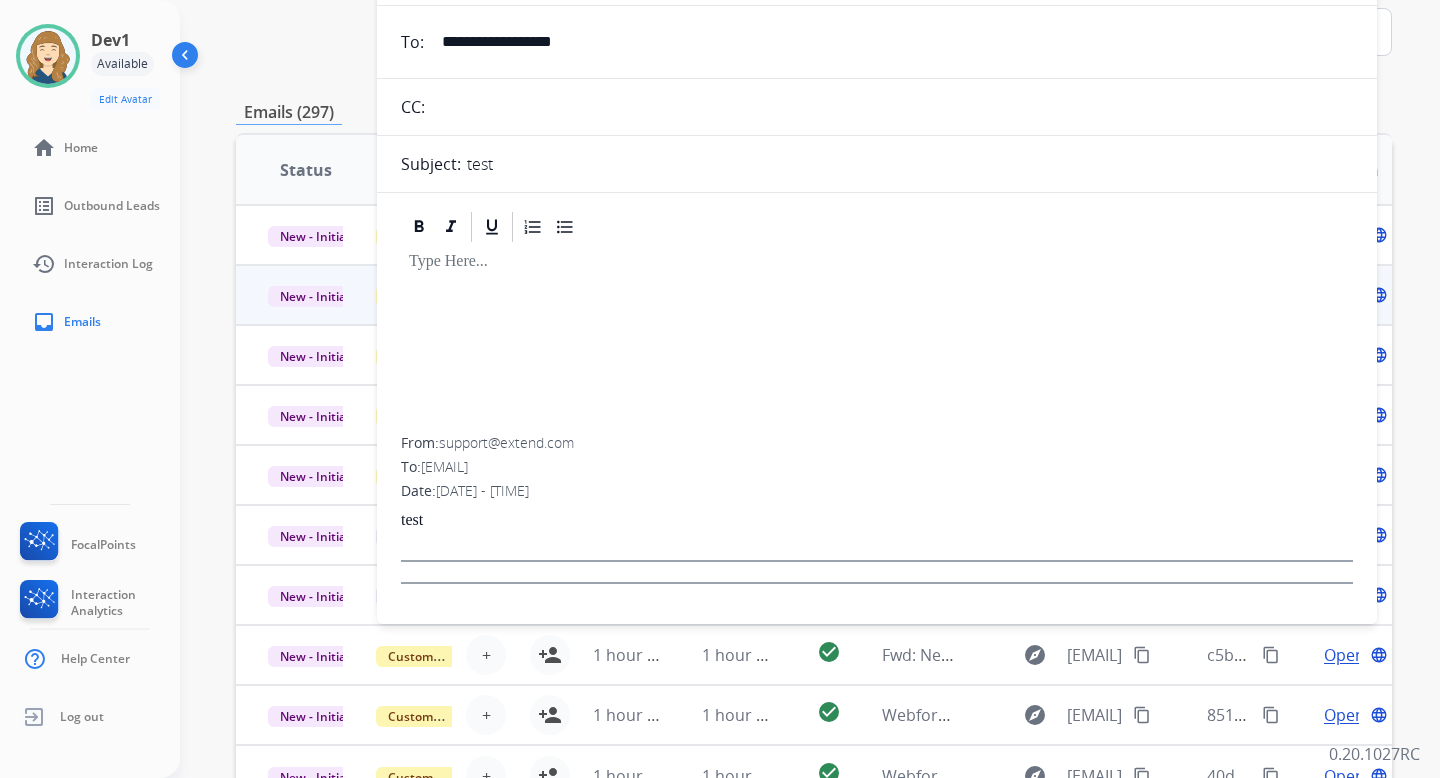 scroll, scrollTop: 0, scrollLeft: 0, axis: both 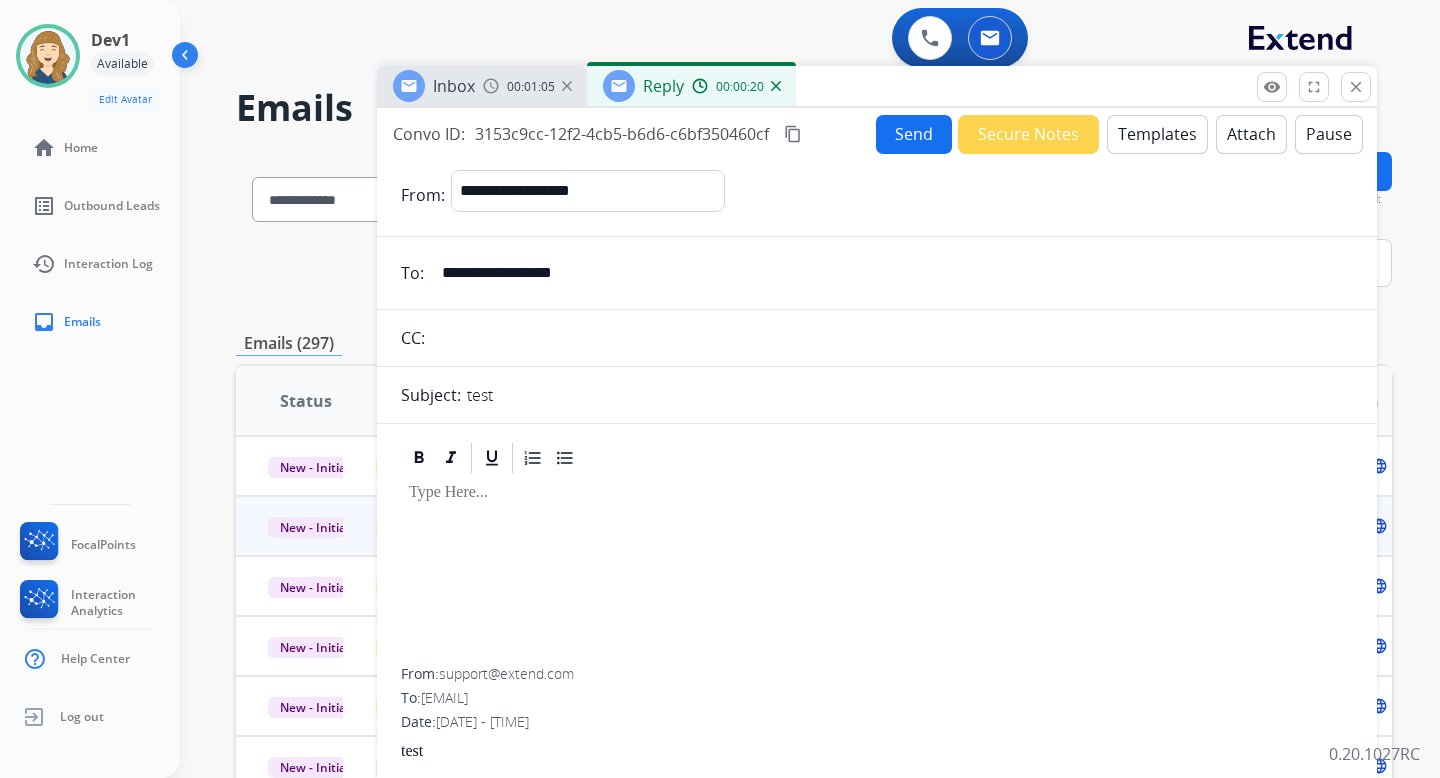 click on "00:01:05" at bounding box center (531, 87) 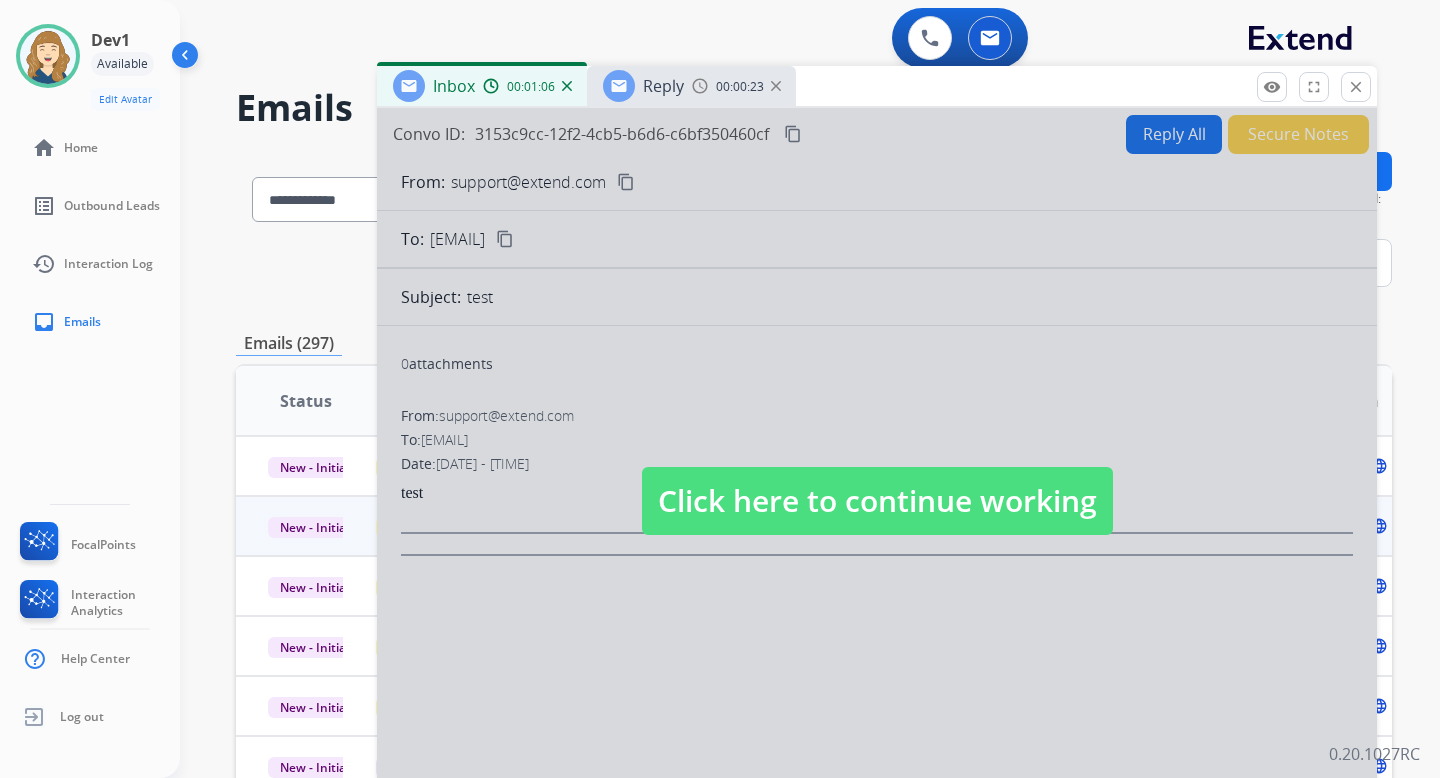 click on "Click here to continue working" at bounding box center [877, 501] 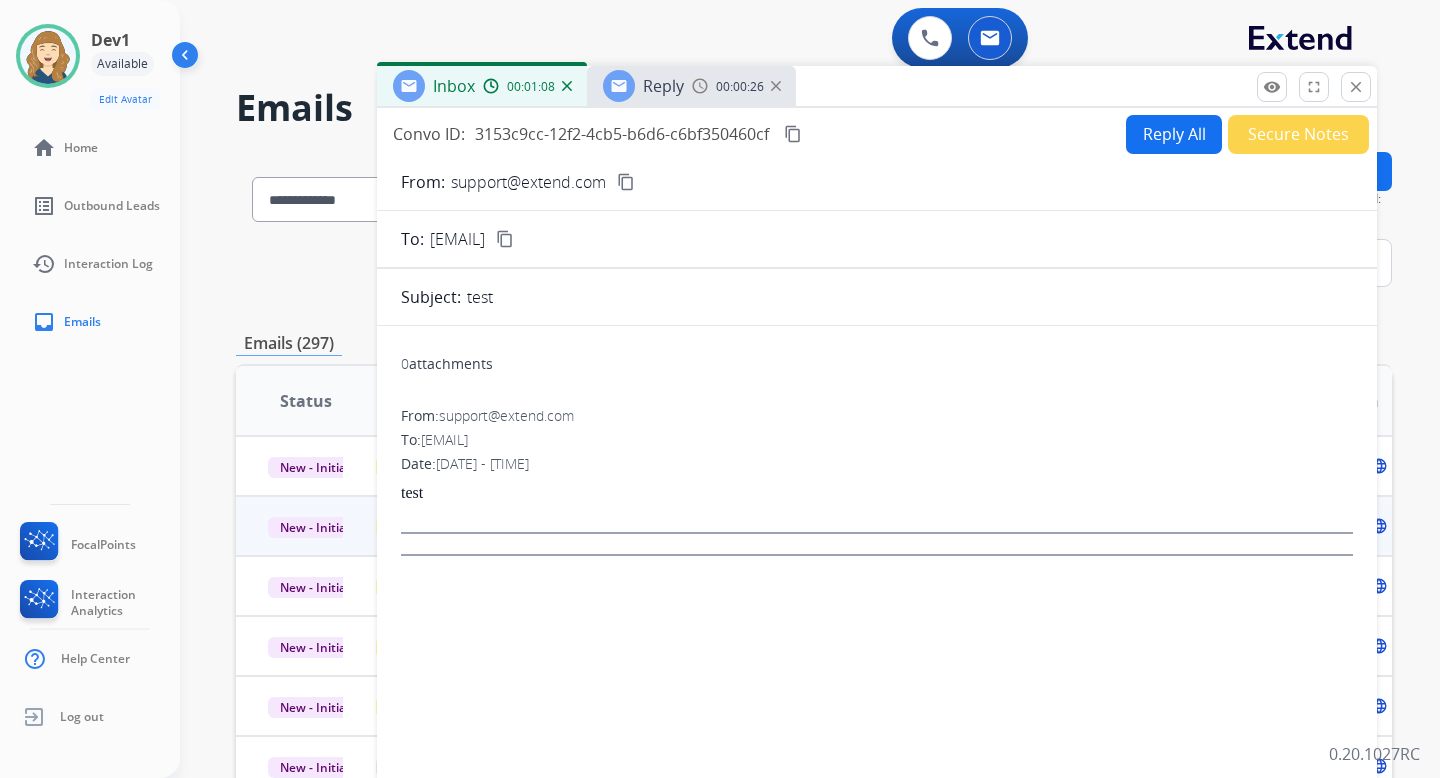 click on "Reply" at bounding box center (643, 86) 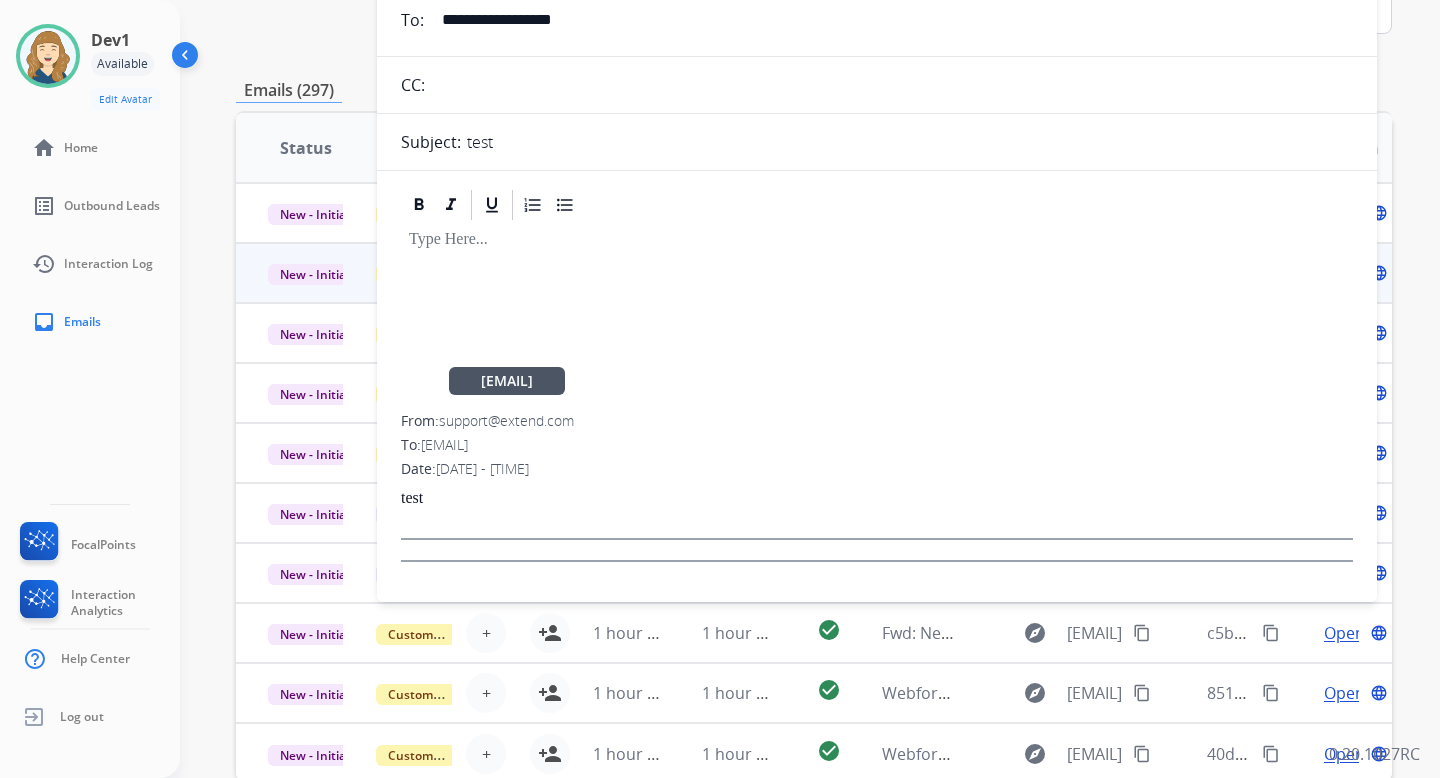 scroll, scrollTop: 0, scrollLeft: 0, axis: both 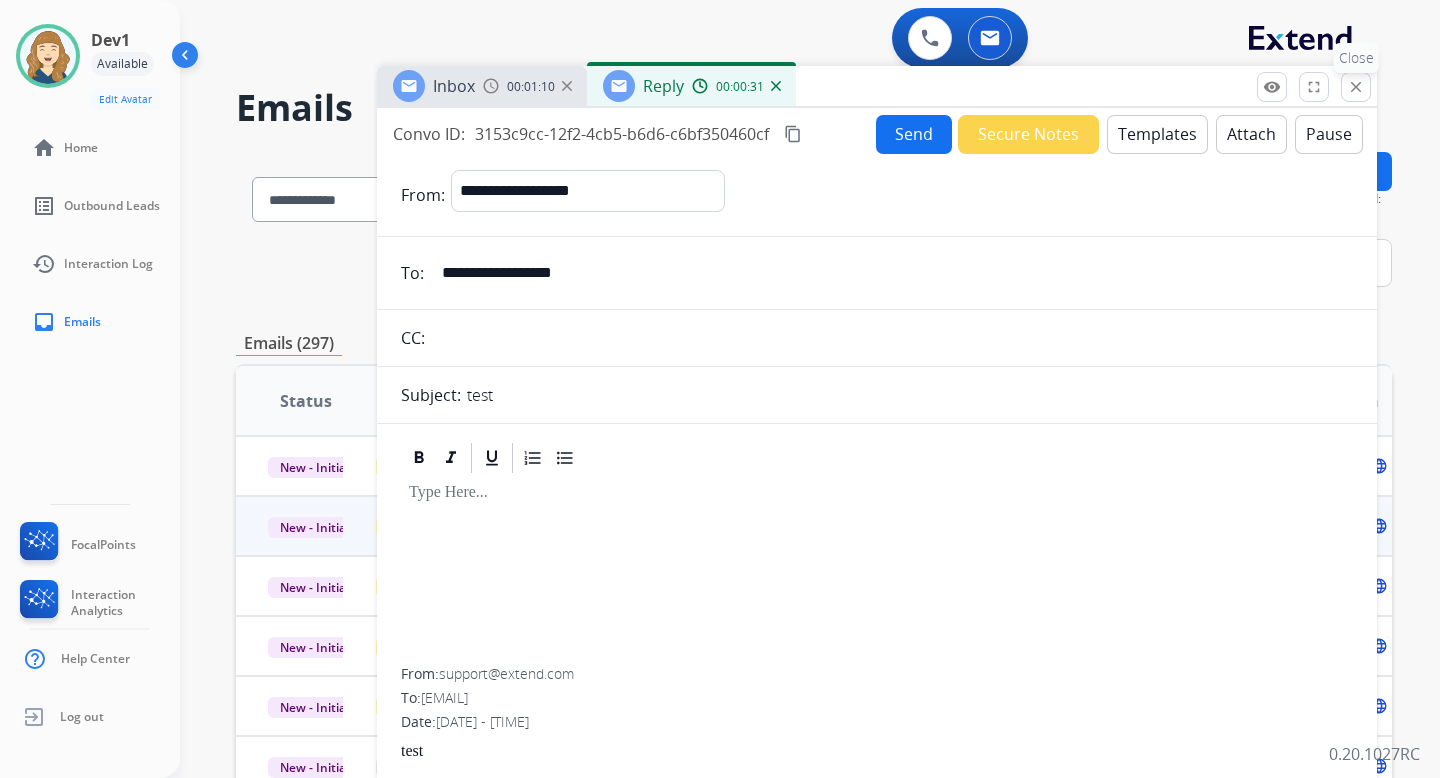 click on "close" at bounding box center [1356, 87] 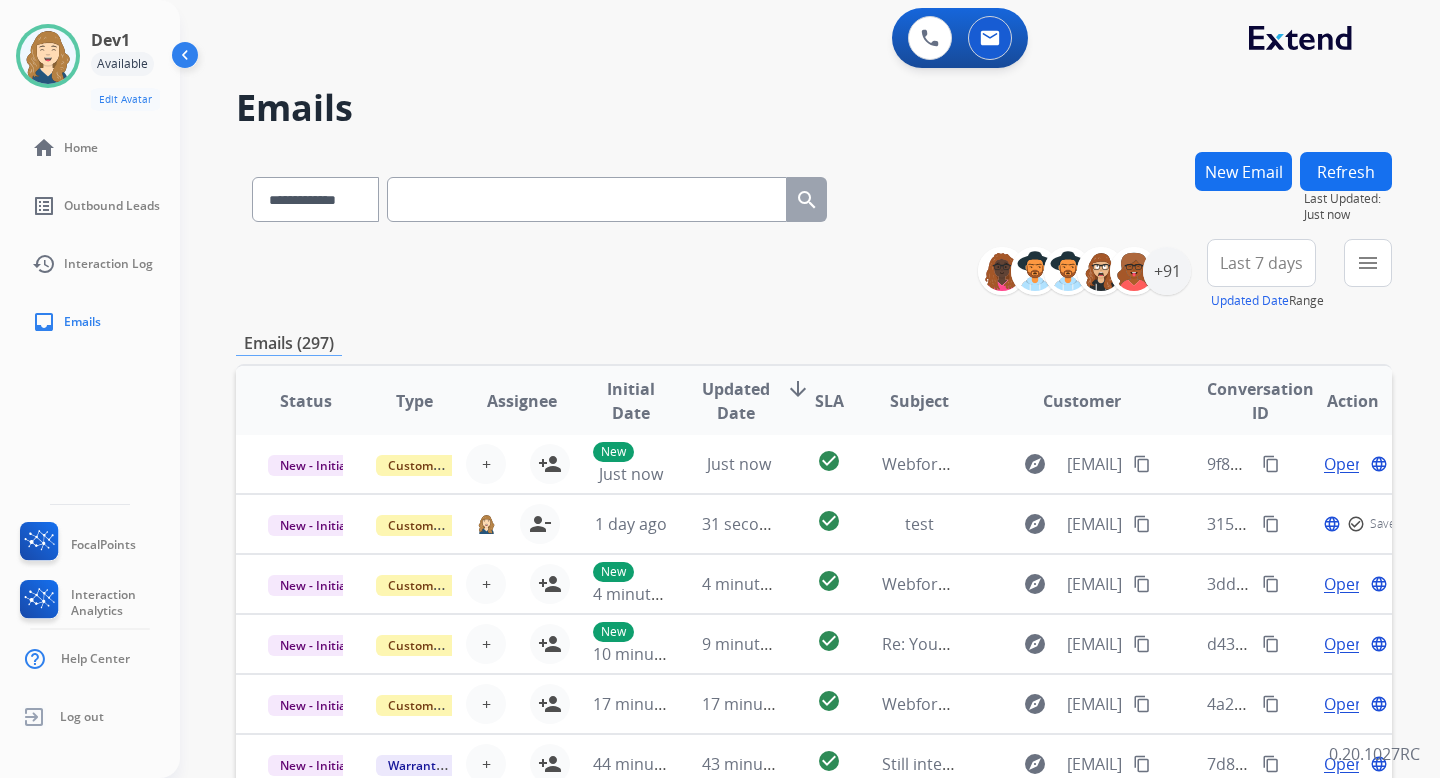 scroll, scrollTop: 0, scrollLeft: 0, axis: both 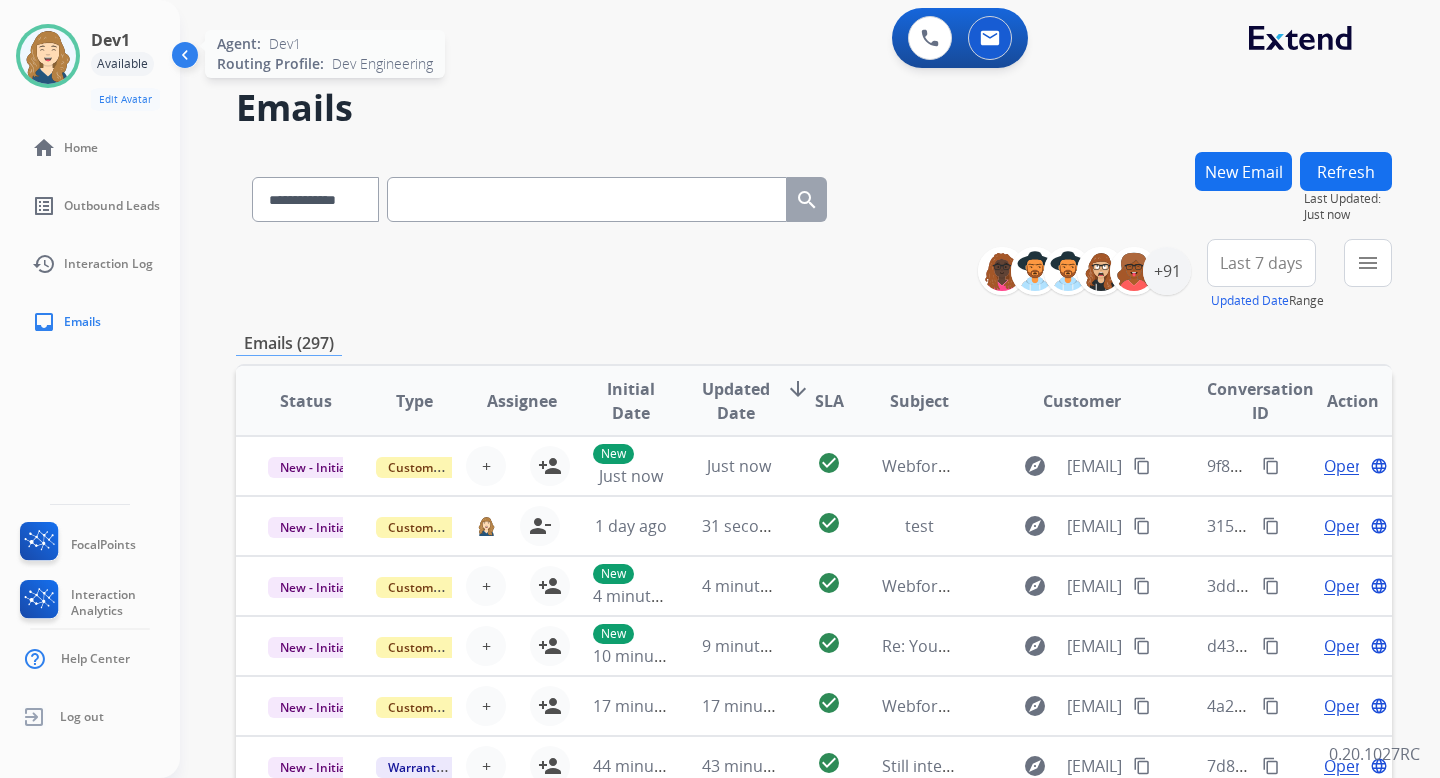click at bounding box center (48, 56) 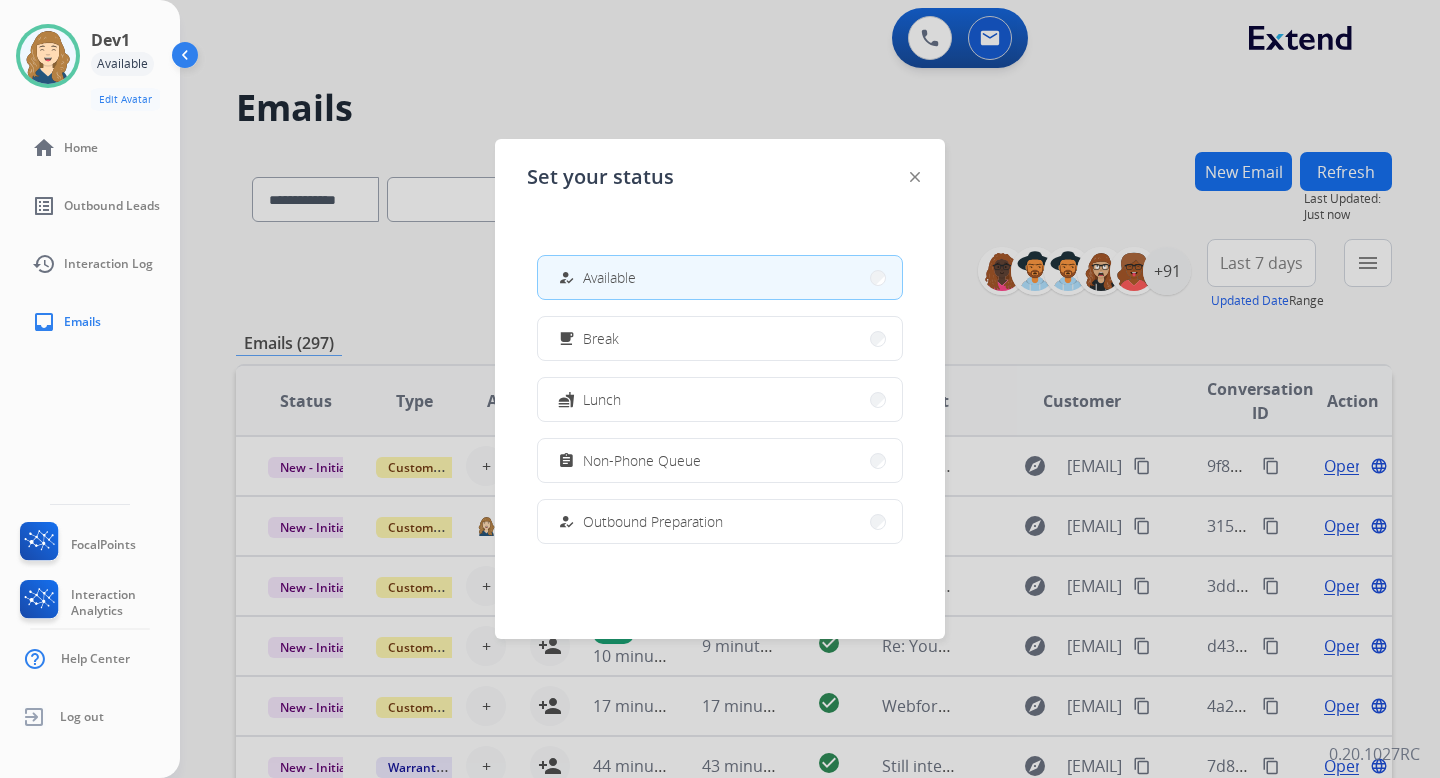 click on "how_to_reg Available" at bounding box center [720, 277] 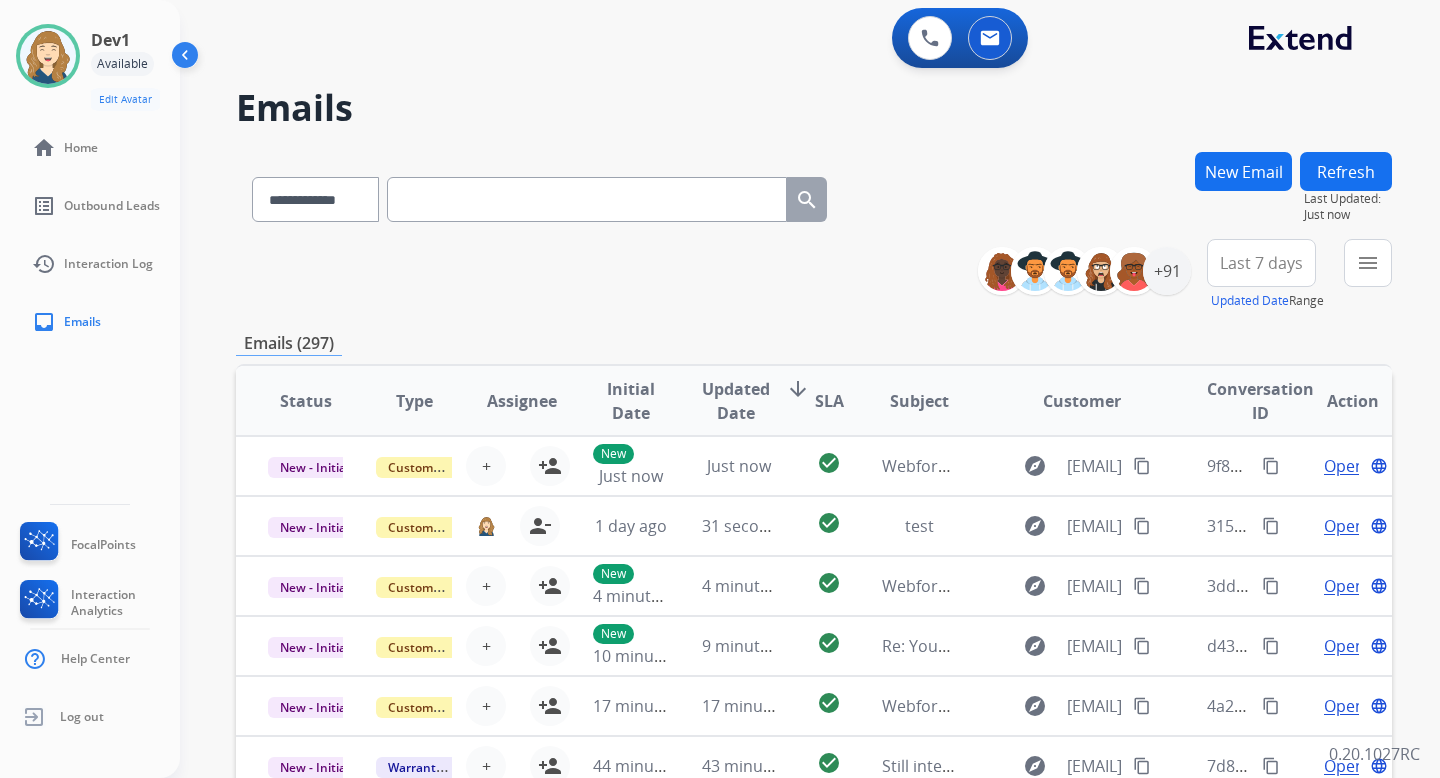 click at bounding box center (187, 59) 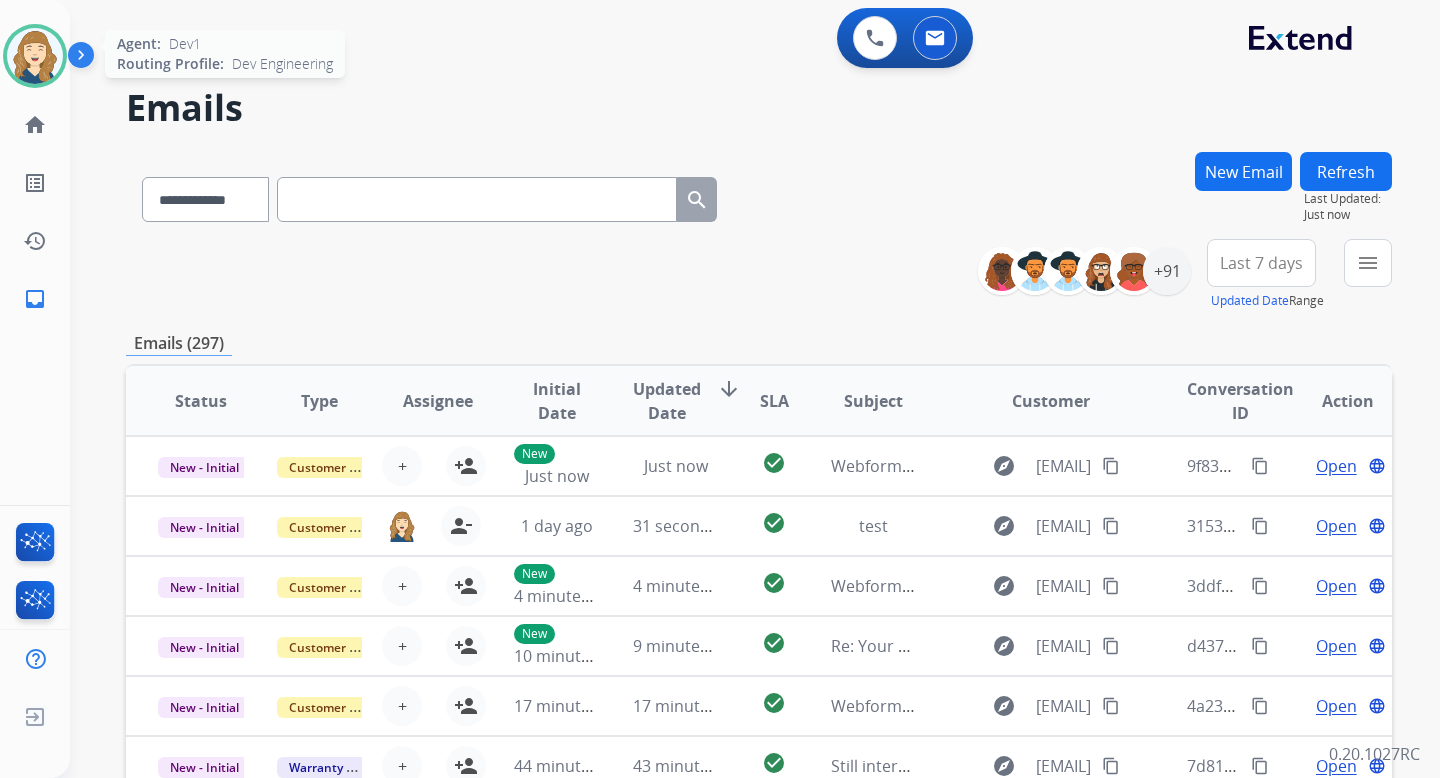 click at bounding box center [35, 56] 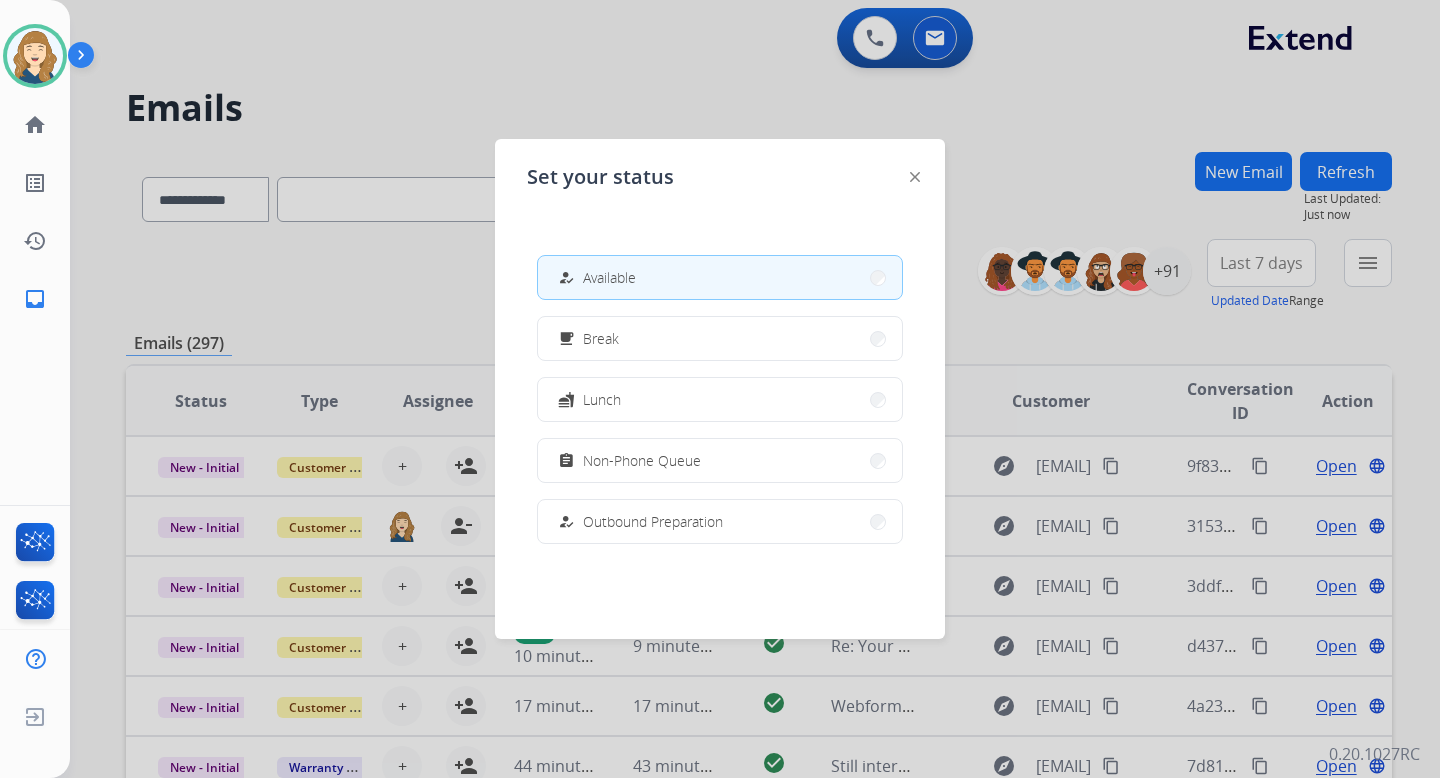 click on "Set your status how_to_reg Available free_breakfast Break fastfood Lunch assignment Non-Phone Queue how_to_reg Outbound Preparation campaign Team Huddle menu_book Training school Coaching phonelink_off System Issue login Logged In work_off Offline" 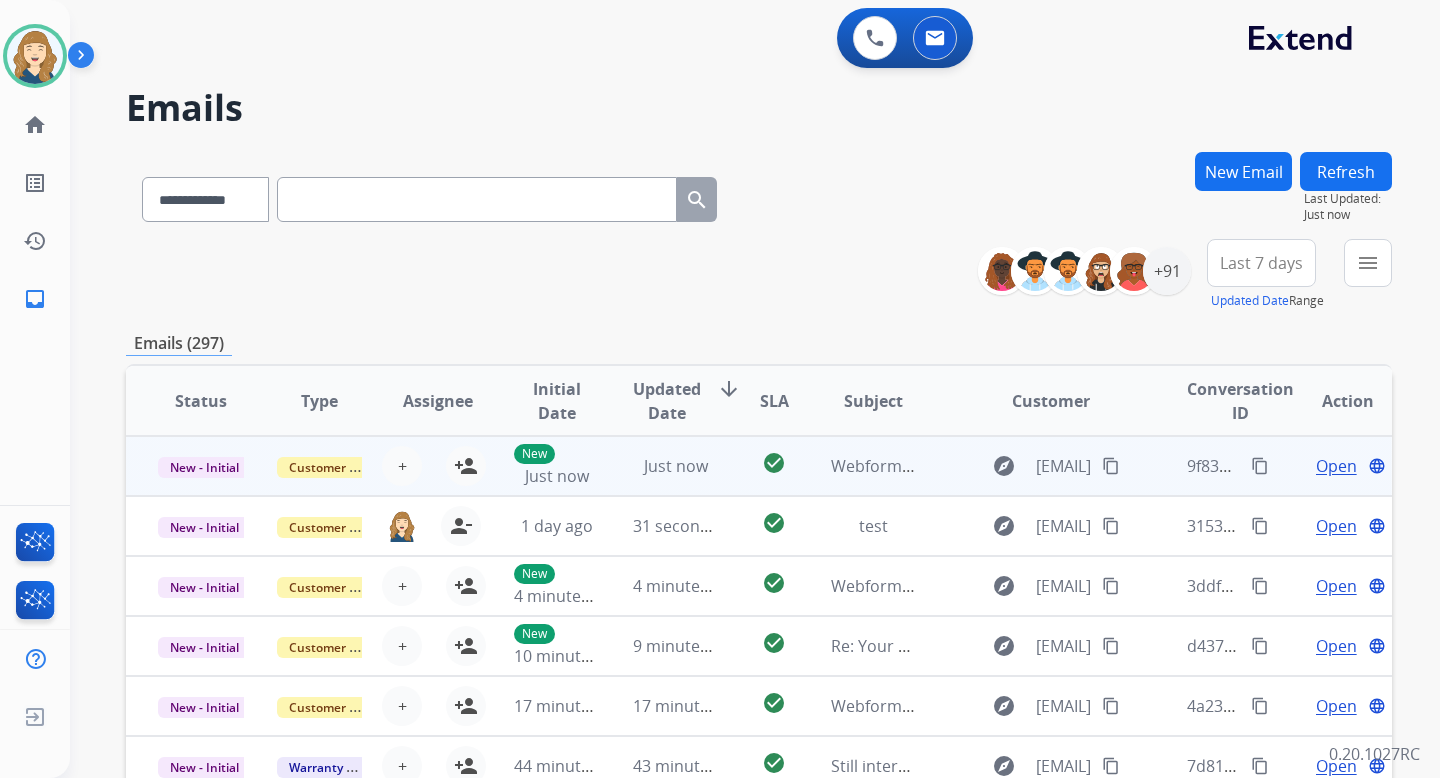 click on "Open" at bounding box center (1336, 466) 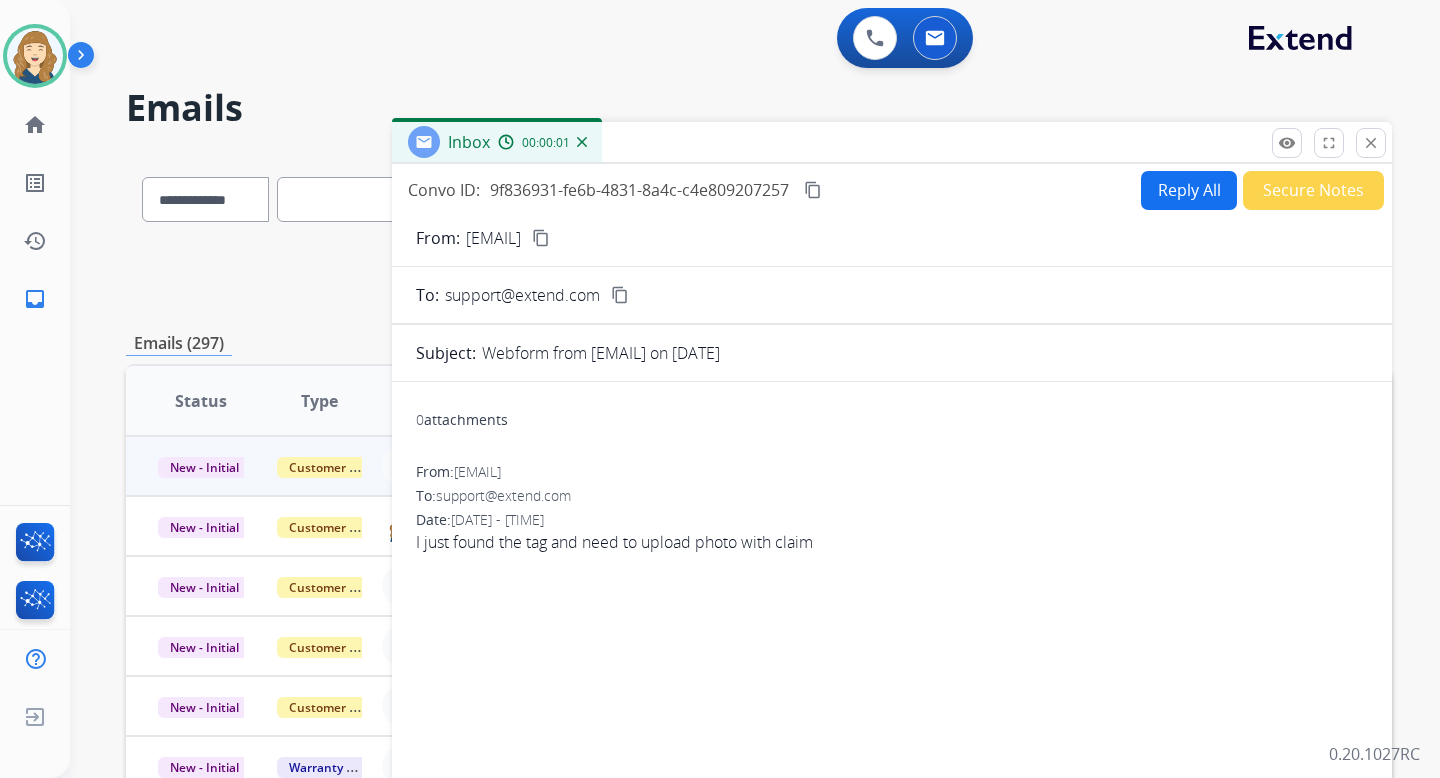 click on "Reply All" at bounding box center (1189, 190) 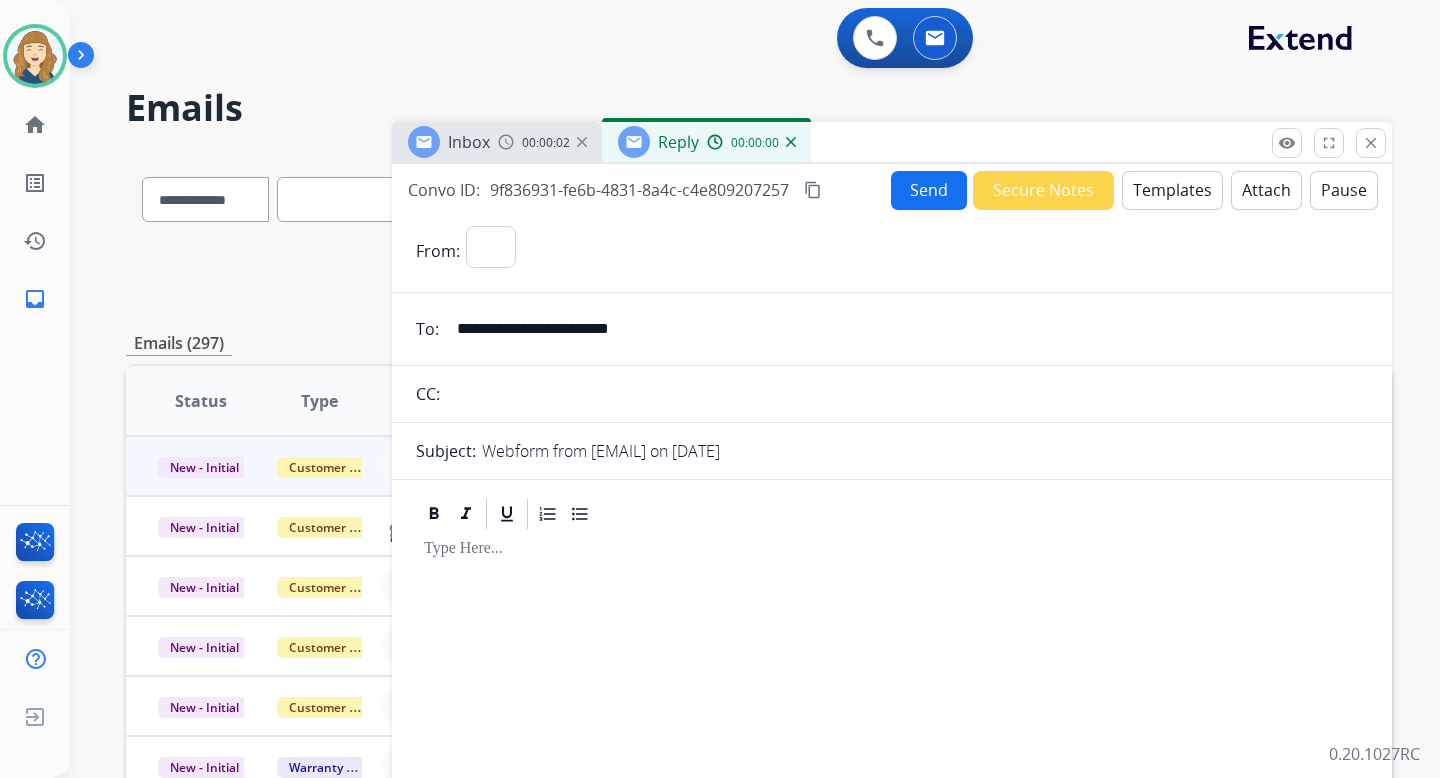 select on "**********" 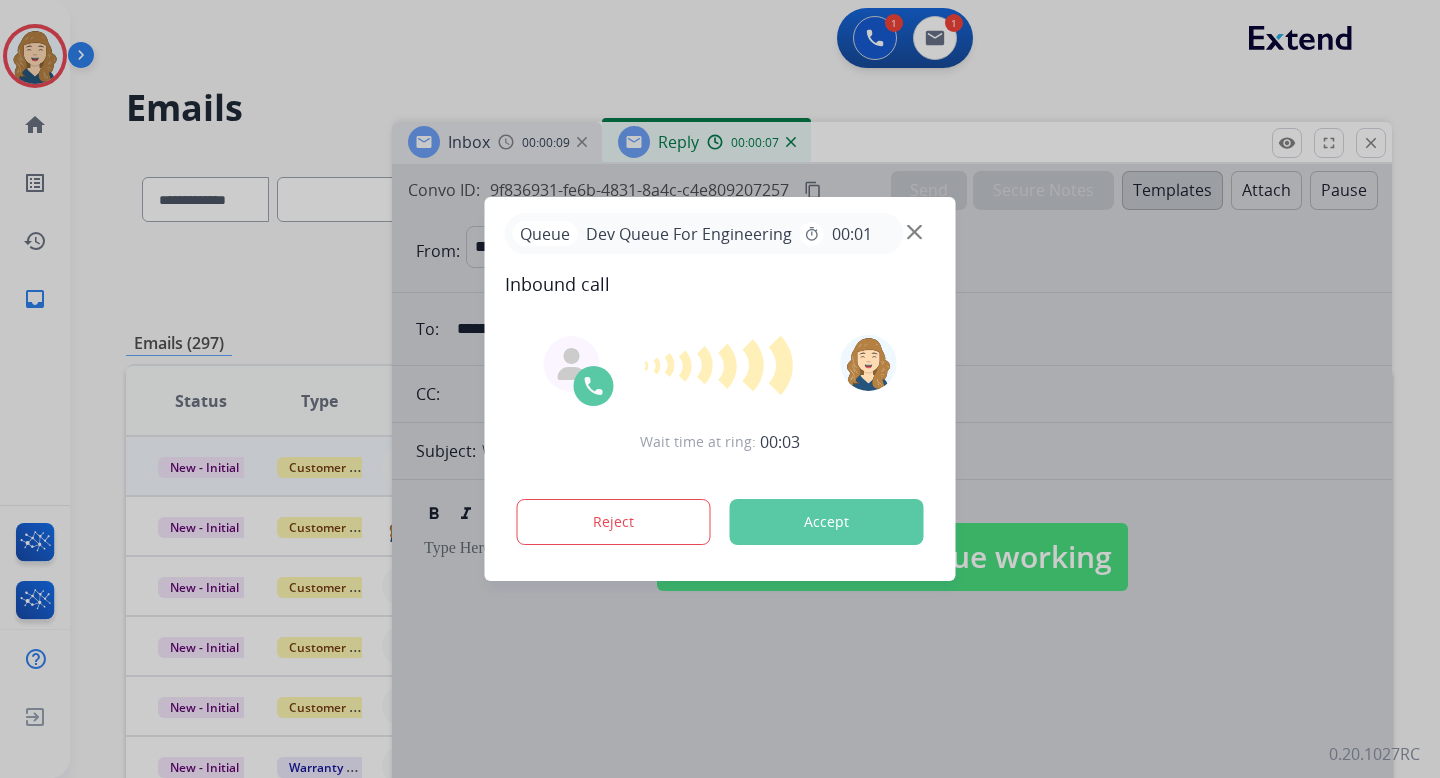 click on "Accept" at bounding box center [827, 522] 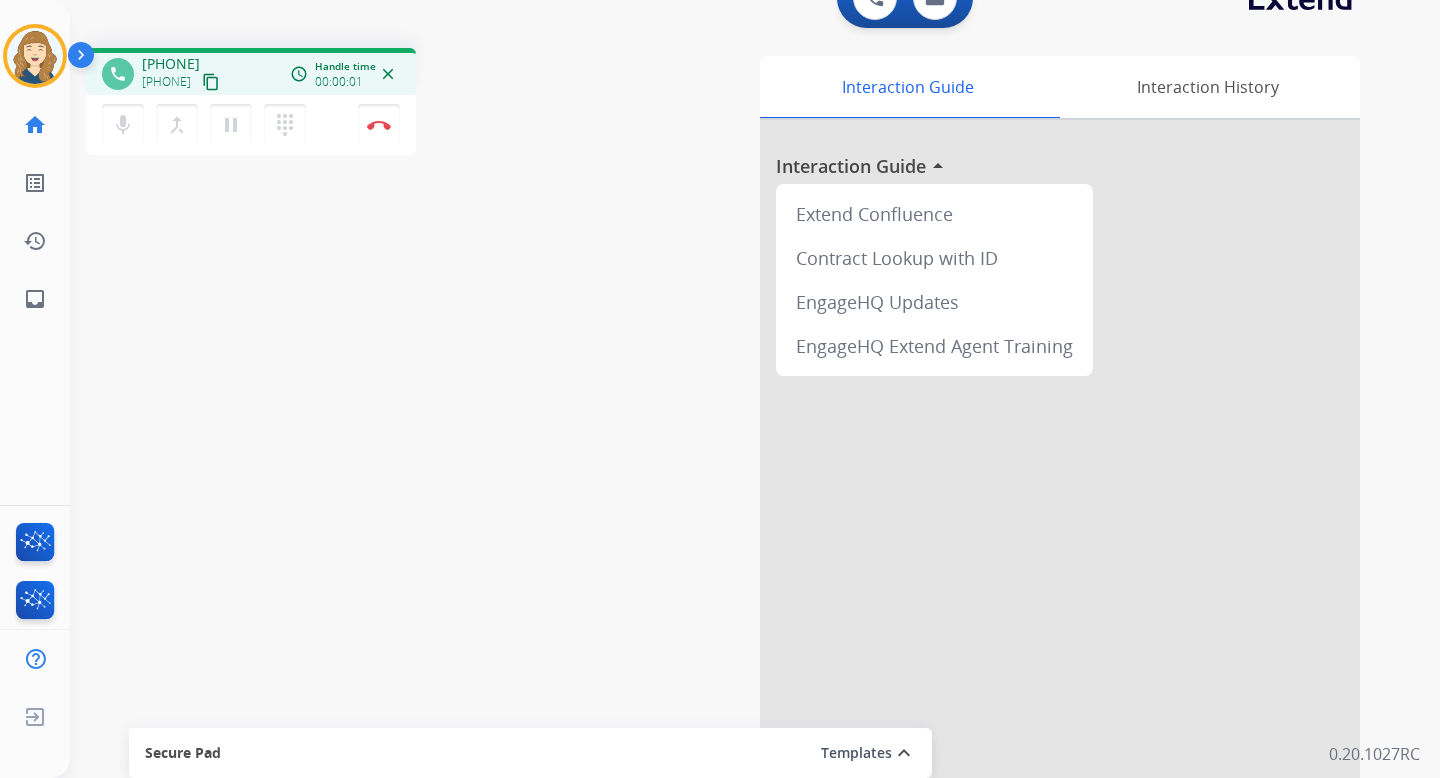scroll, scrollTop: 0, scrollLeft: 0, axis: both 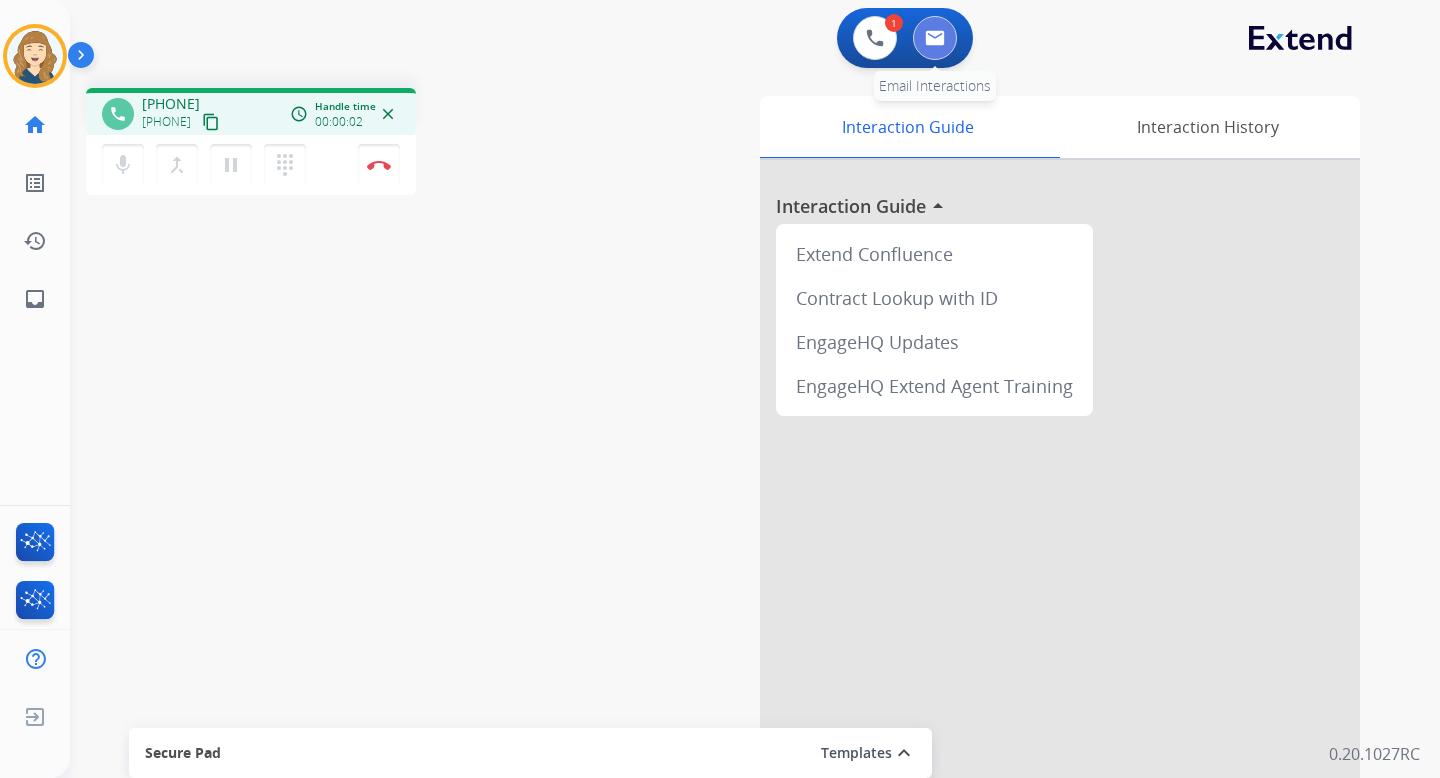 click at bounding box center [935, 38] 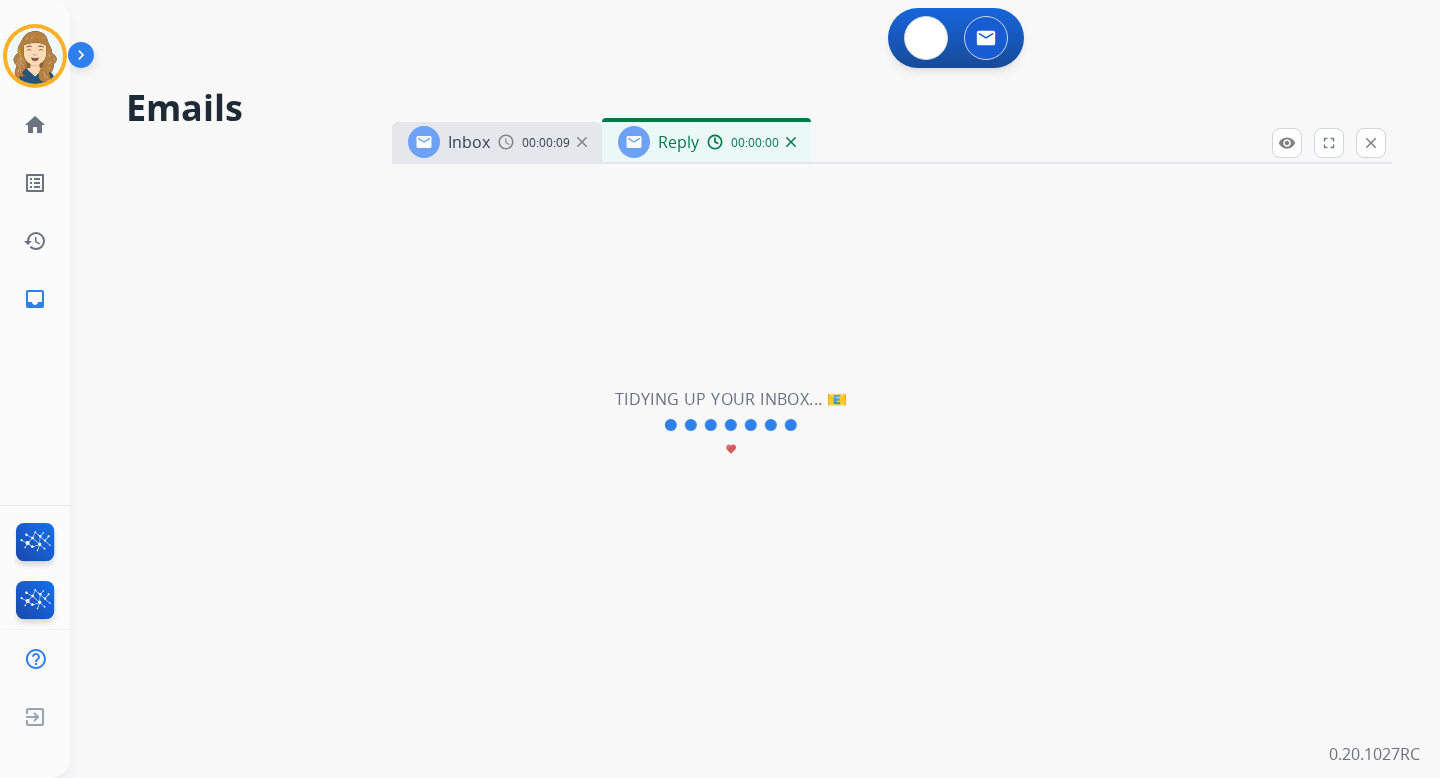 select on "**********" 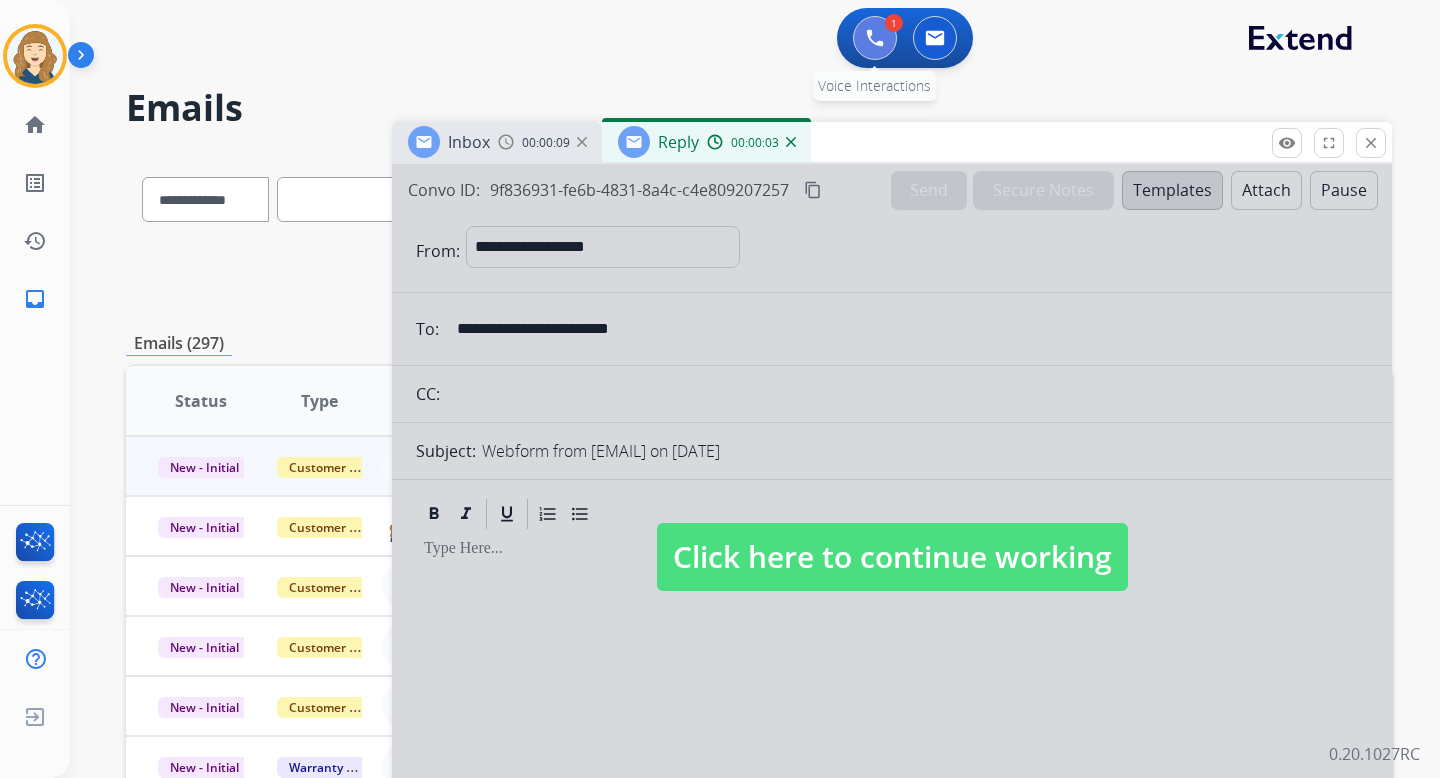 click at bounding box center [875, 38] 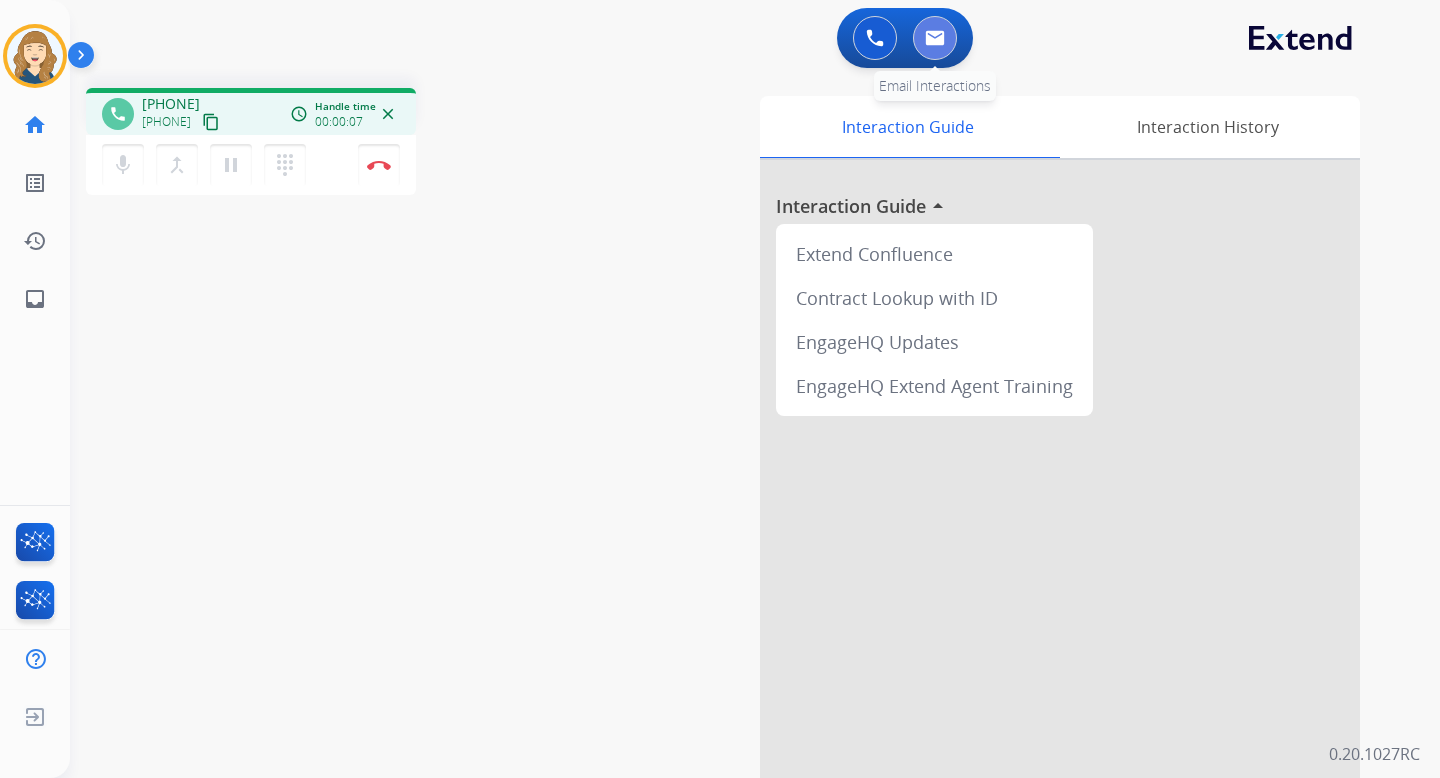 click at bounding box center (935, 38) 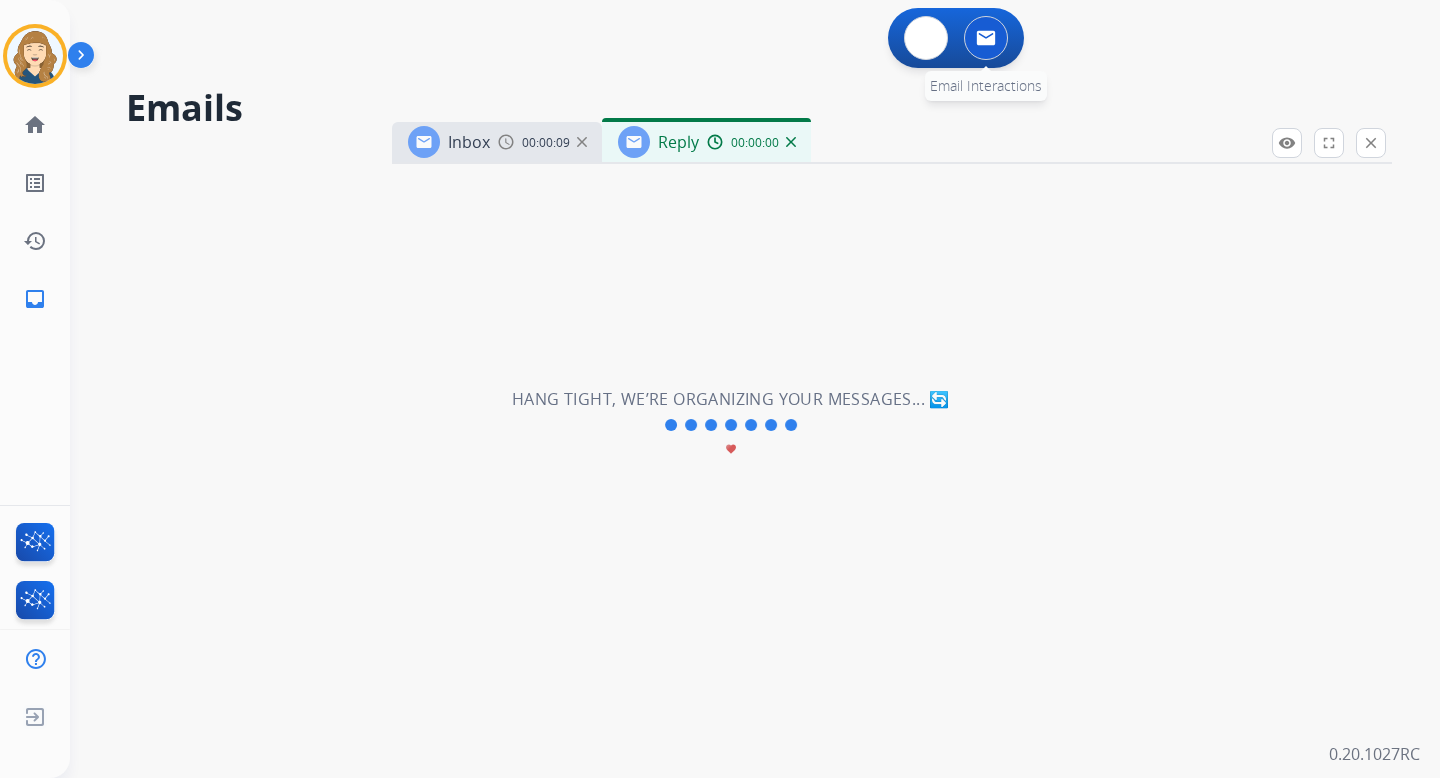 select on "**********" 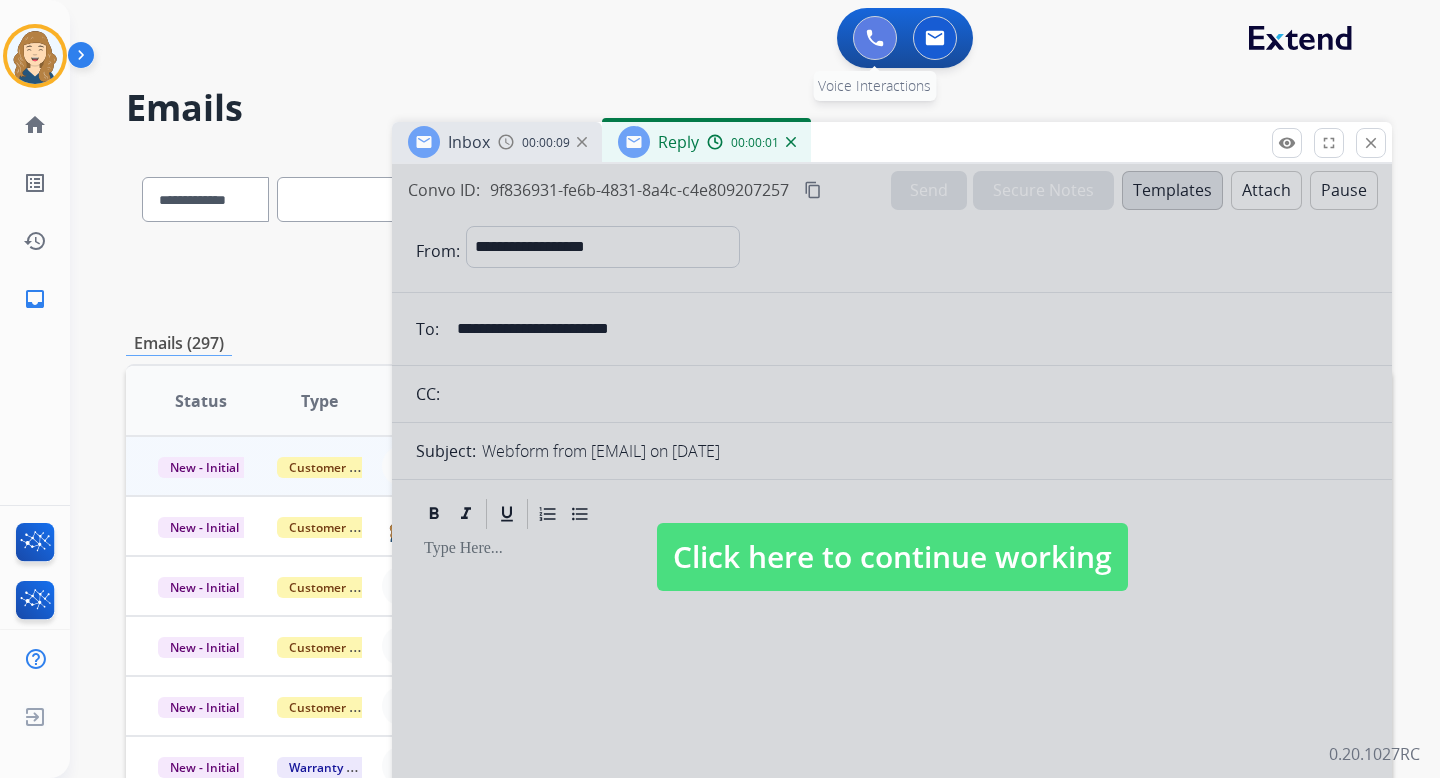 click at bounding box center [875, 38] 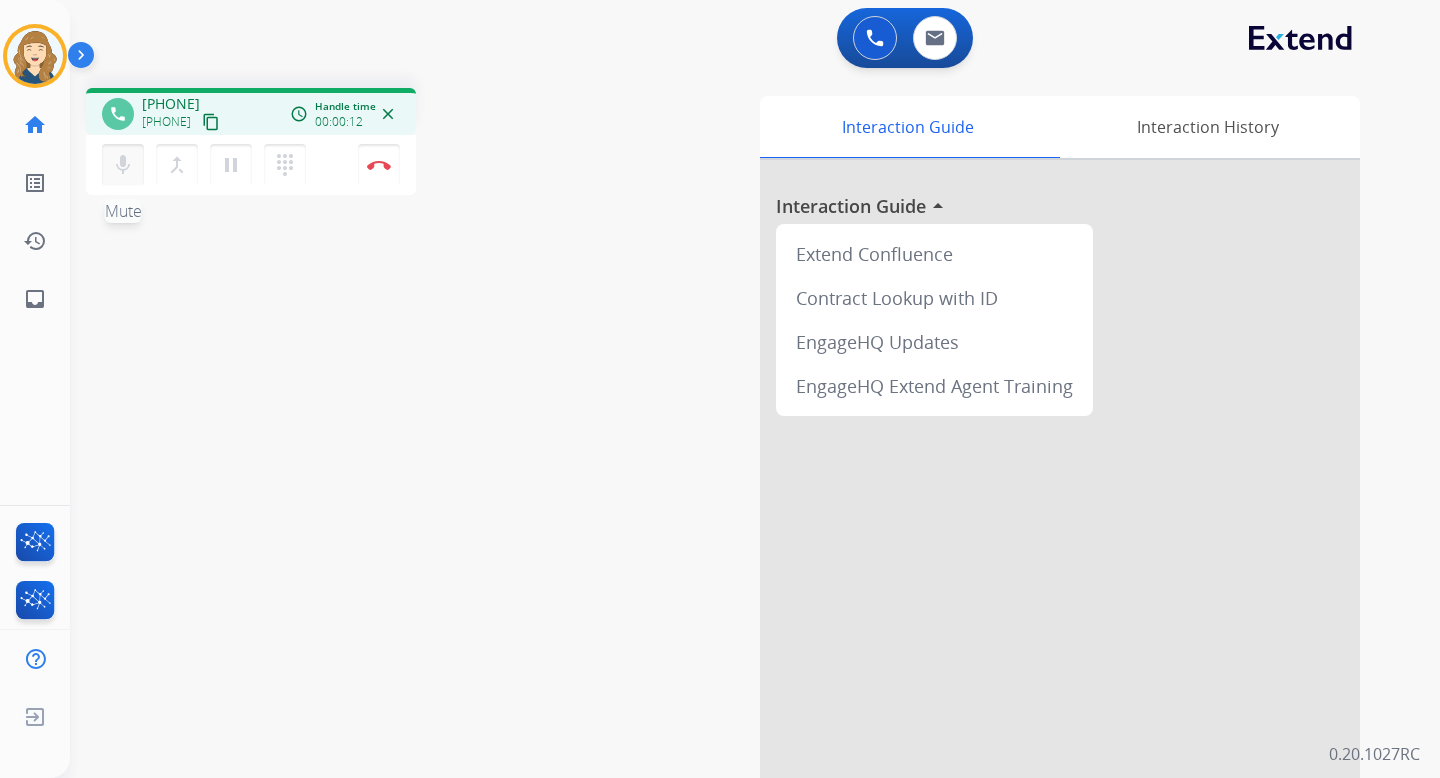 click on "mic" at bounding box center [123, 165] 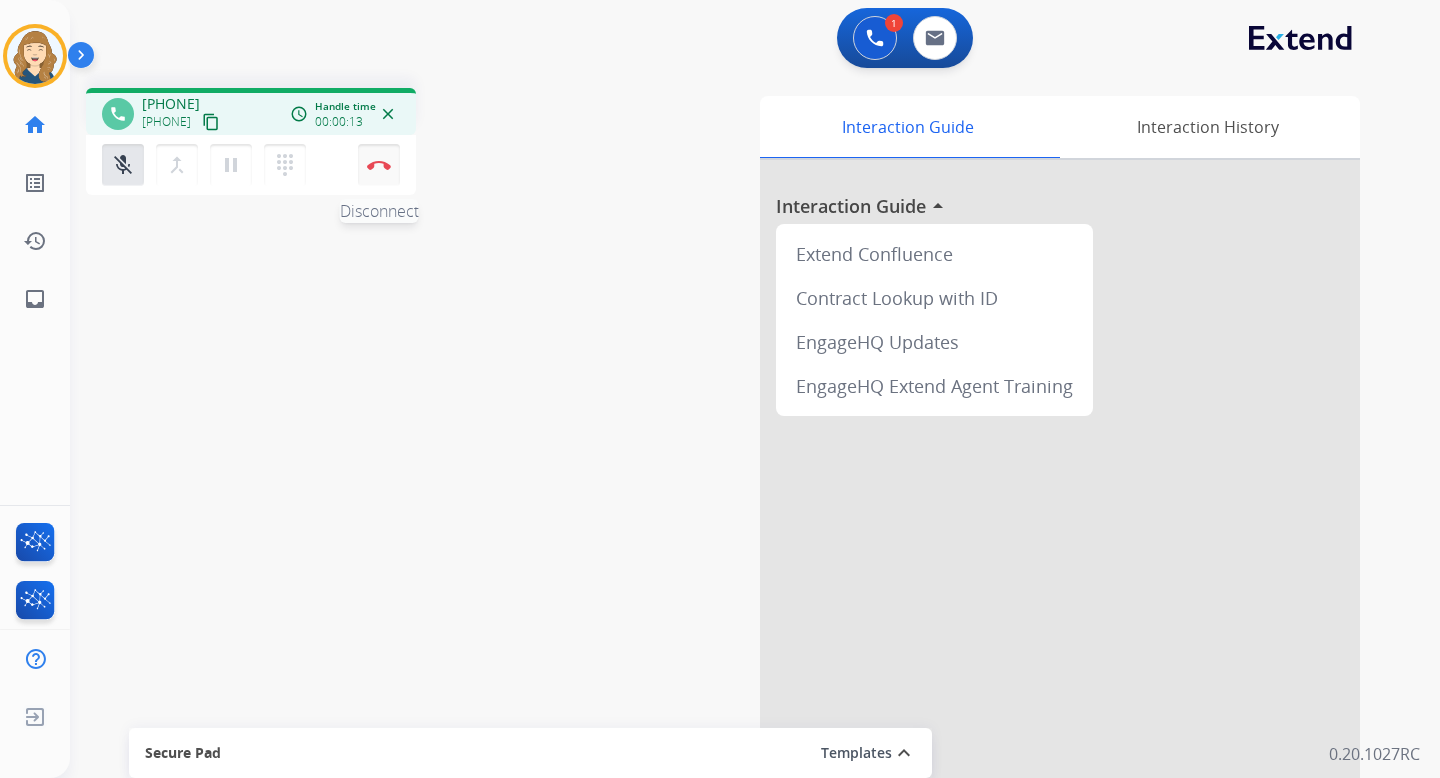 click at bounding box center [379, 165] 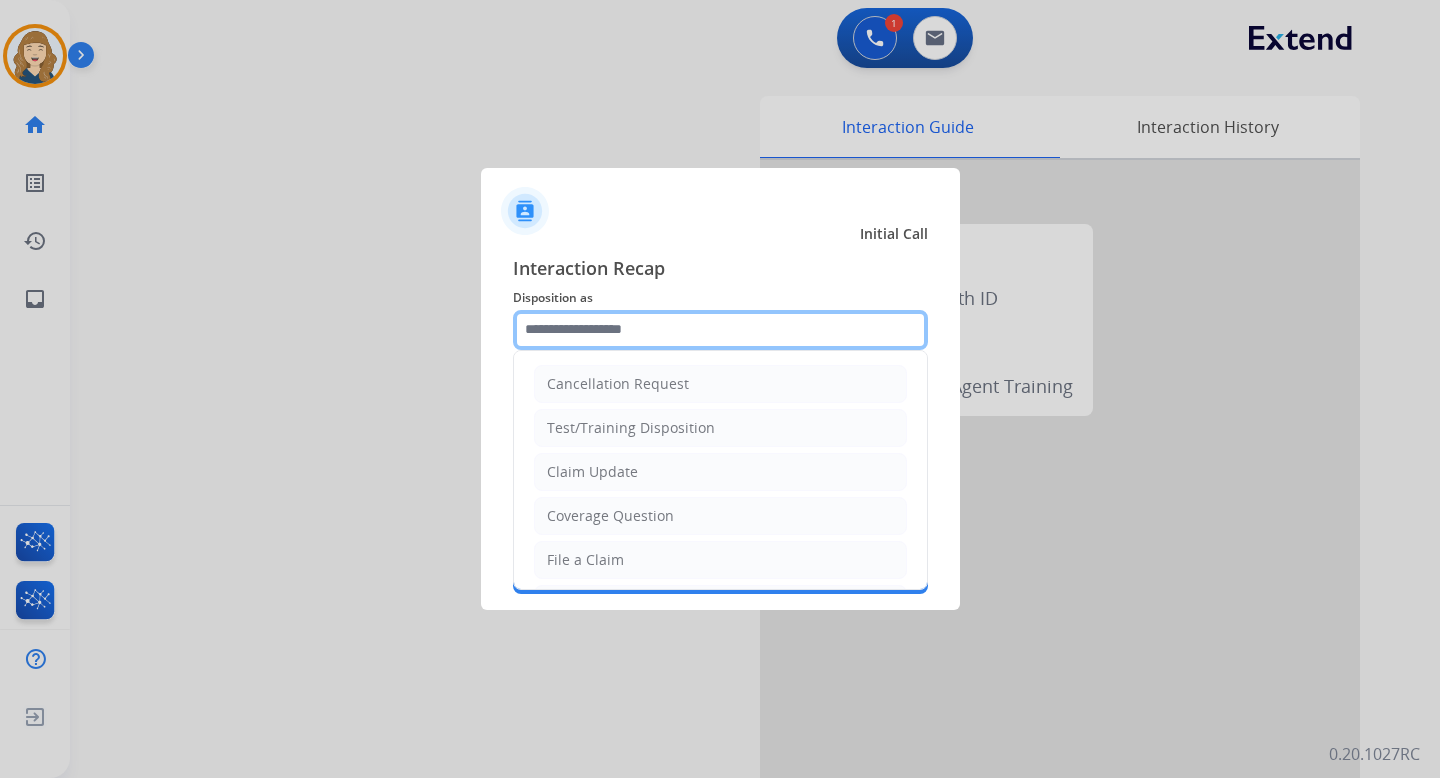click 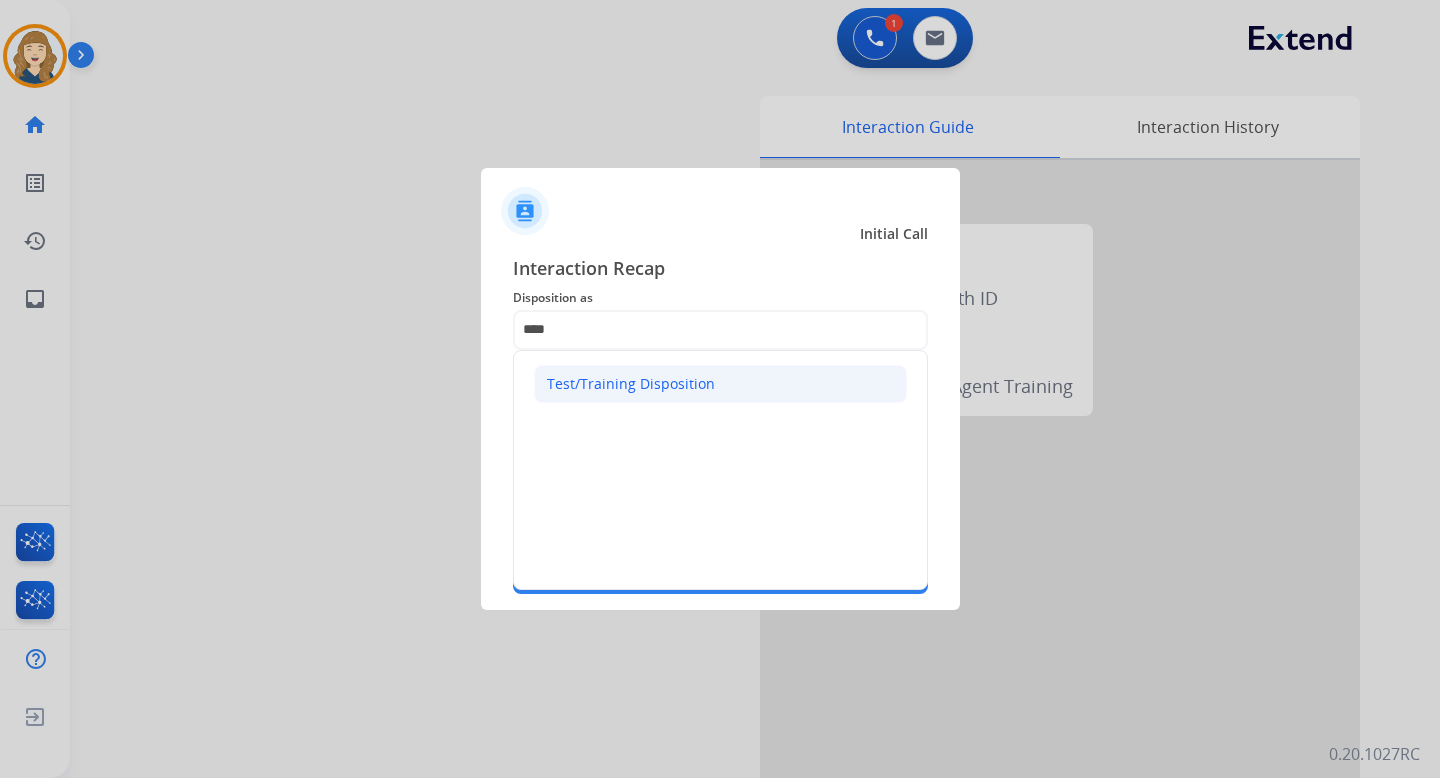 click on "Test/Training Disposition" 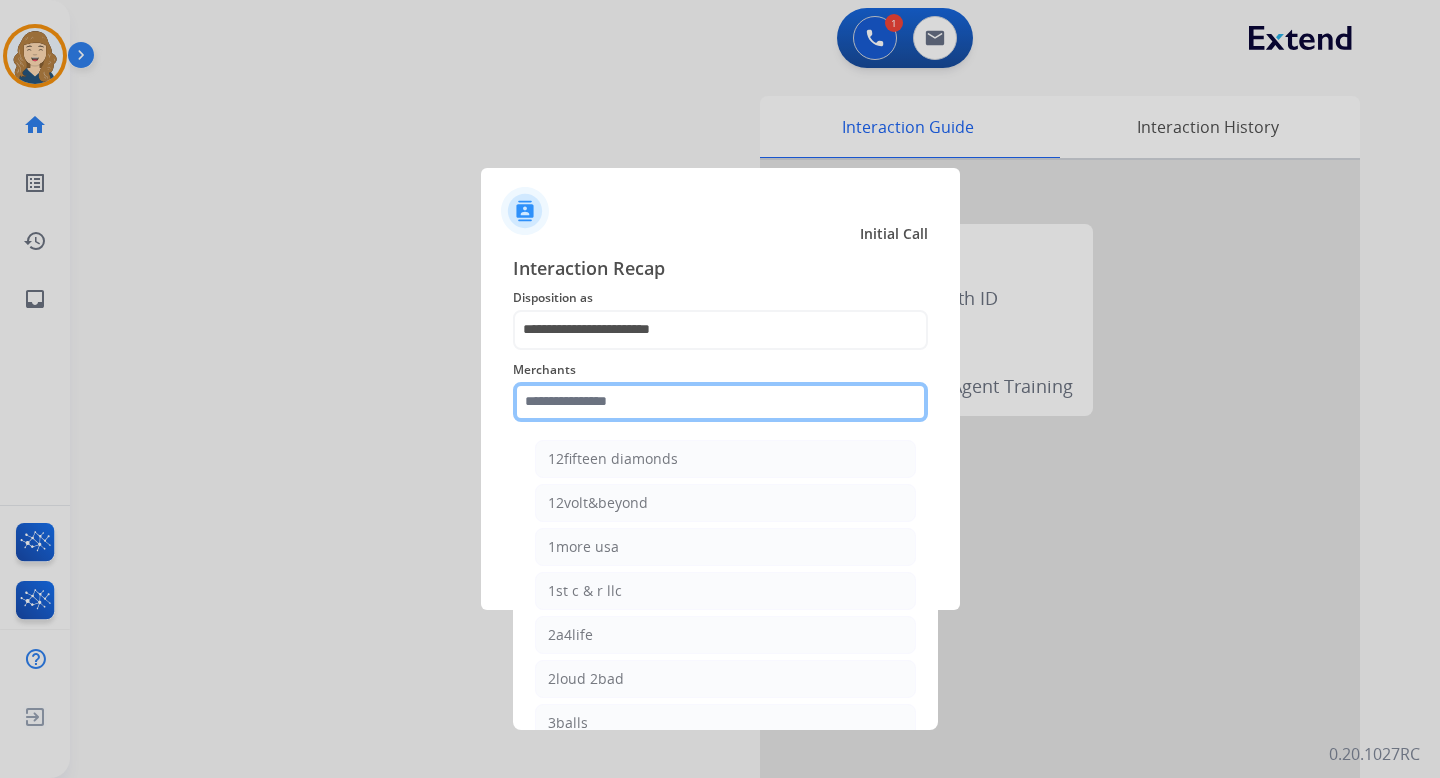 click 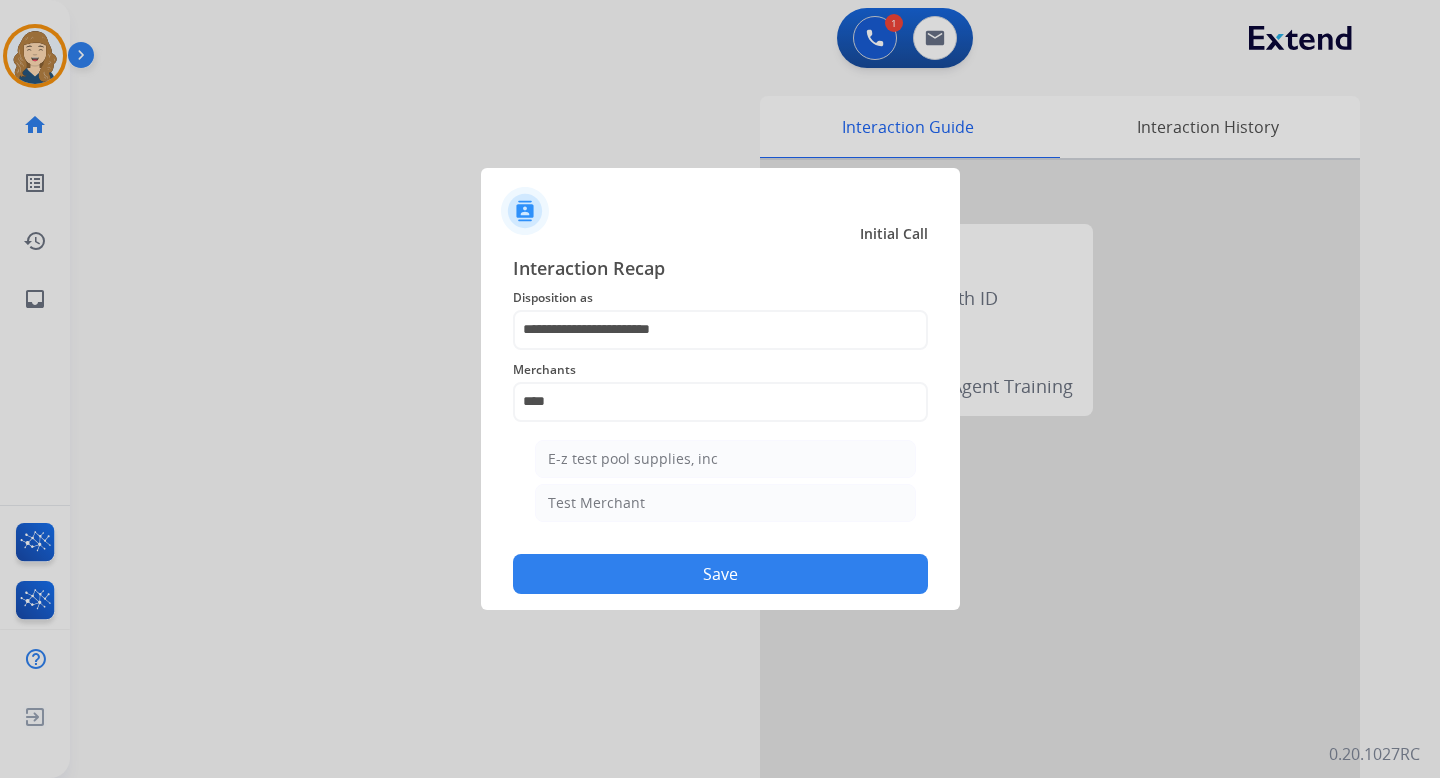 click on "Test Merchant" 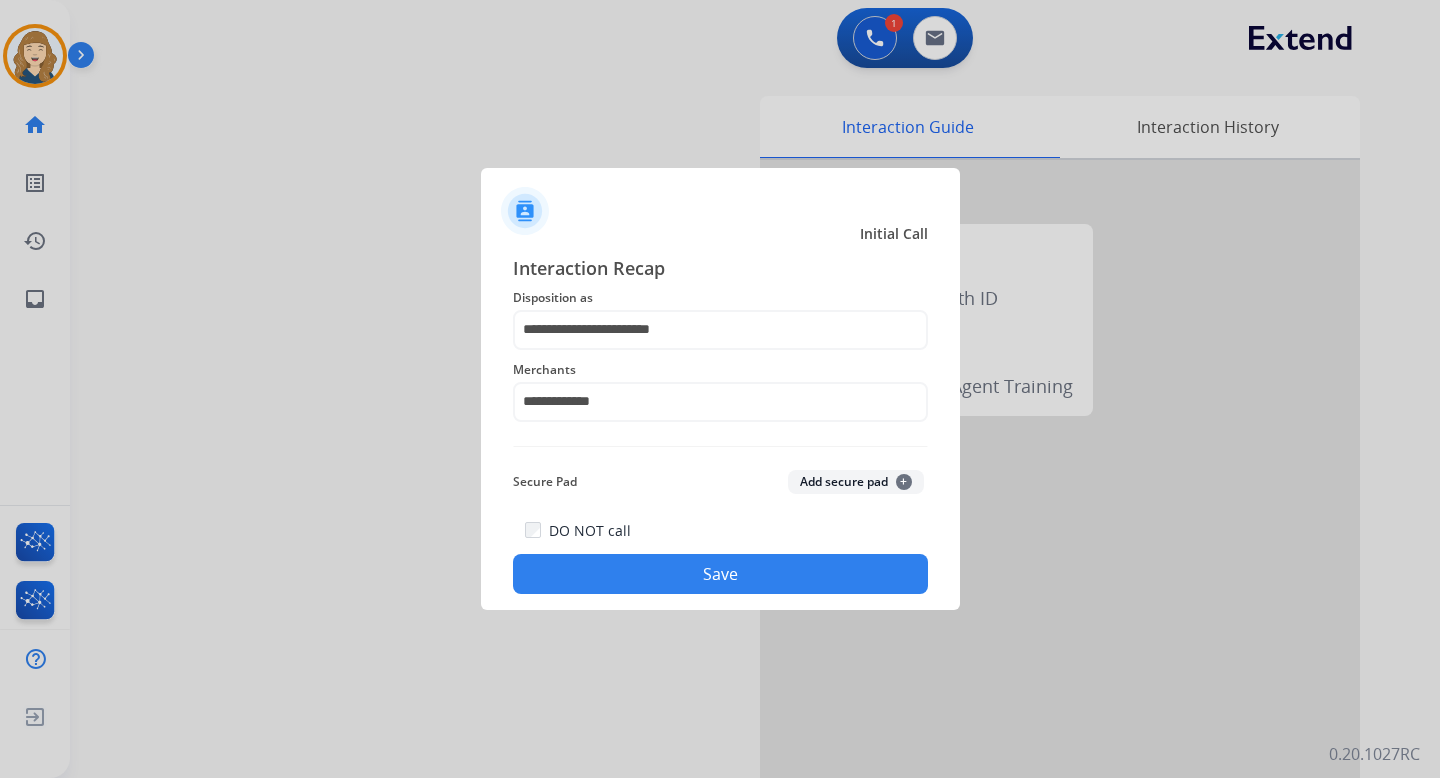 click on "Save" 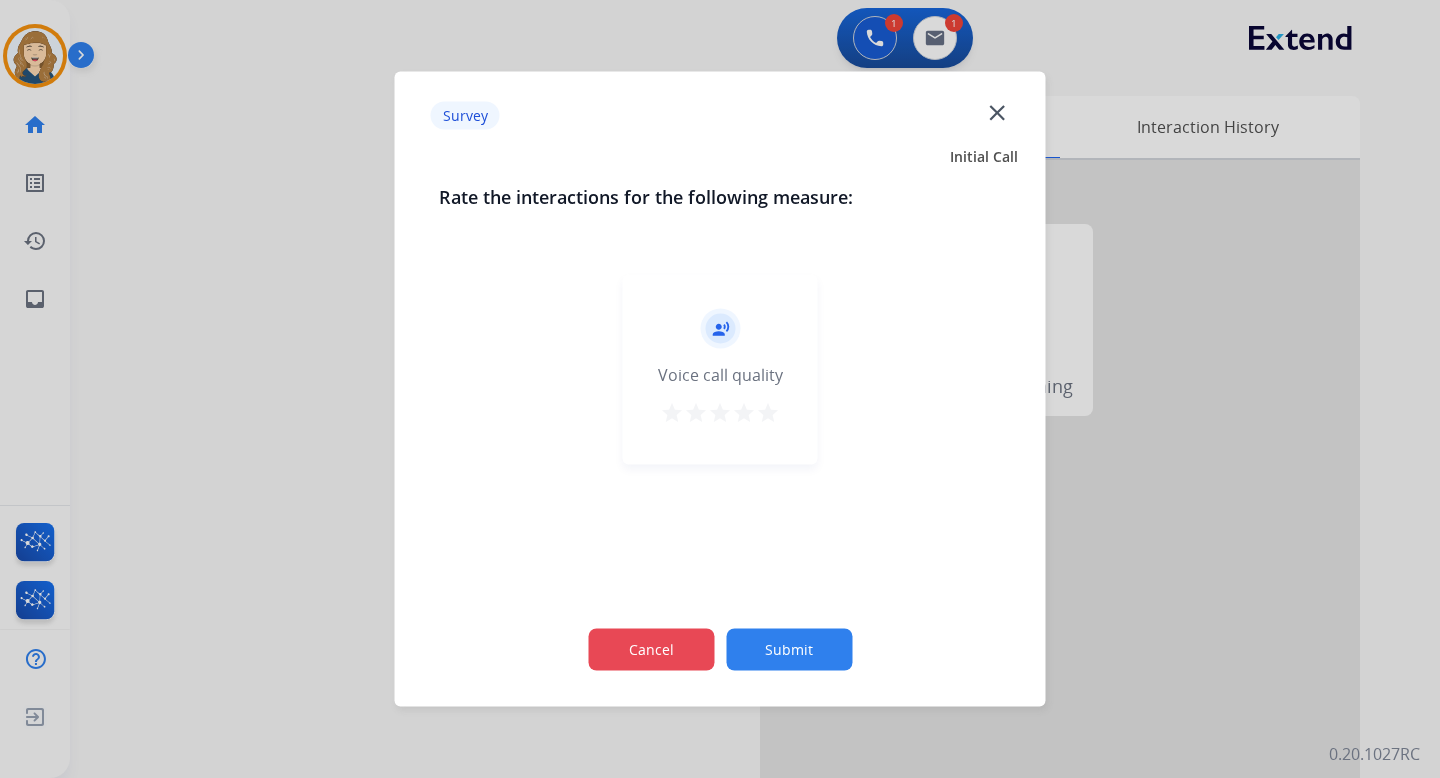 click on "Cancel" 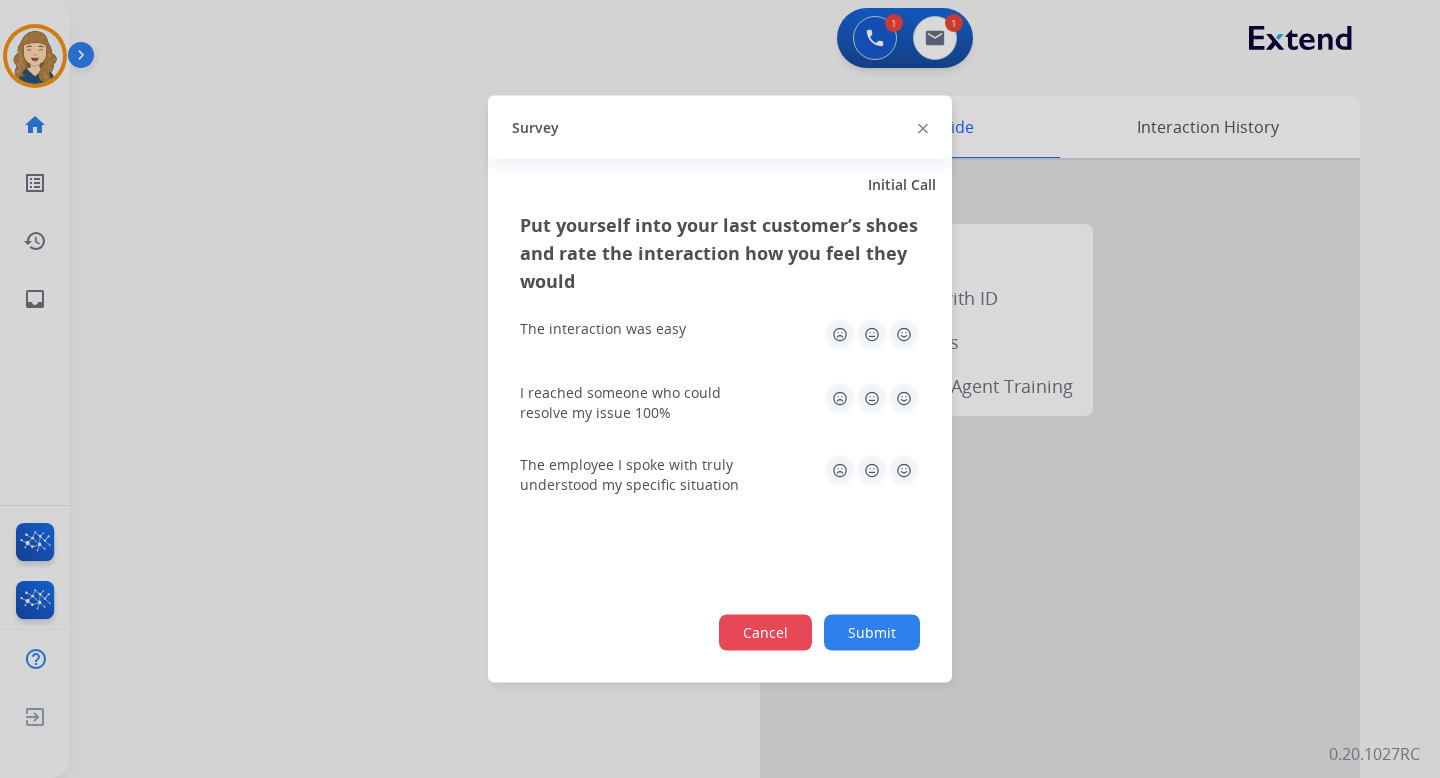click on "Cancel" 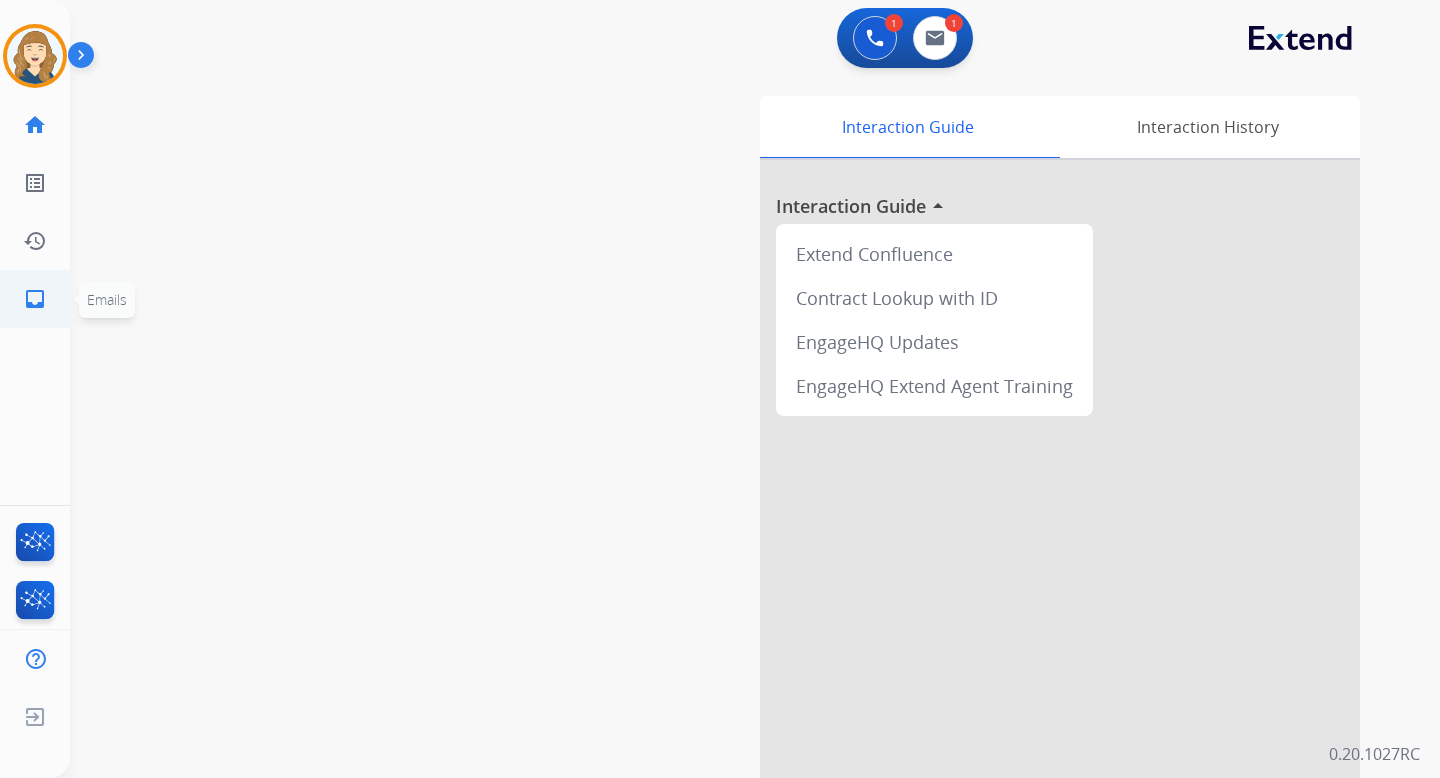 click on "inbox  Emails" 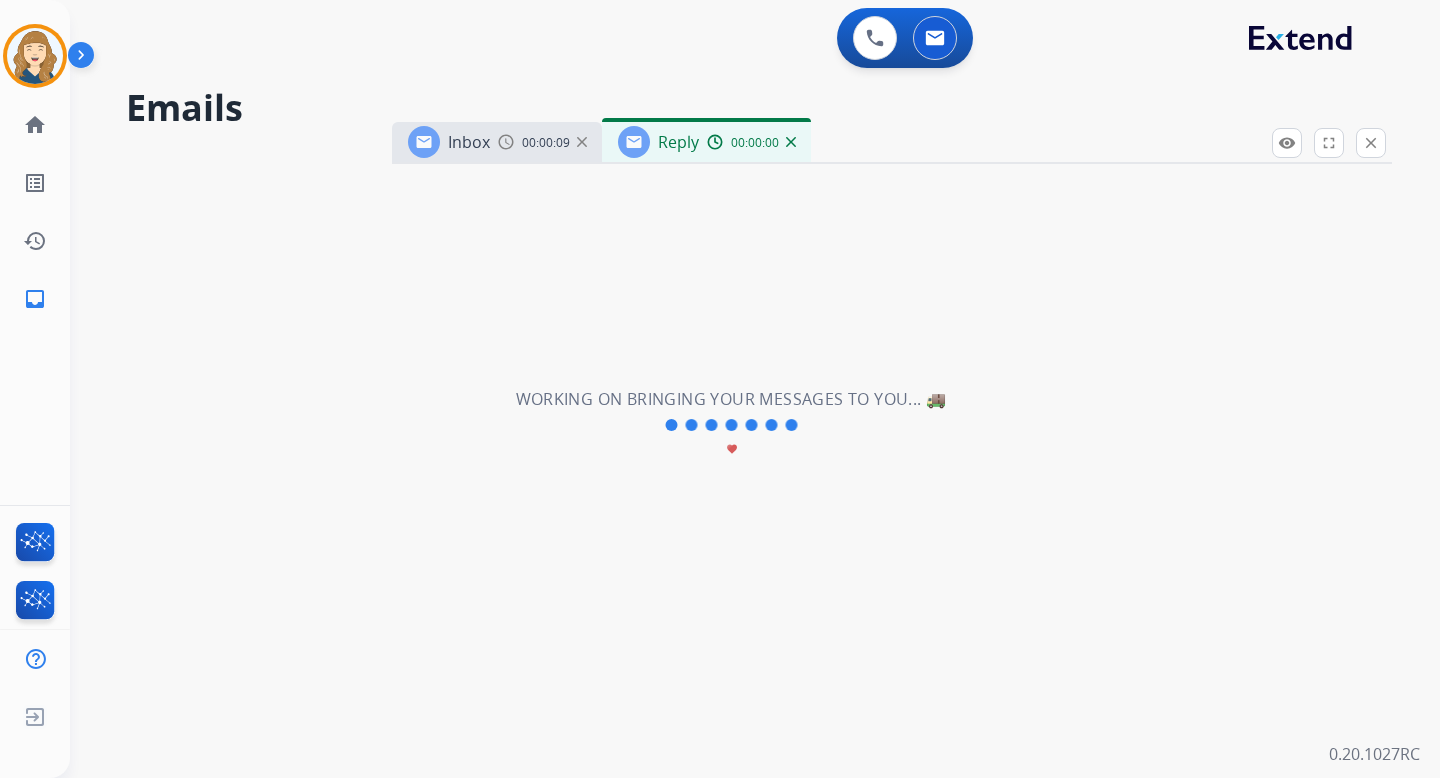 select on "**********" 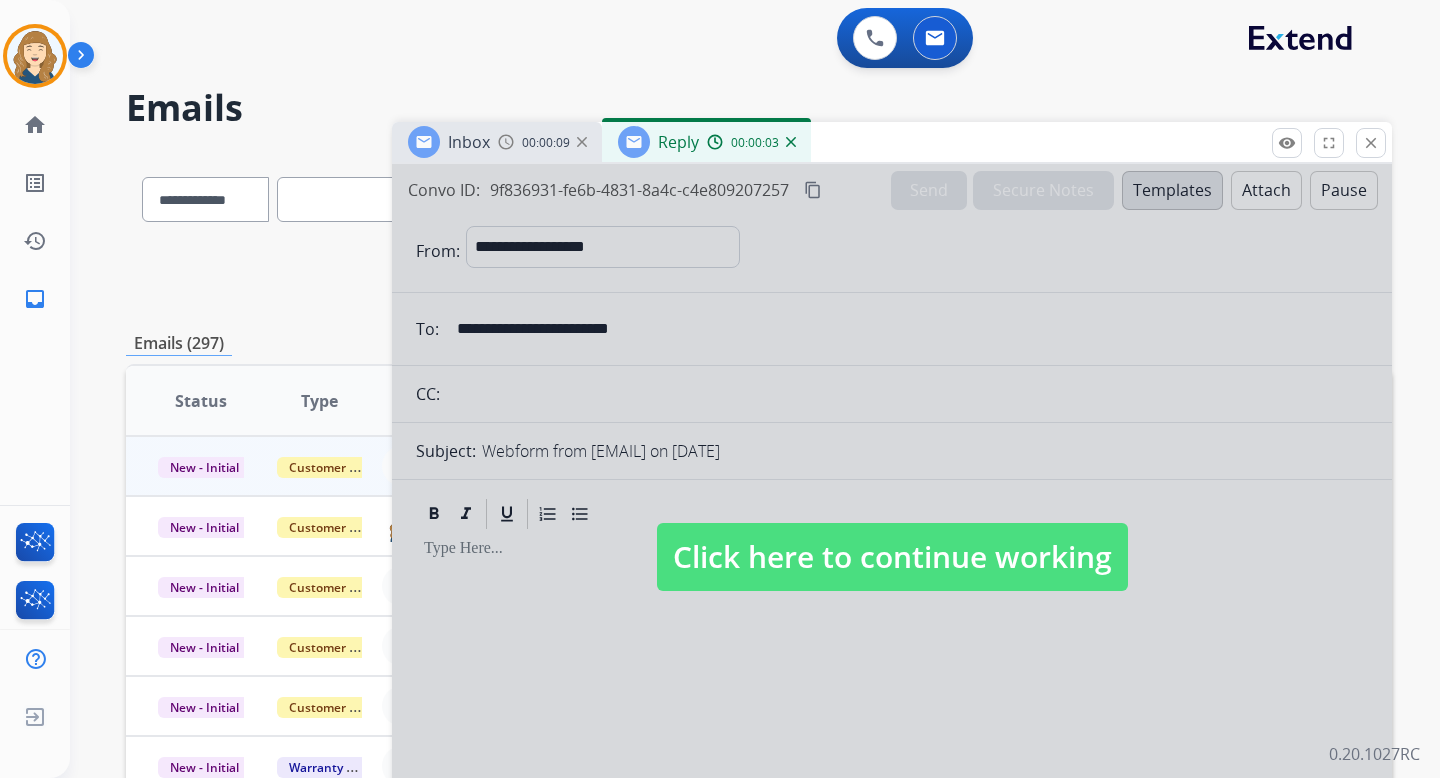 click on "Click here to continue working" at bounding box center (892, 557) 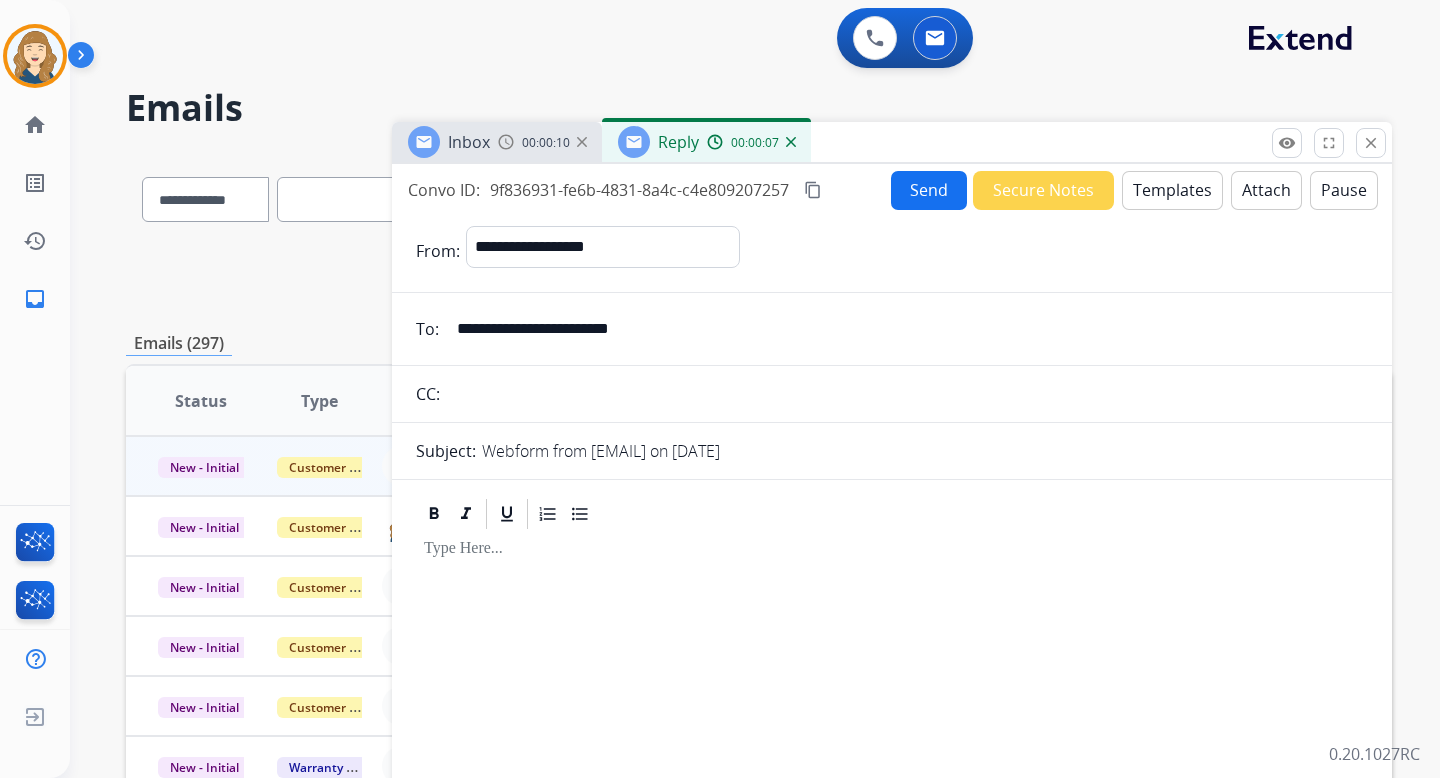 click on "Pause" at bounding box center (1344, 190) 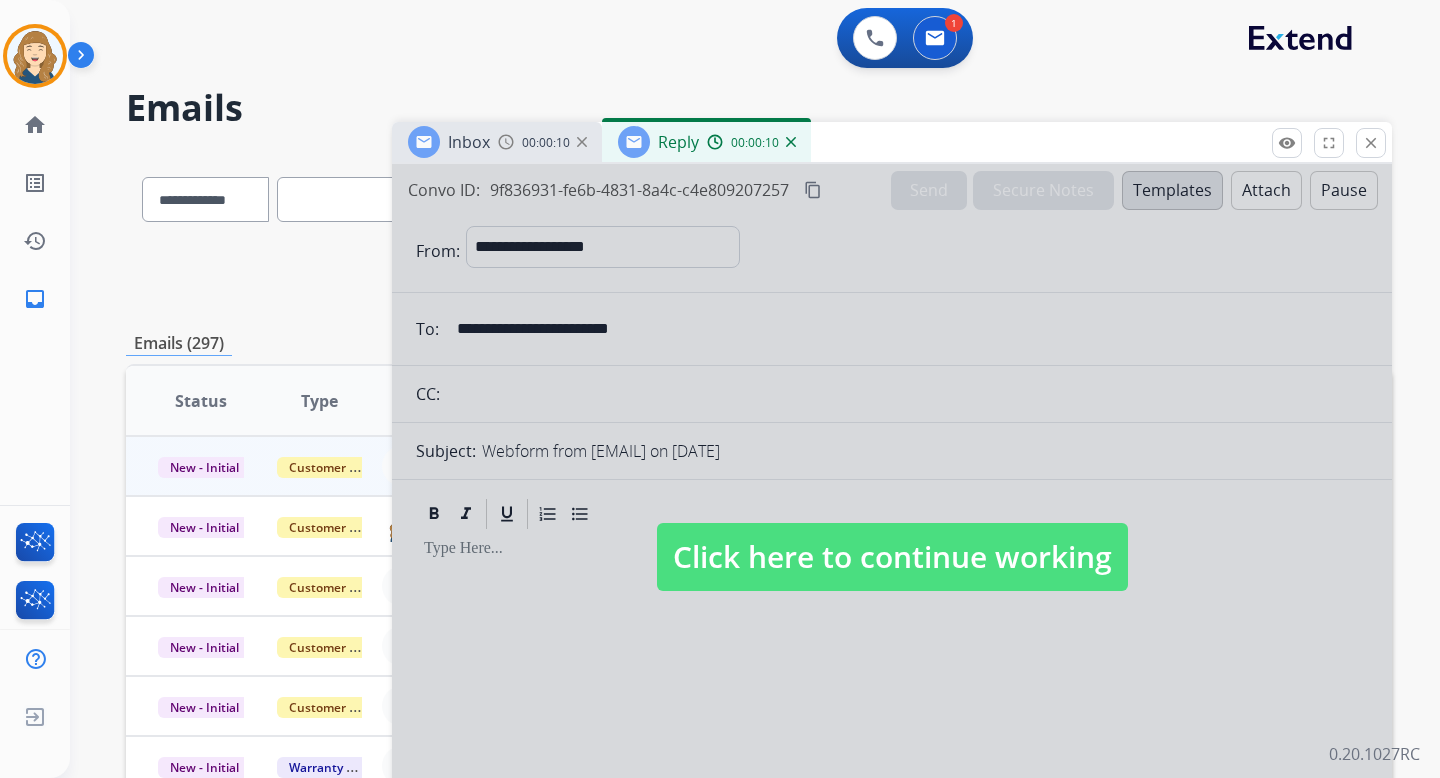 click on "00:00:10" at bounding box center [546, 143] 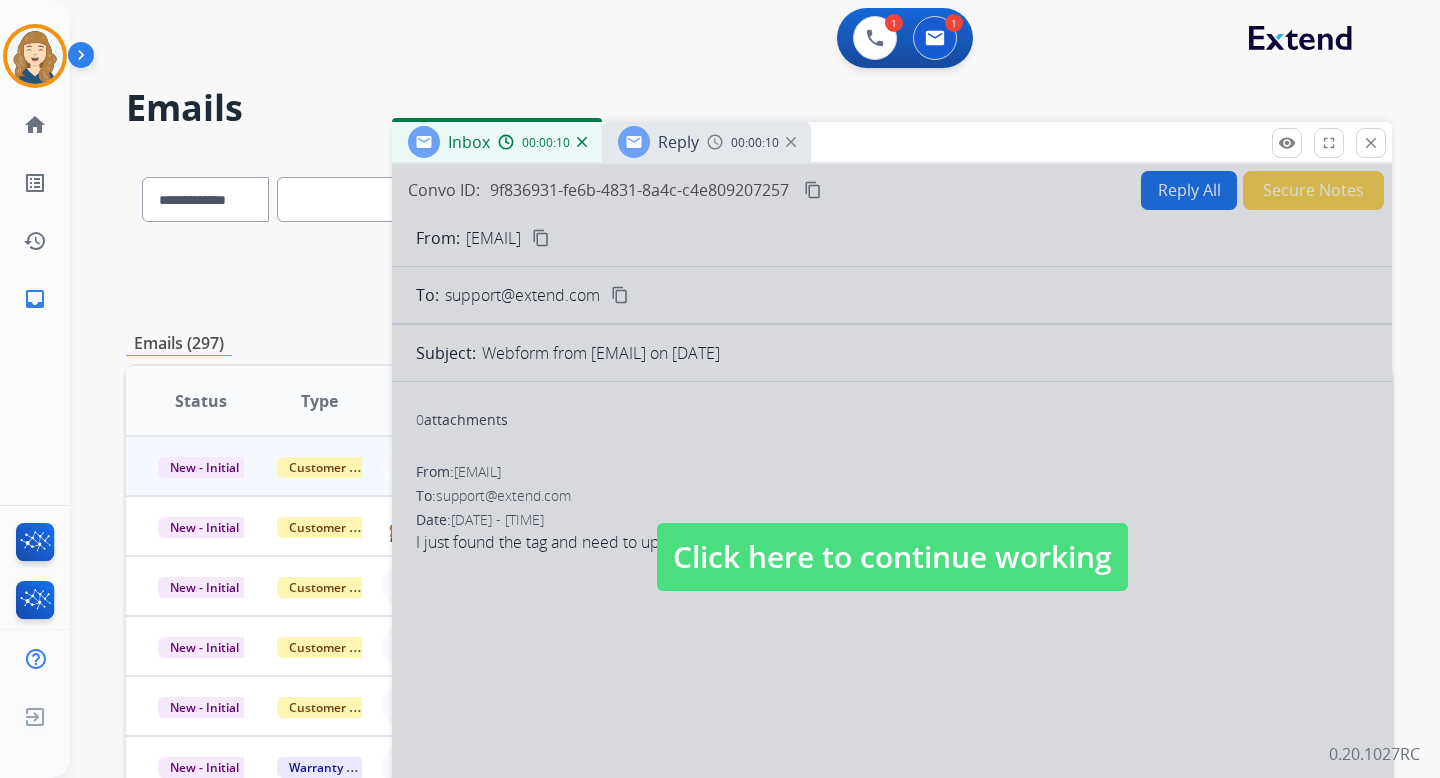 click on "Reply" at bounding box center (658, 142) 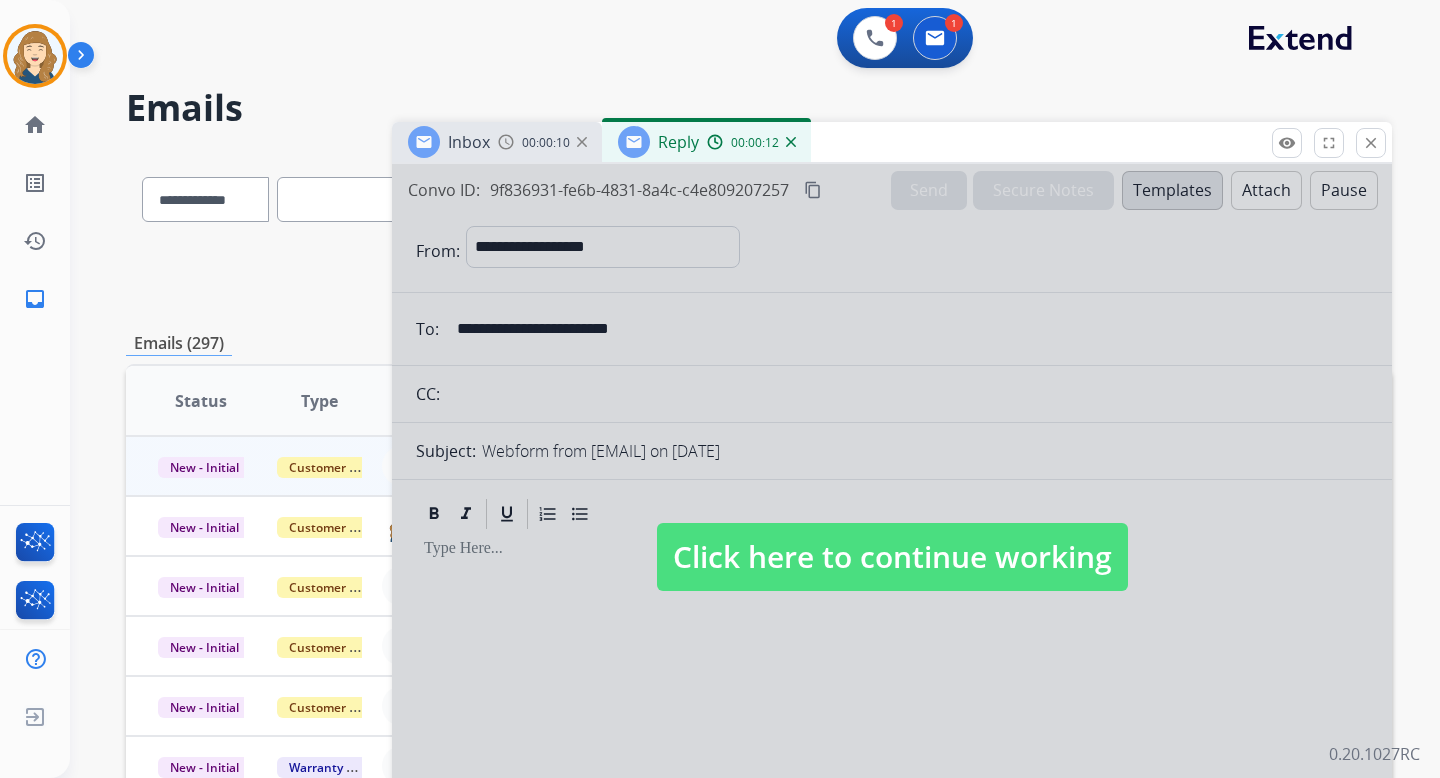 click on "Click here to continue working" at bounding box center (892, 557) 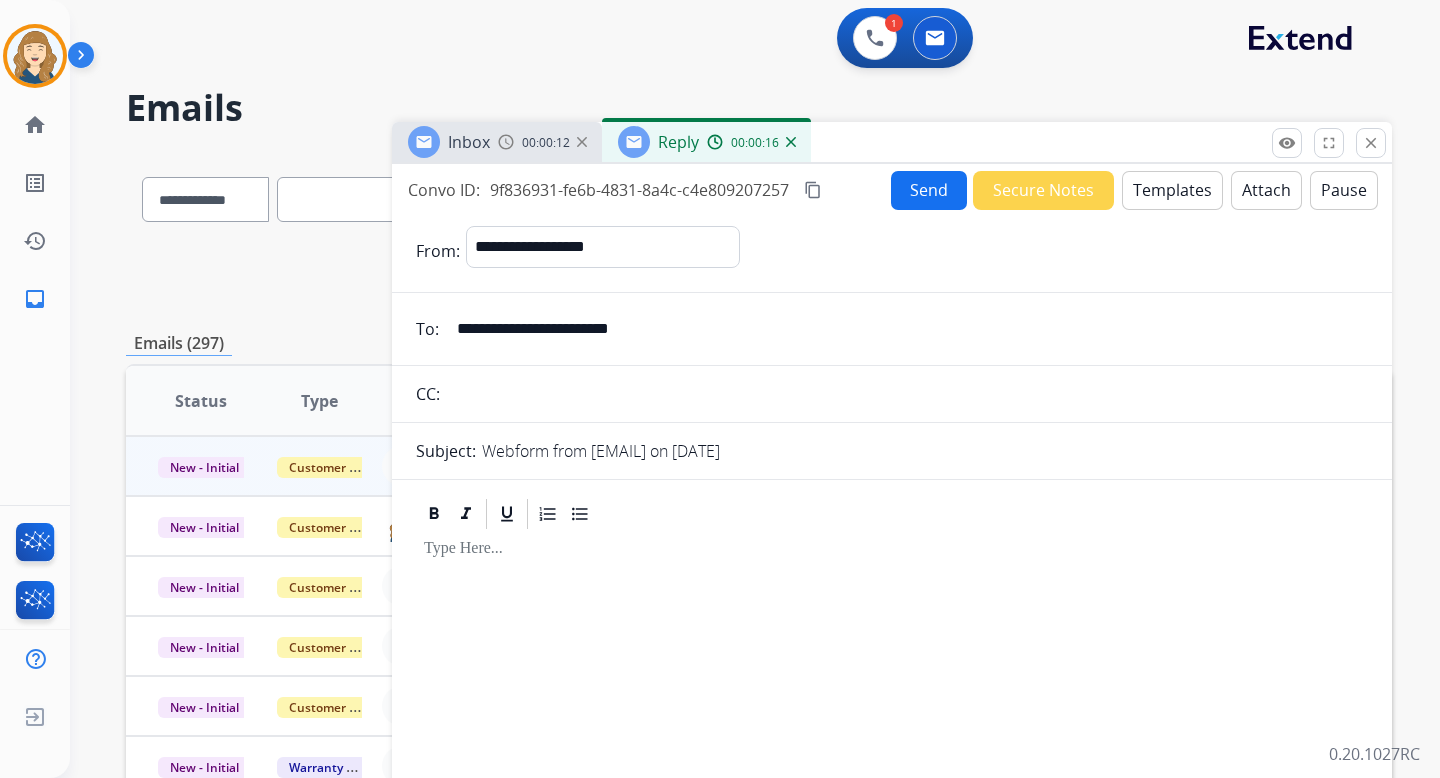 click on "Pause" at bounding box center [1344, 190] 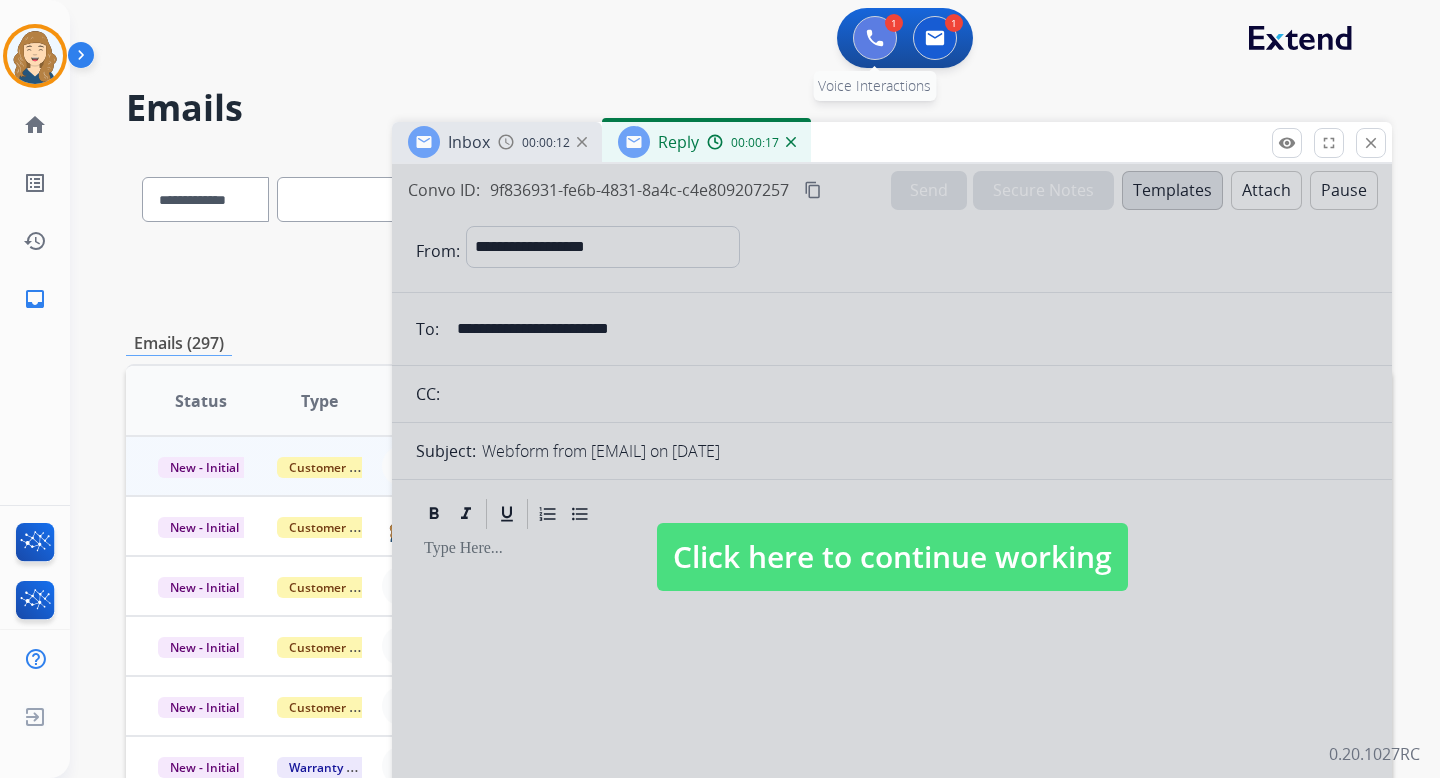 click at bounding box center [875, 38] 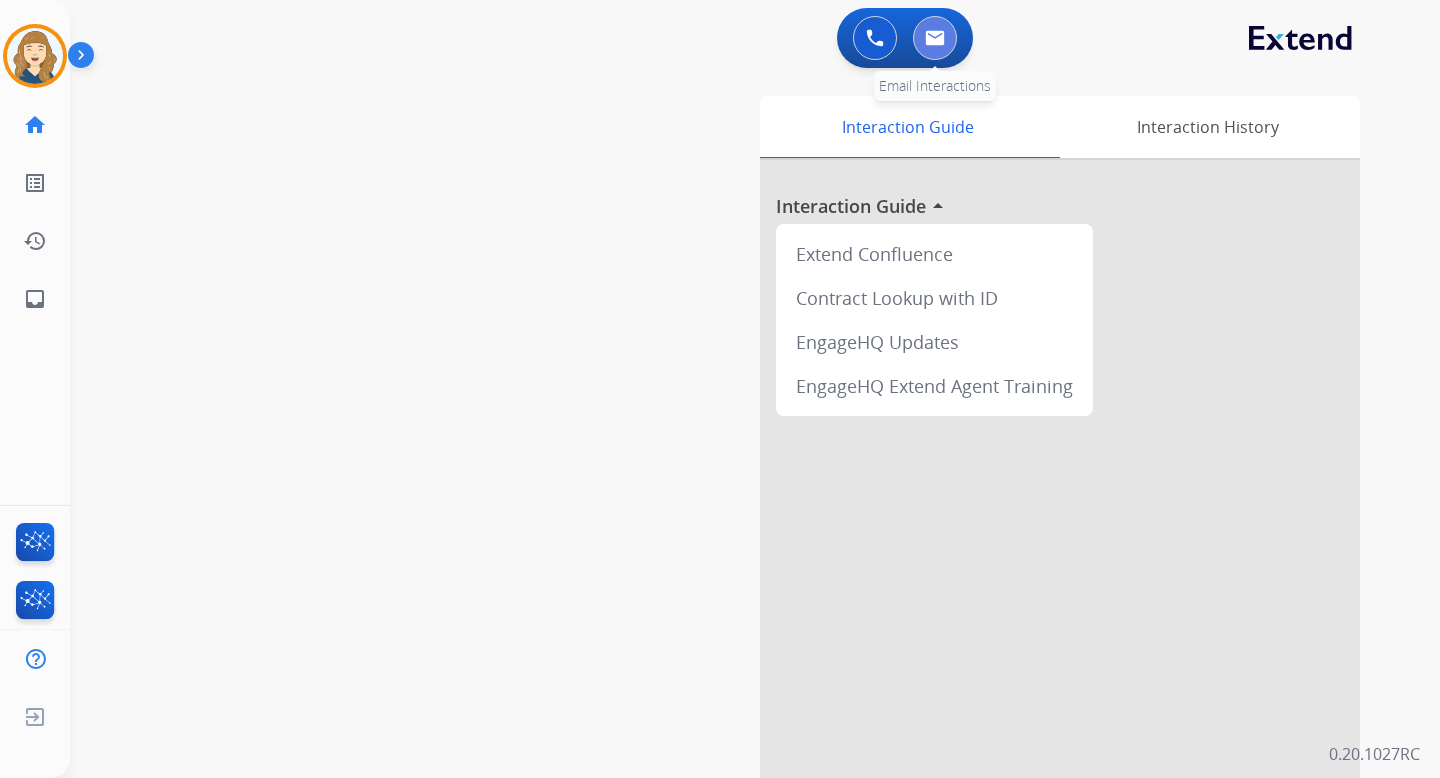 click at bounding box center (935, 38) 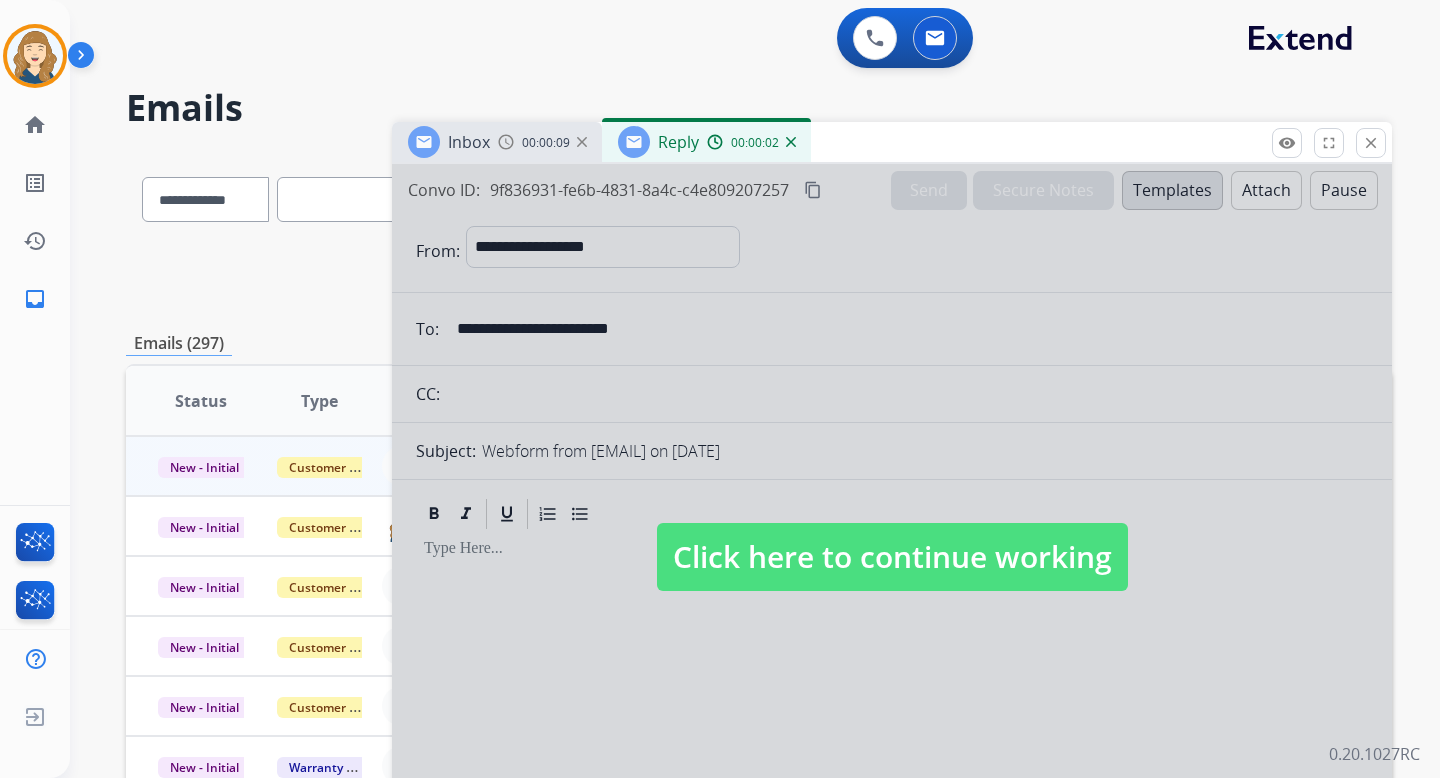 click on "Click here to continue working" at bounding box center [892, 557] 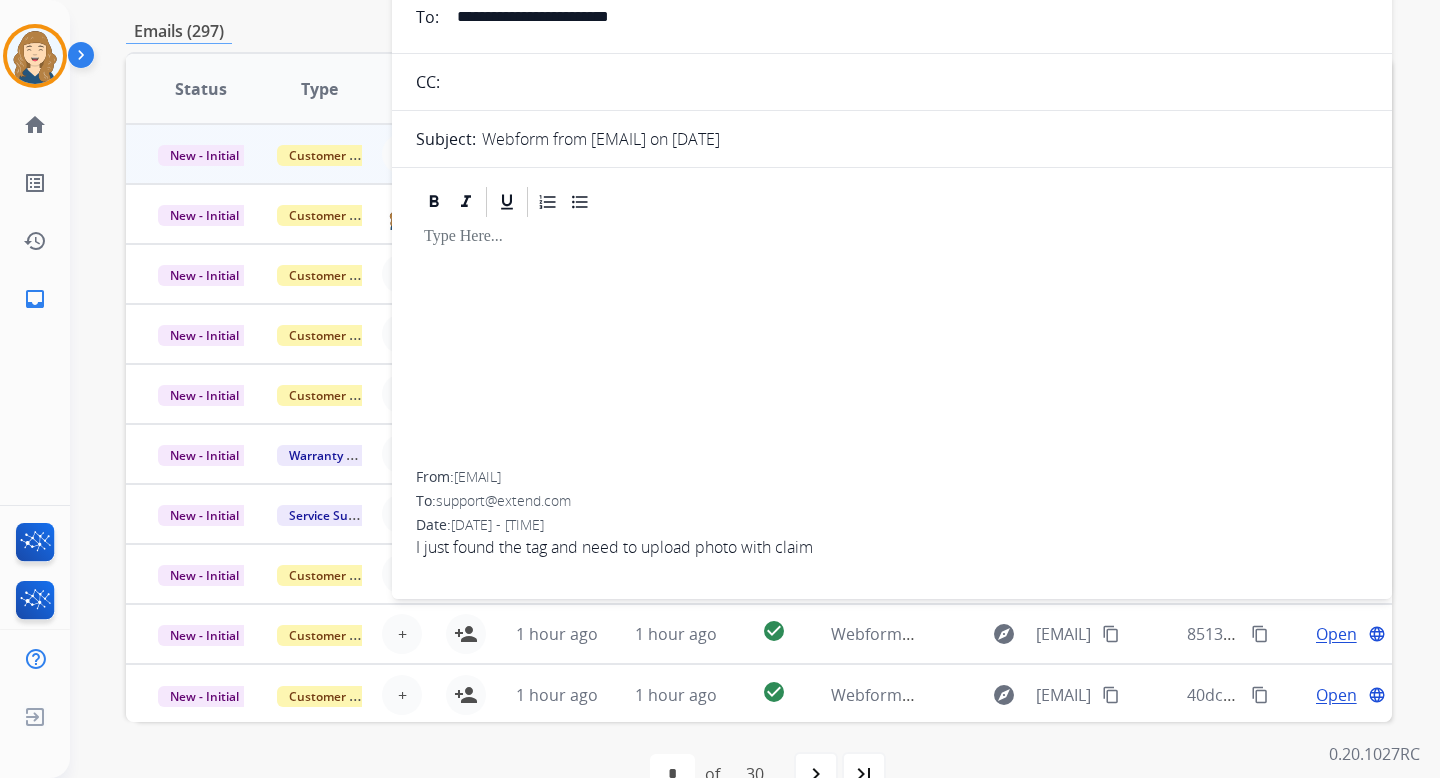 scroll, scrollTop: 0, scrollLeft: 0, axis: both 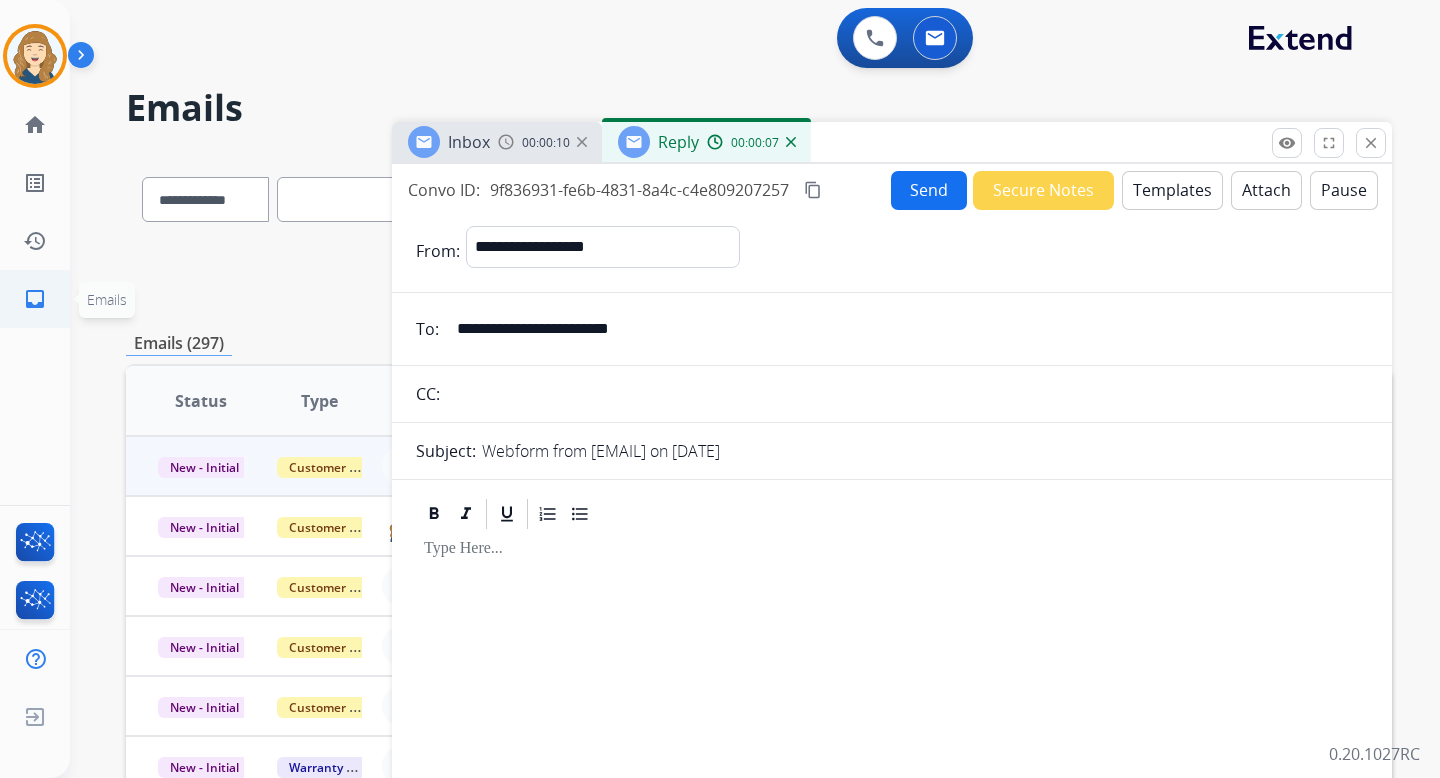 click on "inbox" 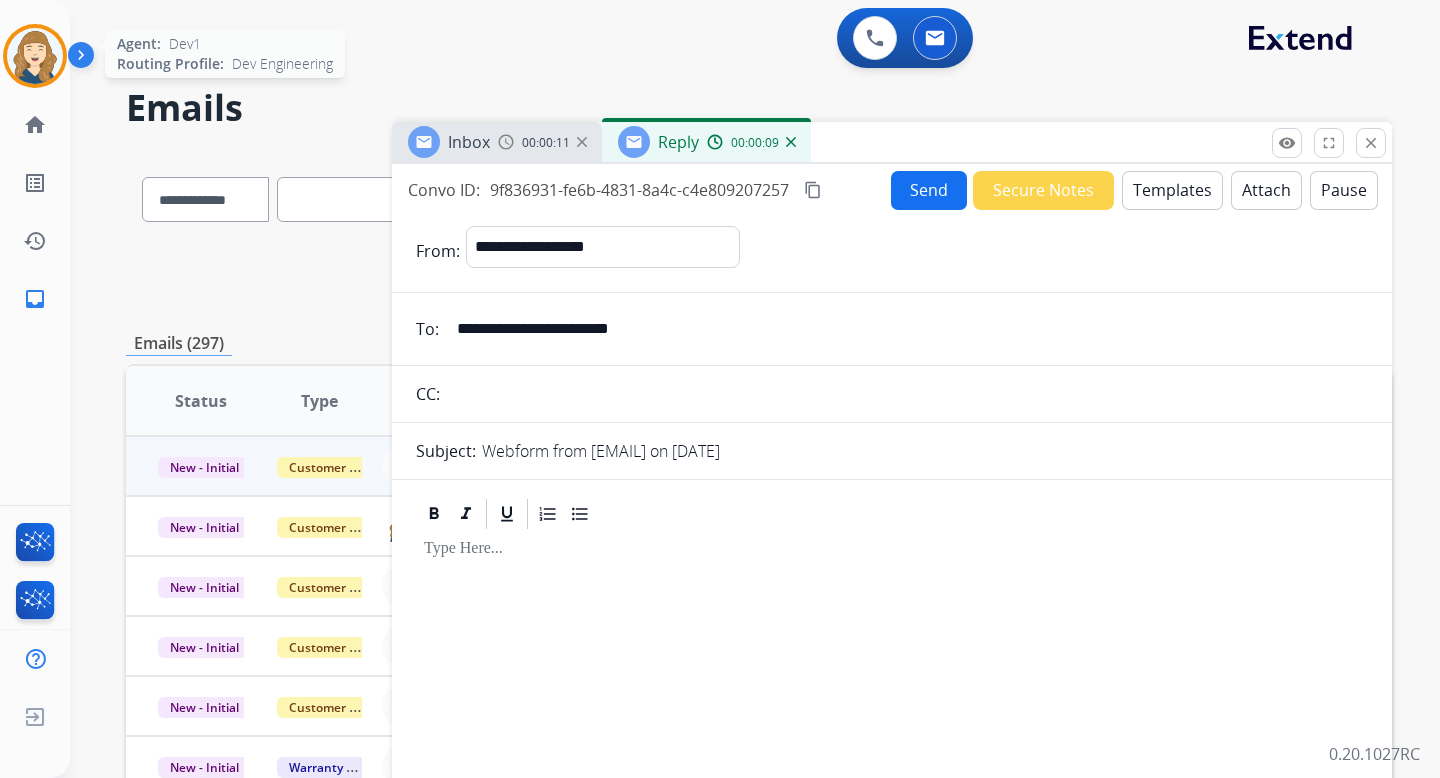 click at bounding box center [35, 56] 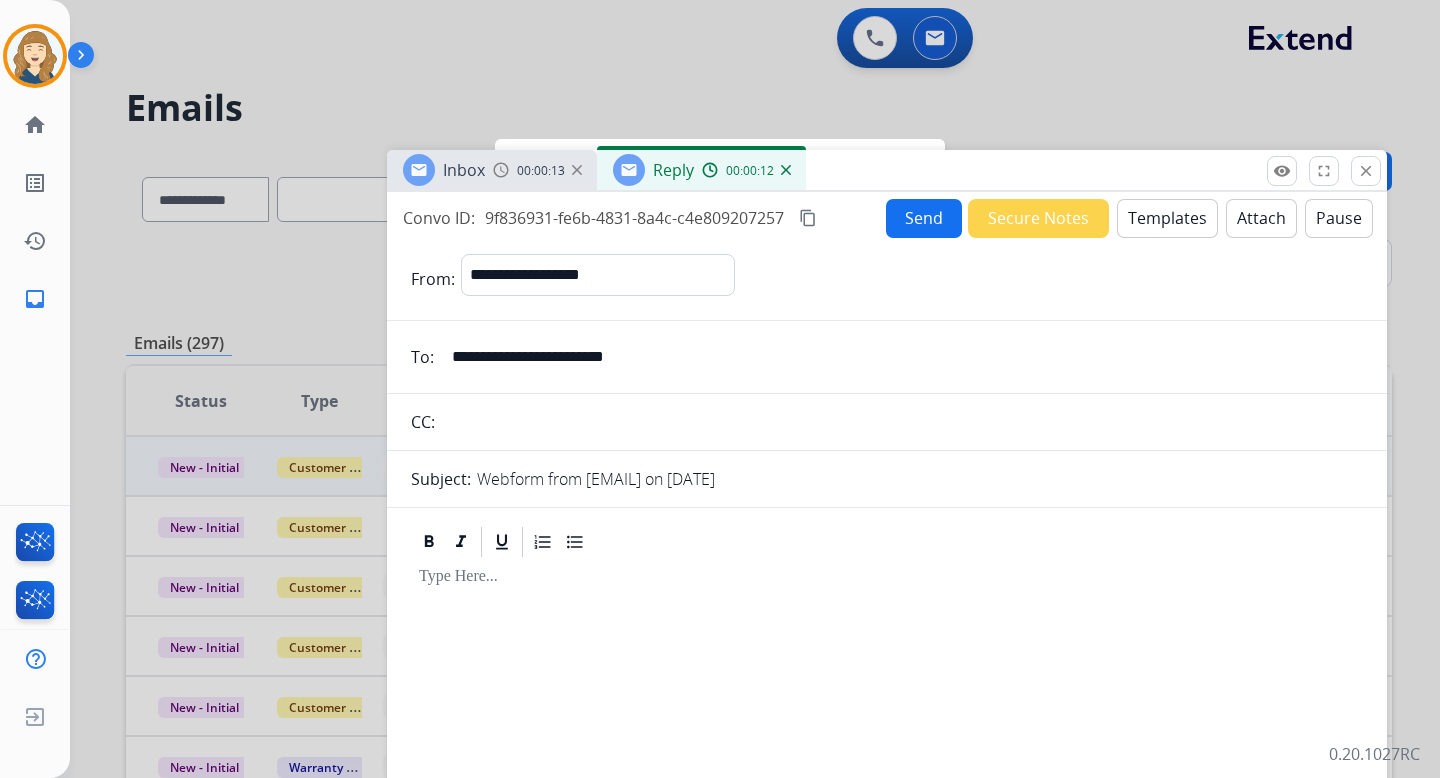 drag, startPoint x: 883, startPoint y: 143, endPoint x: 849, endPoint y: 362, distance: 221.62355 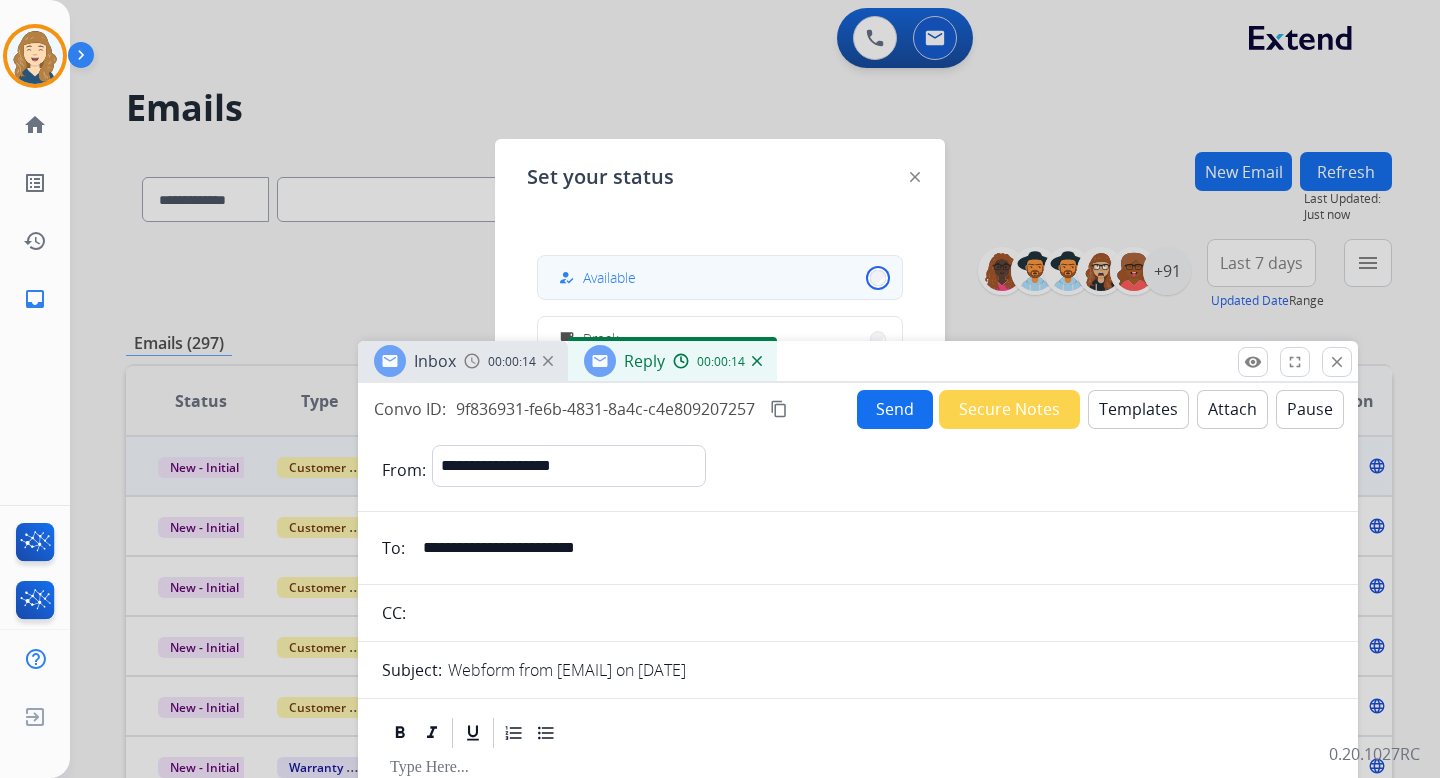 click on "how_to_reg Available" at bounding box center (720, 277) 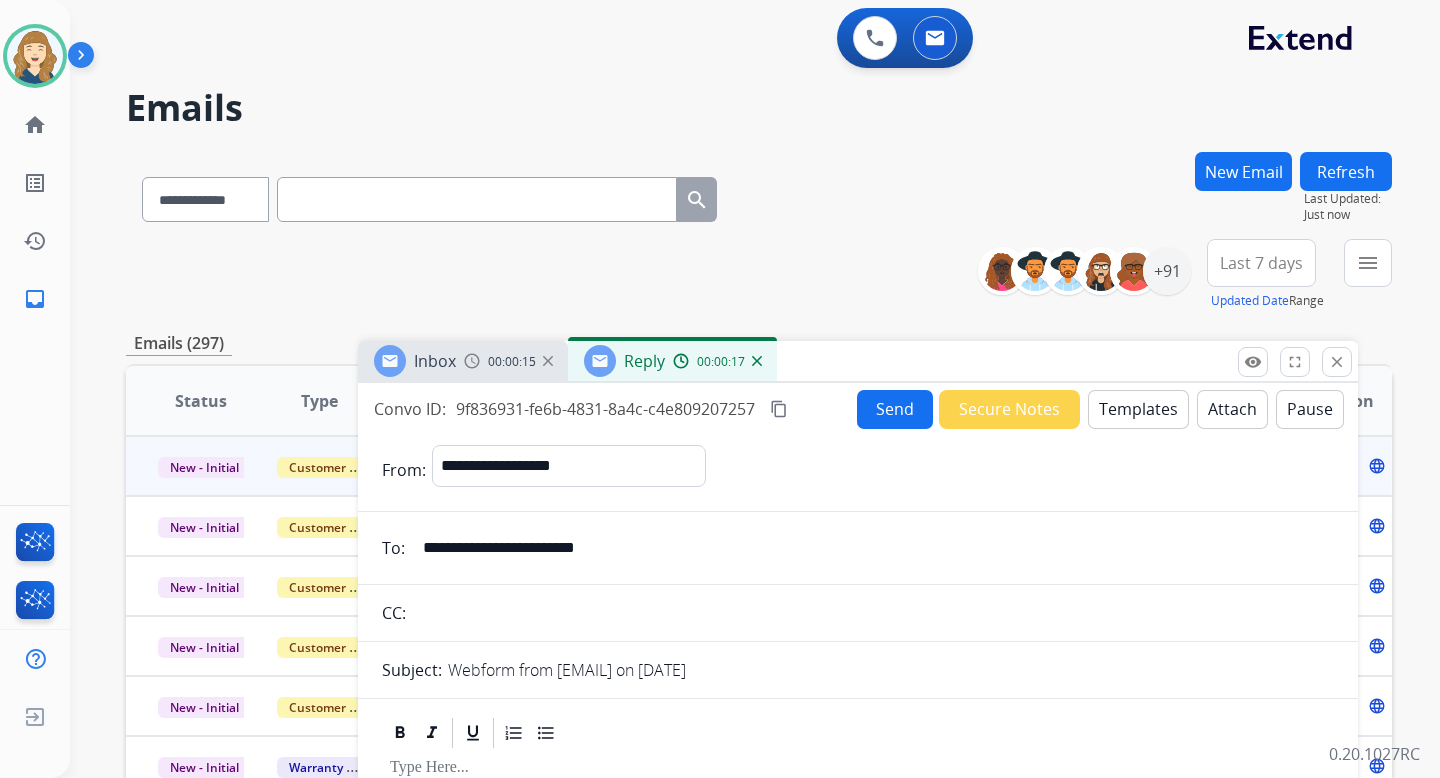 click at bounding box center [85, 59] 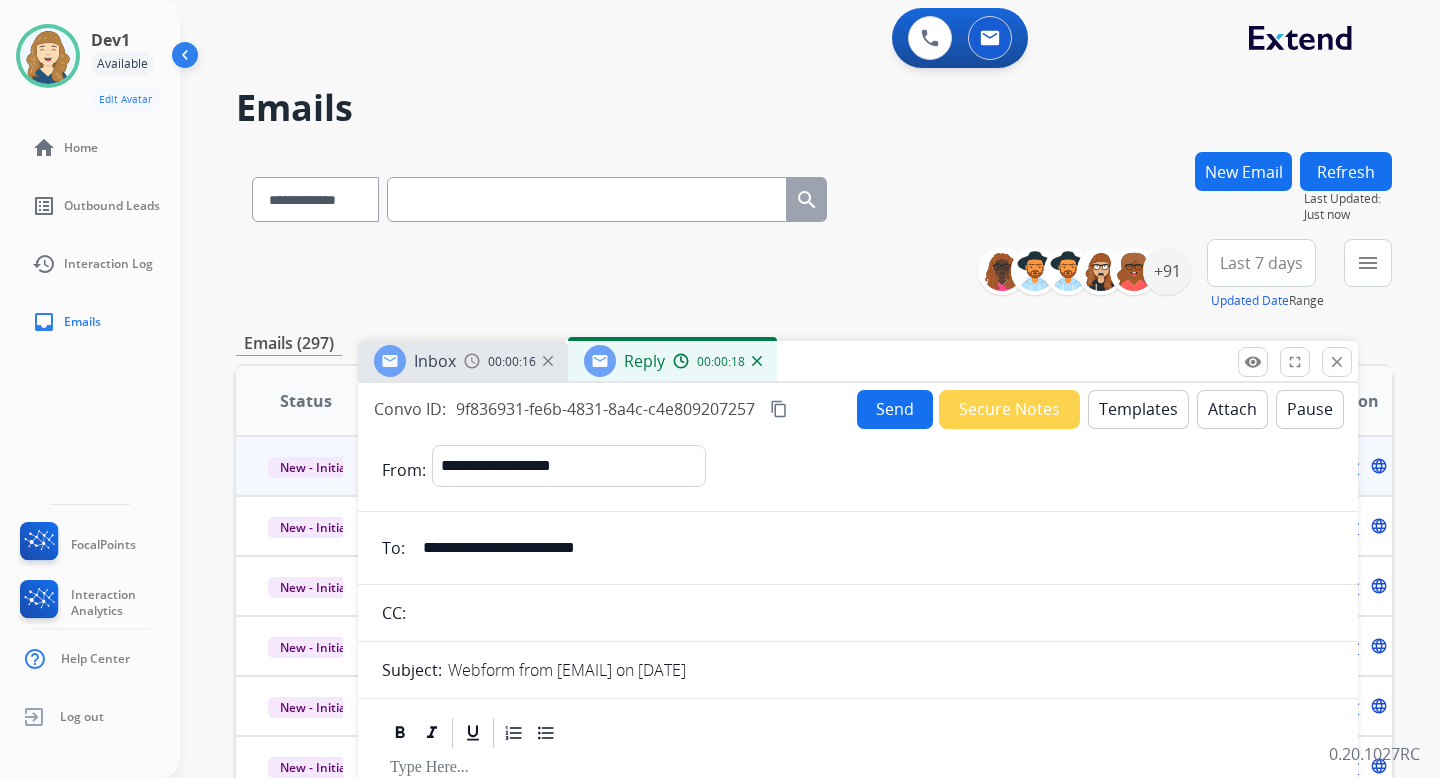 click at bounding box center [187, 59] 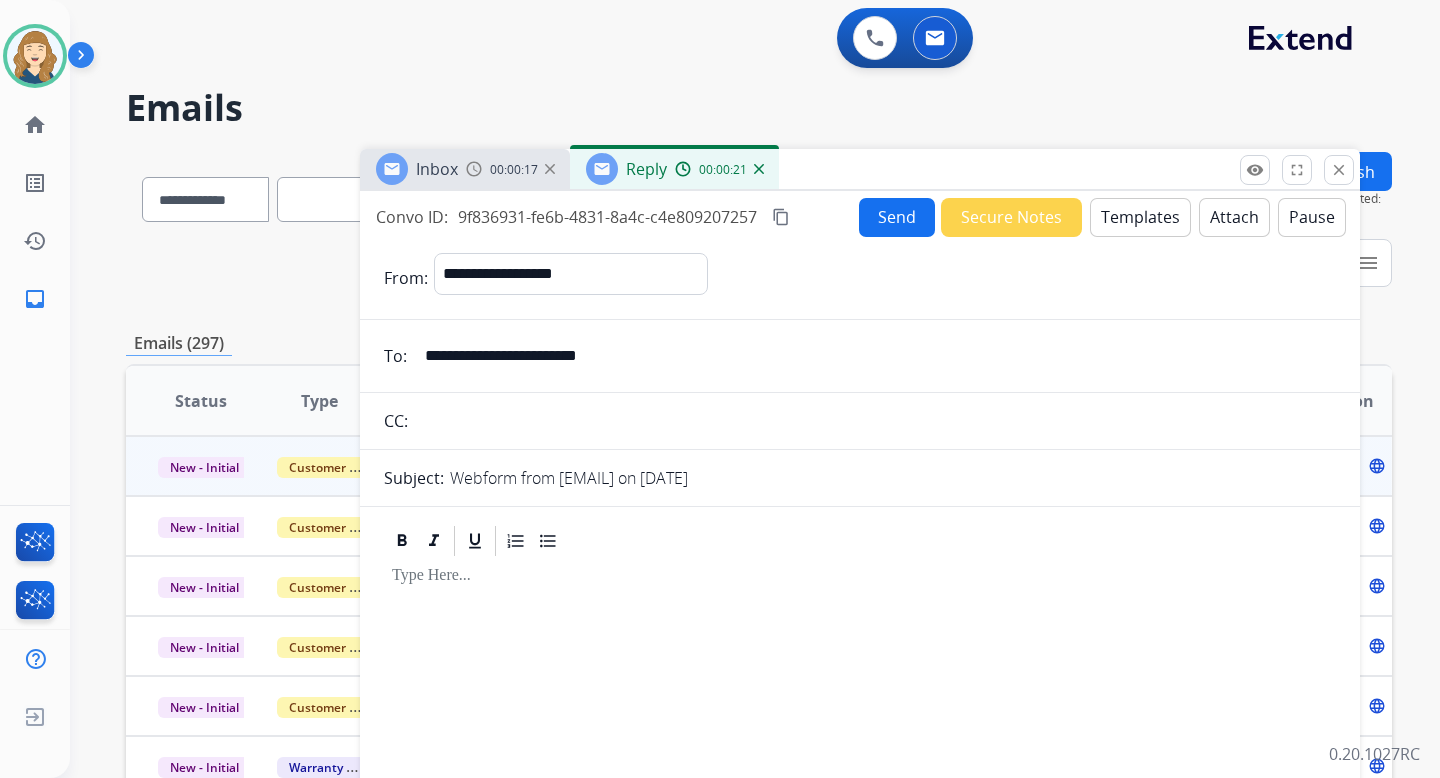 drag, startPoint x: 831, startPoint y: 351, endPoint x: 833, endPoint y: 145, distance: 206.0097 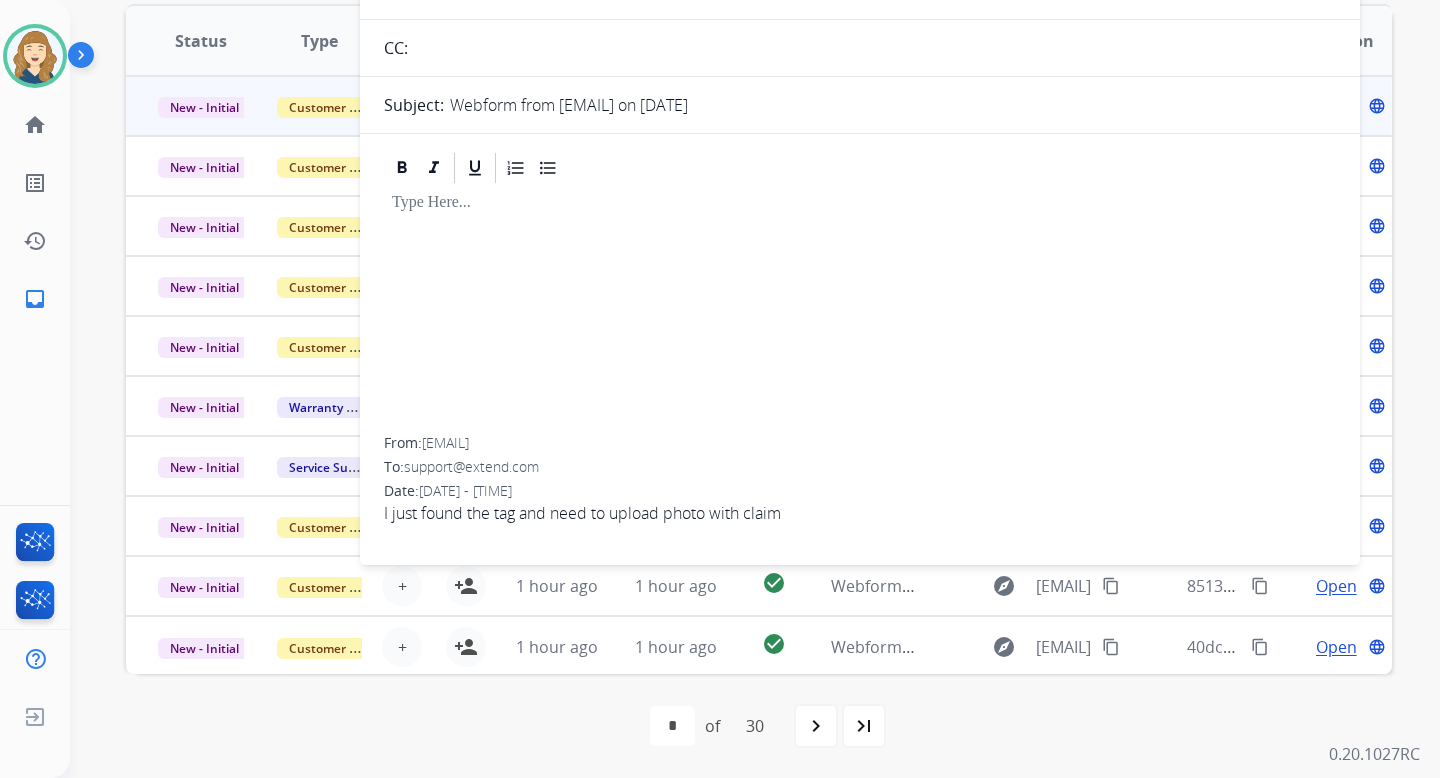 scroll, scrollTop: 0, scrollLeft: 0, axis: both 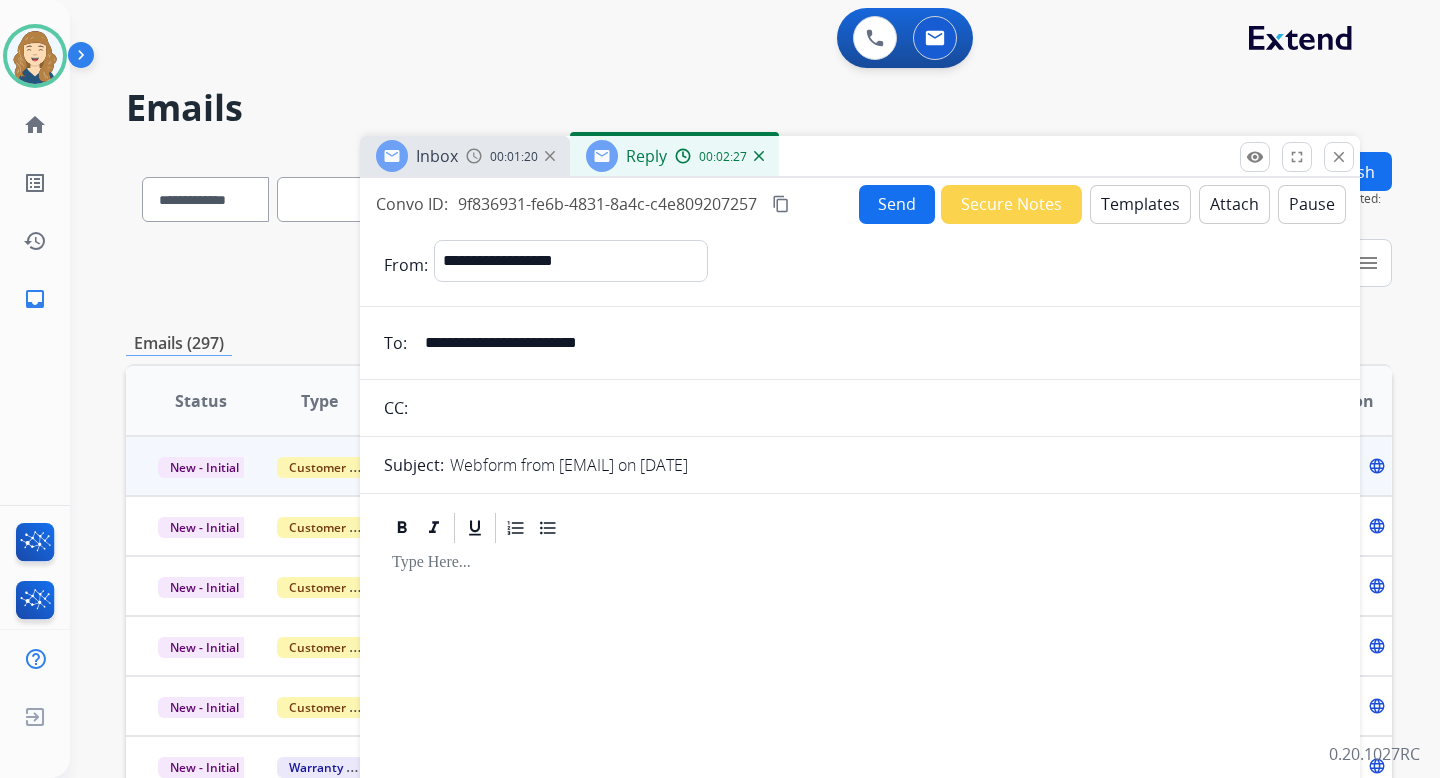click on "**********" at bounding box center [860, 570] 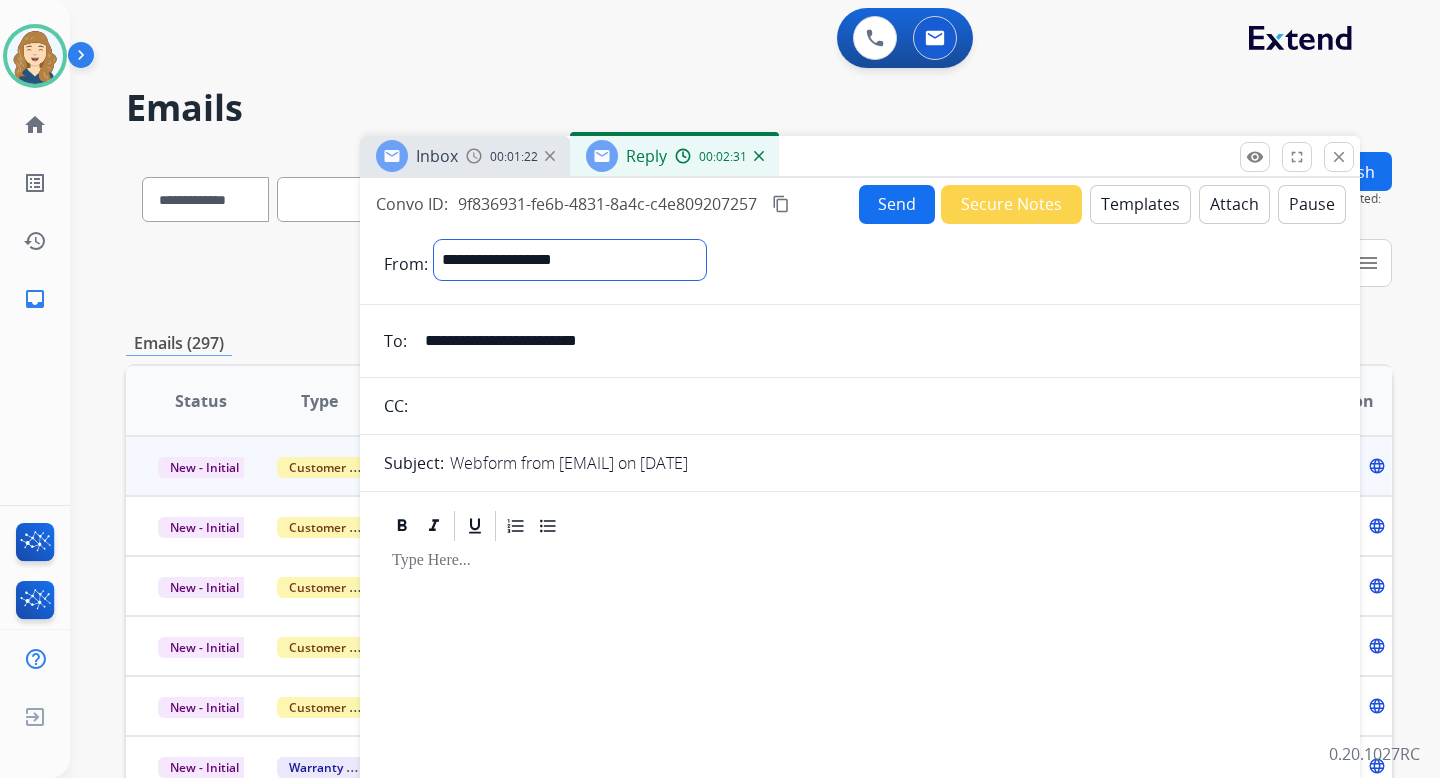 click on "**********" at bounding box center (570, 260) 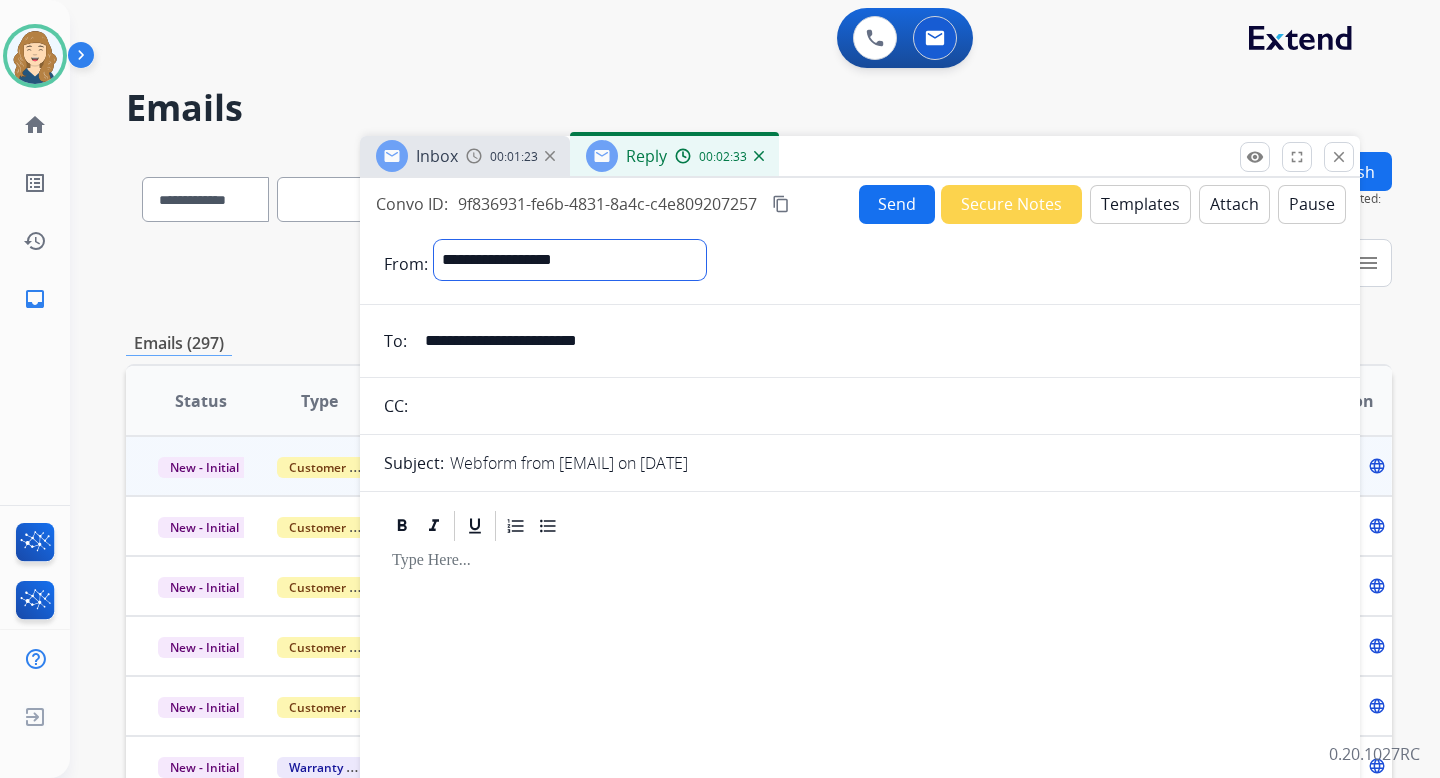 select on "**********" 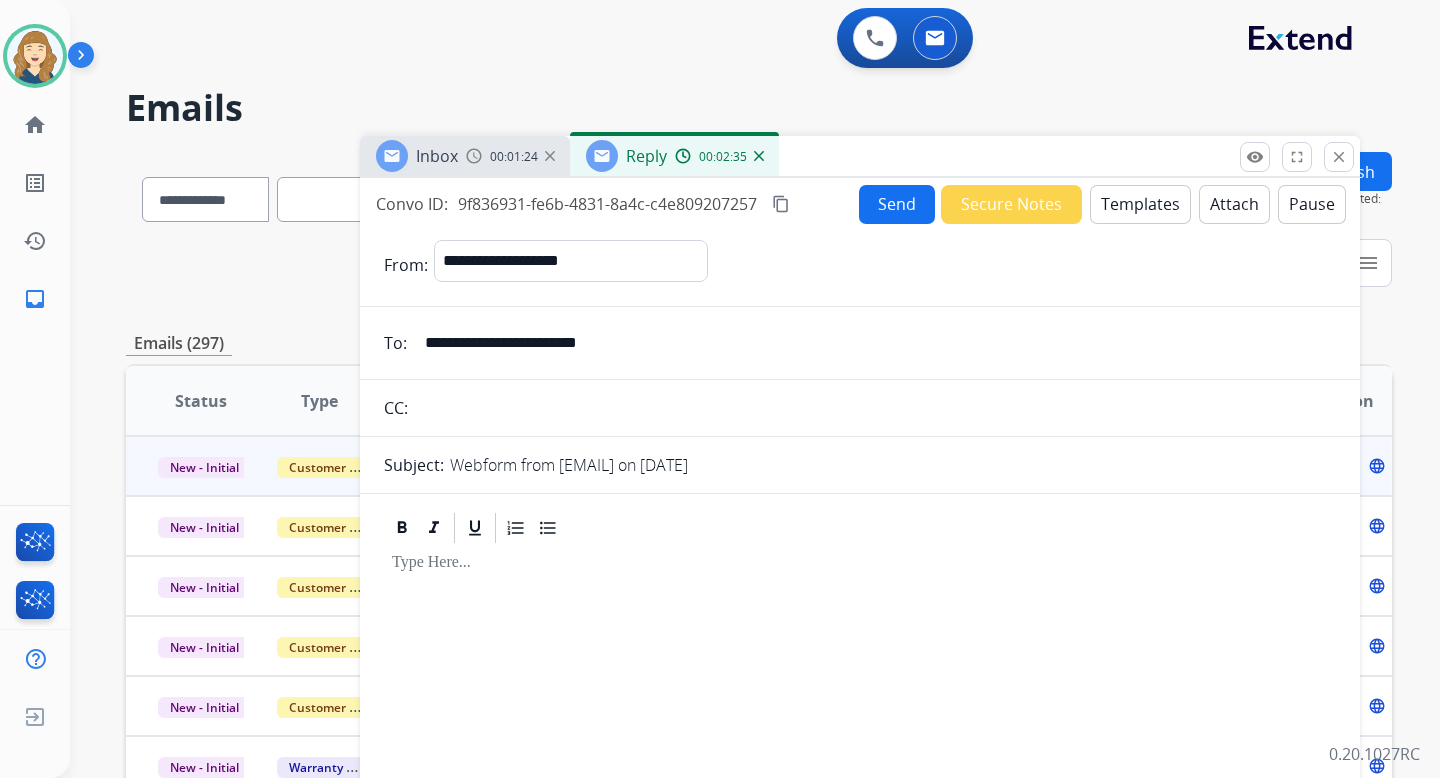 click on "**********" at bounding box center [874, 343] 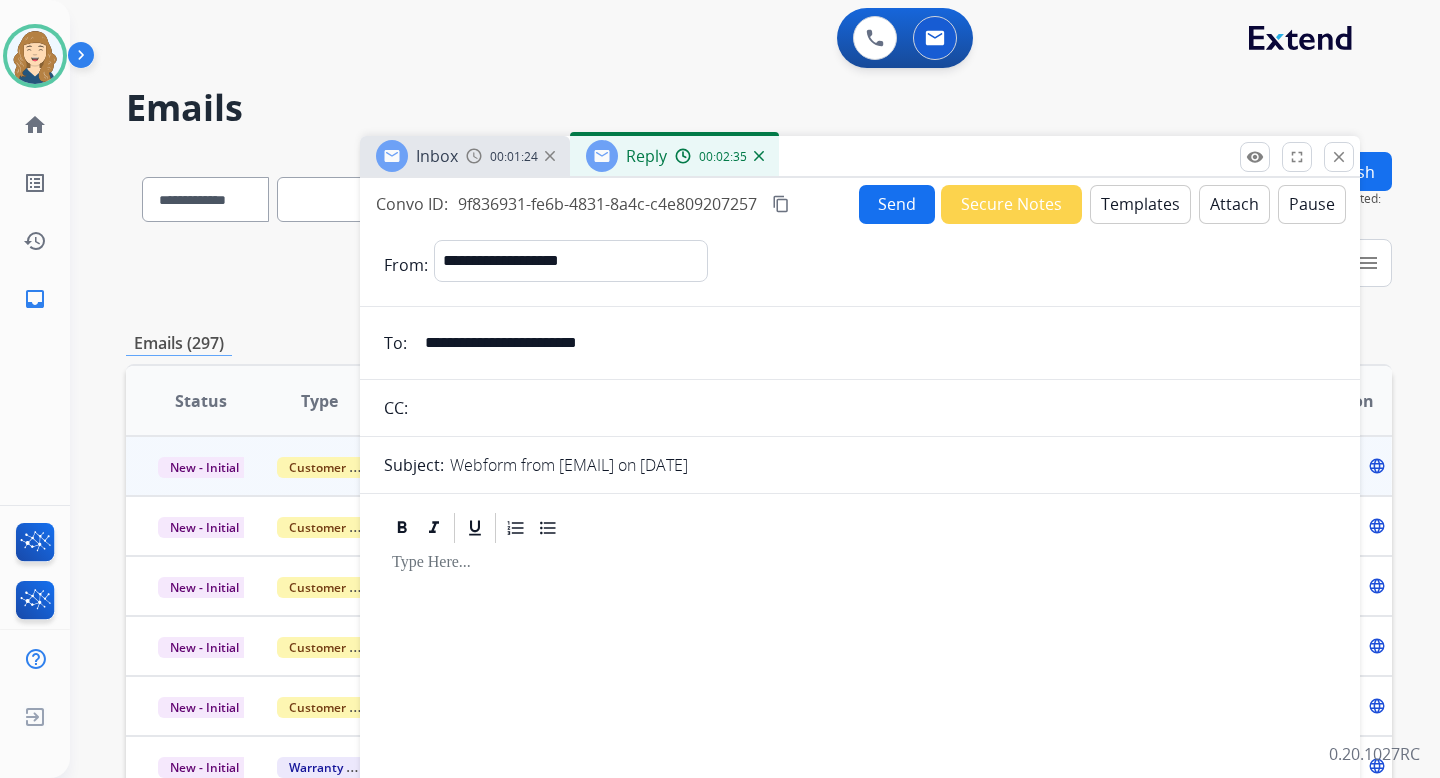 click on "**********" at bounding box center [874, 343] 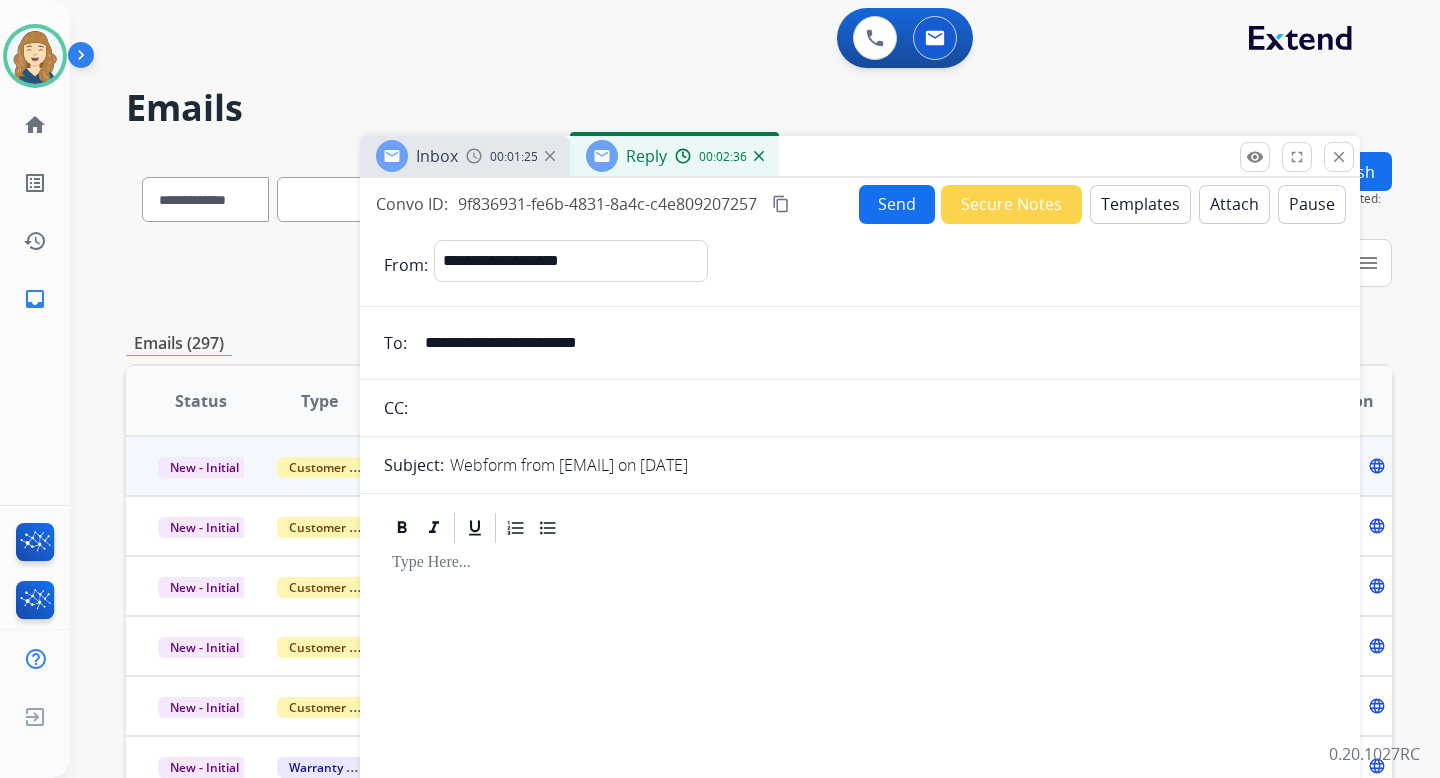 click on "**********" at bounding box center [874, 343] 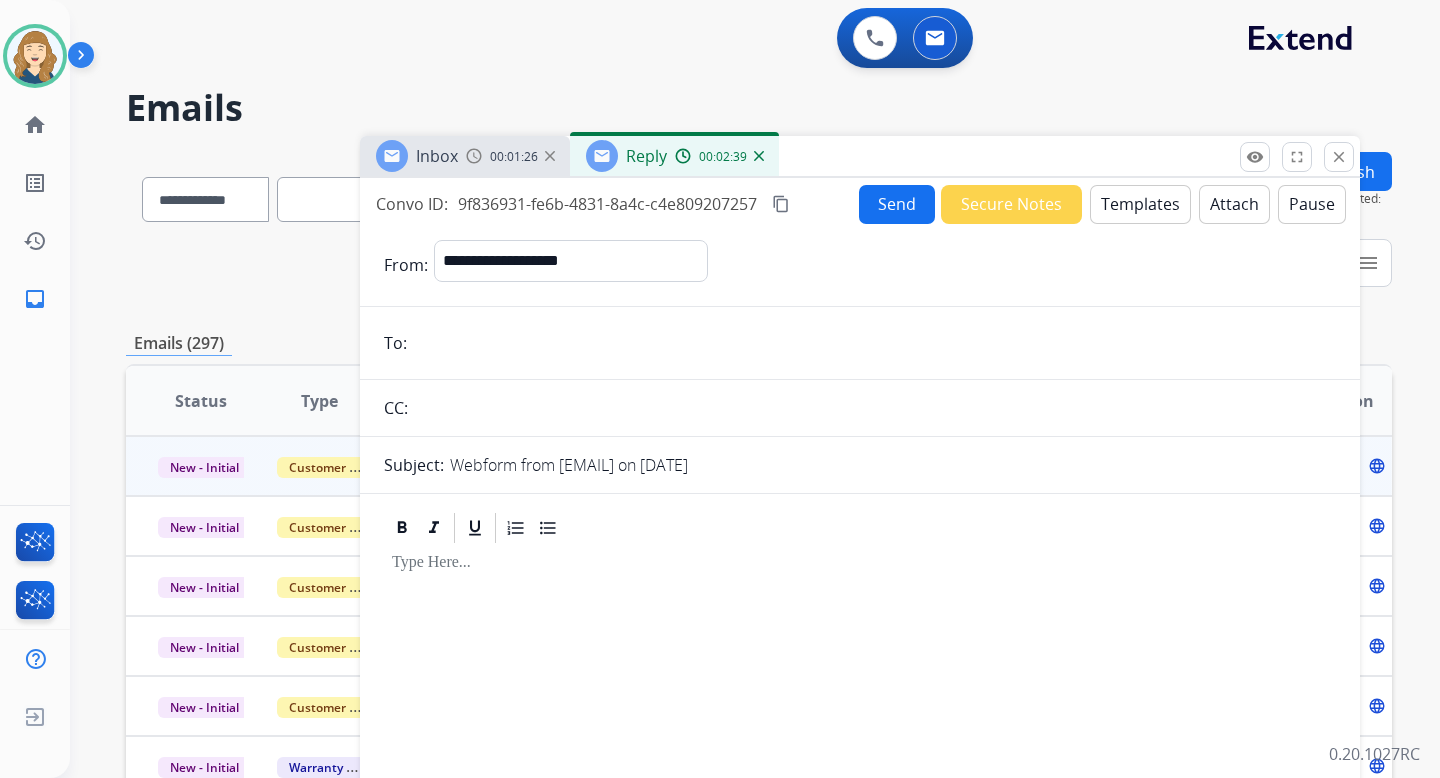 click at bounding box center [874, 343] 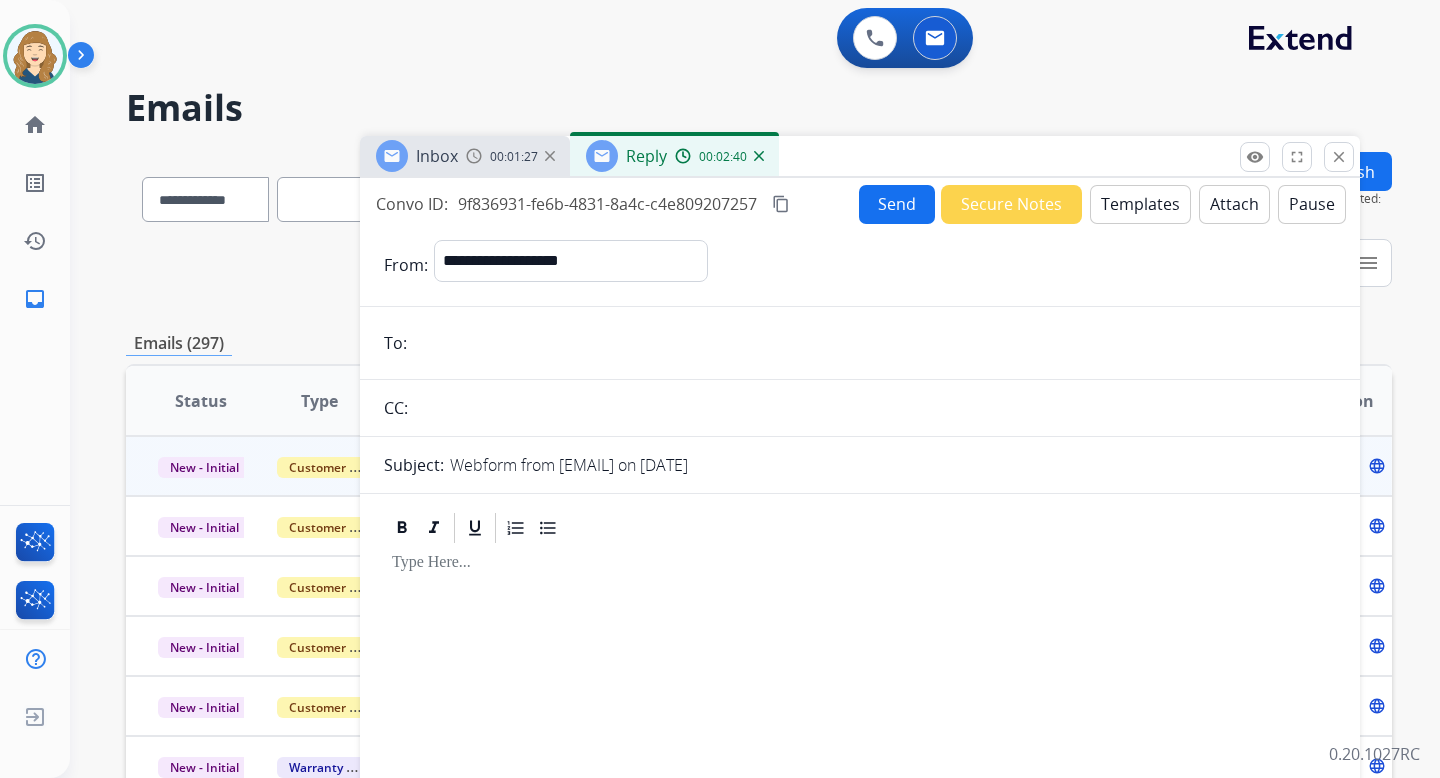 type on "**********" 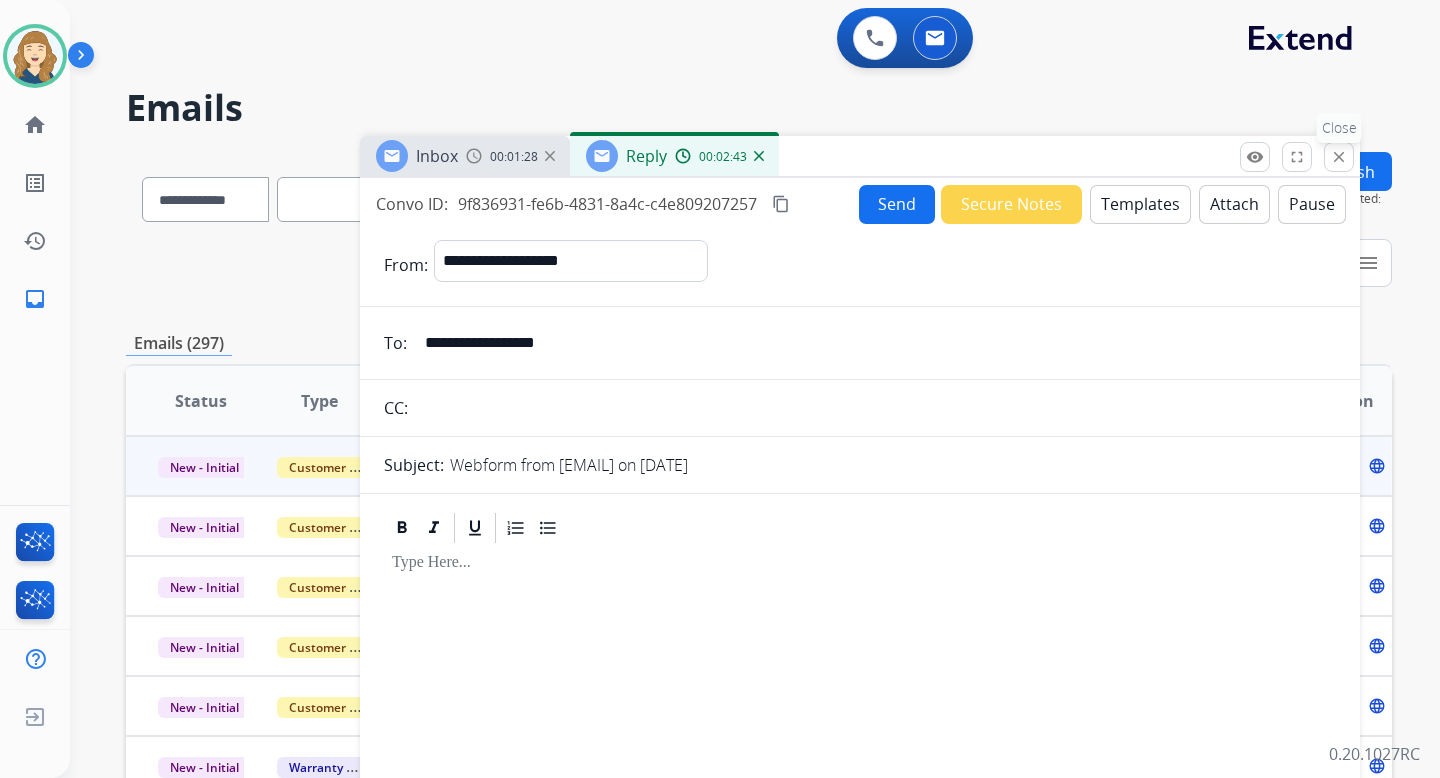 click on "close" at bounding box center (1339, 157) 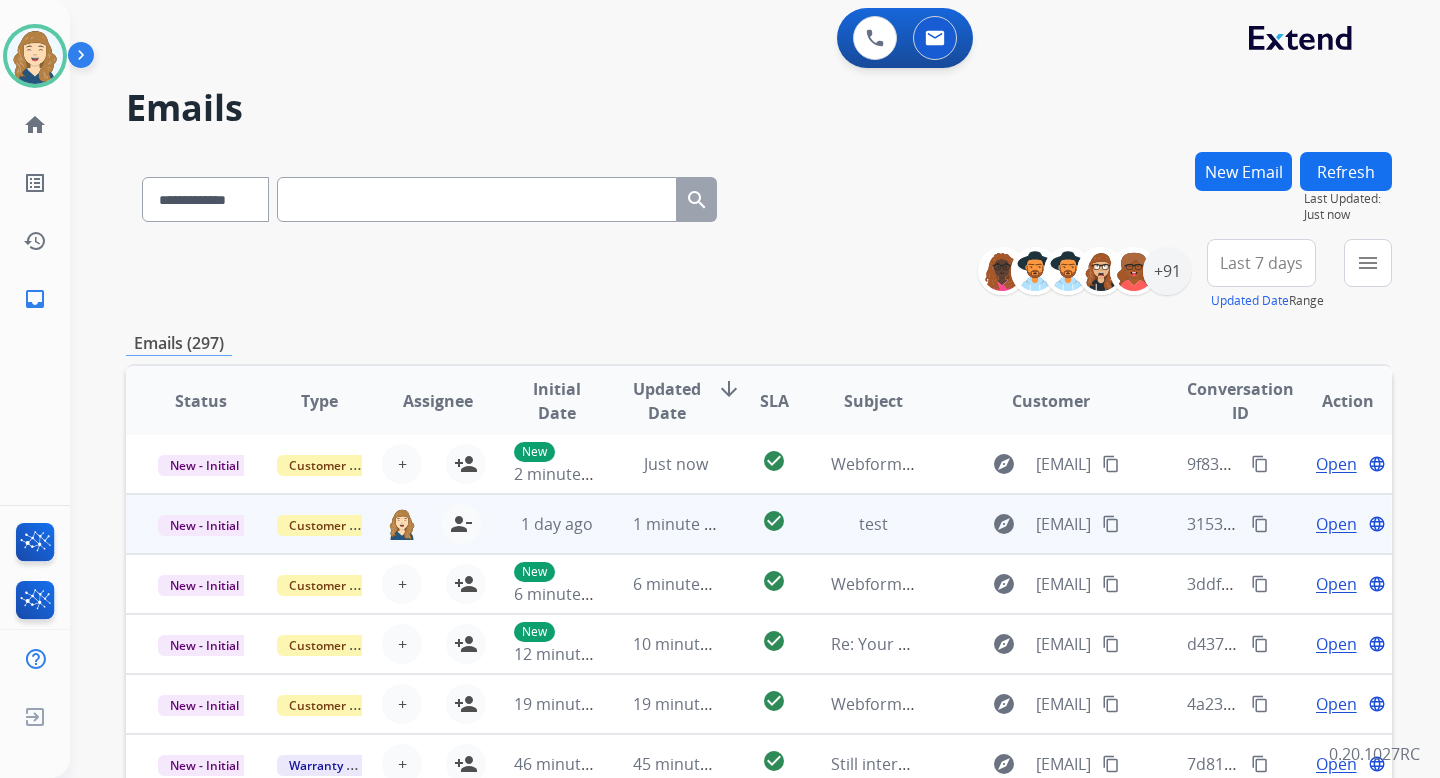 scroll, scrollTop: 2, scrollLeft: 0, axis: vertical 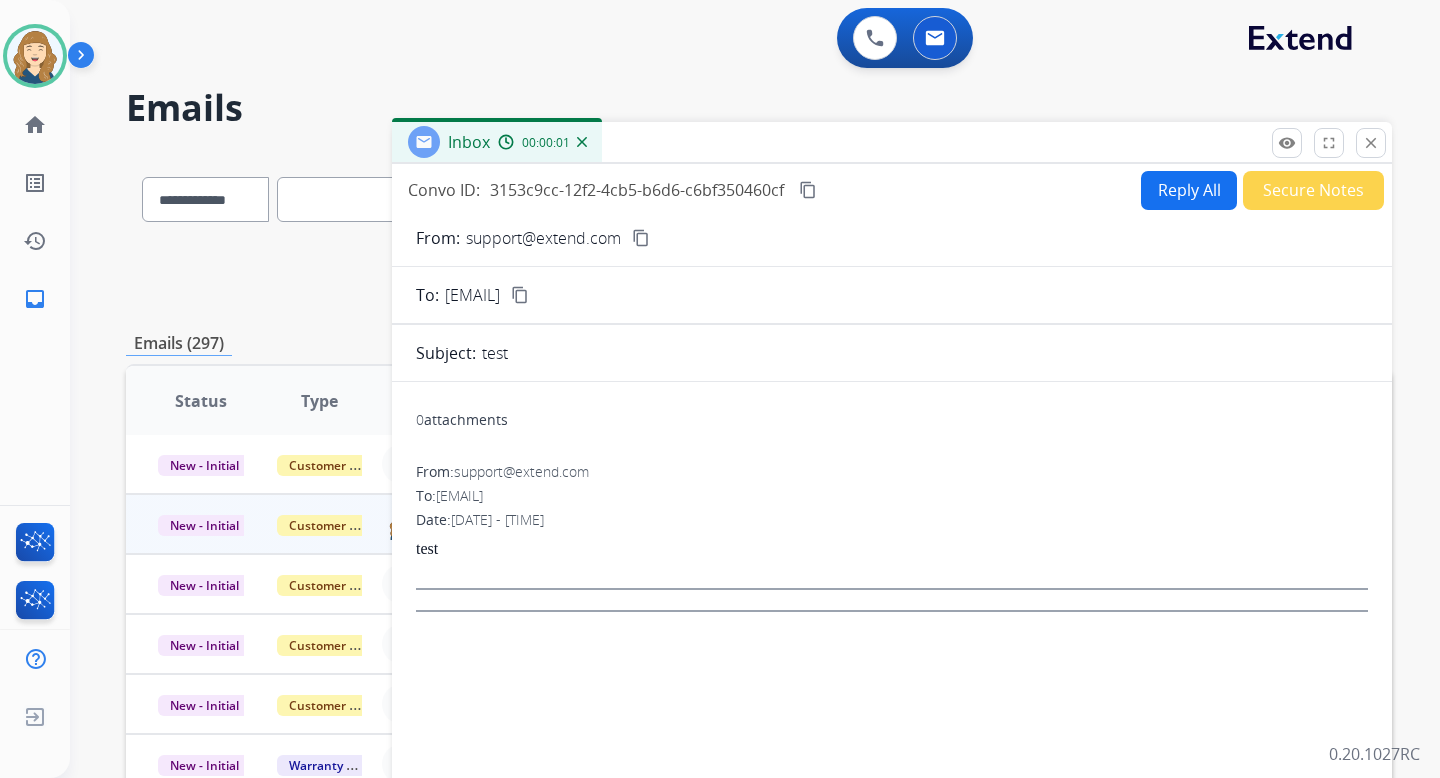 click on "Reply All" at bounding box center [1189, 190] 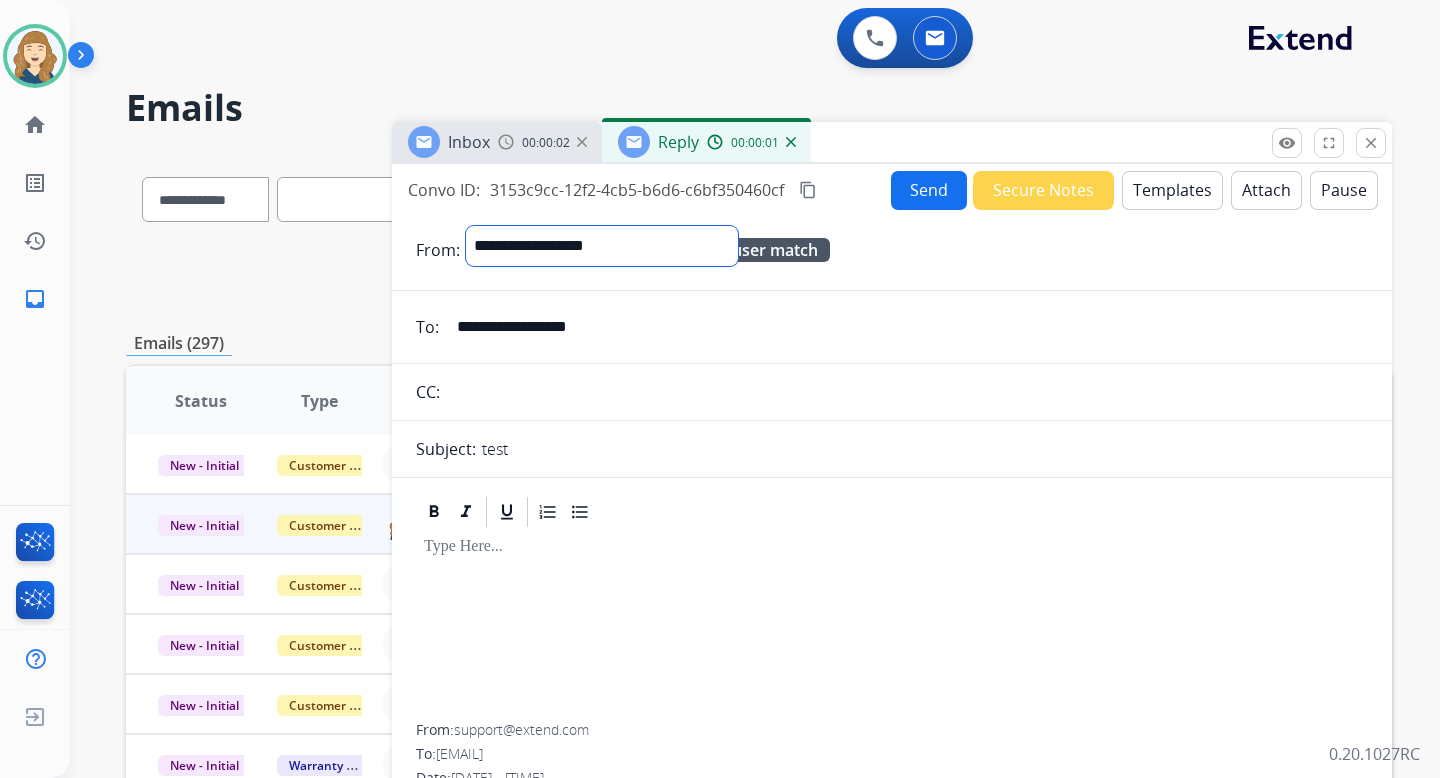 click on "**********" at bounding box center (602, 246) 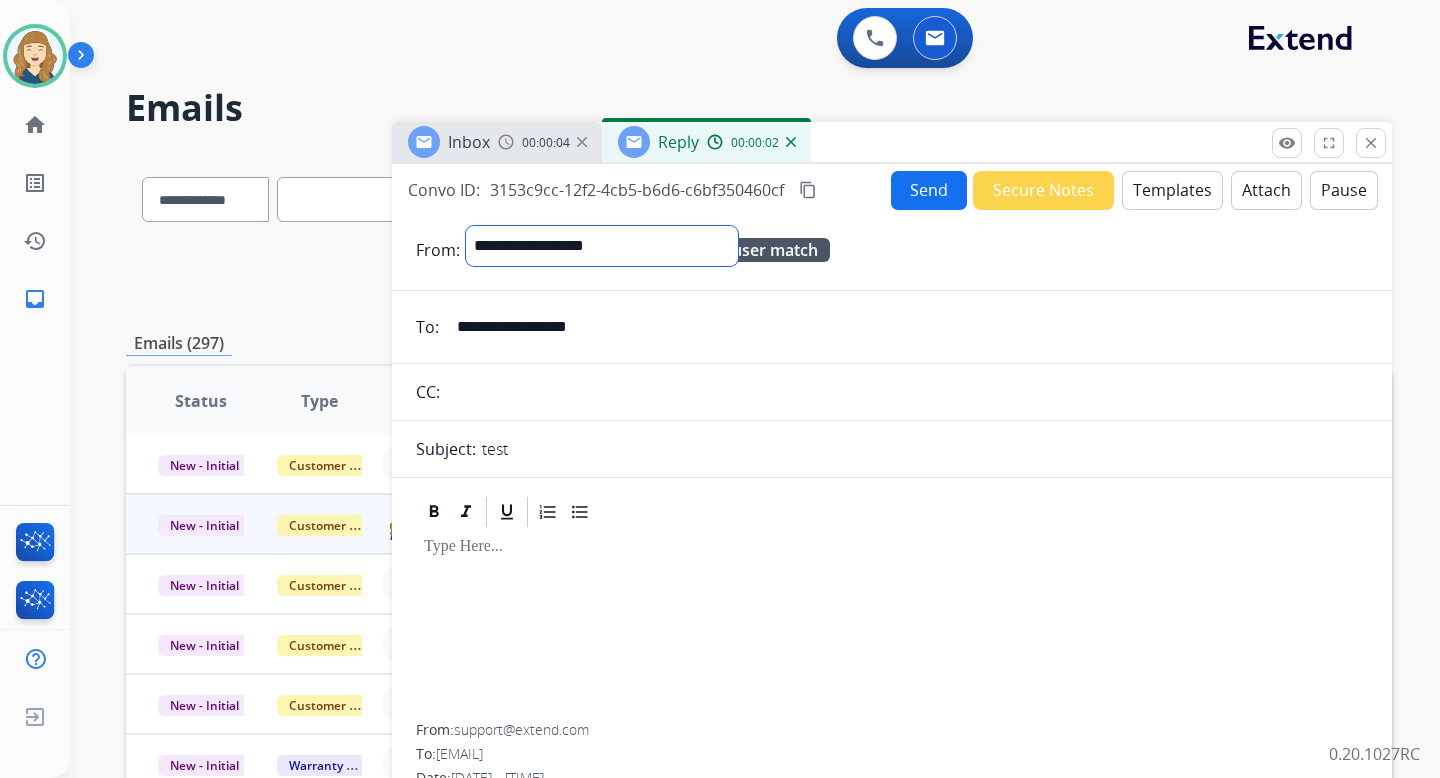 select on "**********" 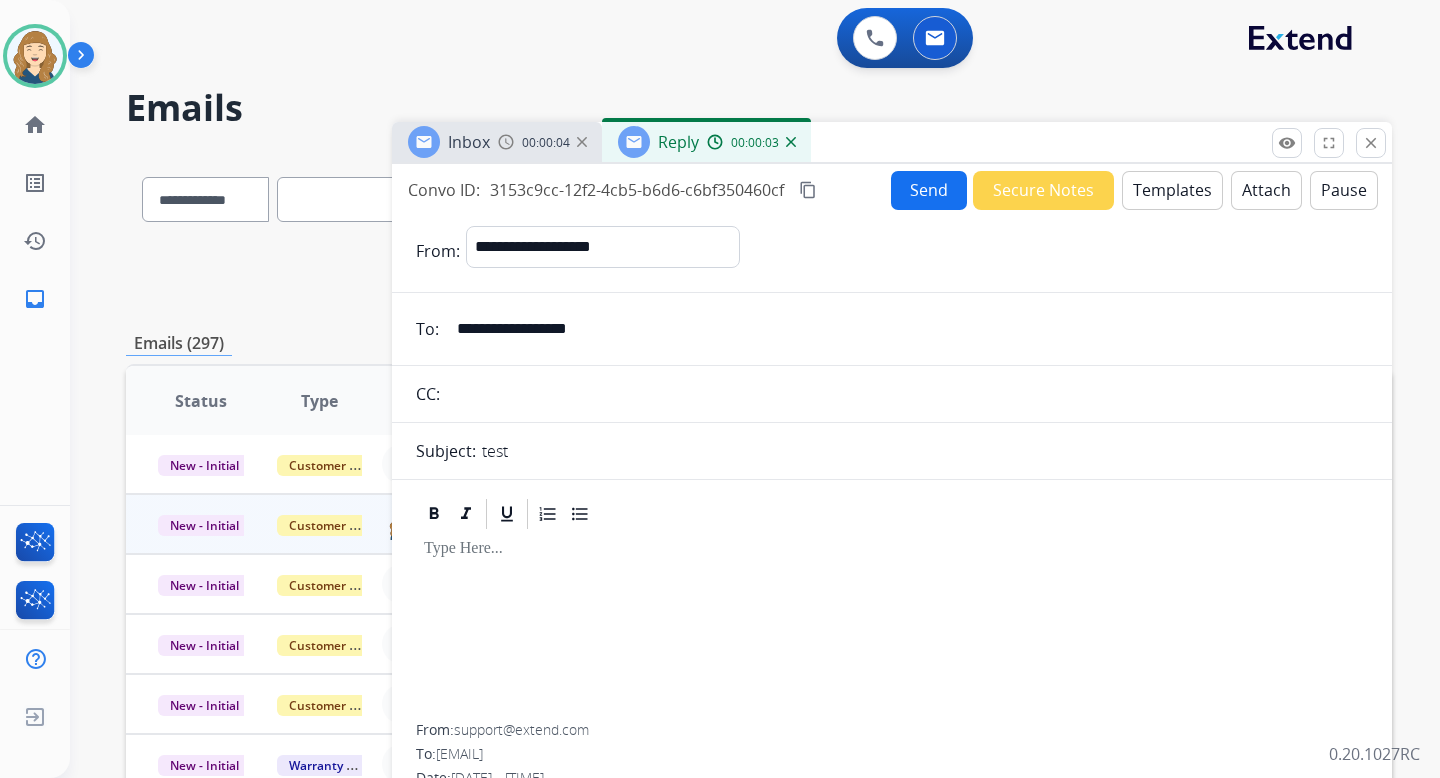 click on "**********" at bounding box center [906, 329] 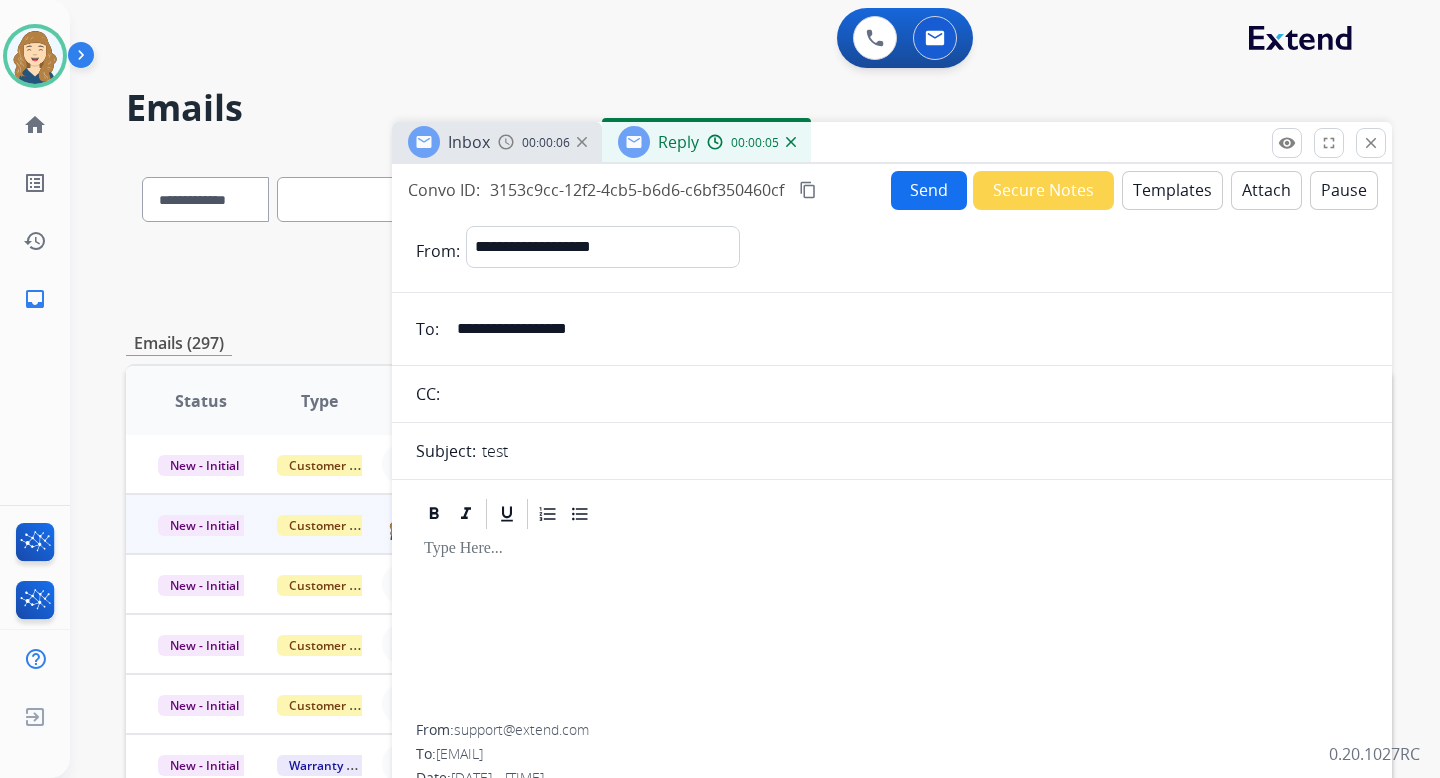click on "**********" at bounding box center [906, 329] 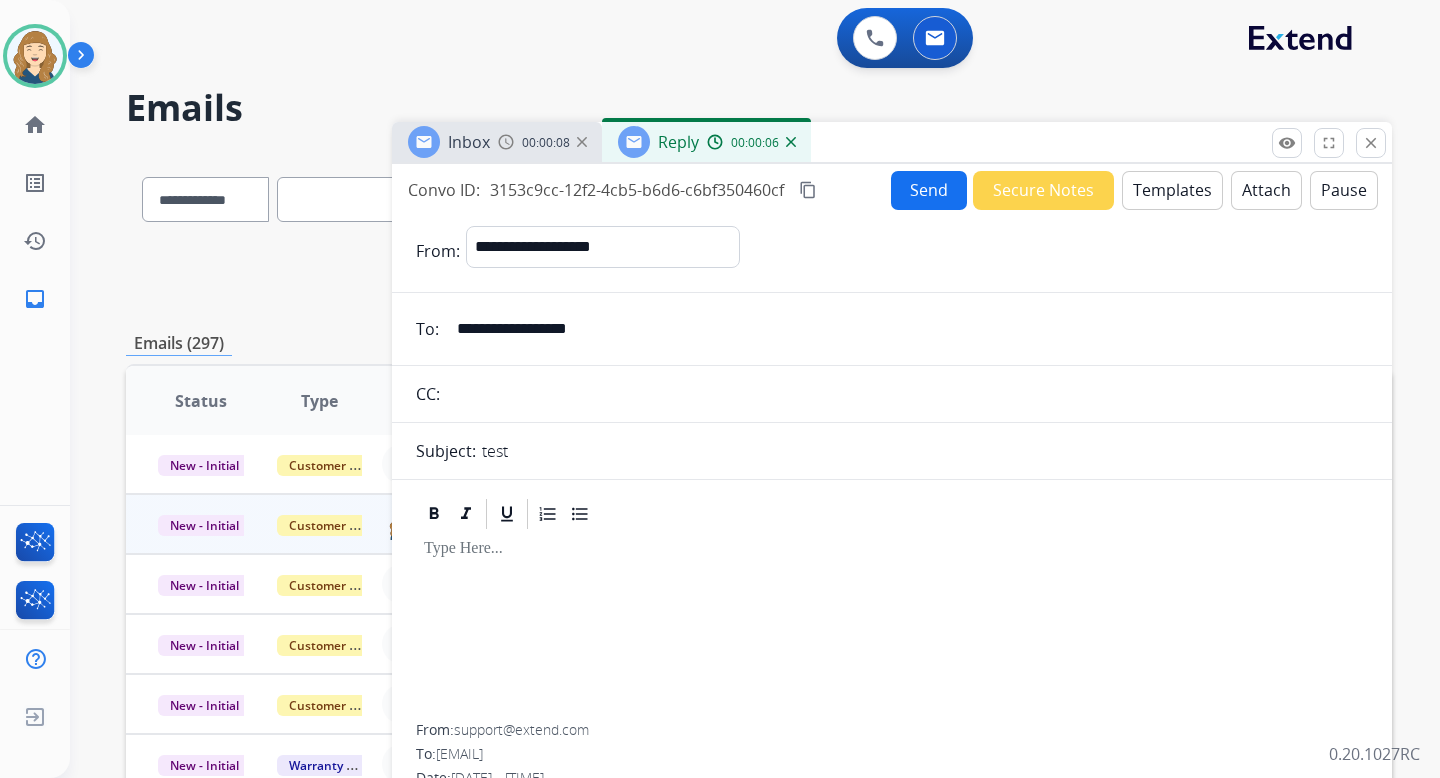 click on "**********" at bounding box center [906, 329] 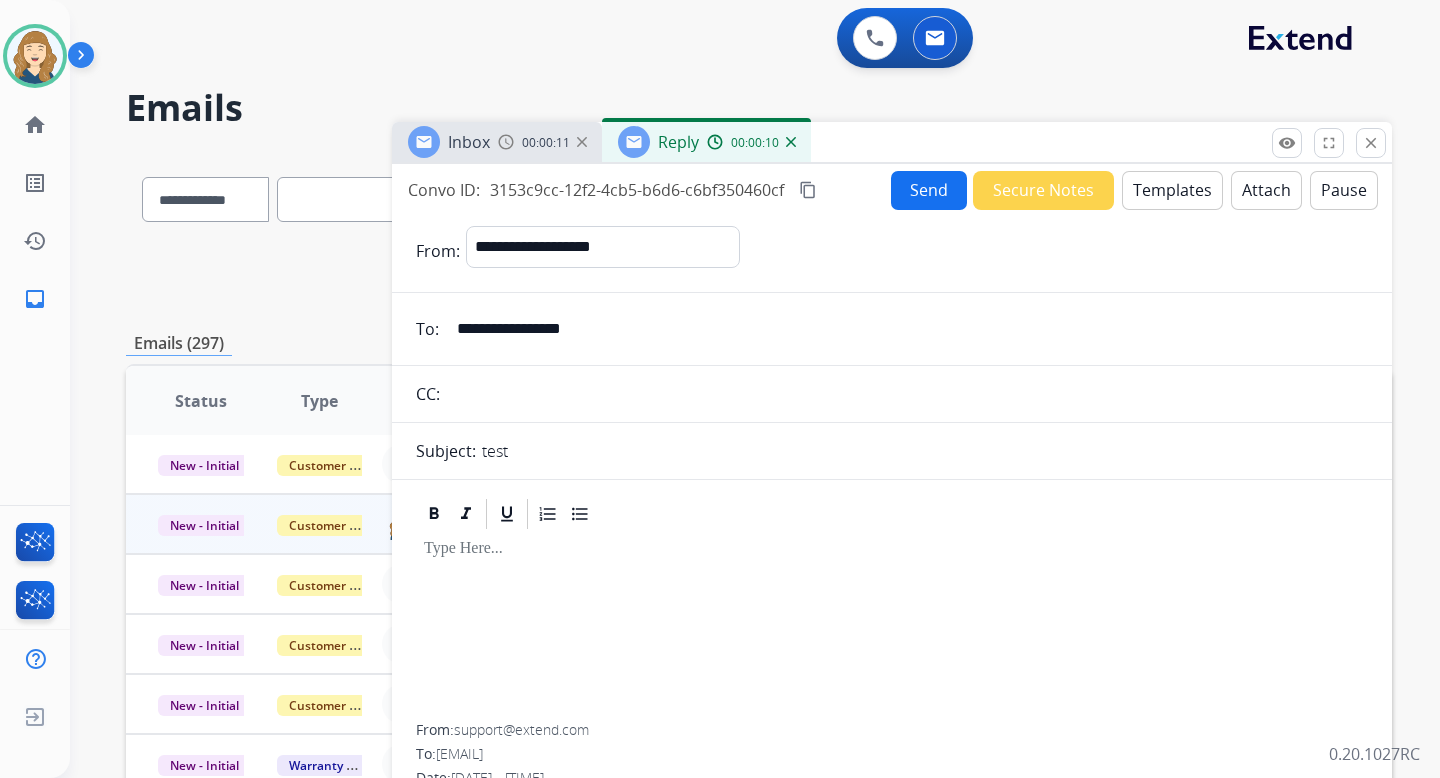 type on "**********" 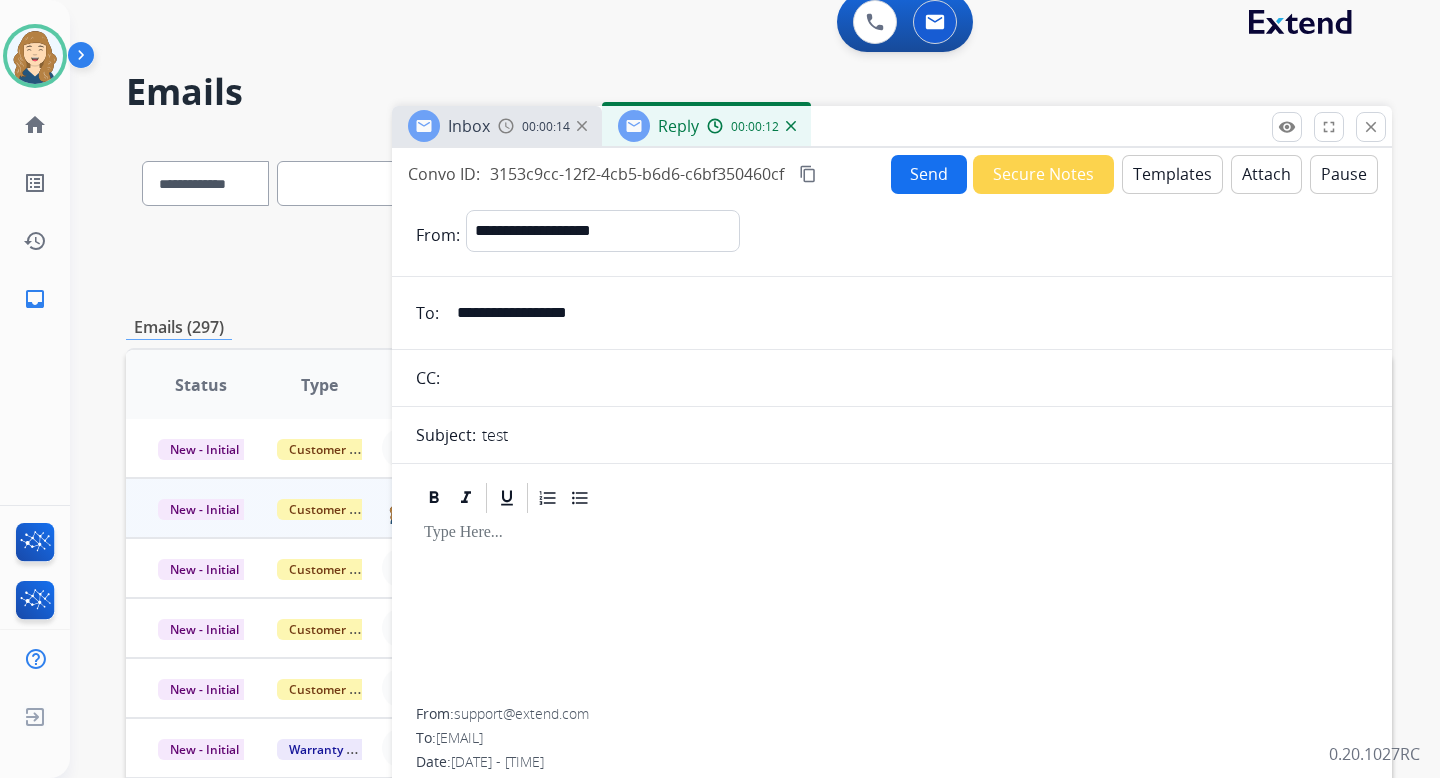 scroll, scrollTop: 0, scrollLeft: 0, axis: both 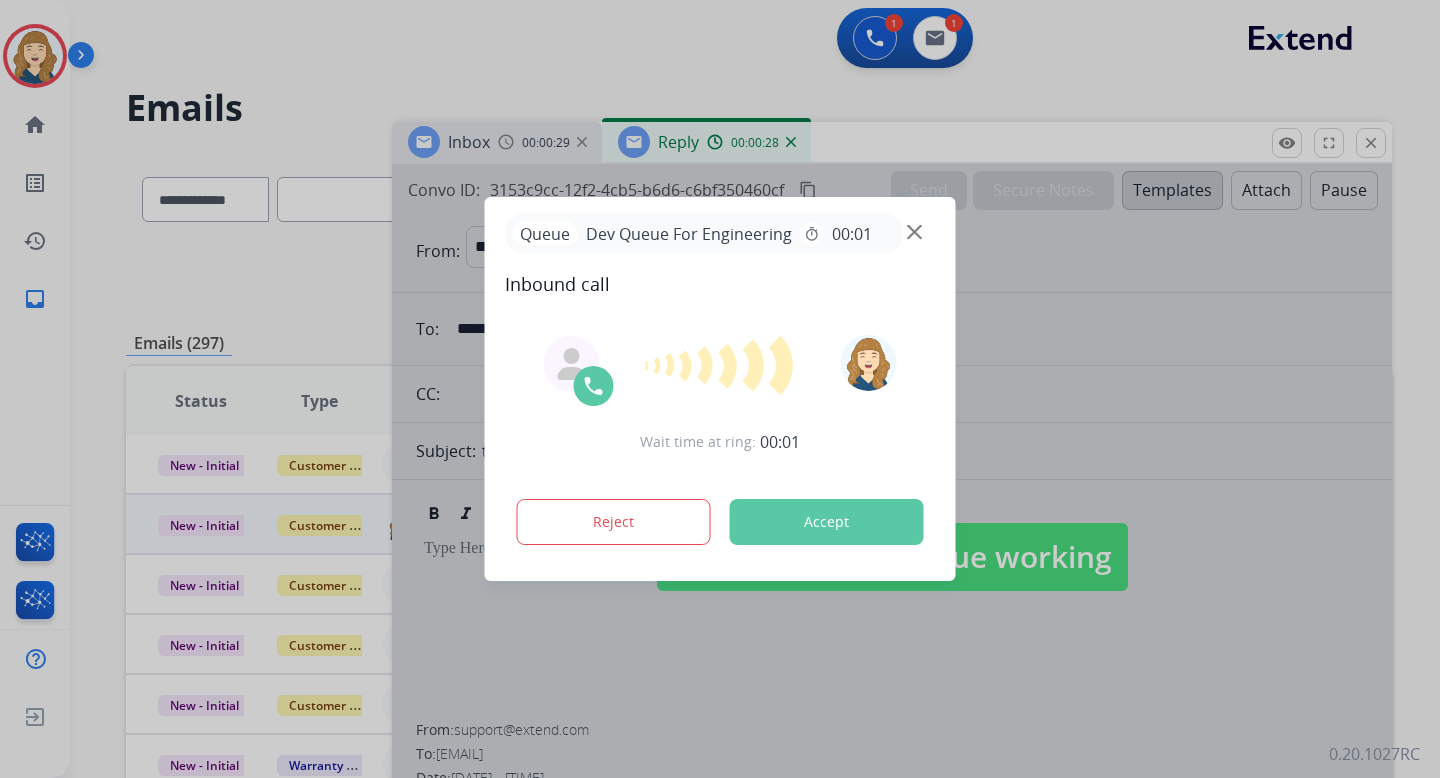 click on "Accept" at bounding box center (827, 522) 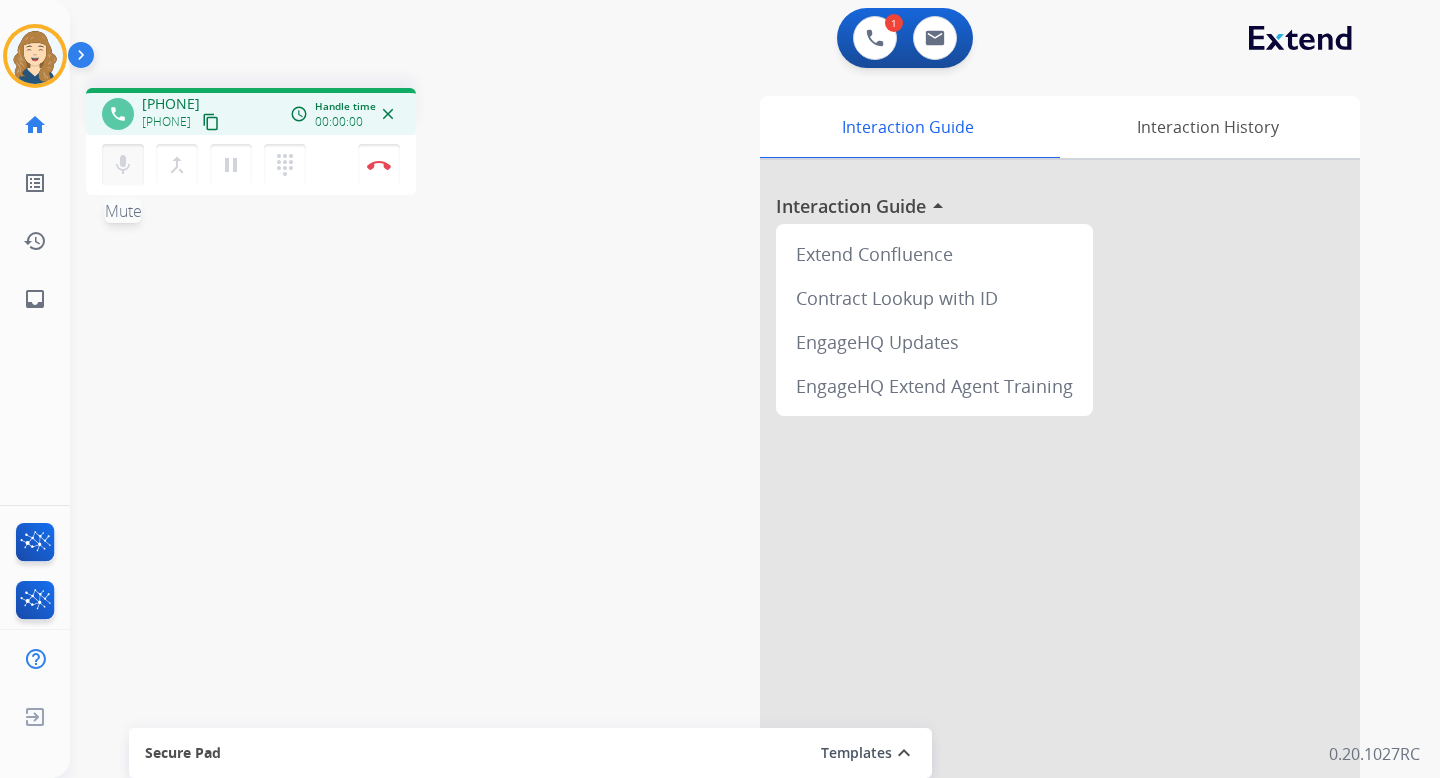 click on "mic" at bounding box center [123, 165] 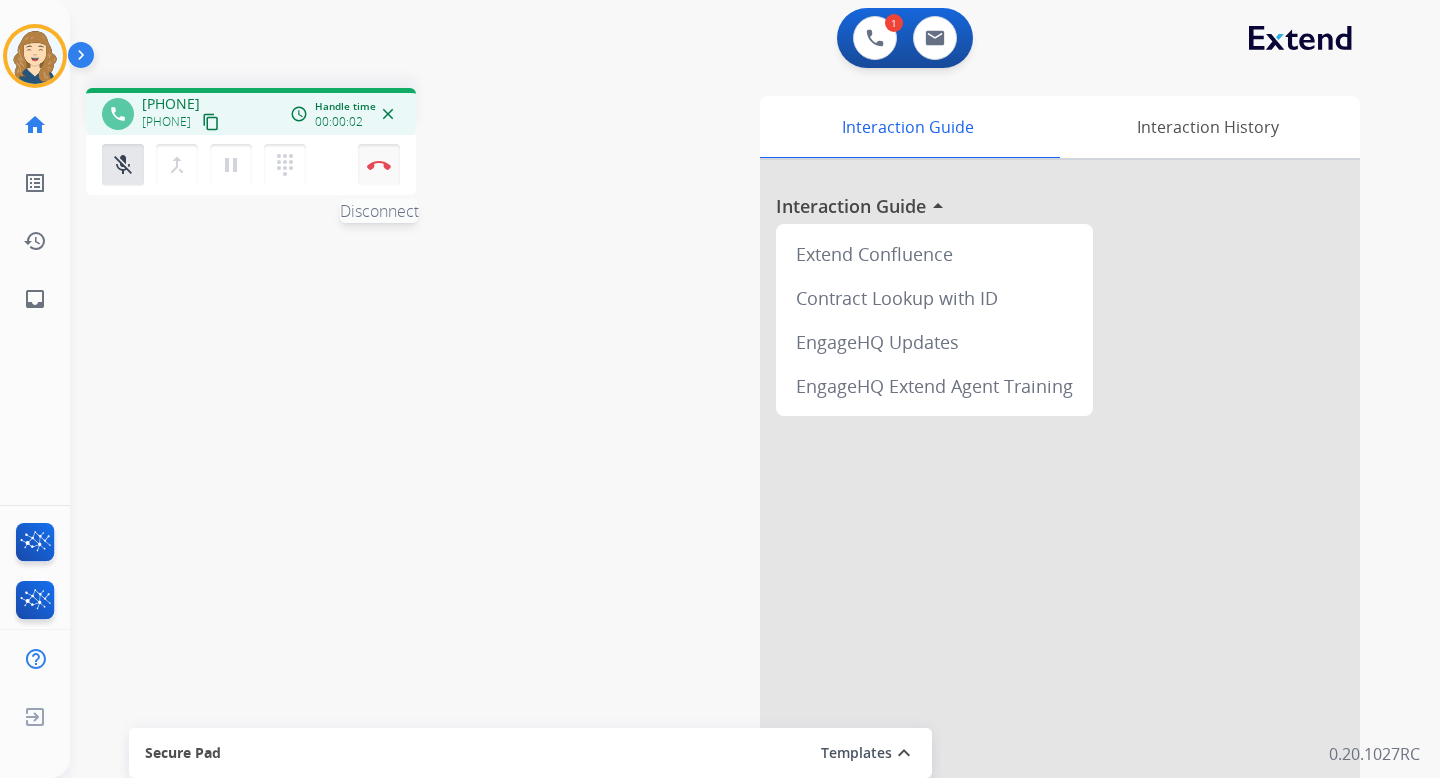 click on "Disconnect" at bounding box center [379, 165] 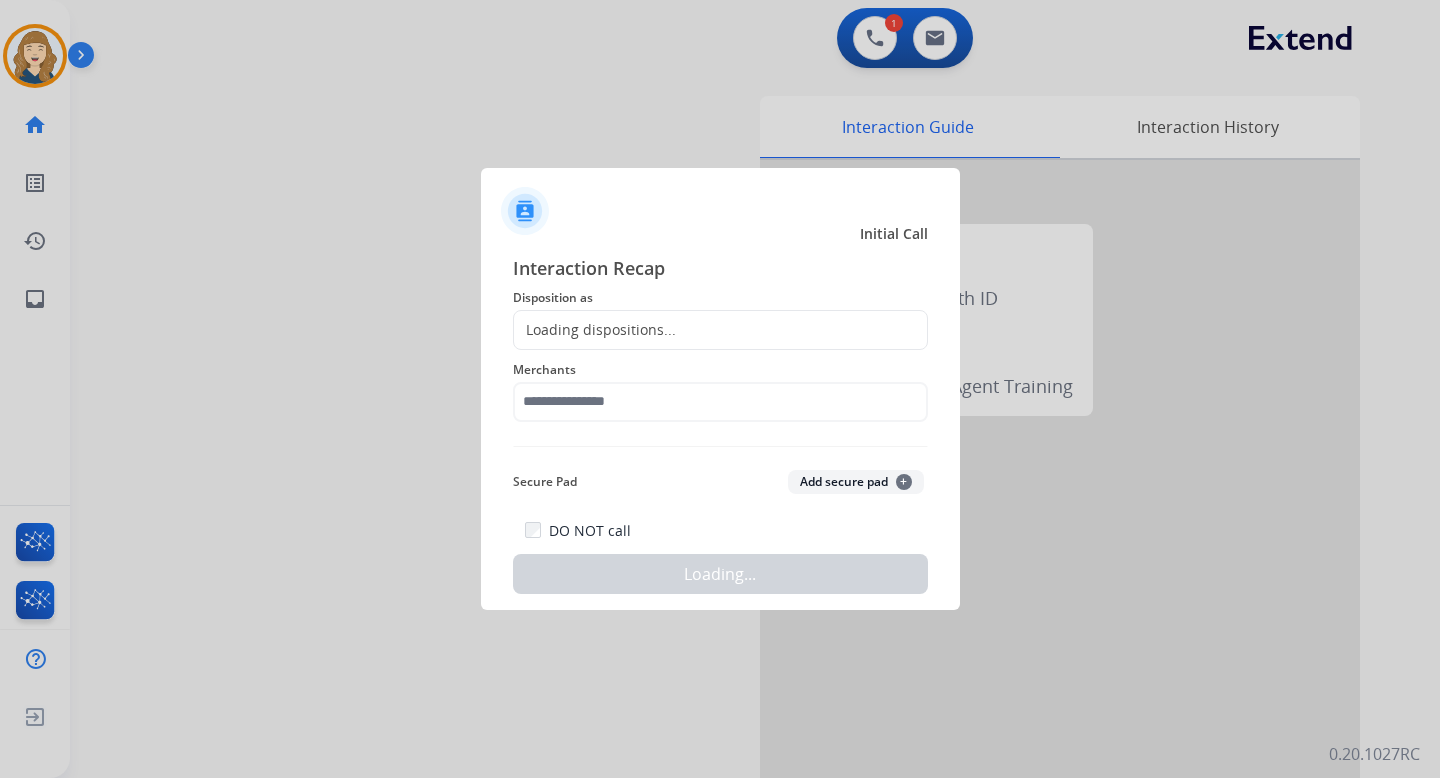 click on "Loading dispositions..." 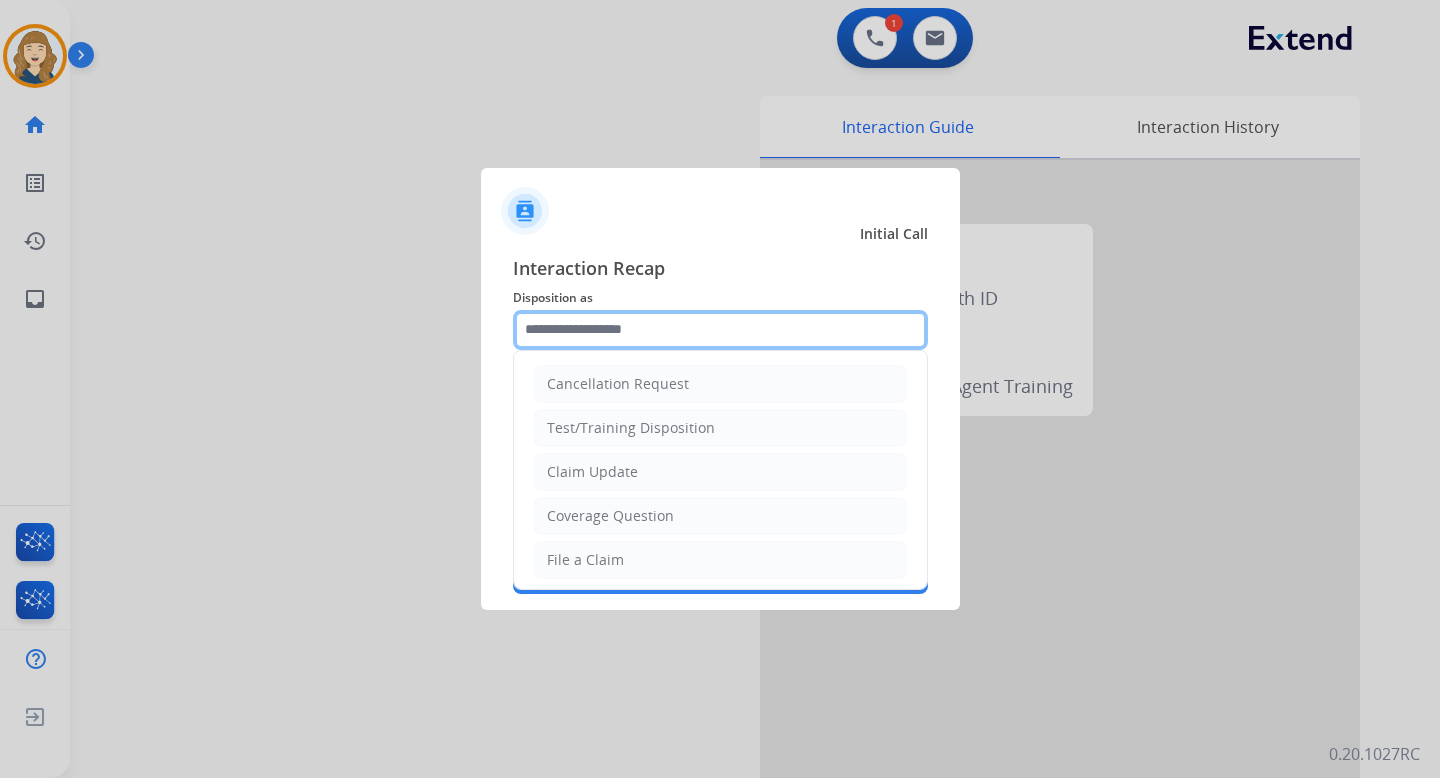 click 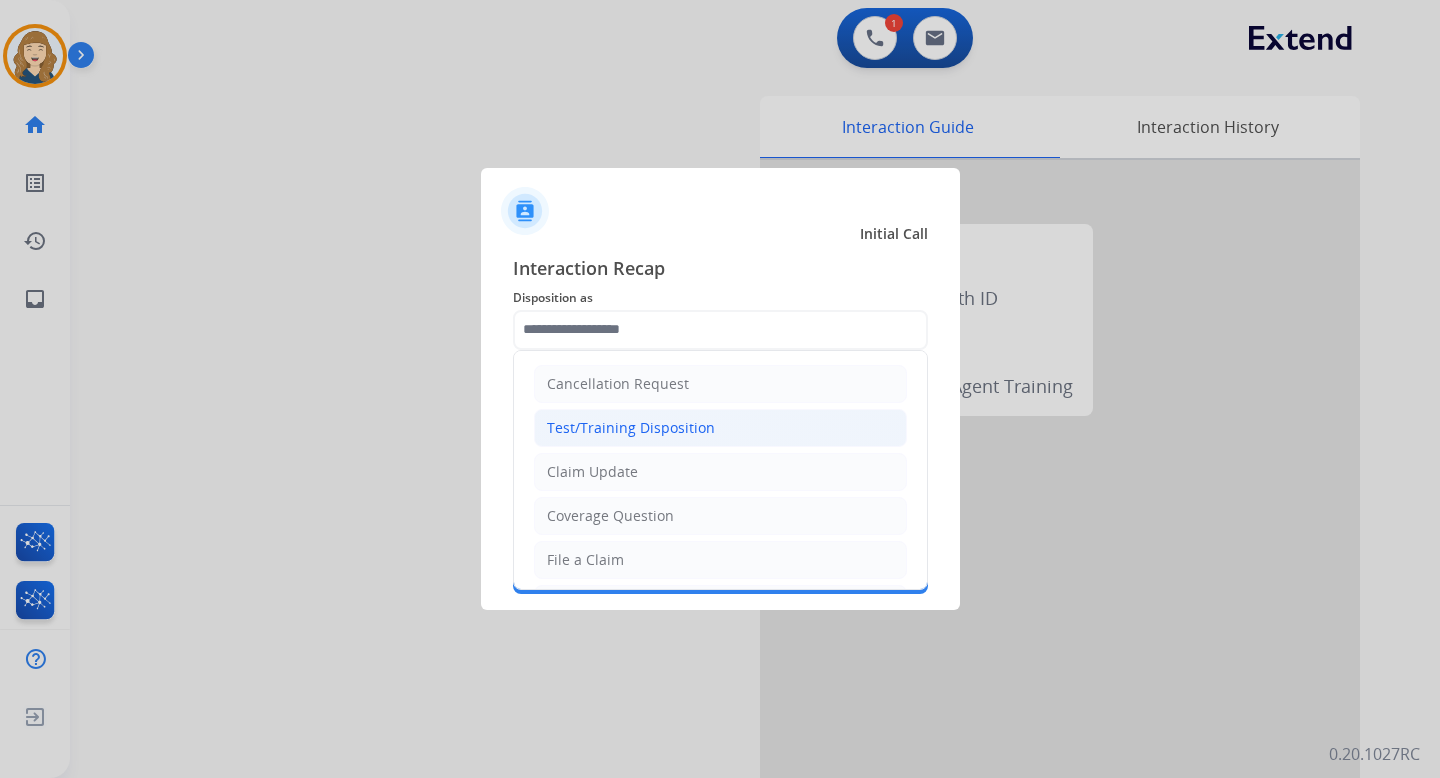 click on "Test/Training Disposition" 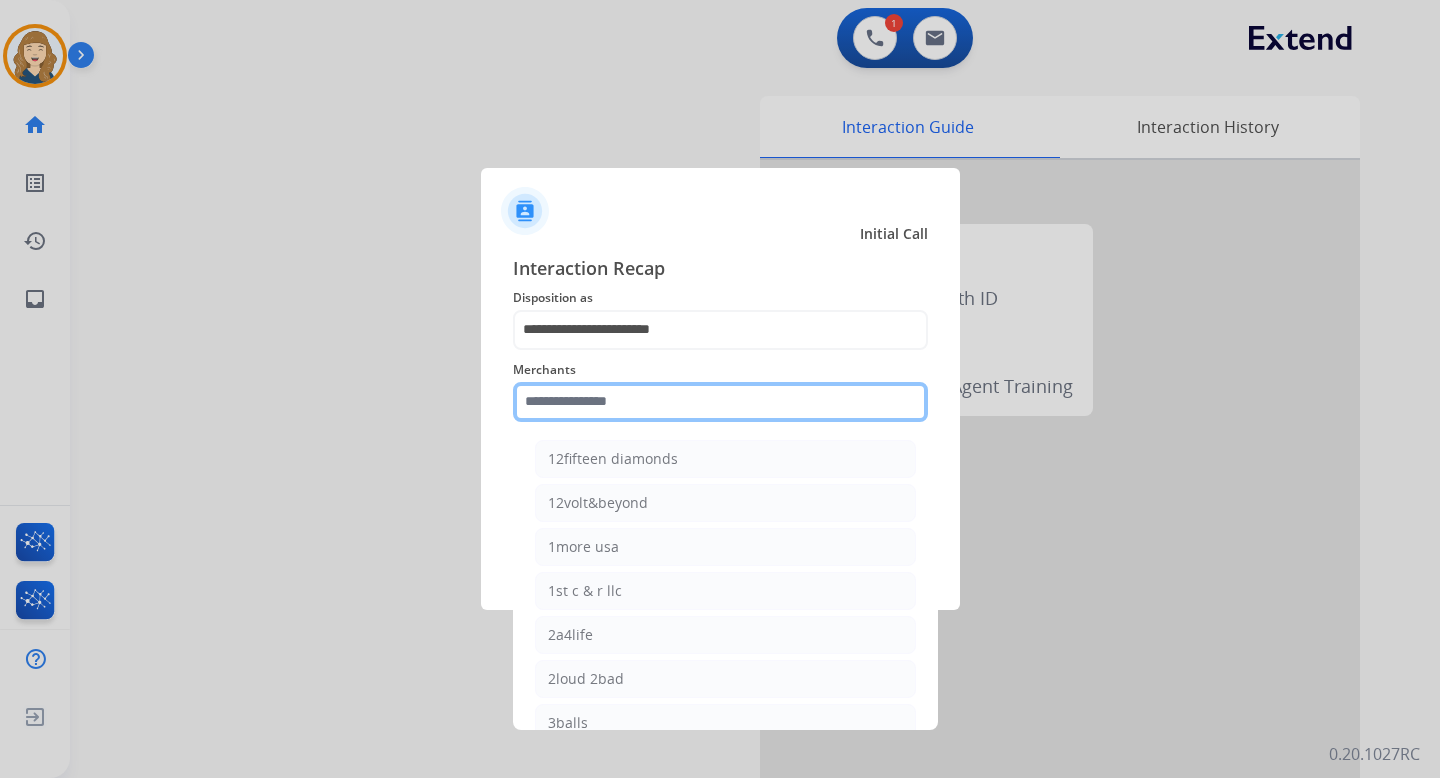 click 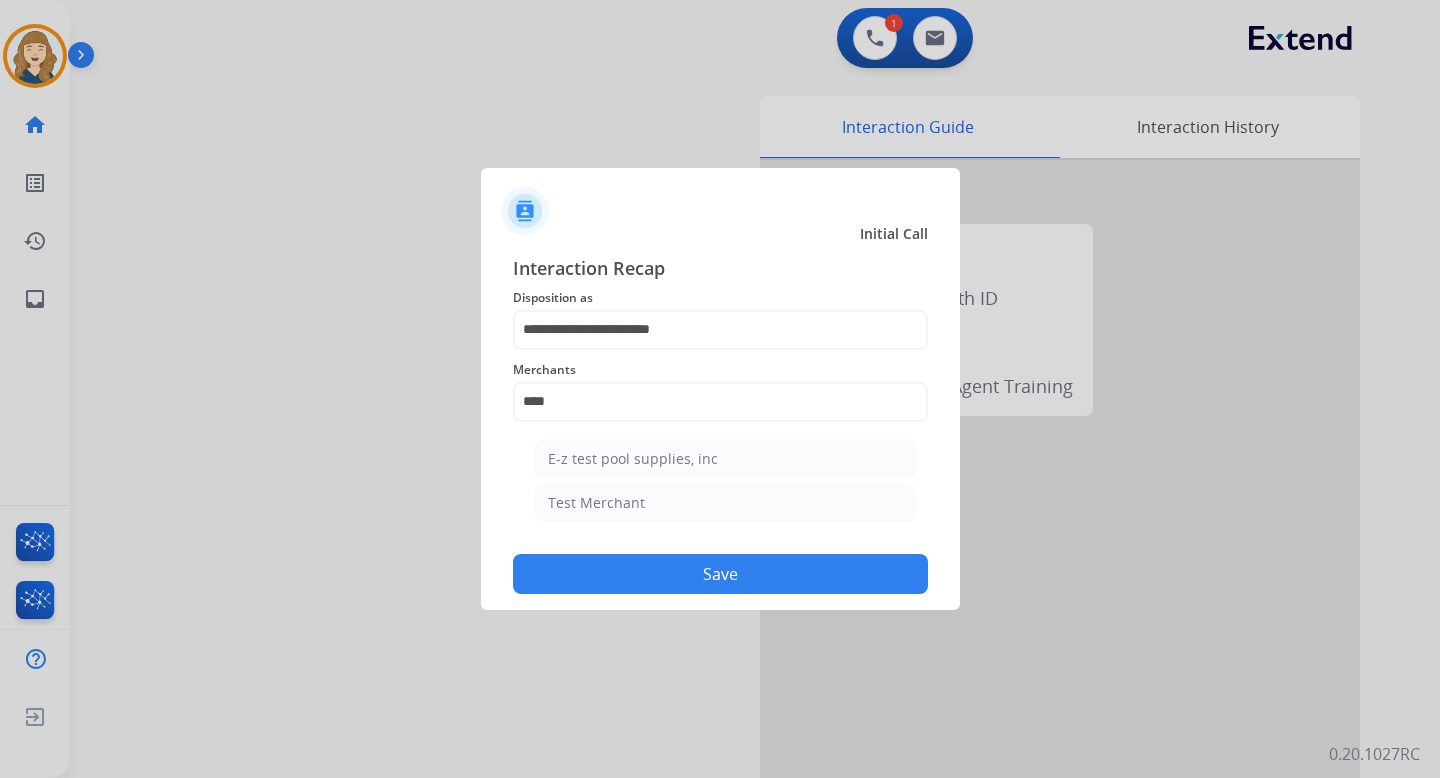 click on "Test Merchant" 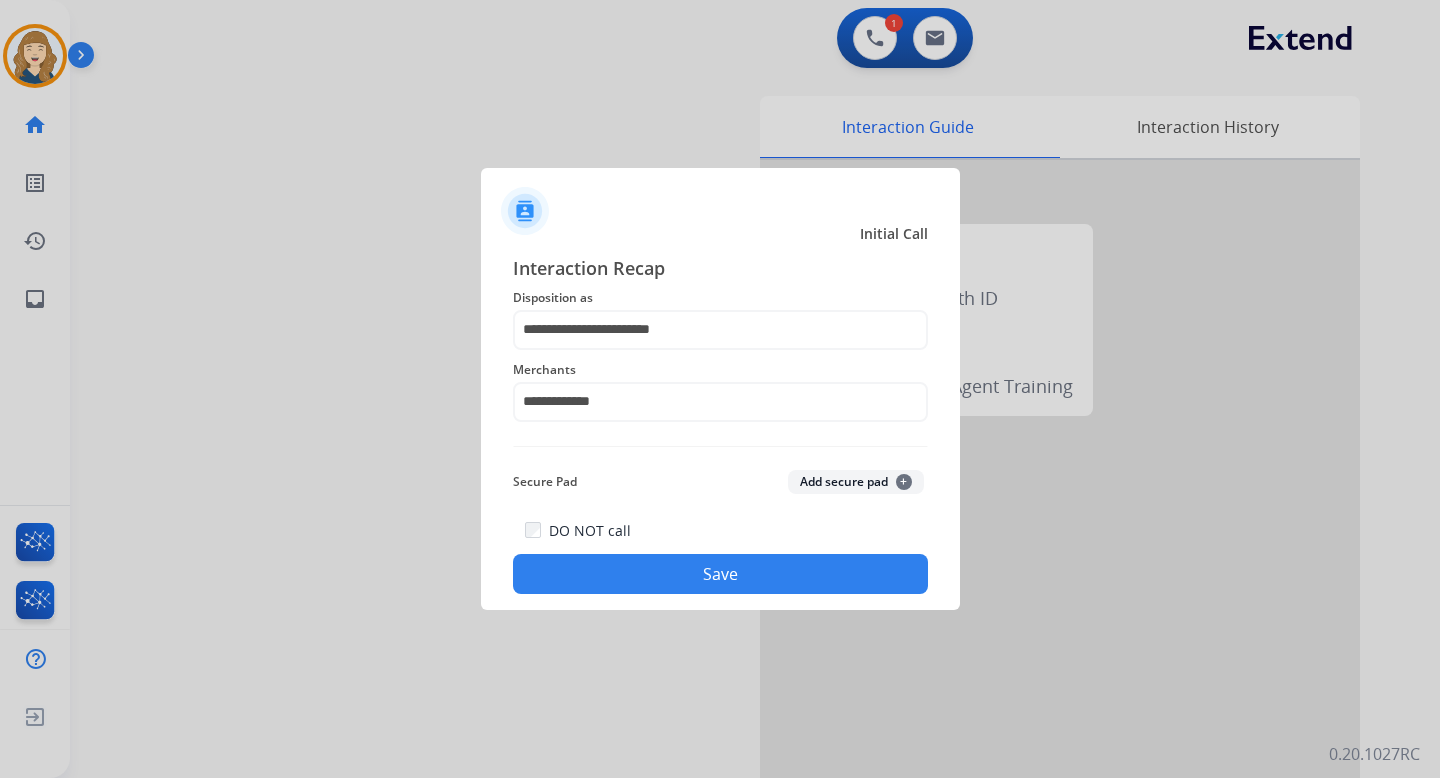 click on "Save" 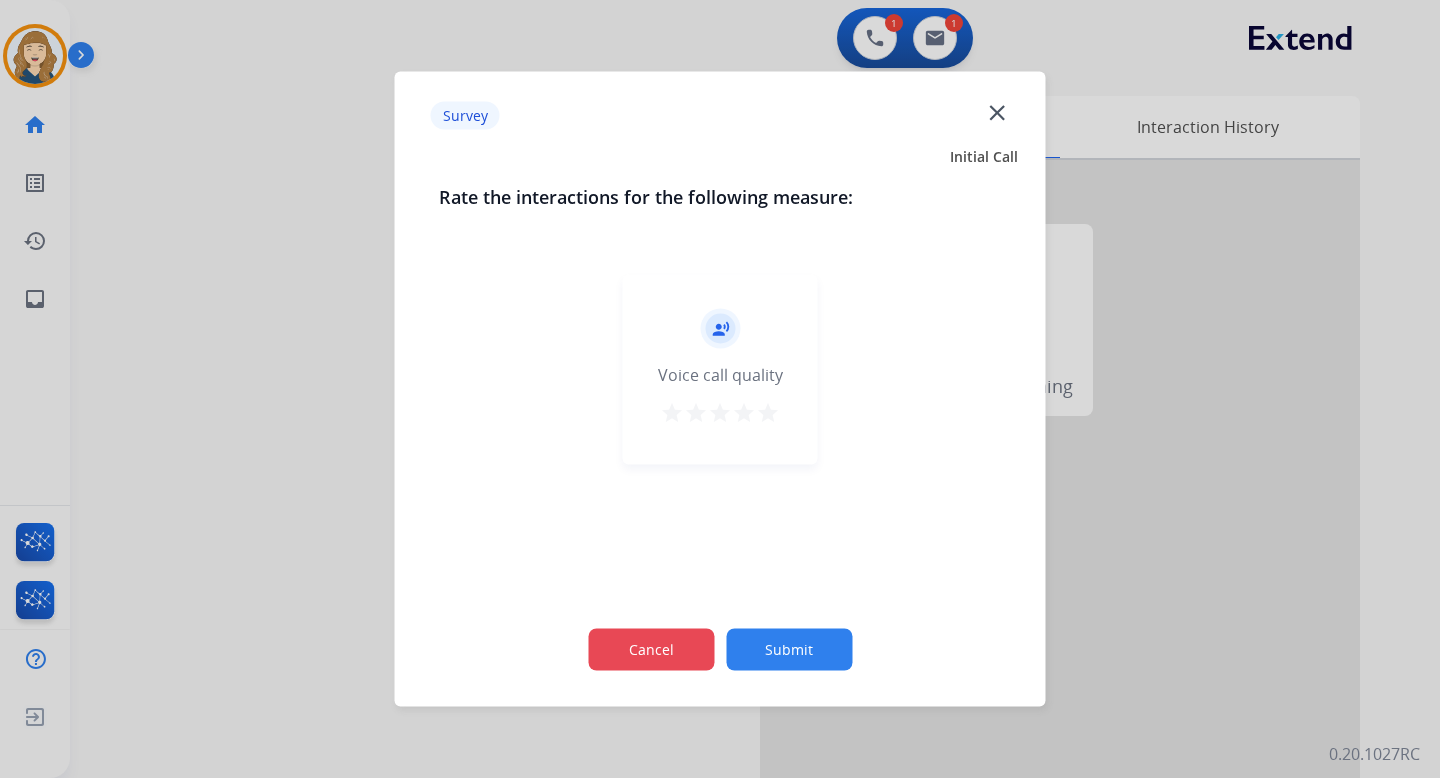 click on "Cancel" 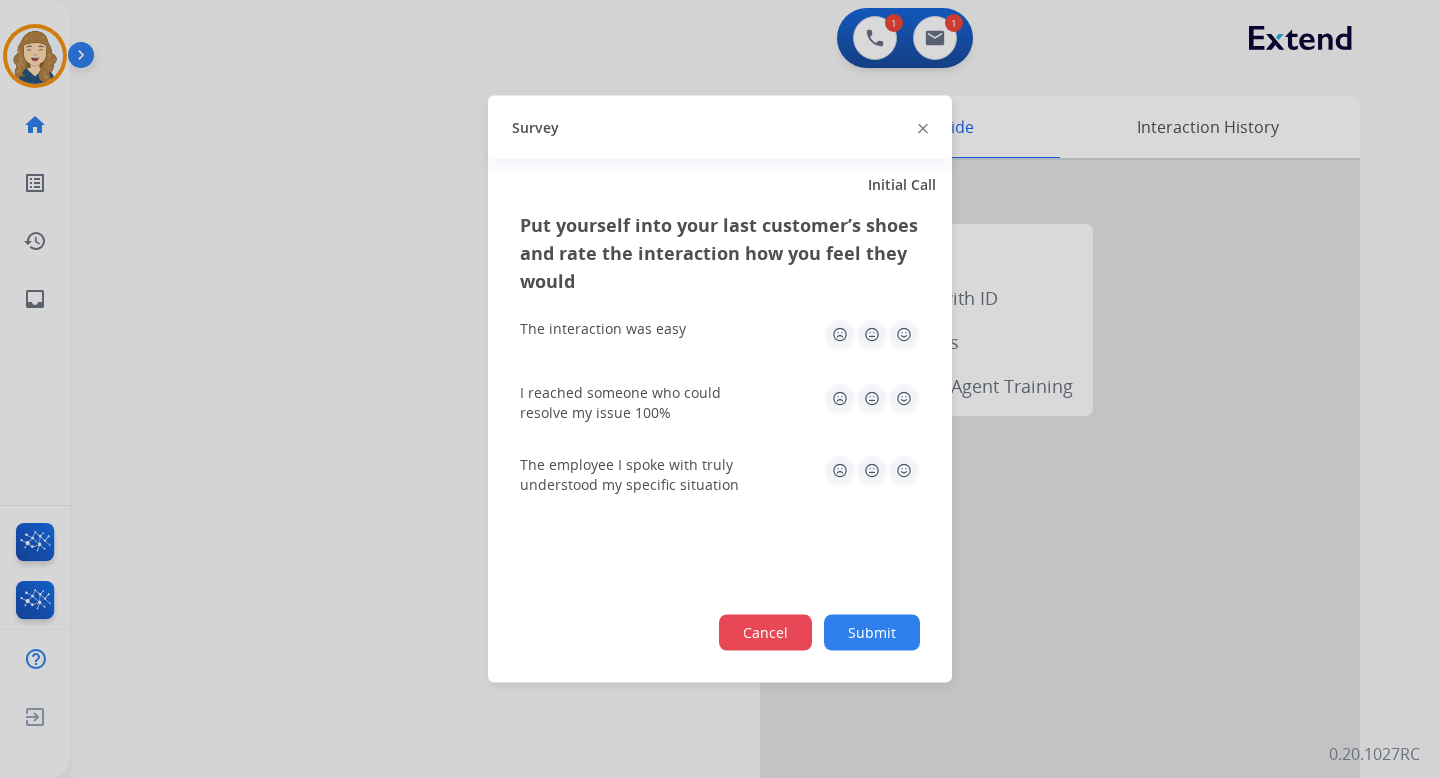 click on "Cancel" 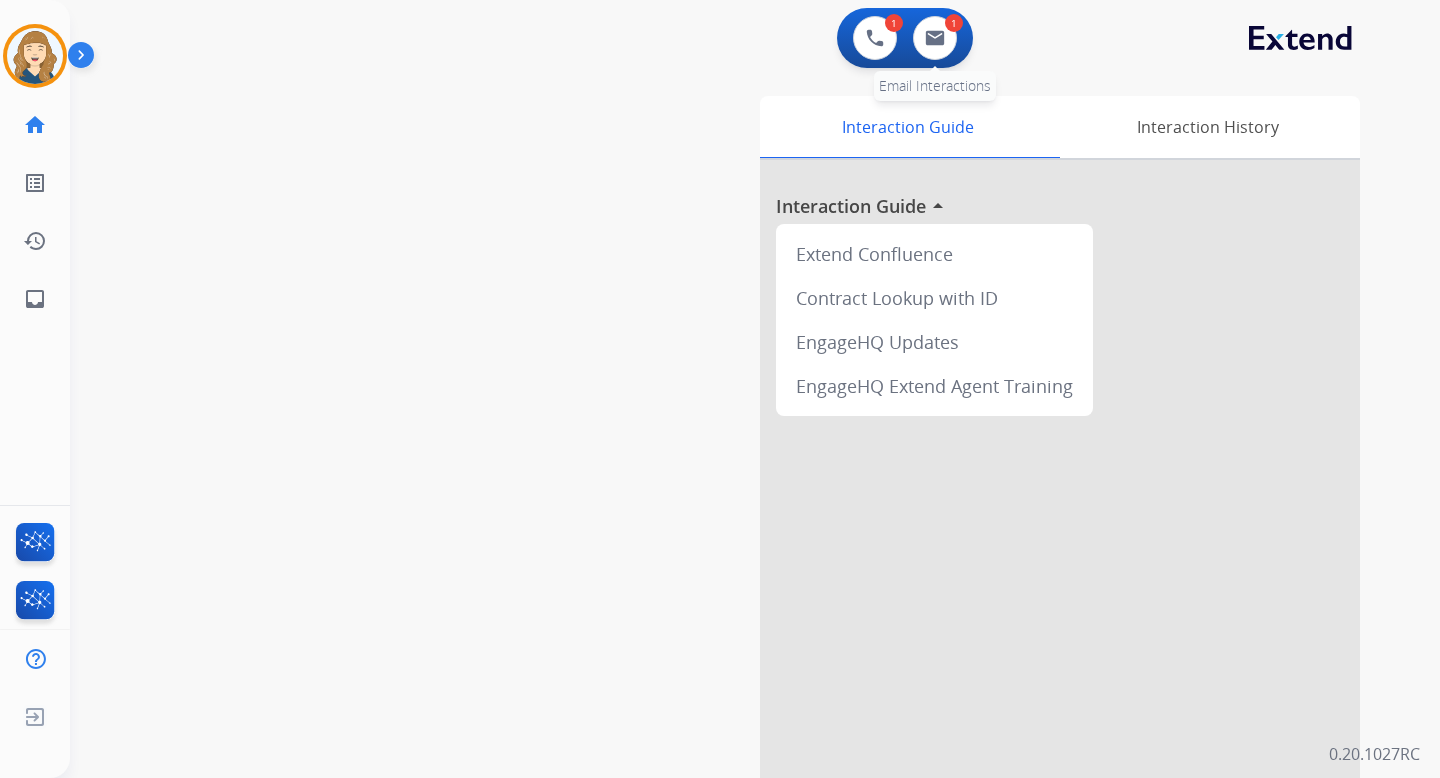 click on "1" at bounding box center (954, 23) 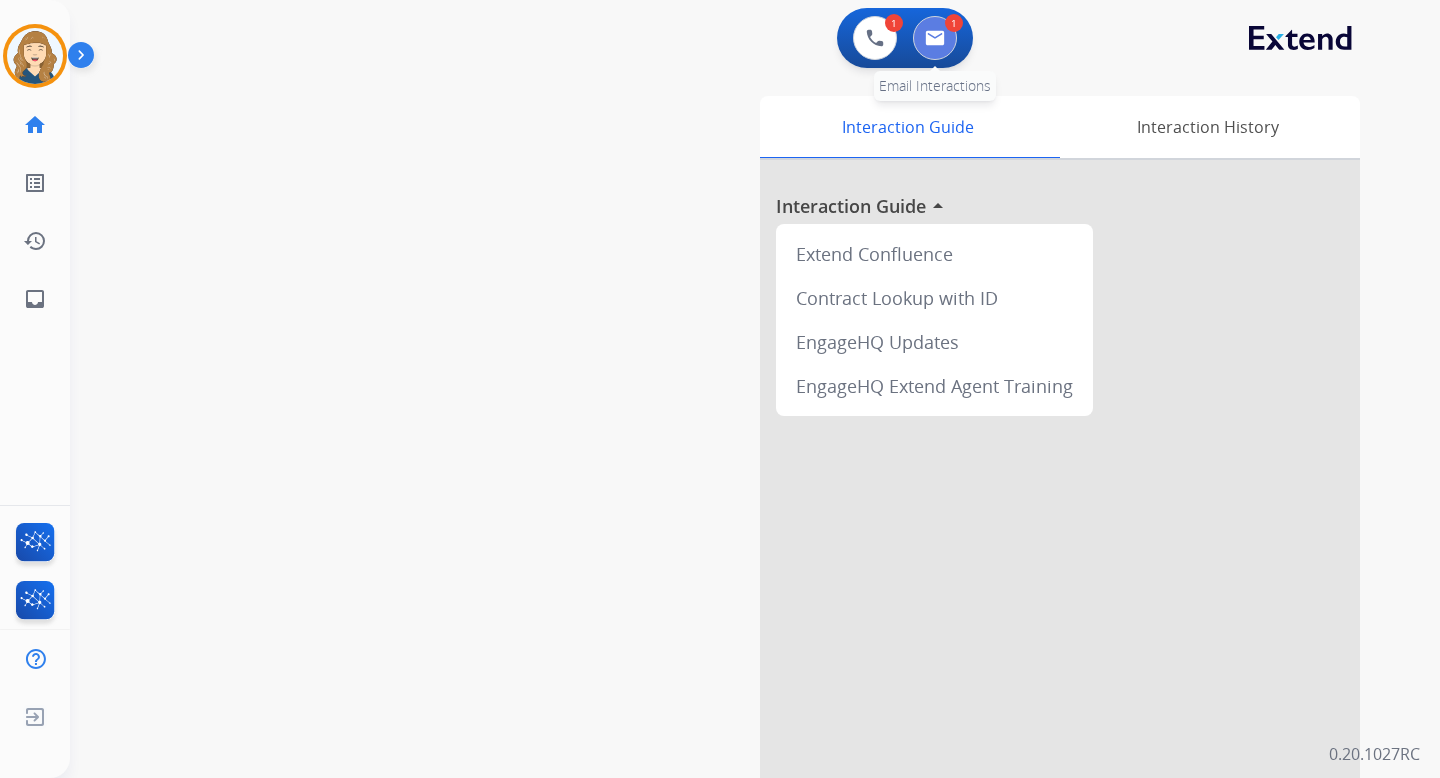 click at bounding box center [935, 38] 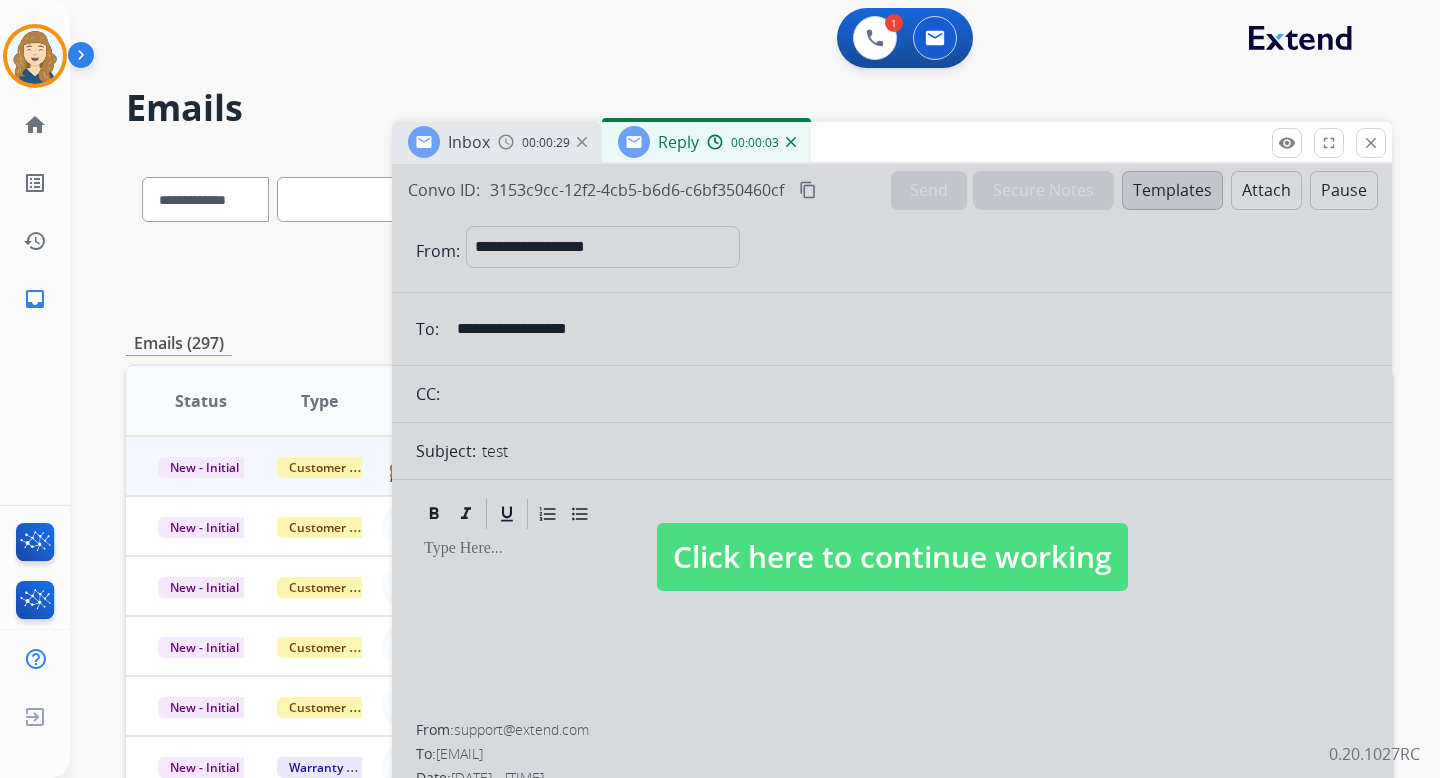 click on "Click here to continue working" at bounding box center [892, 557] 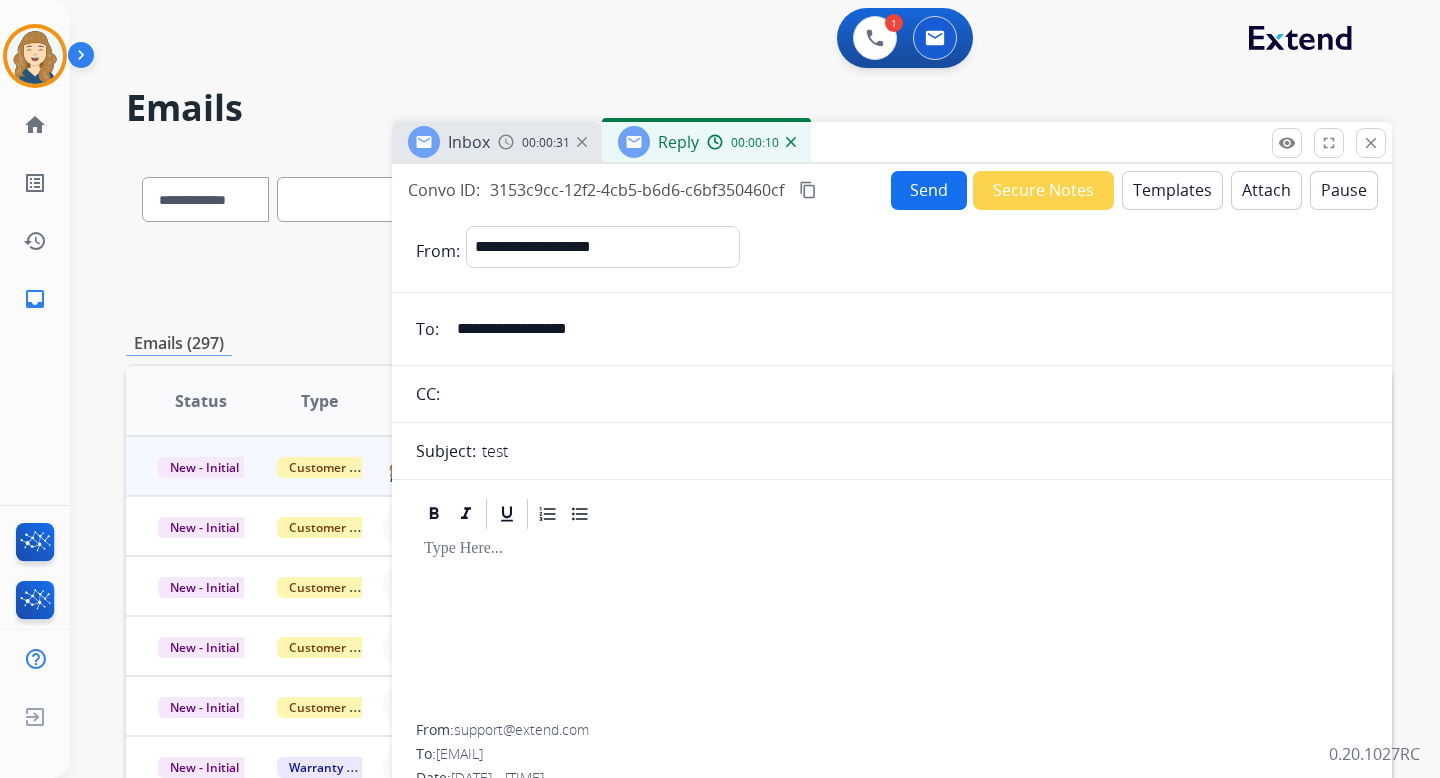 click on "Pause" at bounding box center (1344, 190) 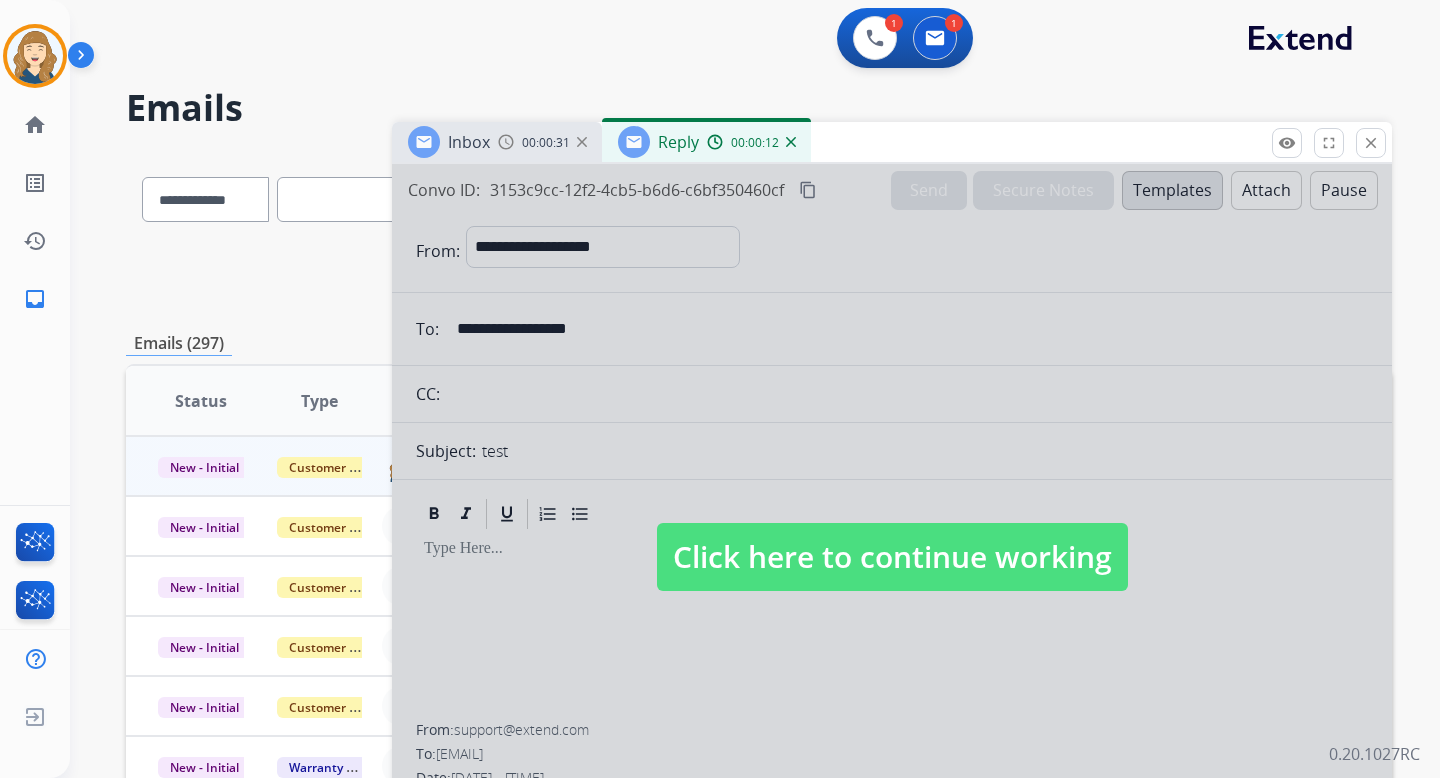 click at bounding box center (85, 59) 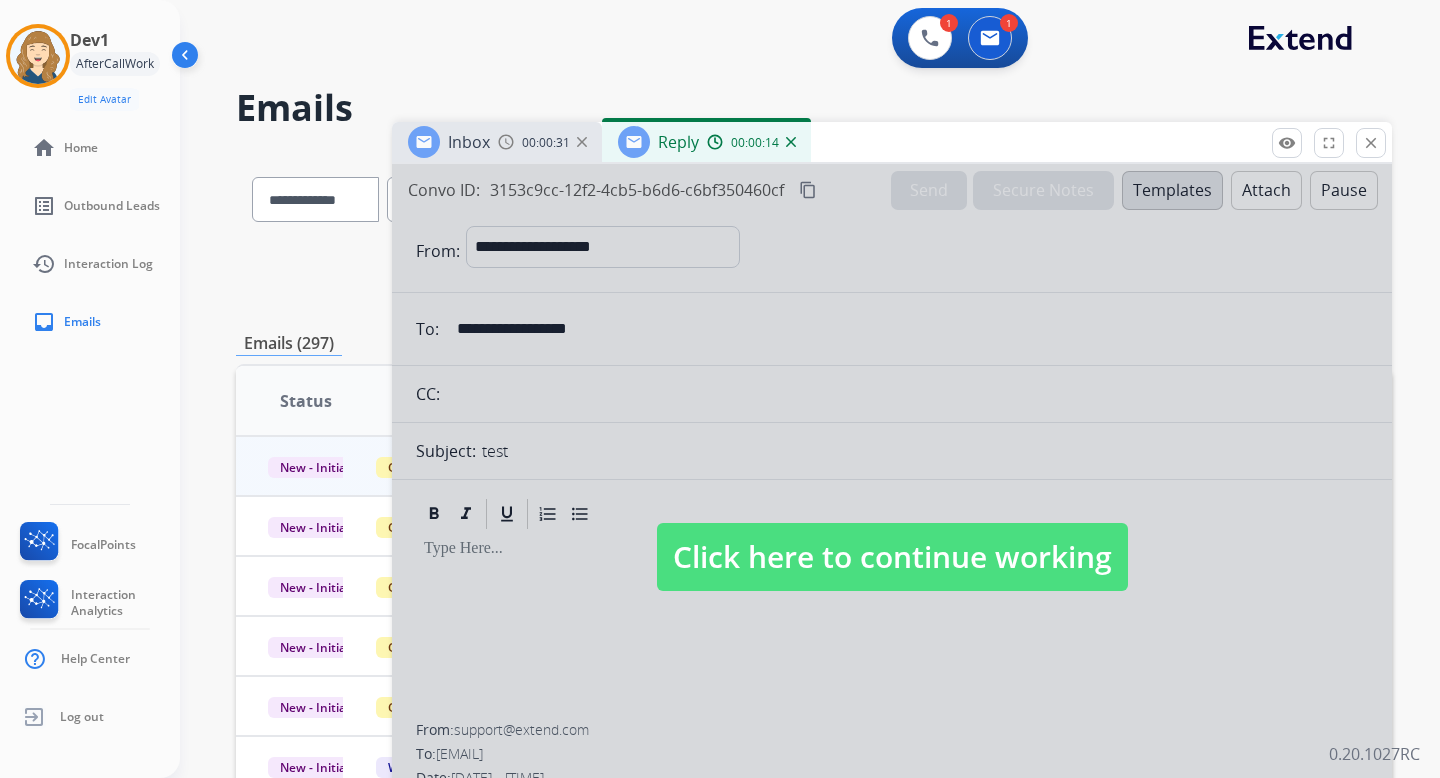 click on "AfterCallWork" at bounding box center [115, 64] 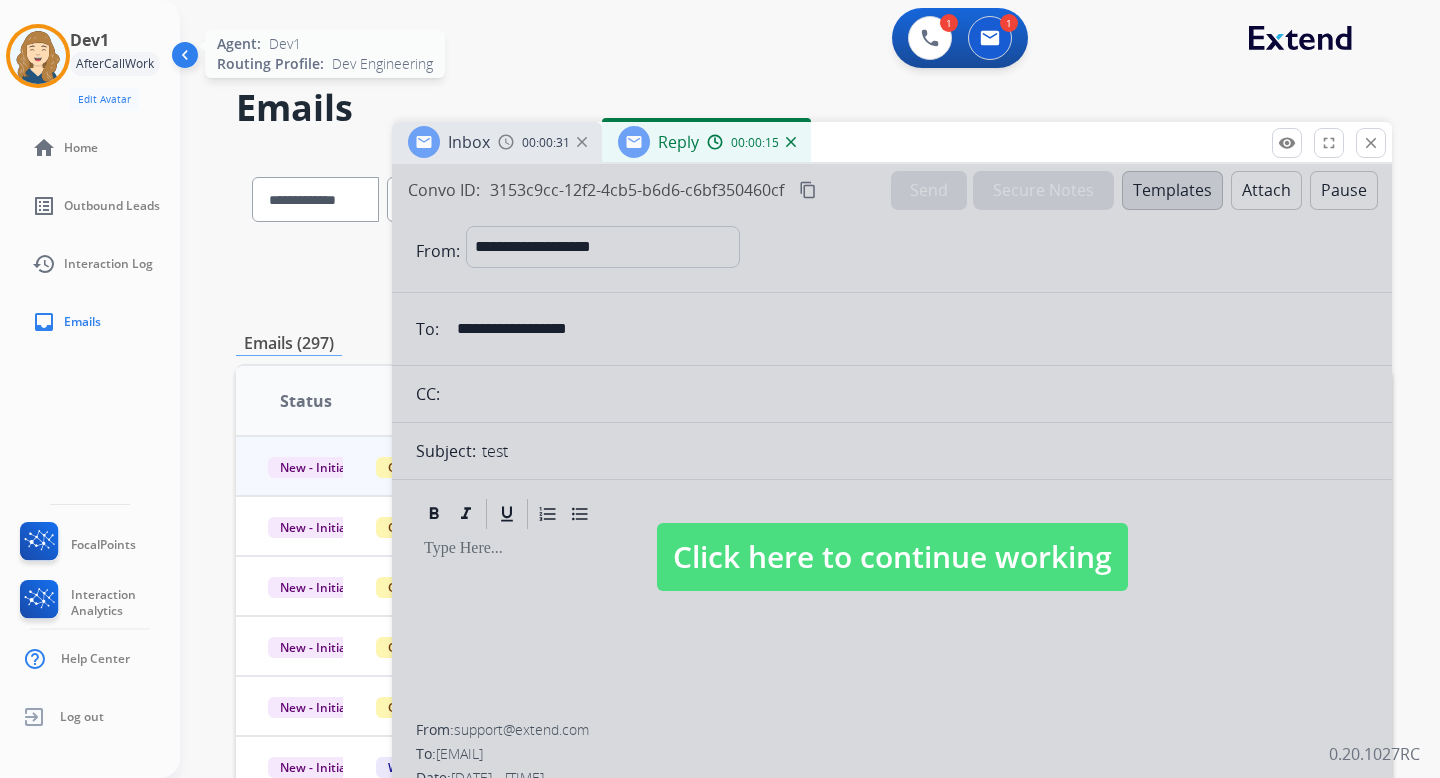 click at bounding box center (38, 56) 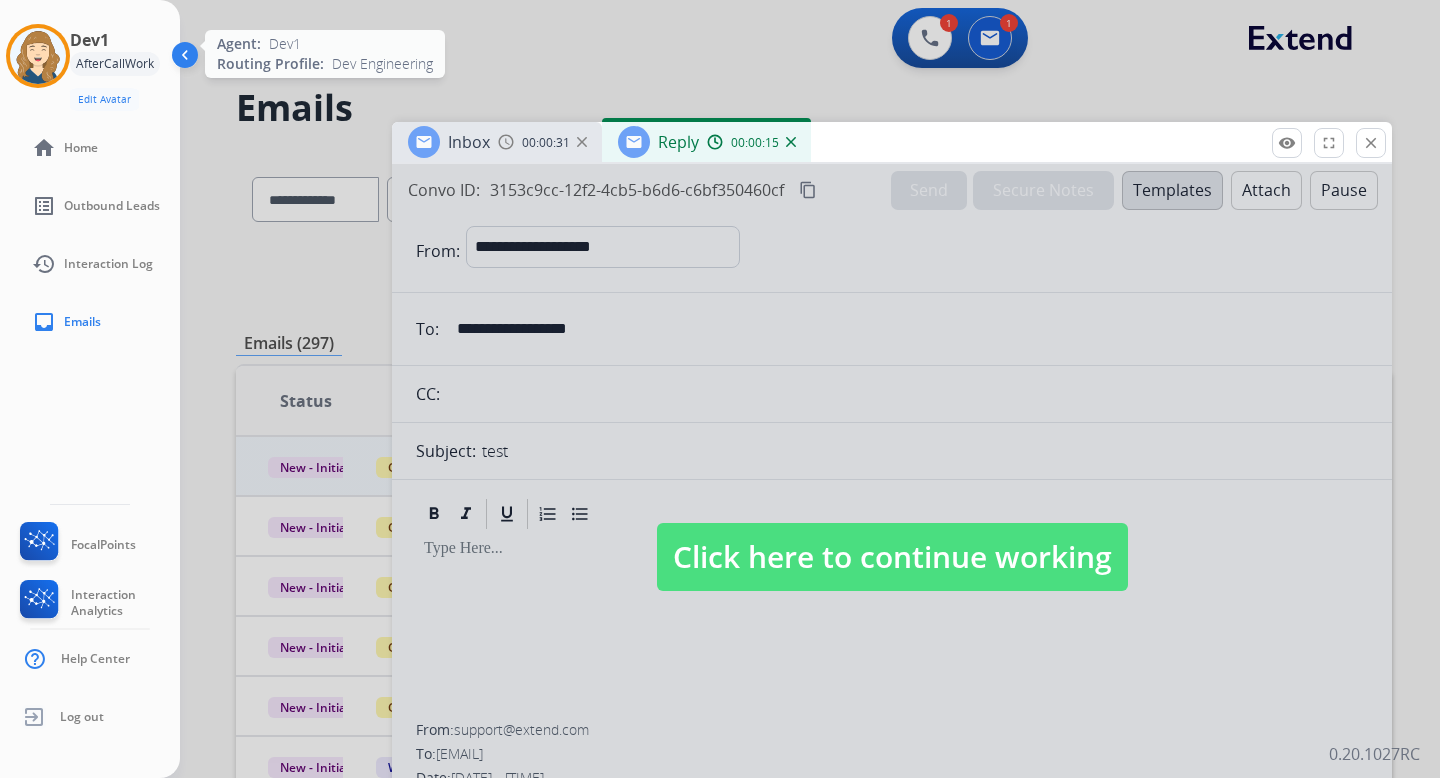 click at bounding box center [38, 56] 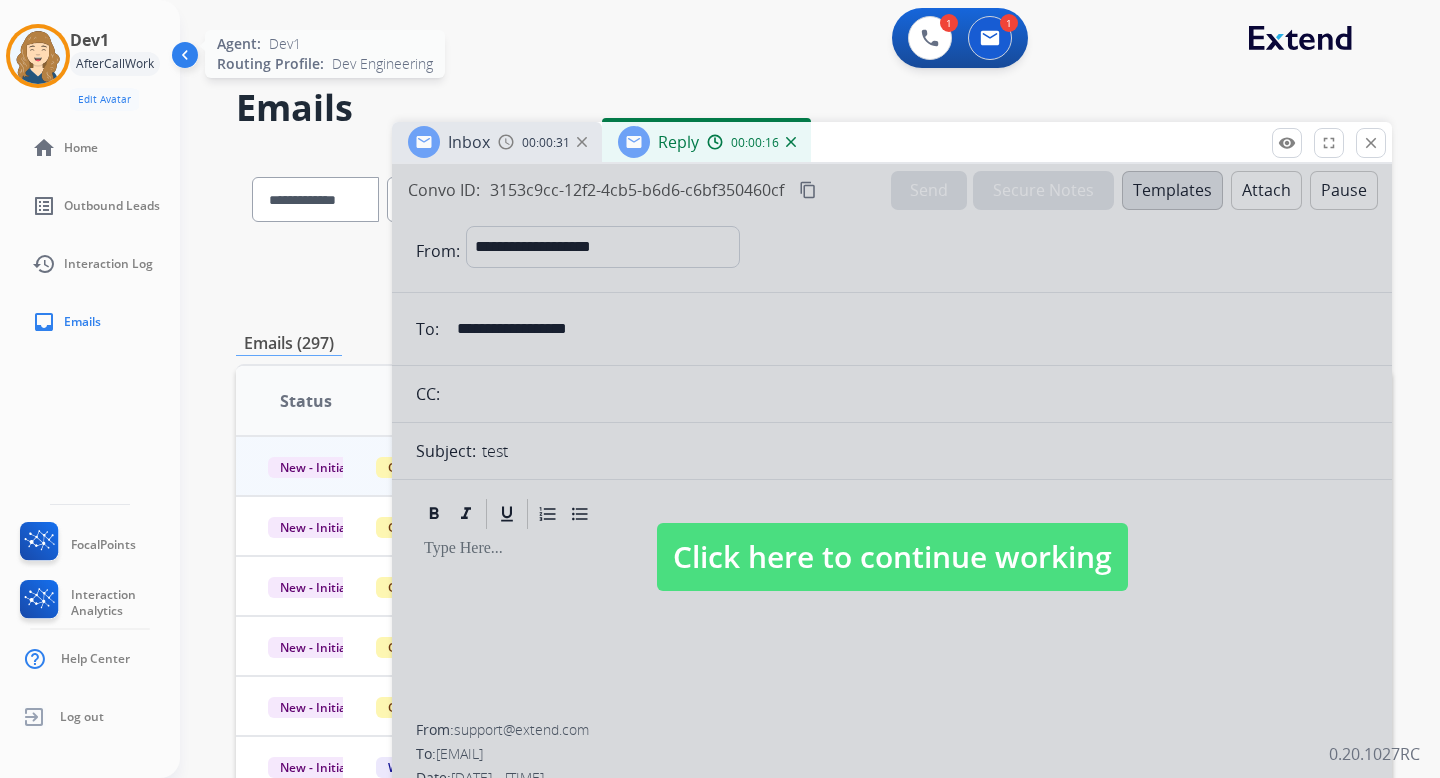 click at bounding box center [38, 56] 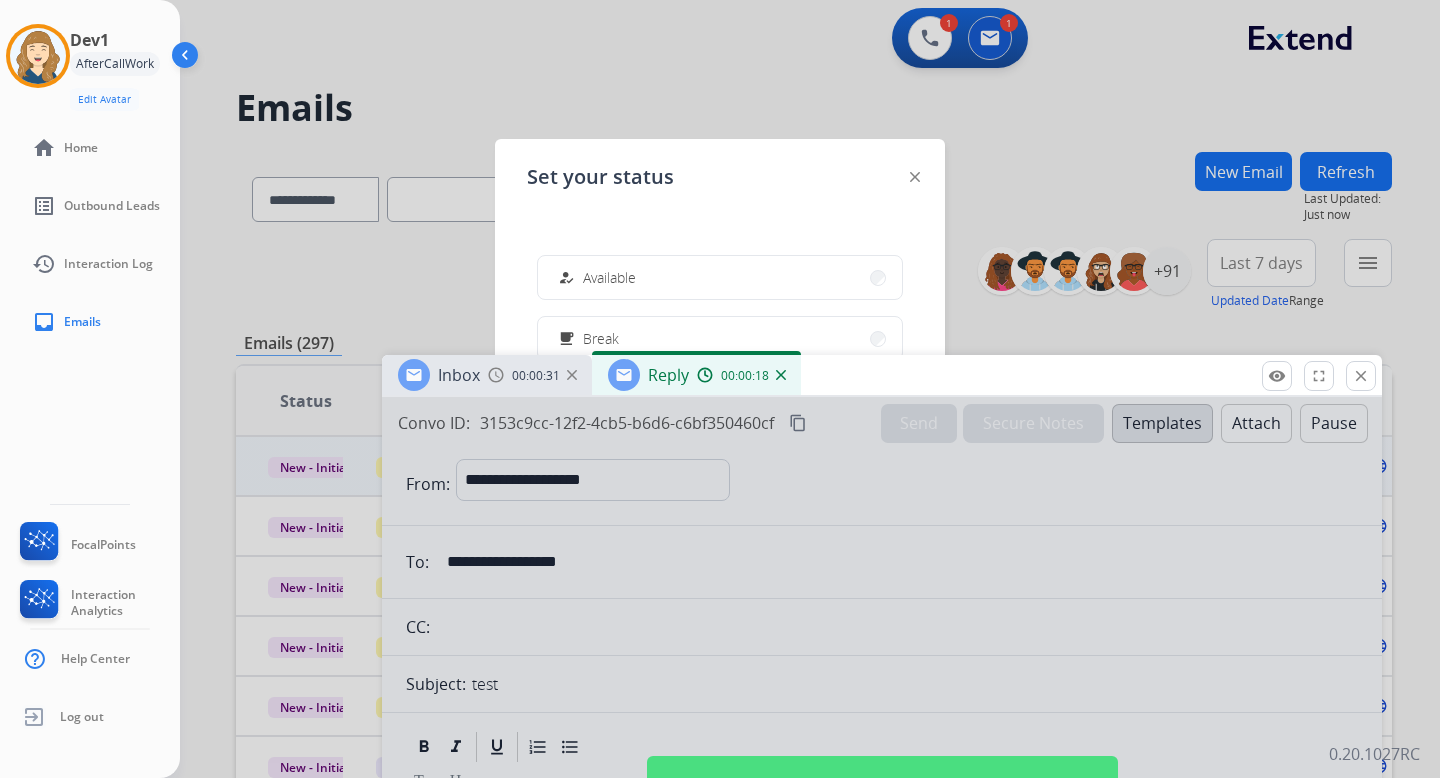 drag, startPoint x: 882, startPoint y: 138, endPoint x: 866, endPoint y: 497, distance: 359.35638 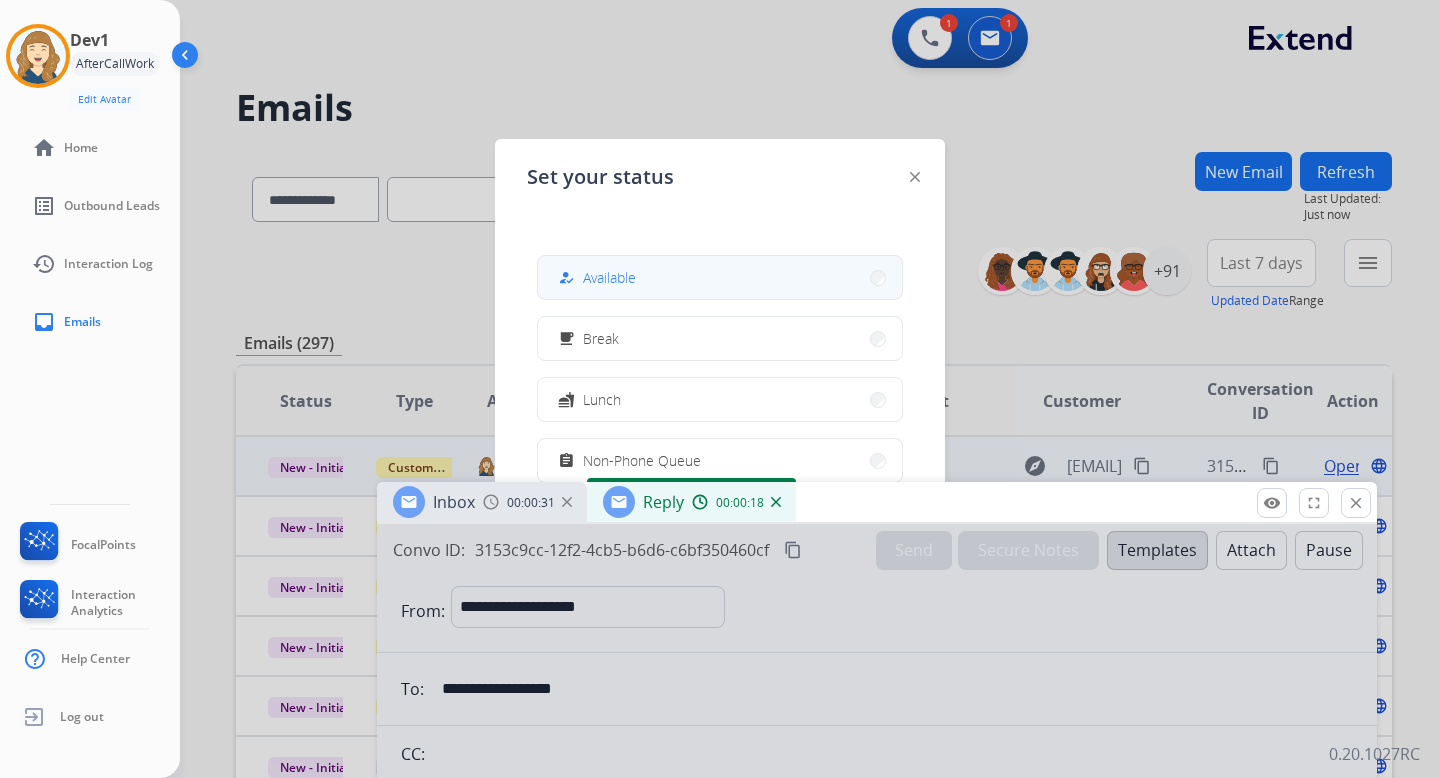 click on "how_to_reg Available" at bounding box center (720, 277) 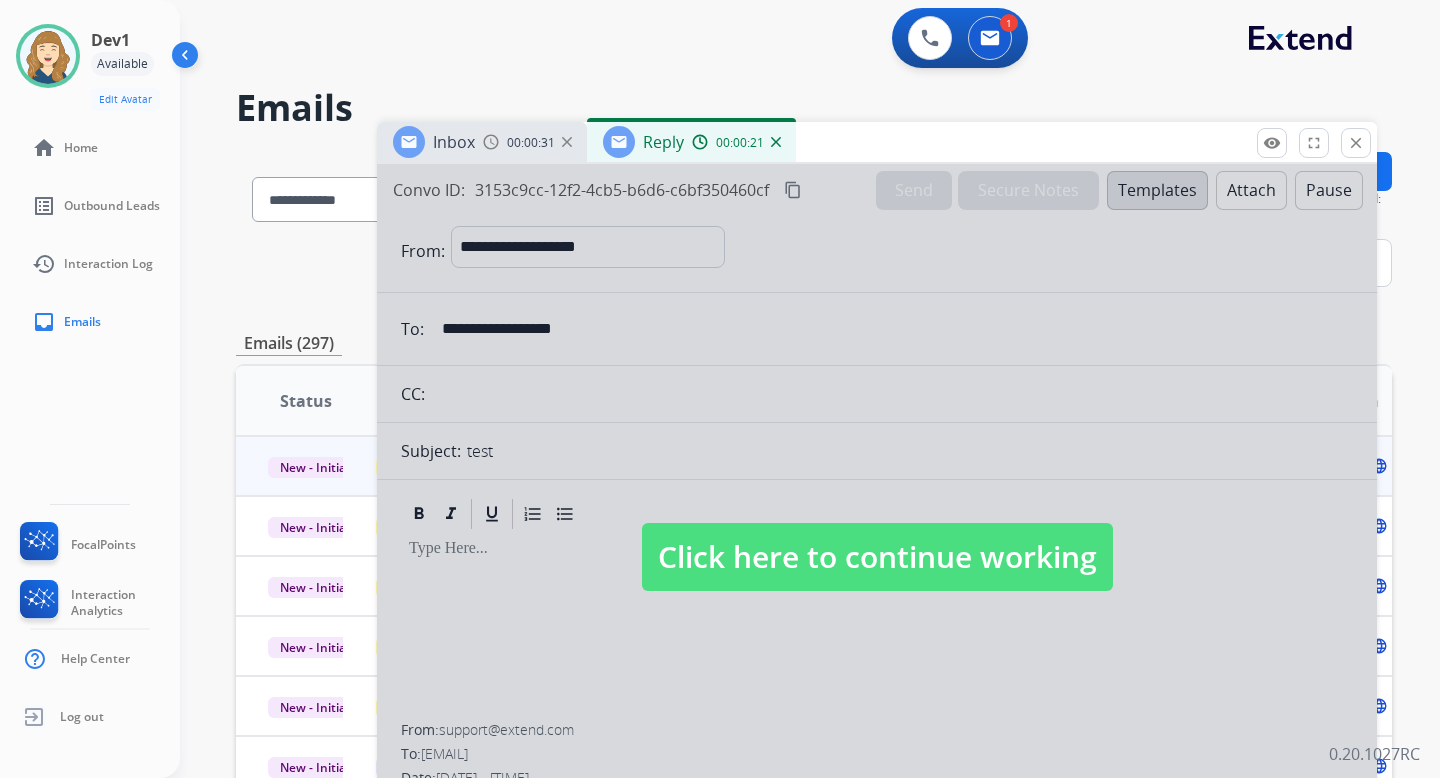 drag, startPoint x: 845, startPoint y: 509, endPoint x: 846, endPoint y: 127, distance: 382.0013 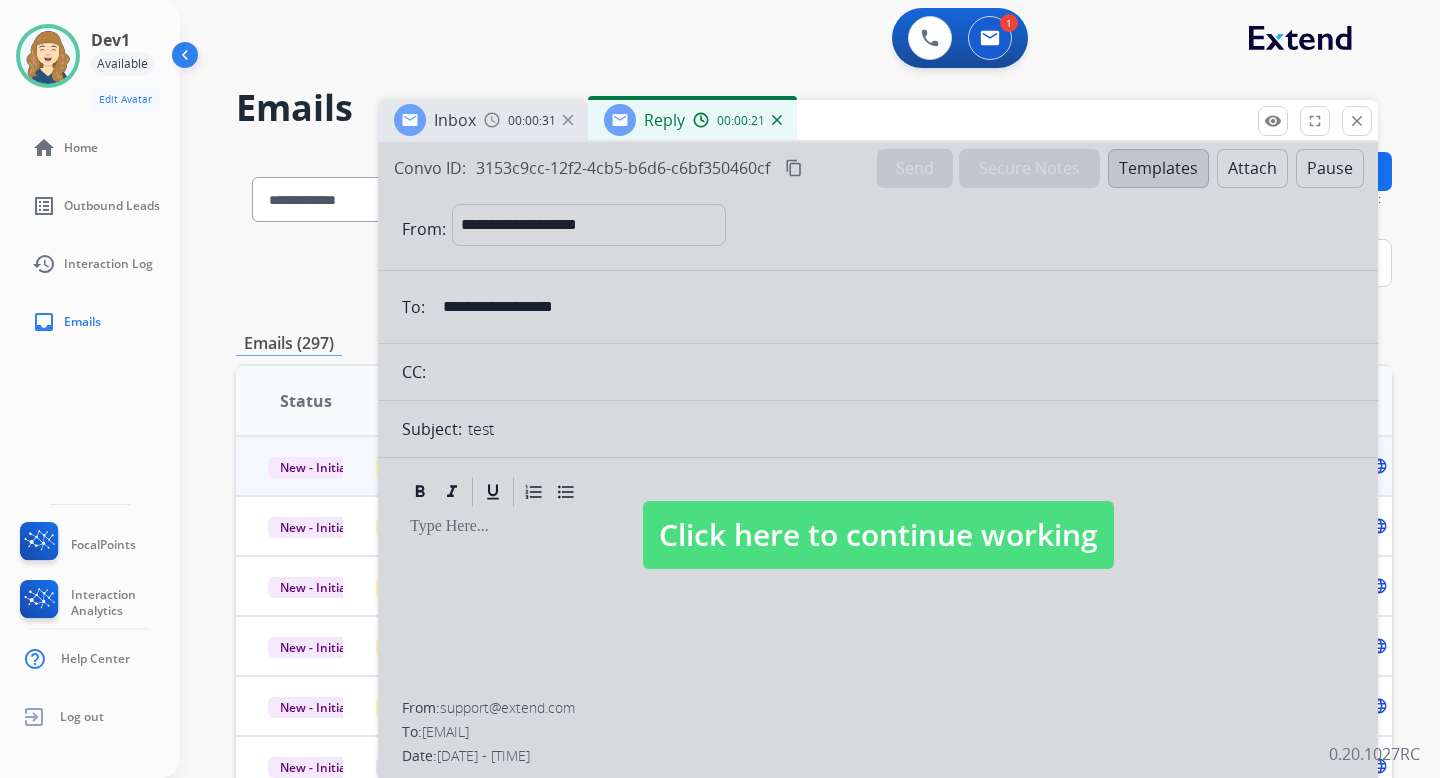 click on "Click here to continue working" at bounding box center (878, 535) 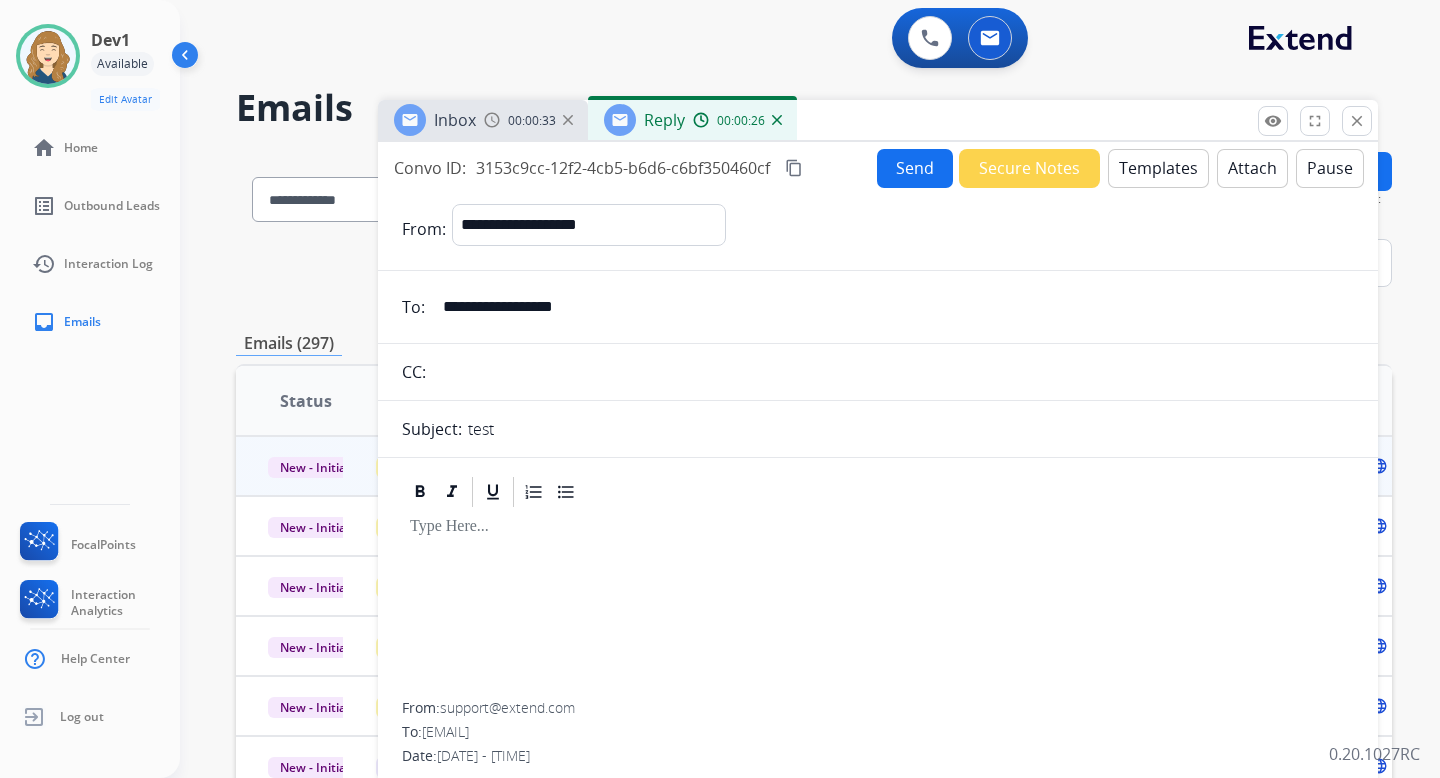 click on "00:00:33" at bounding box center [532, 121] 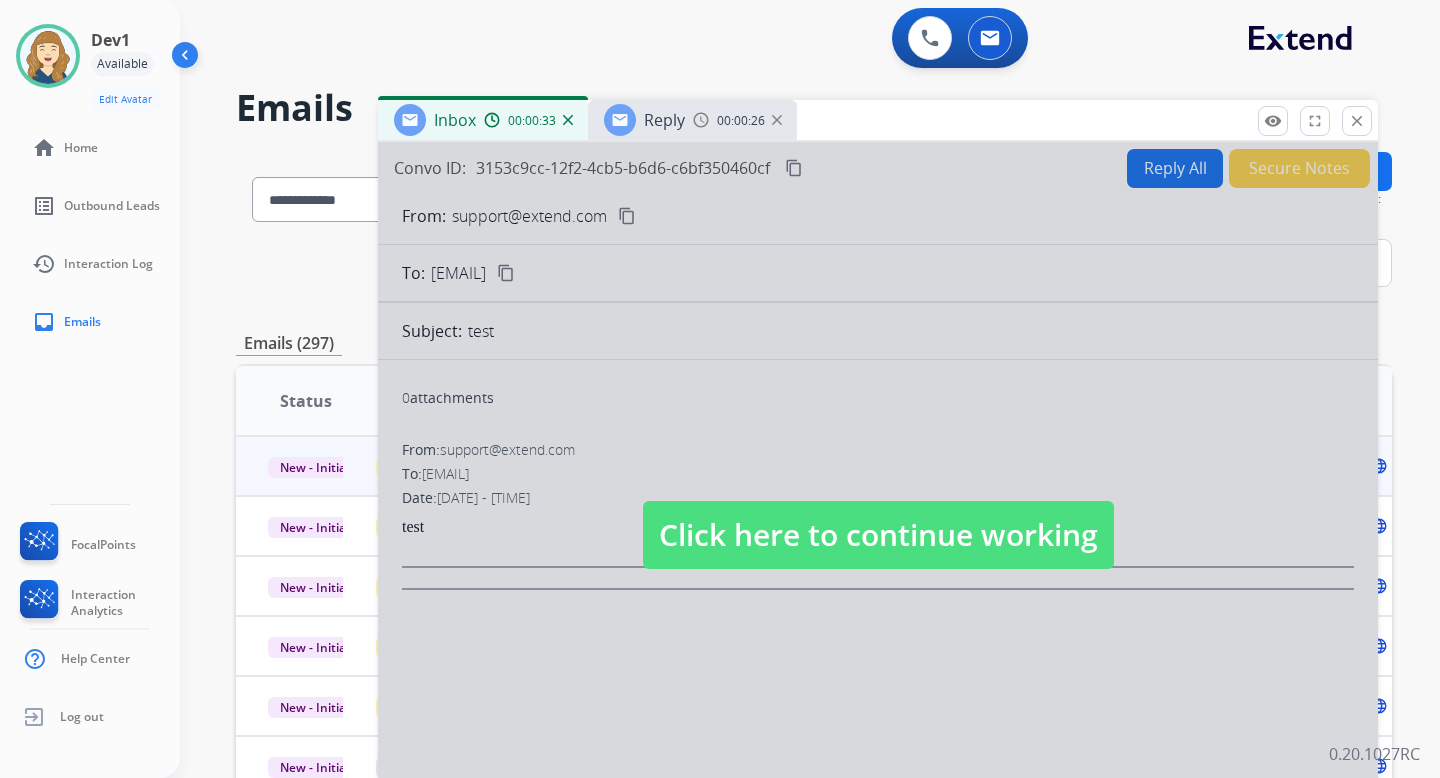click on "Reply" at bounding box center (664, 120) 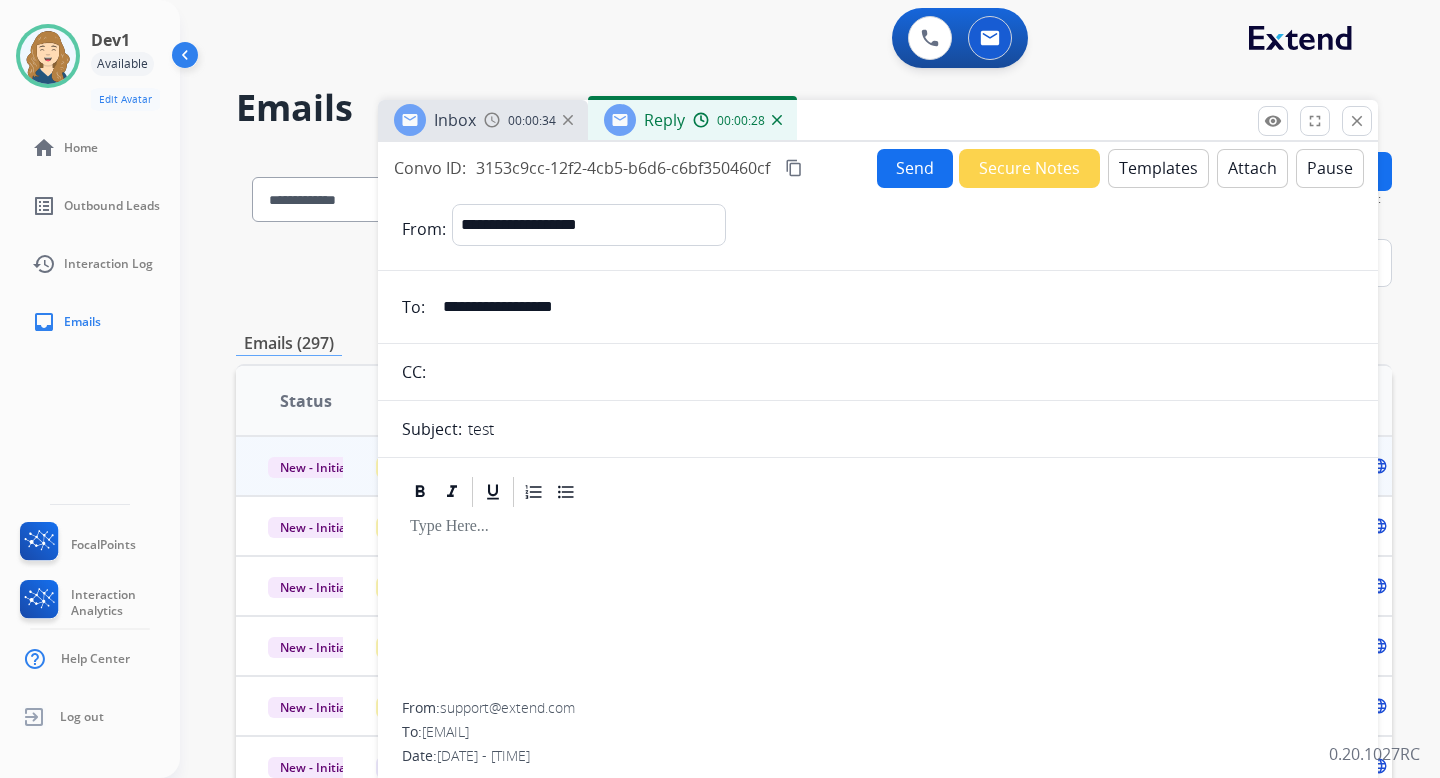 click on "00:00:34" at bounding box center (528, 120) 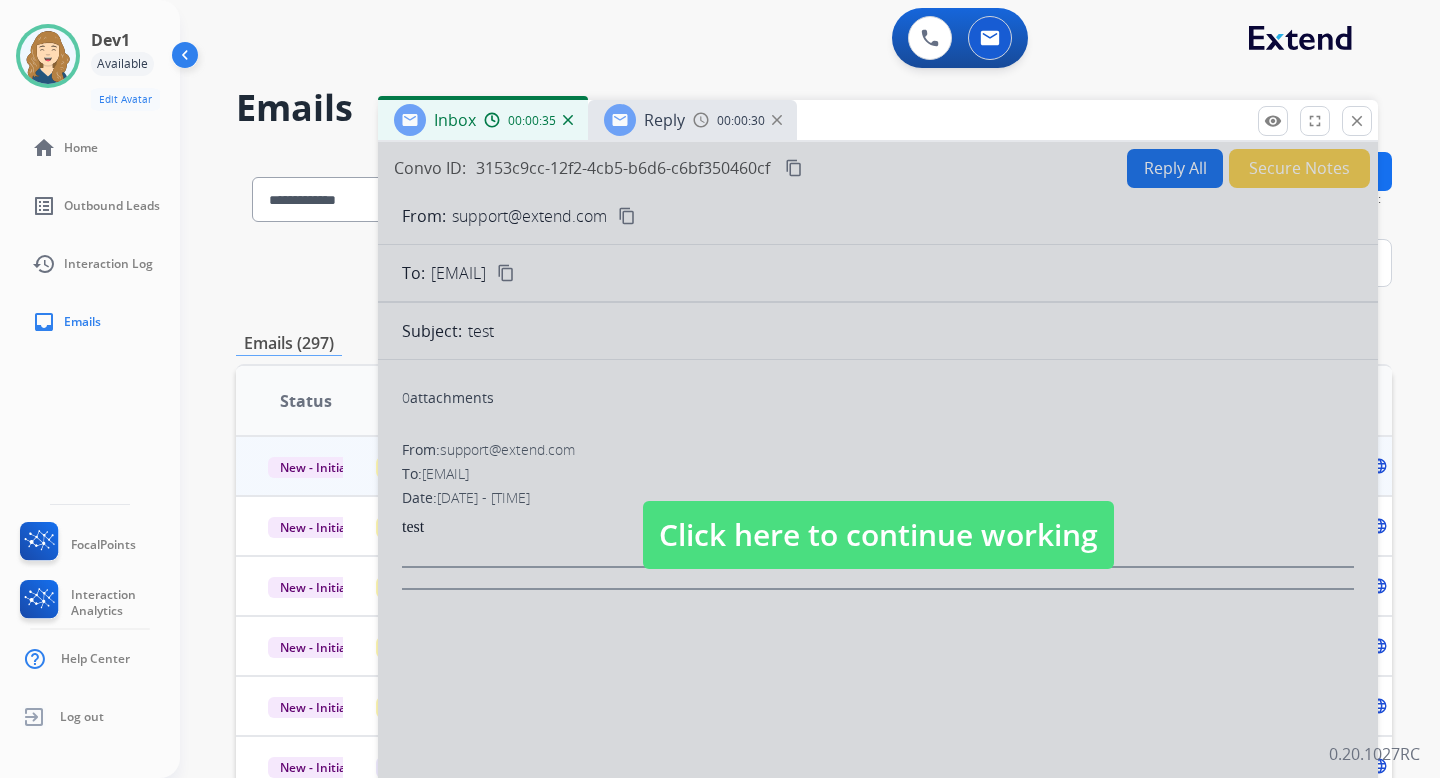 click on "Click here to continue working" at bounding box center (878, 535) 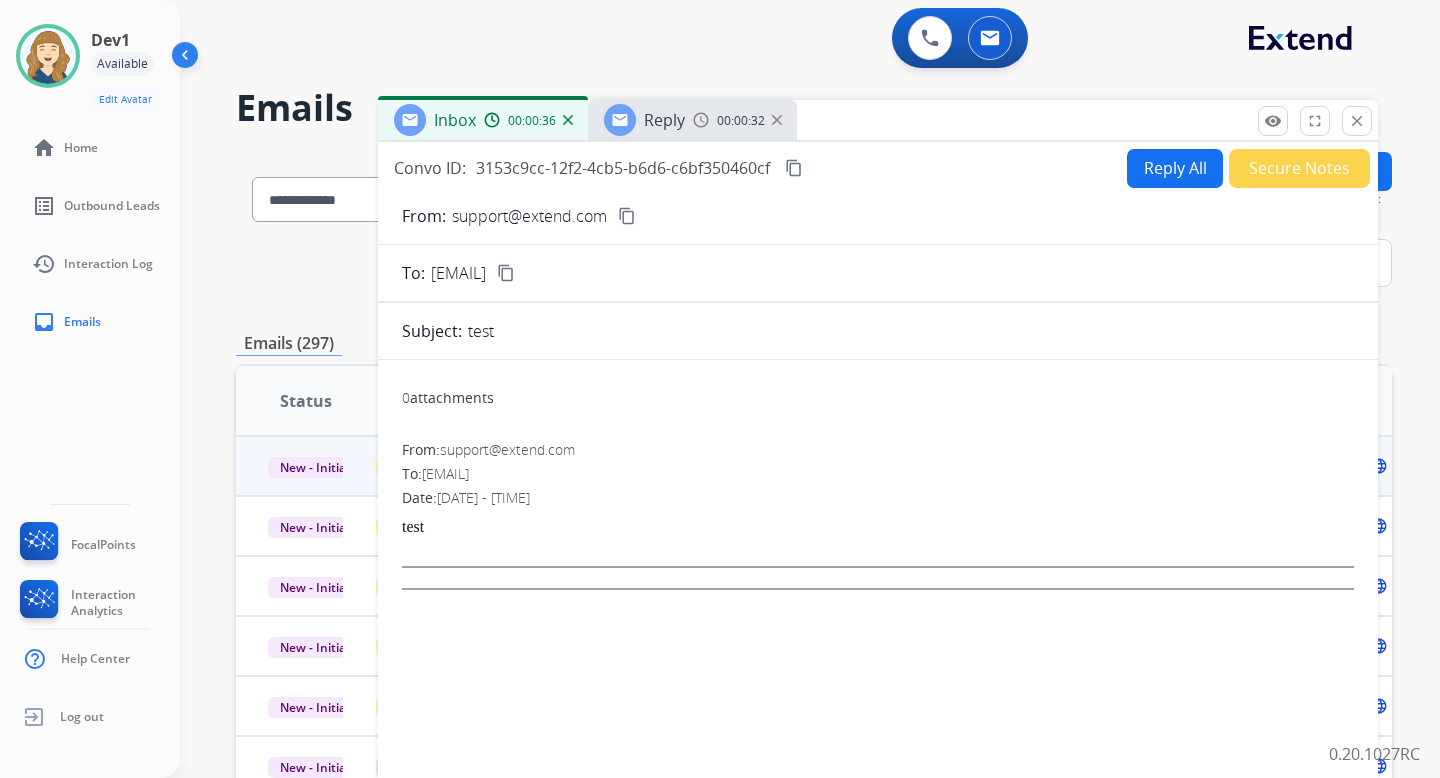 click on "00:00:32" at bounding box center (737, 120) 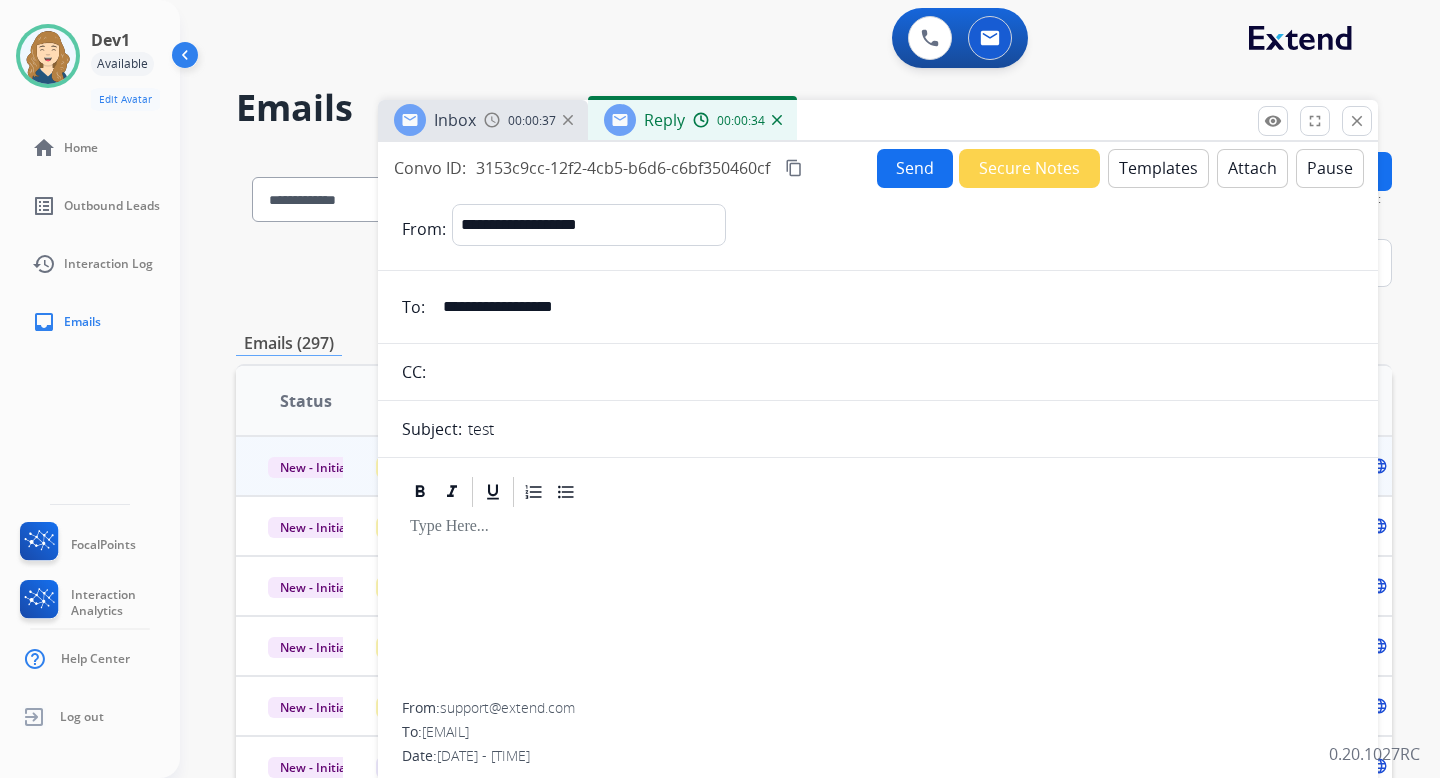 click on "Pause" at bounding box center [1330, 168] 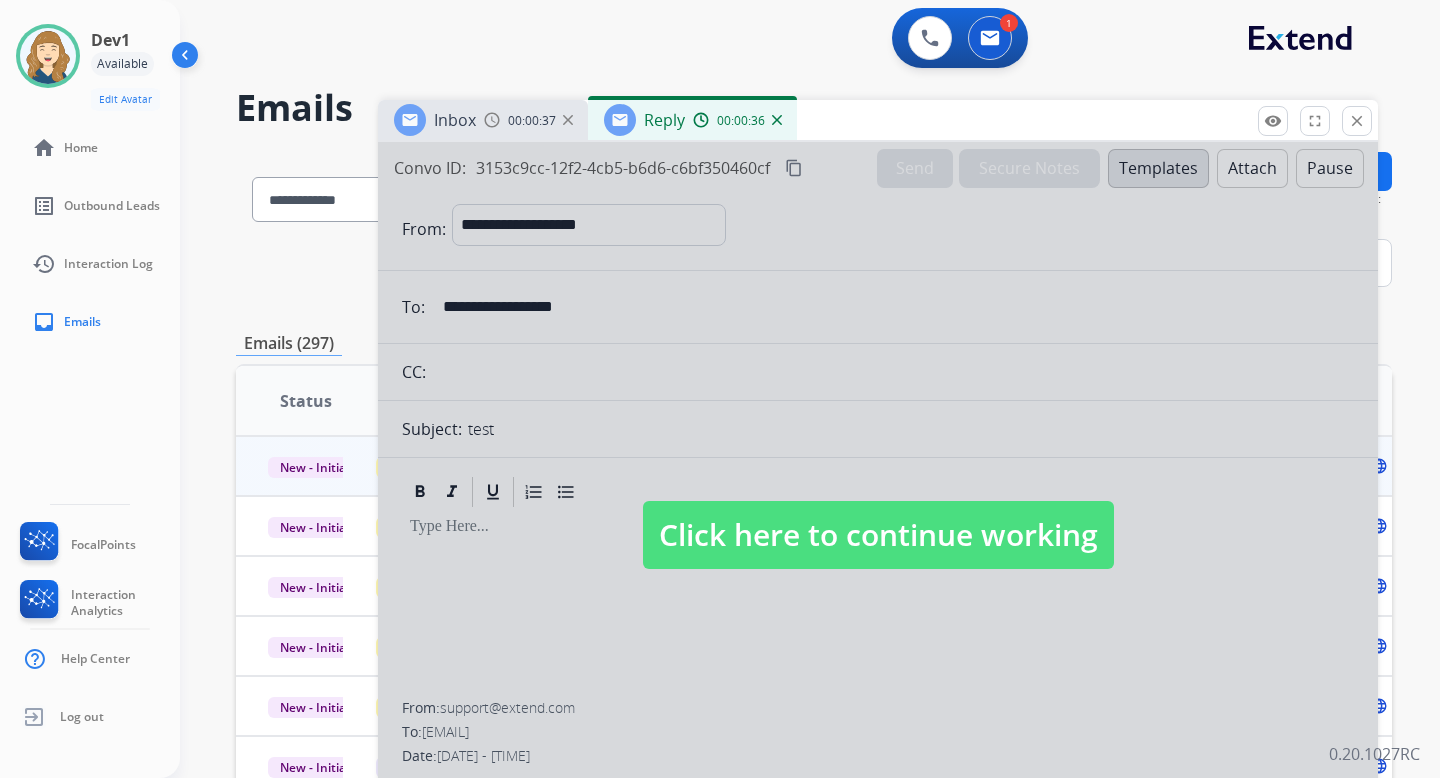 click at bounding box center (878, 515) 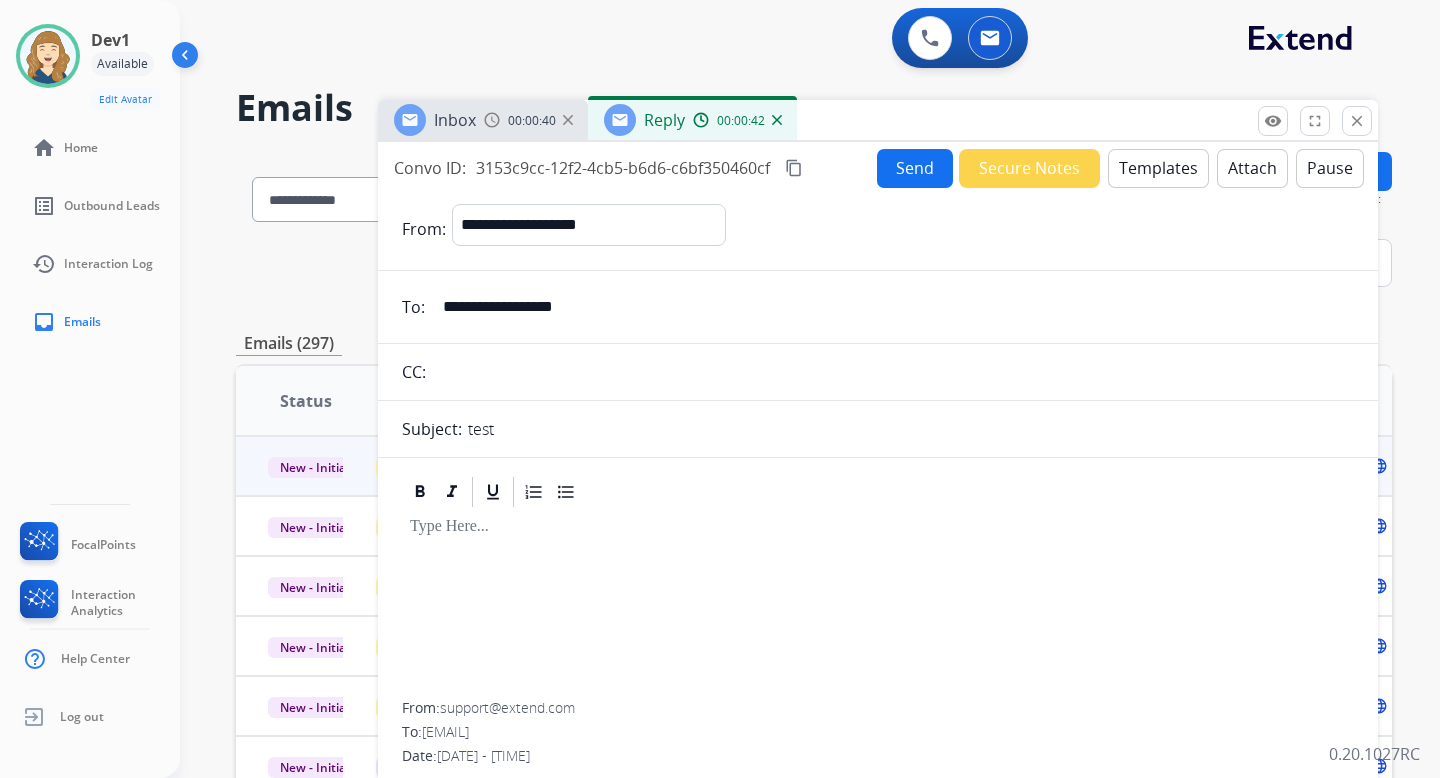click on "remove_red_eye Logs fullscreen Expand close Close" at bounding box center (1315, 121) 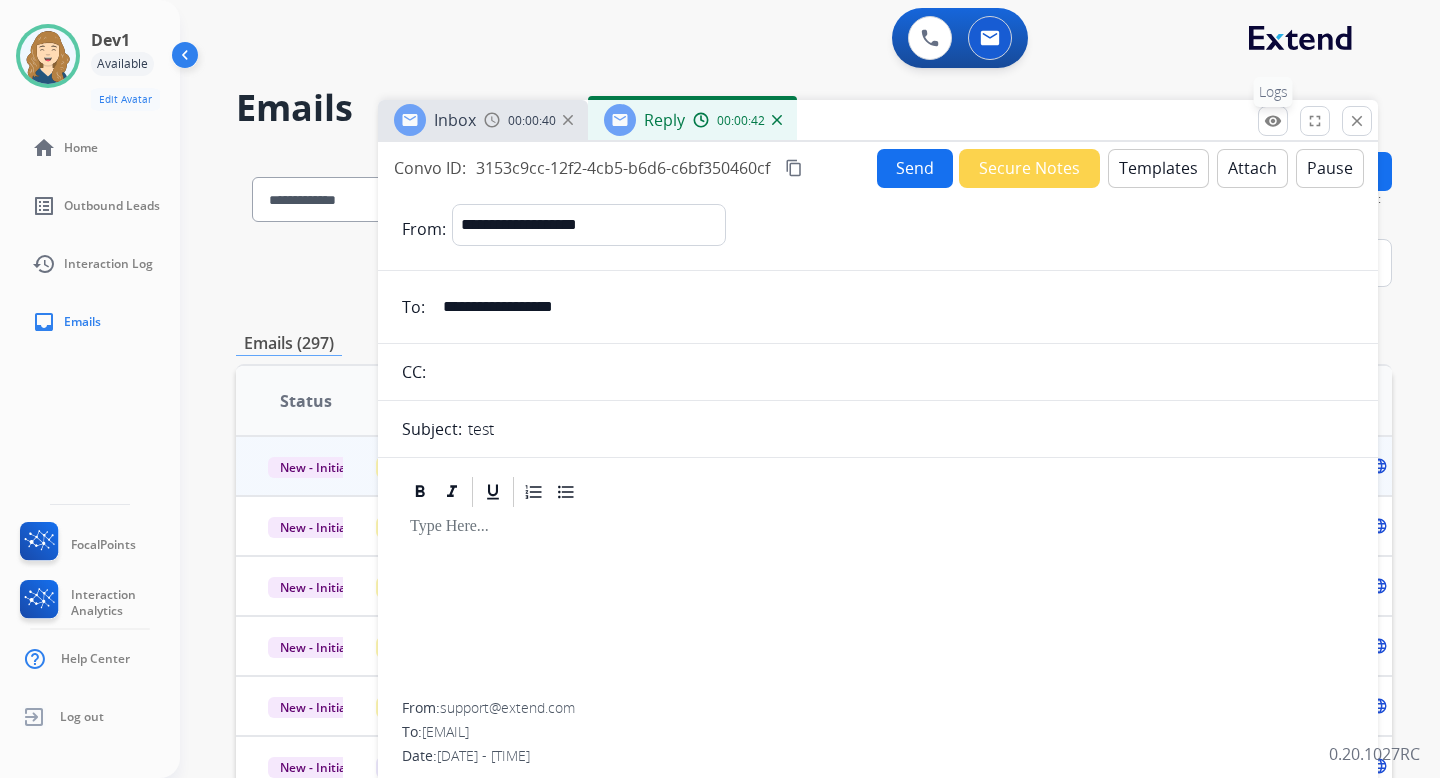 click on "remove_red_eye Logs" at bounding box center [1273, 121] 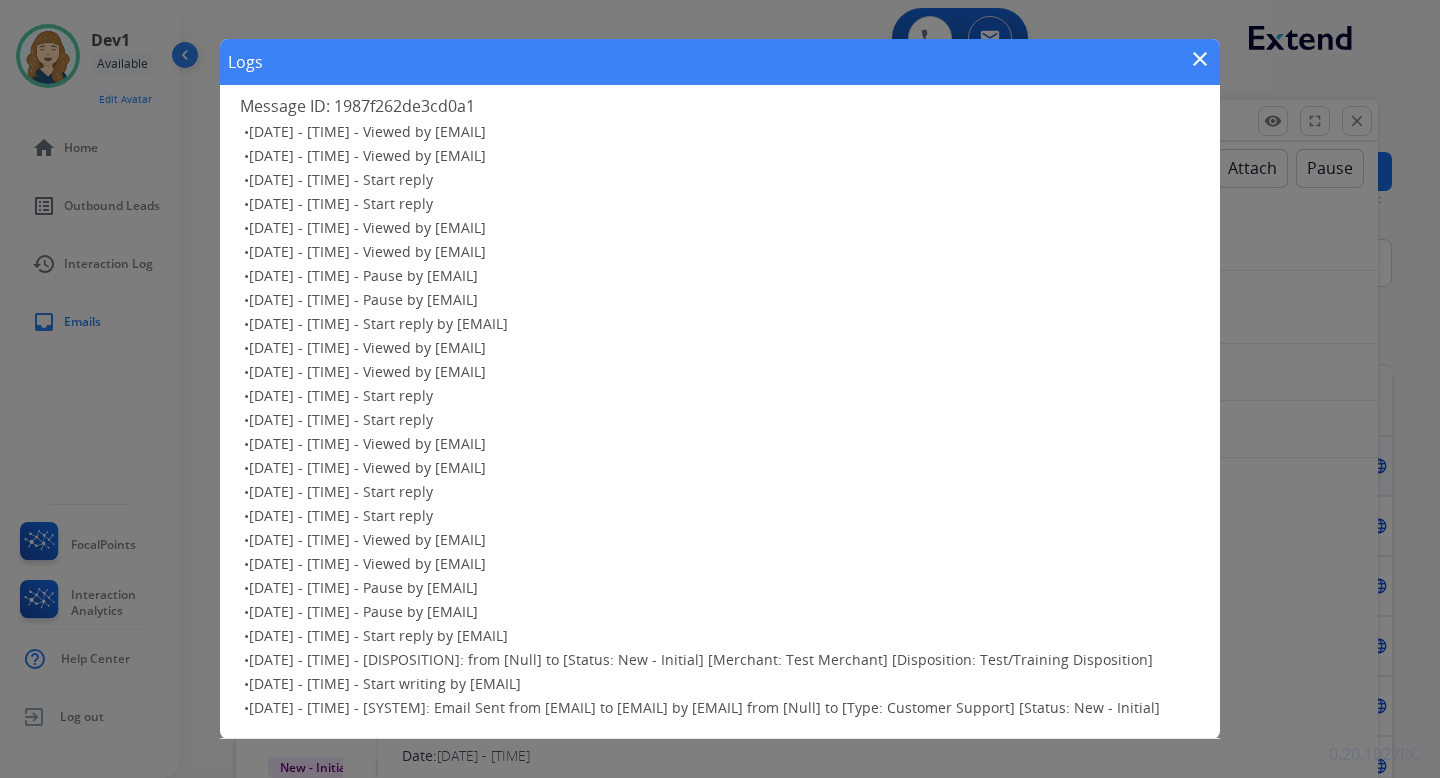 scroll, scrollTop: 0, scrollLeft: 0, axis: both 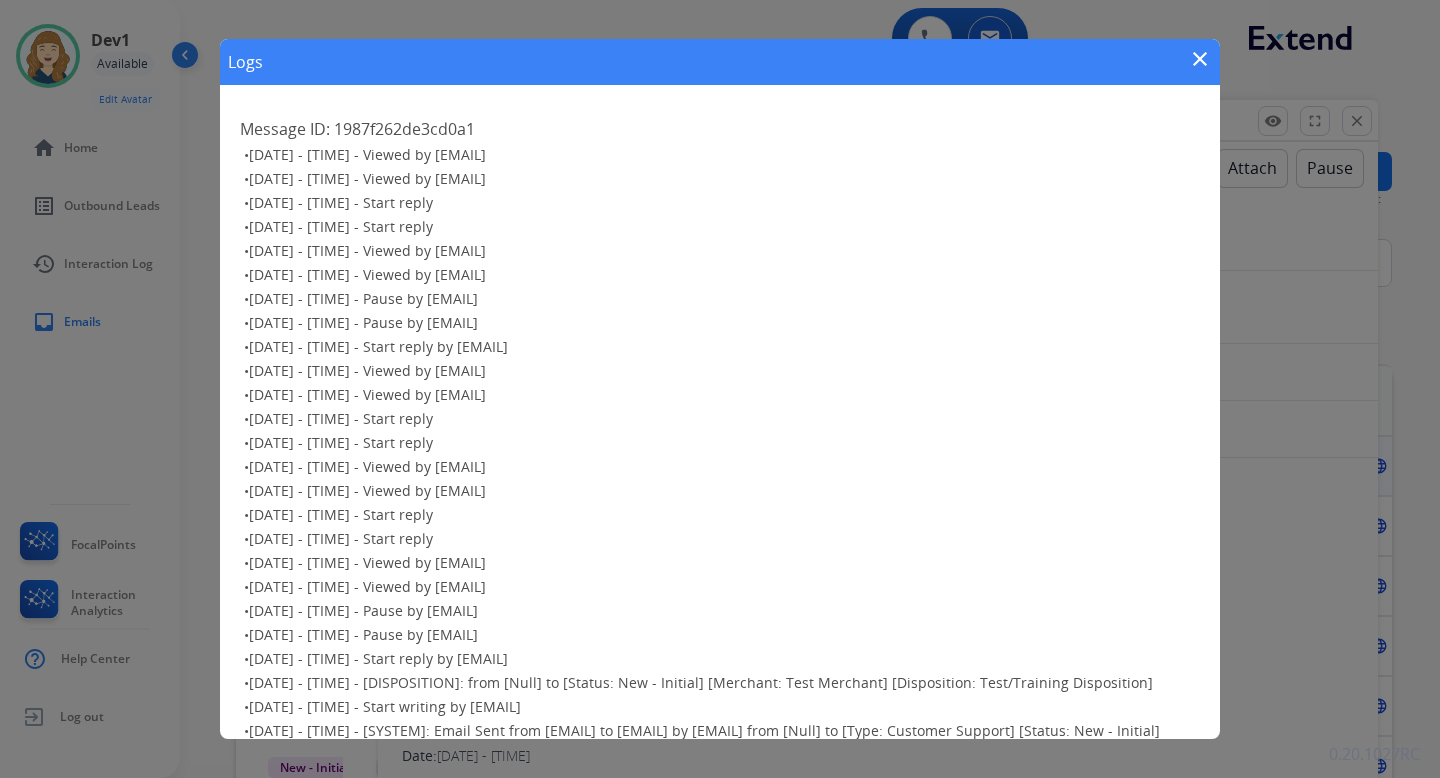 click on "close" at bounding box center [1200, 59] 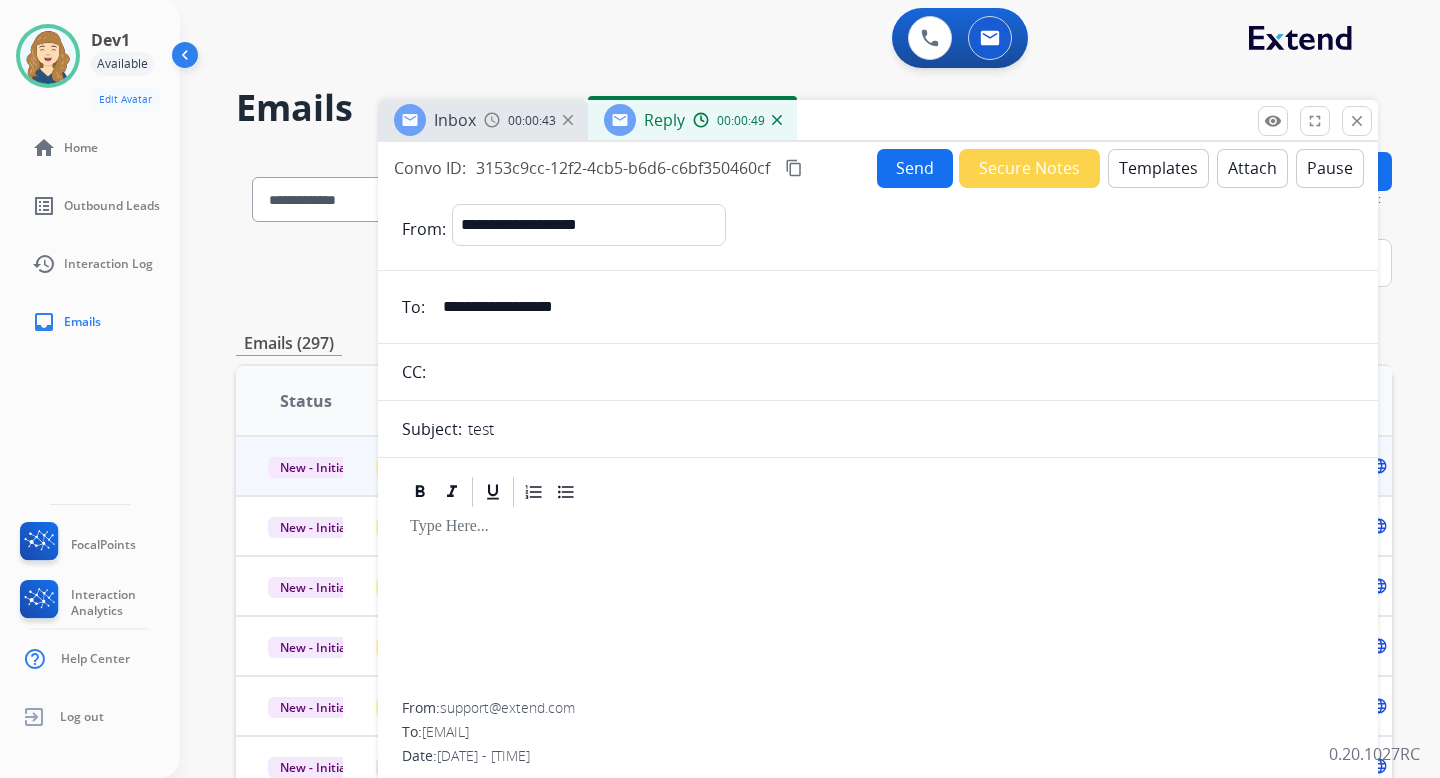 click on "Pause" at bounding box center (1330, 168) 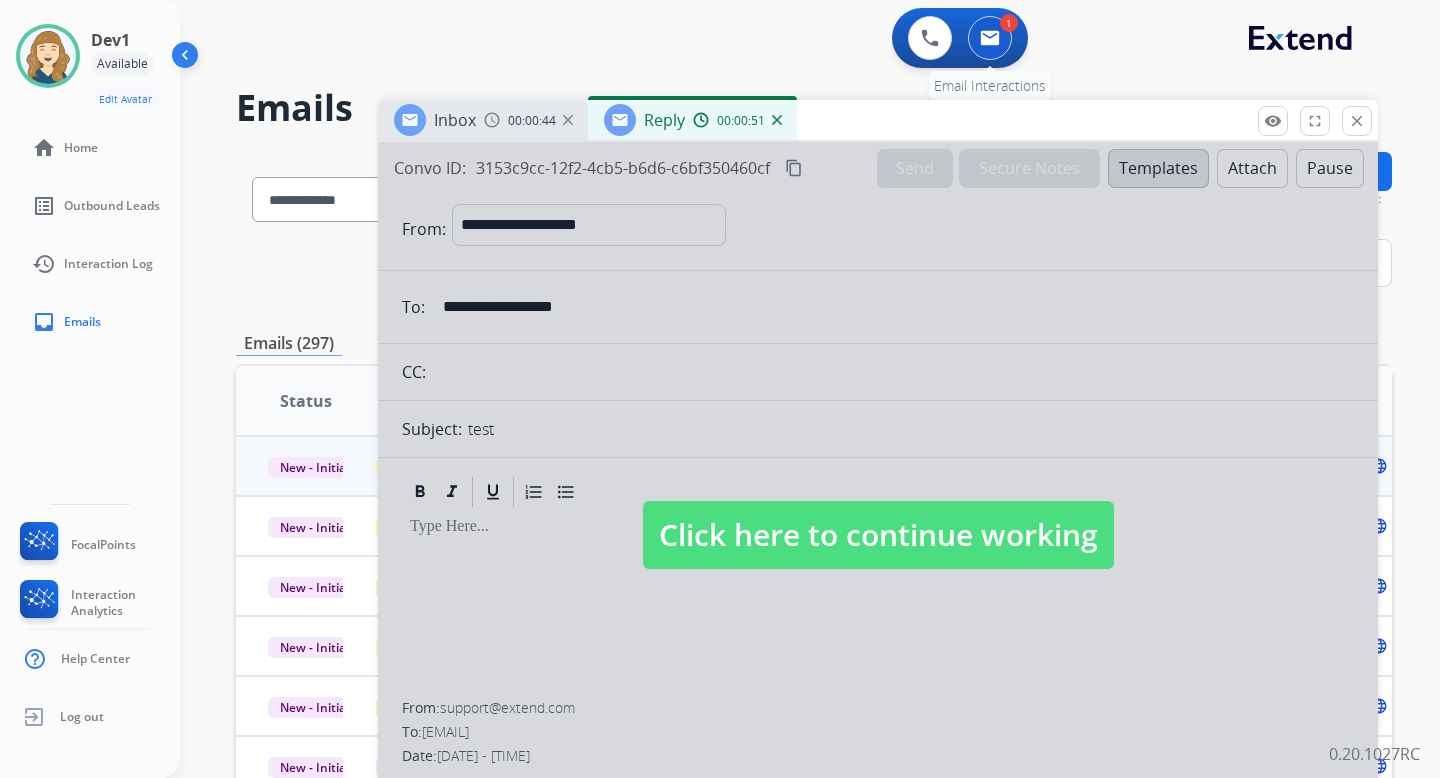click at bounding box center [990, 38] 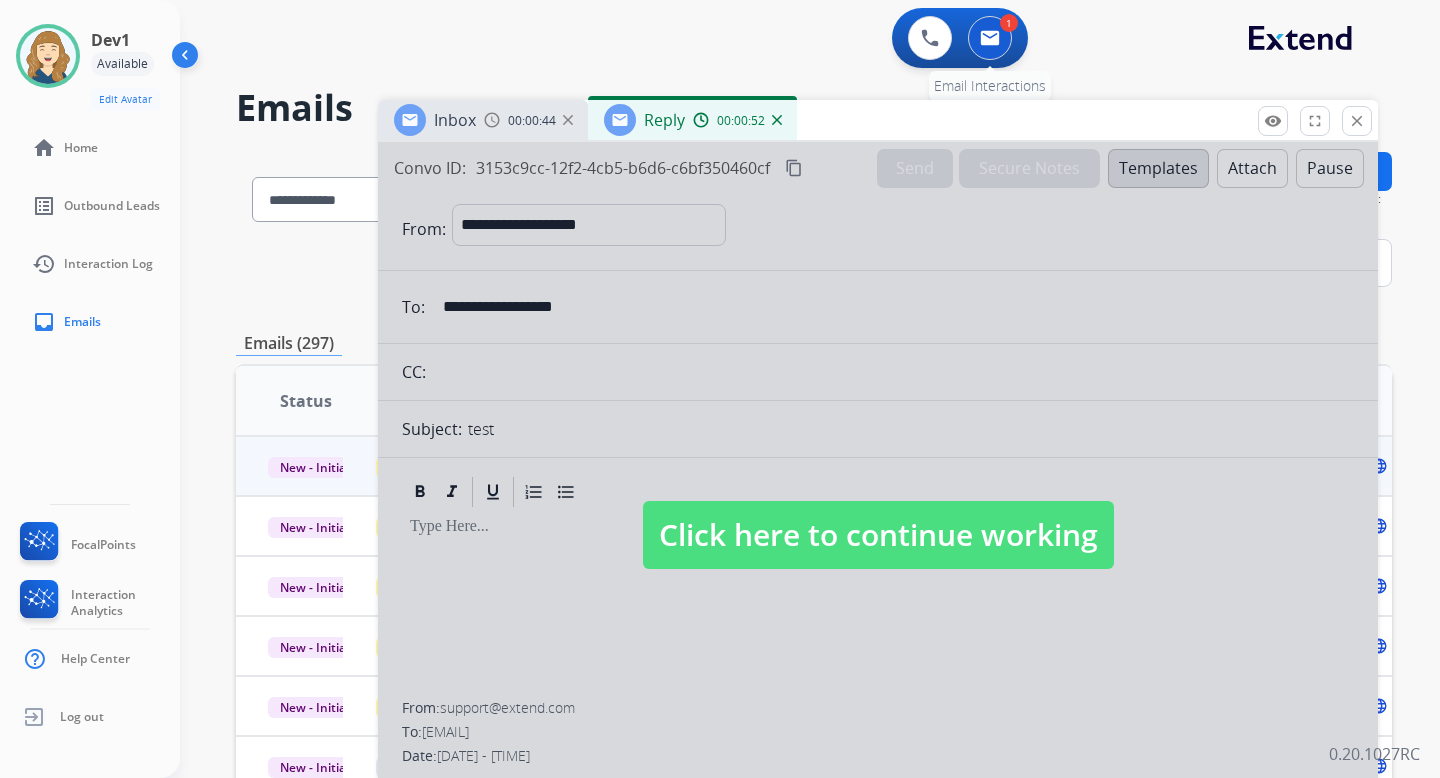 click at bounding box center [990, 38] 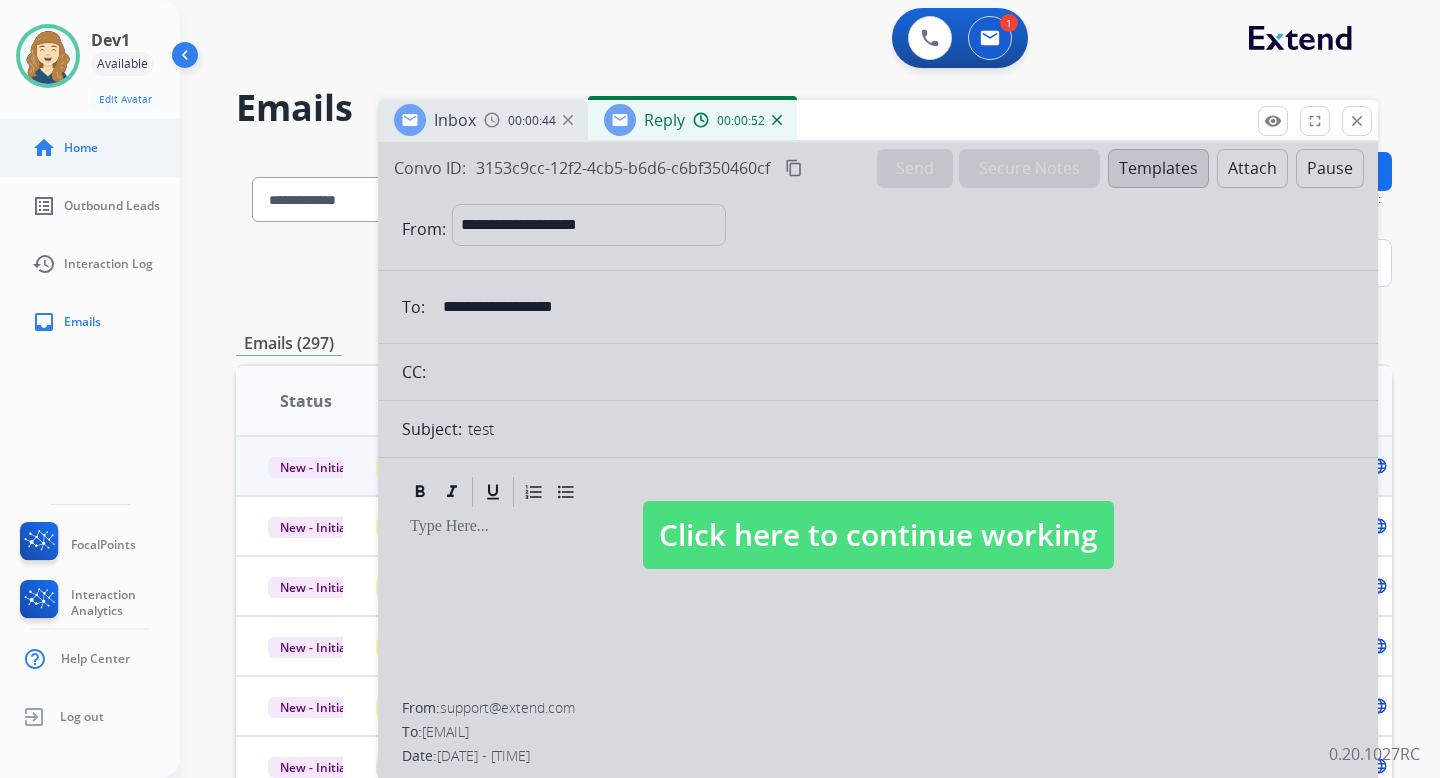 click on "home  Home" 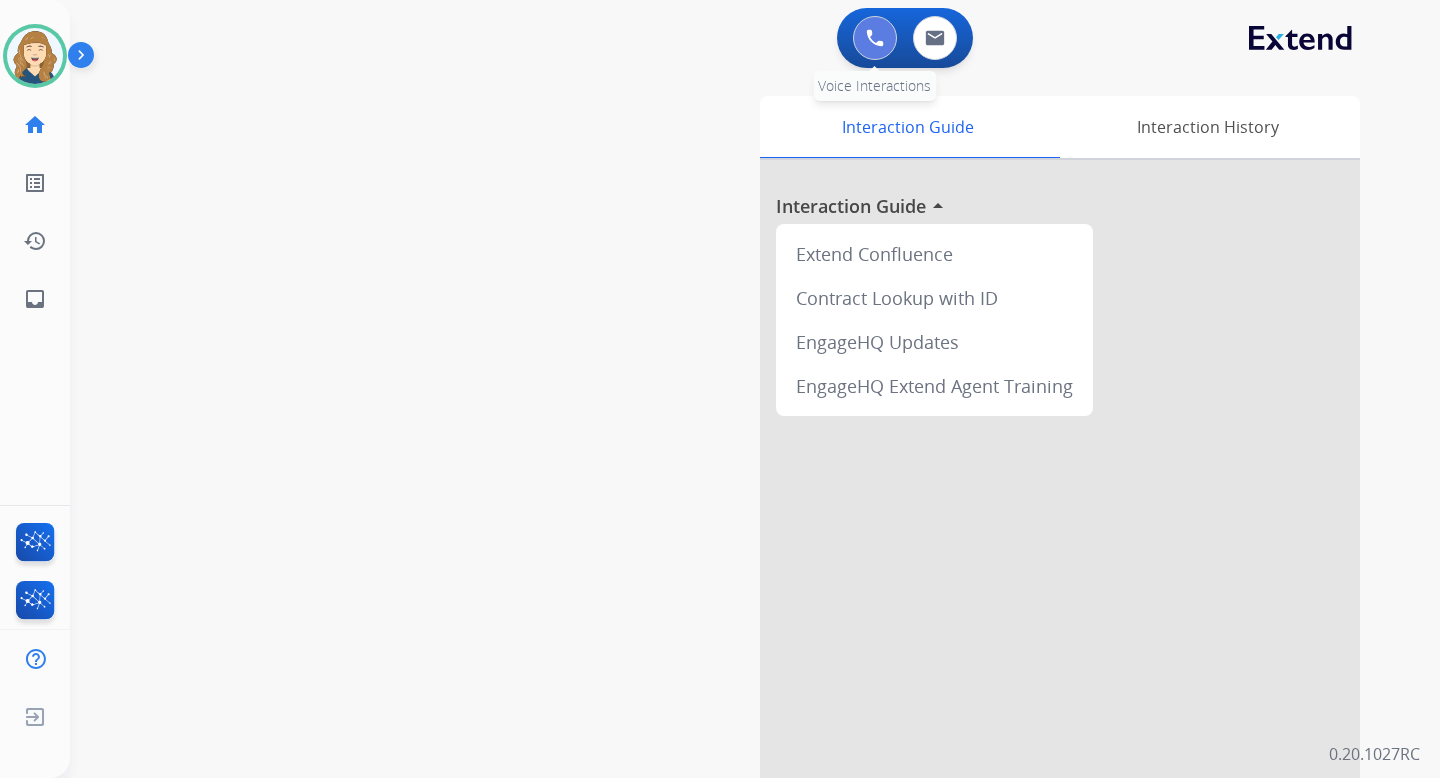 click at bounding box center (875, 38) 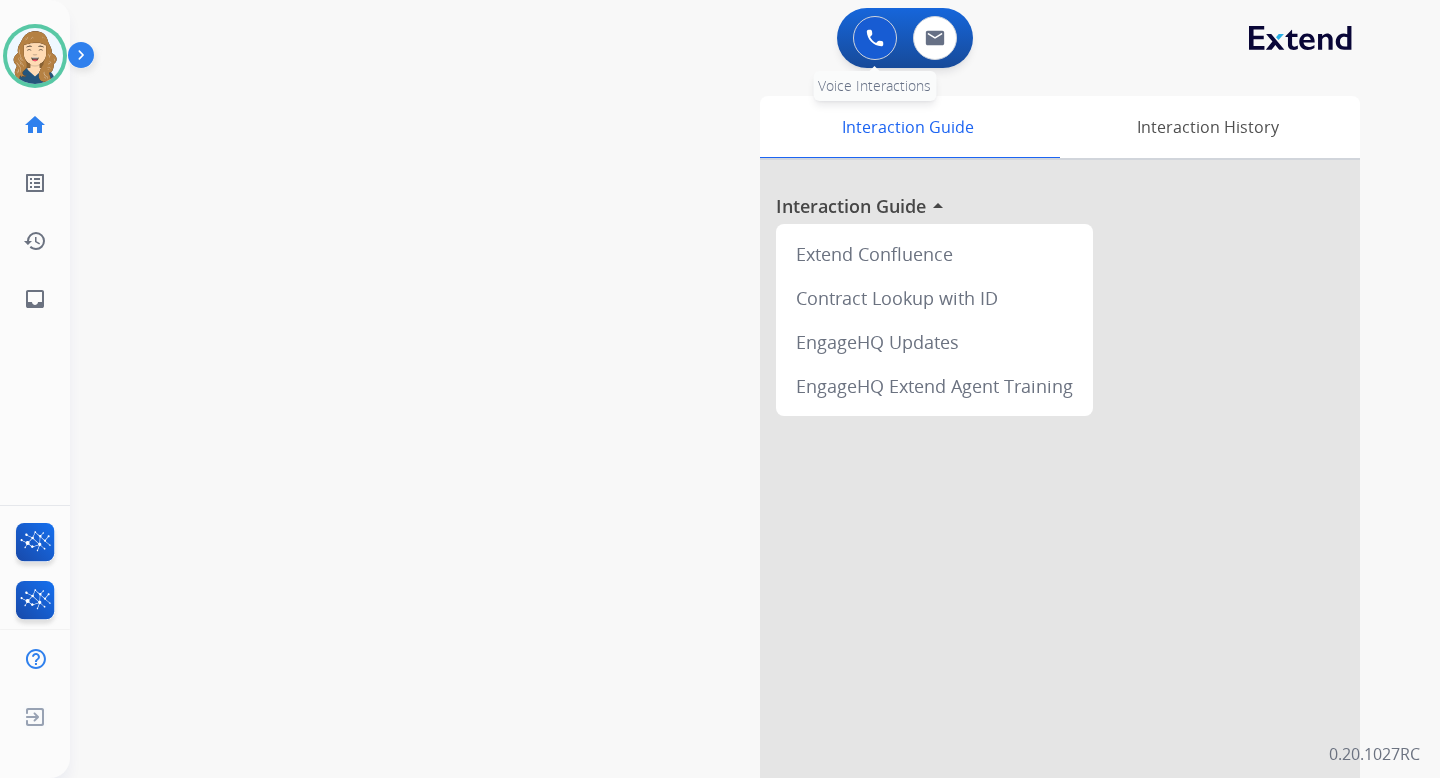 click at bounding box center [875, 38] 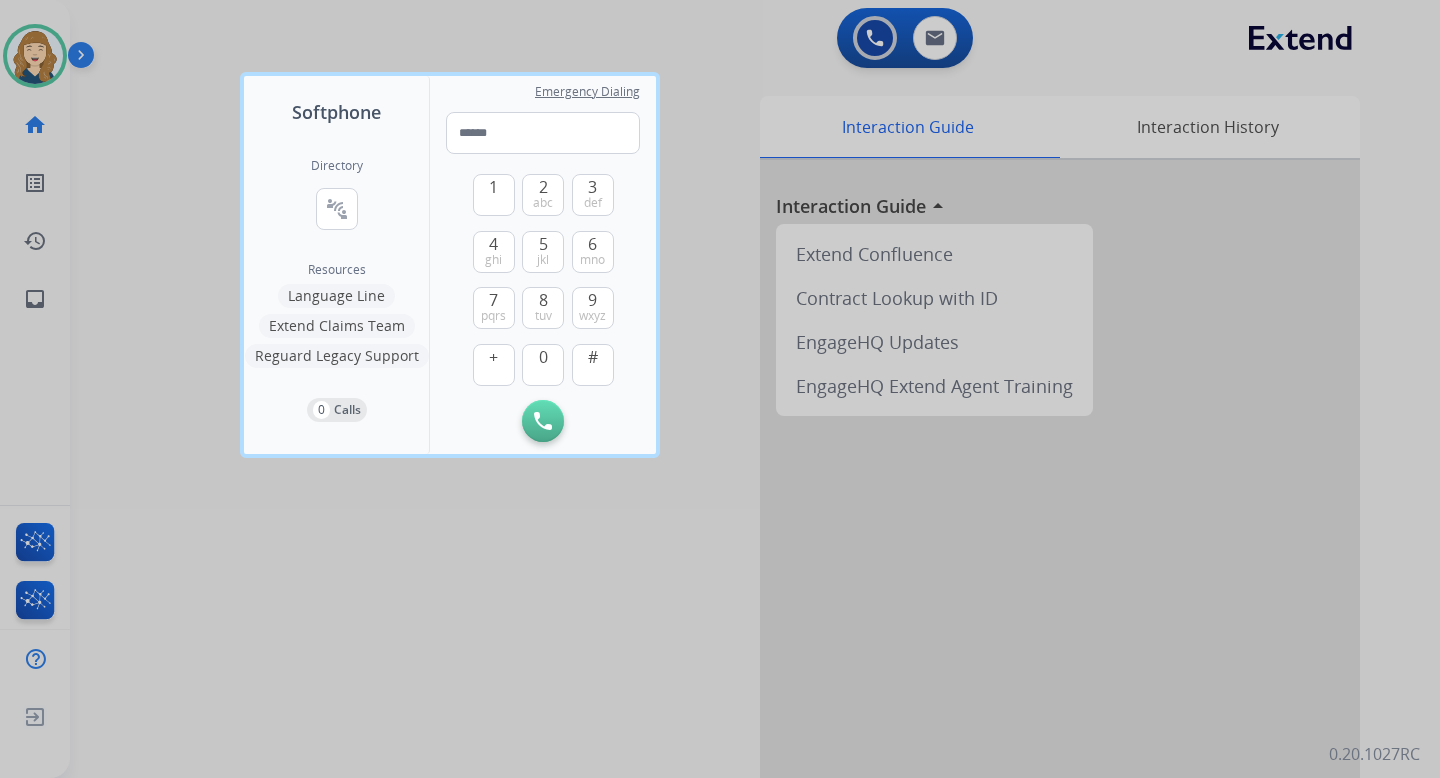 click at bounding box center [720, 389] 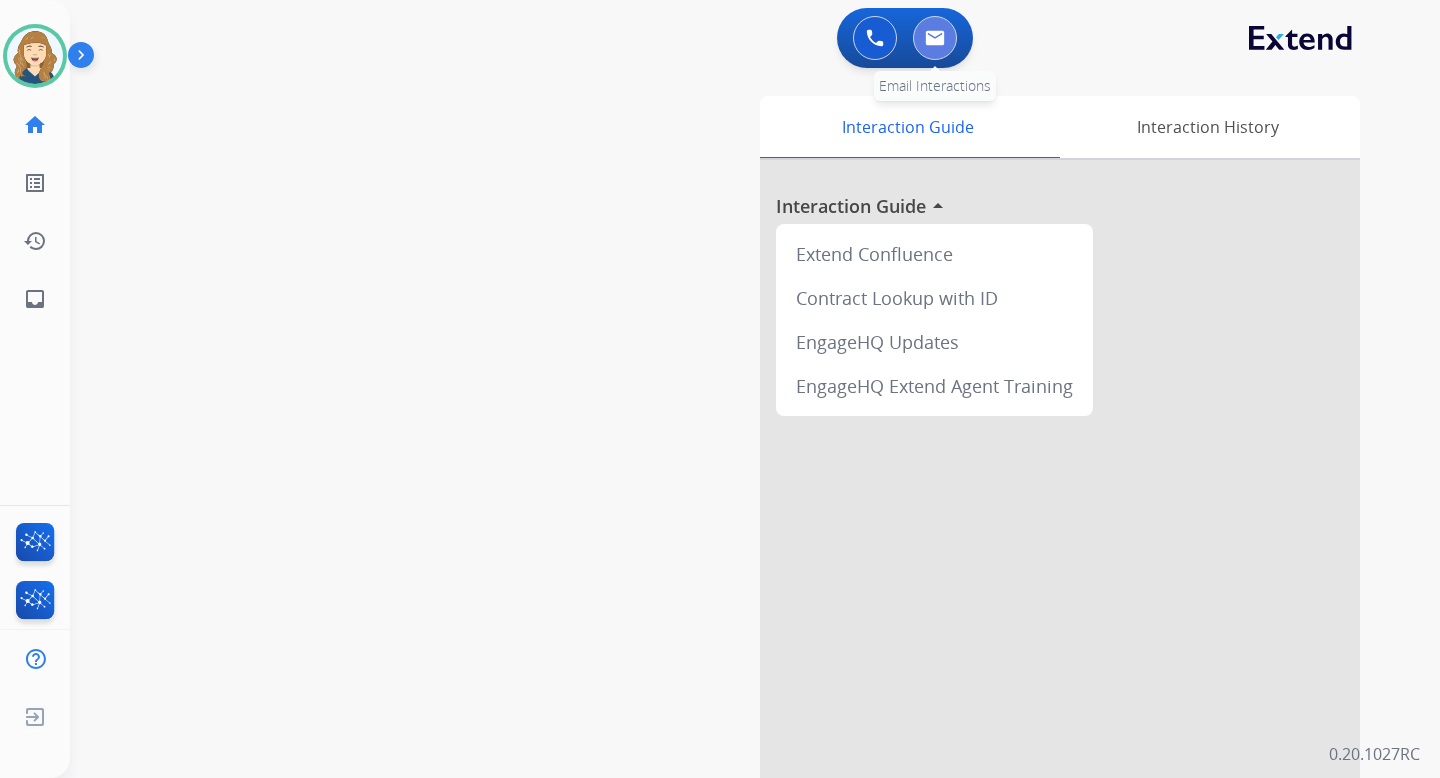 click at bounding box center (935, 38) 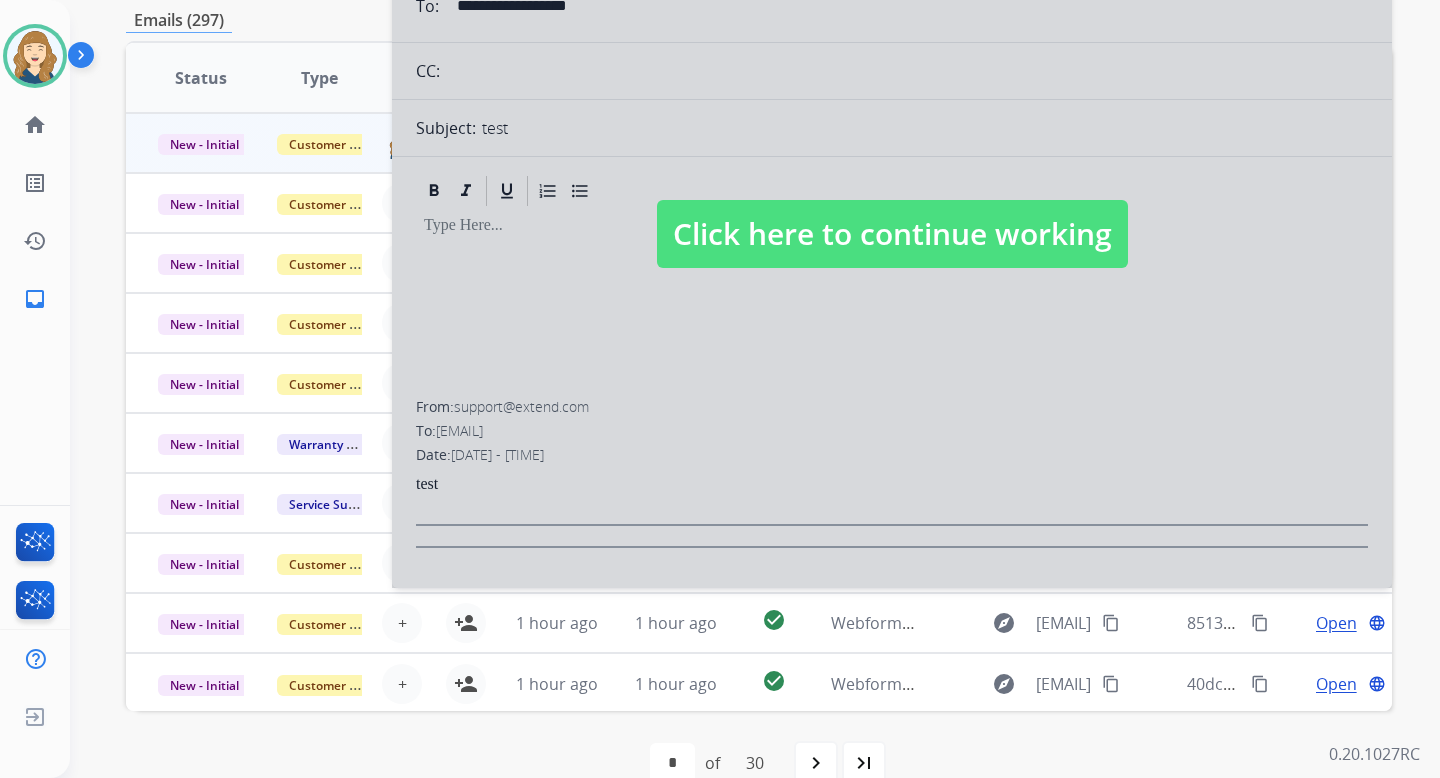 scroll, scrollTop: 0, scrollLeft: 0, axis: both 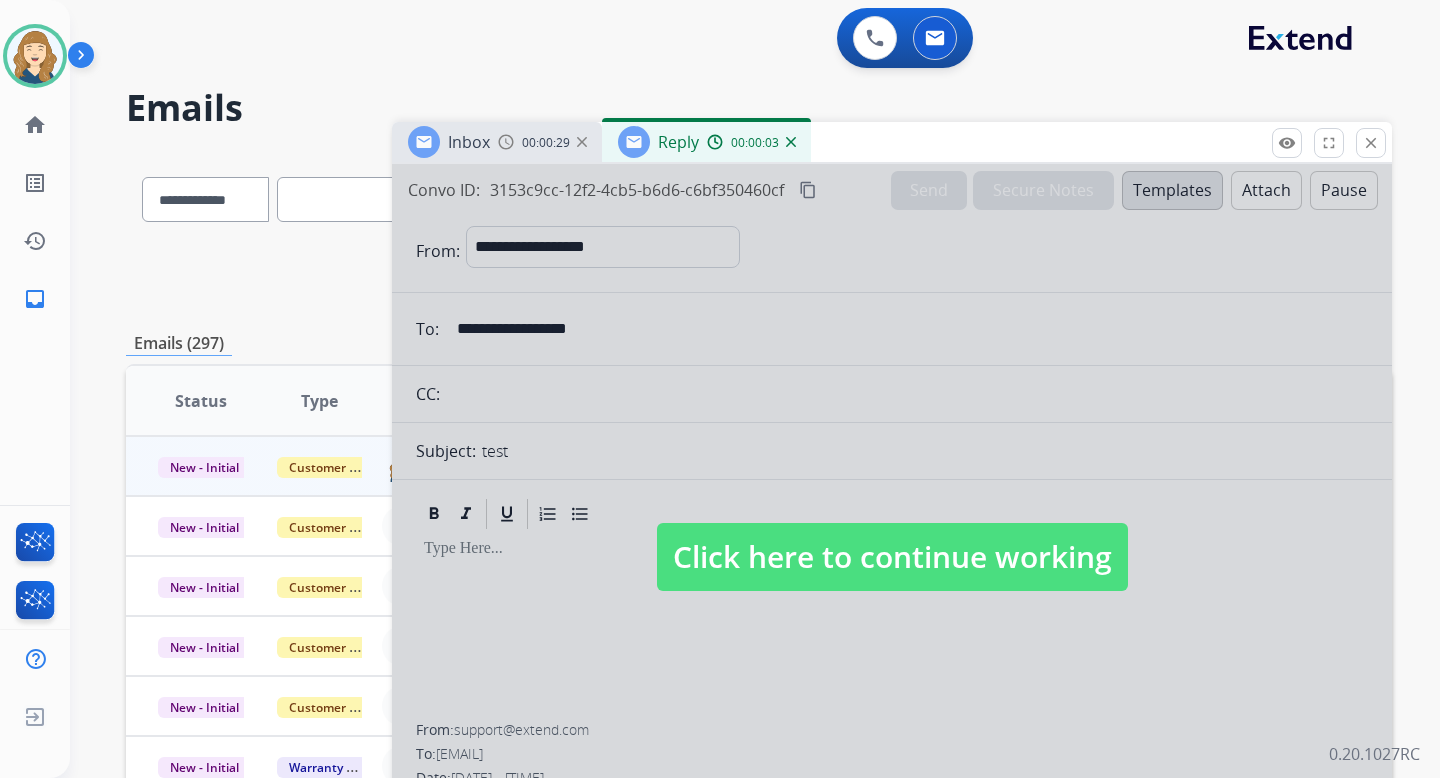 click on "Click here to continue working" at bounding box center (892, 557) 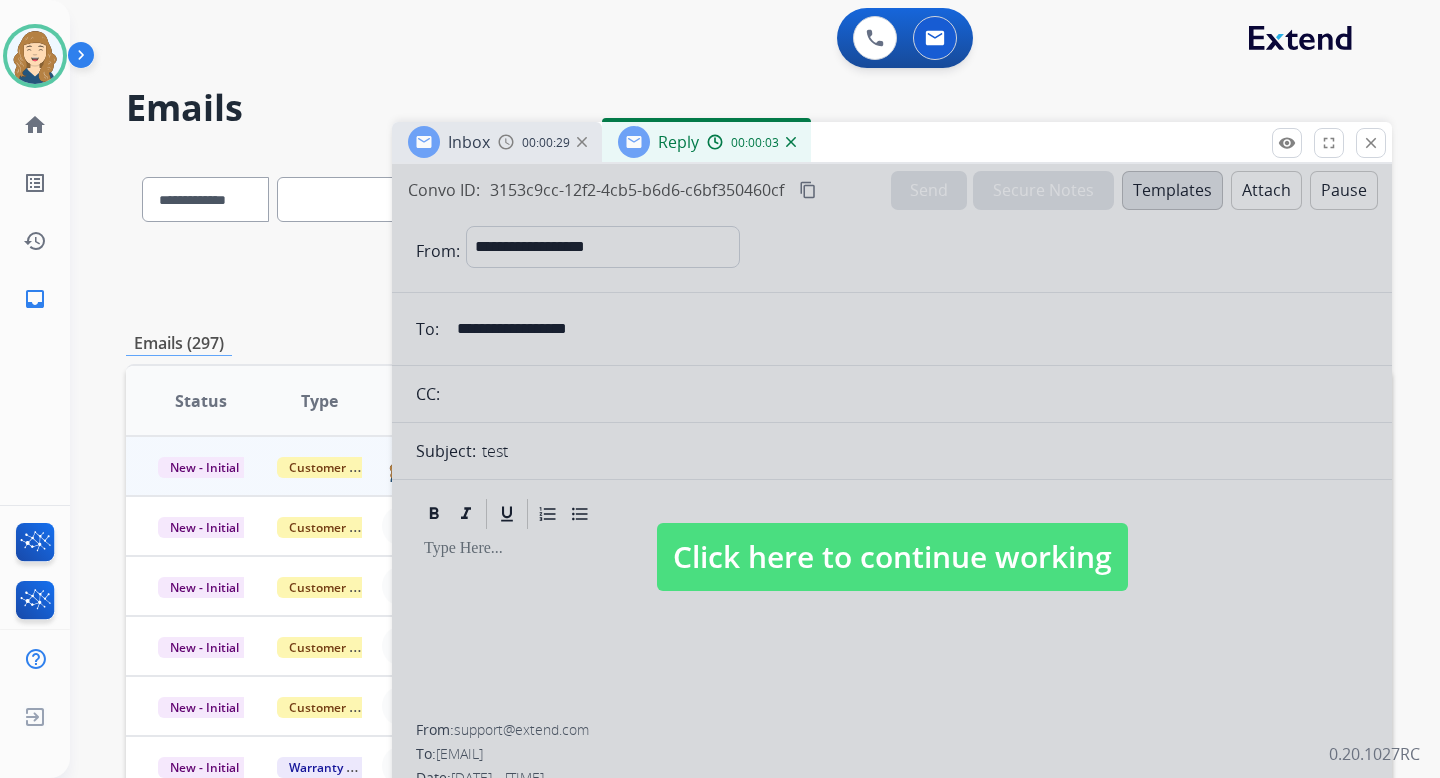 select on "**********" 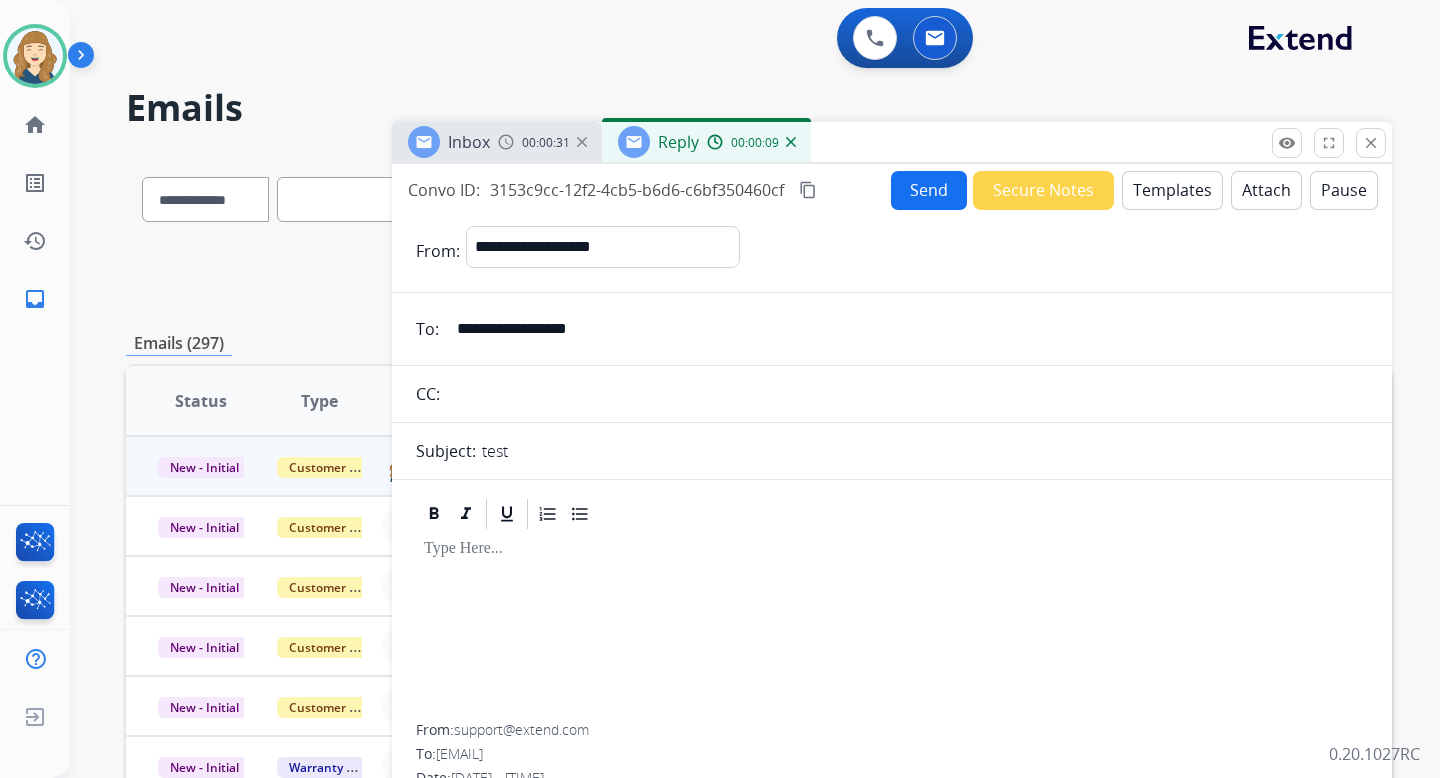 click on "Pause" at bounding box center [1344, 190] 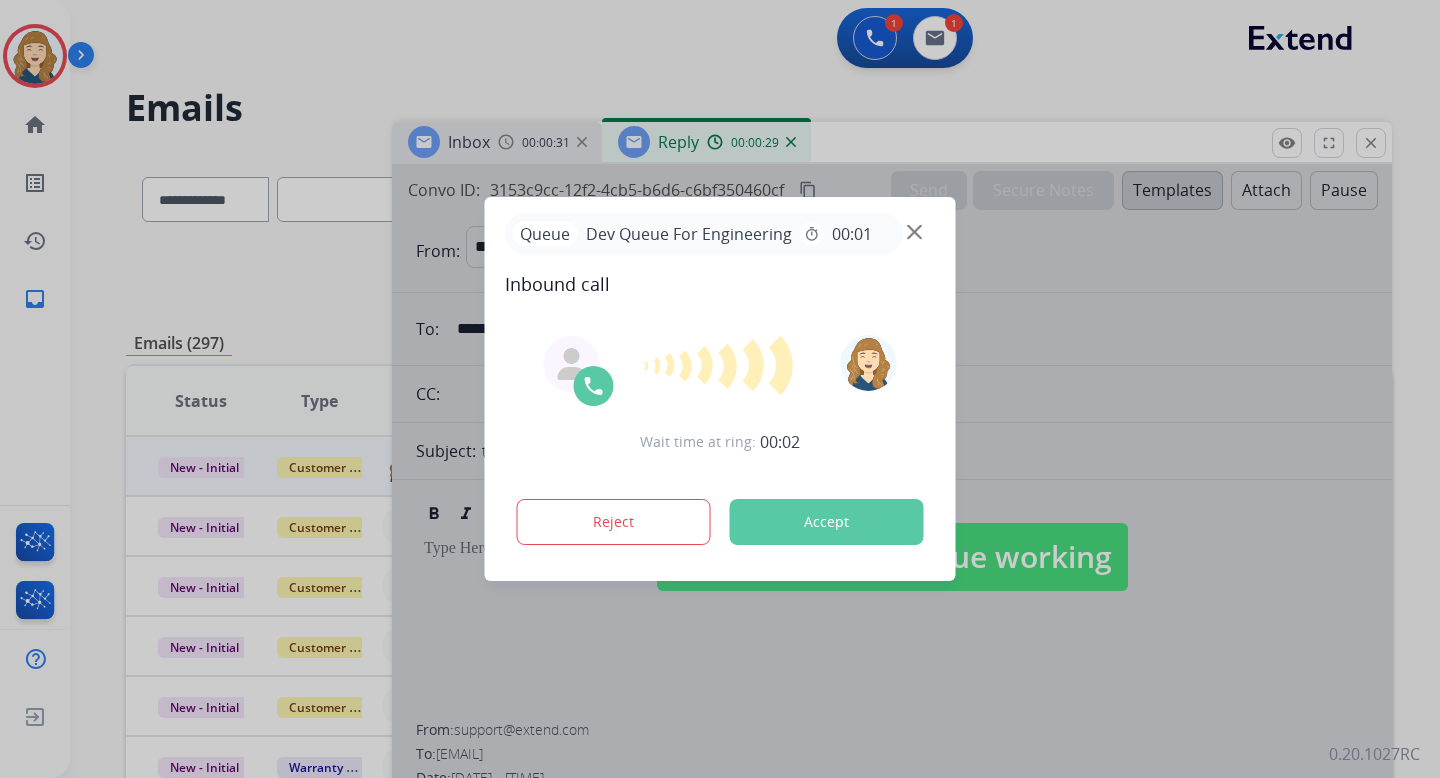 click on "Accept" at bounding box center (827, 522) 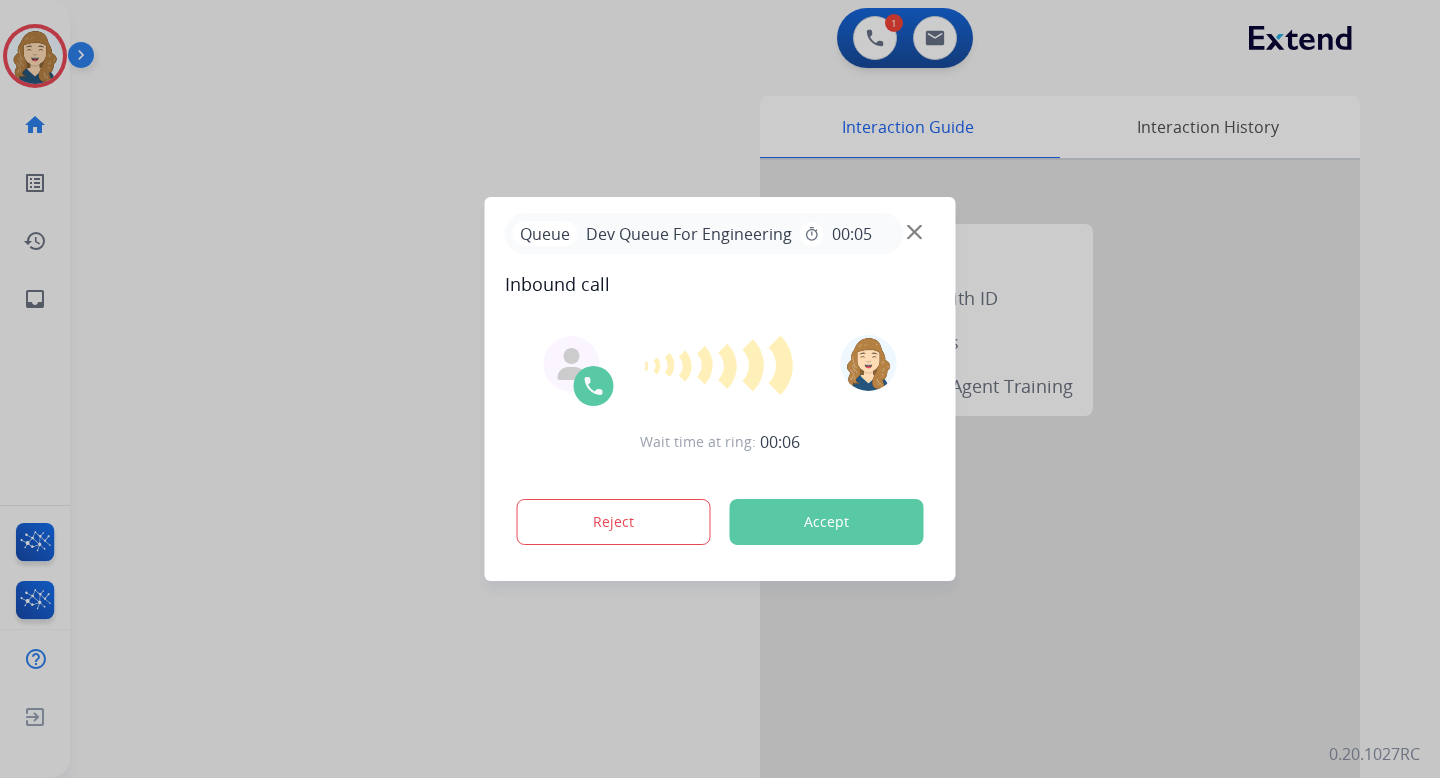 click on "Accept" at bounding box center [827, 522] 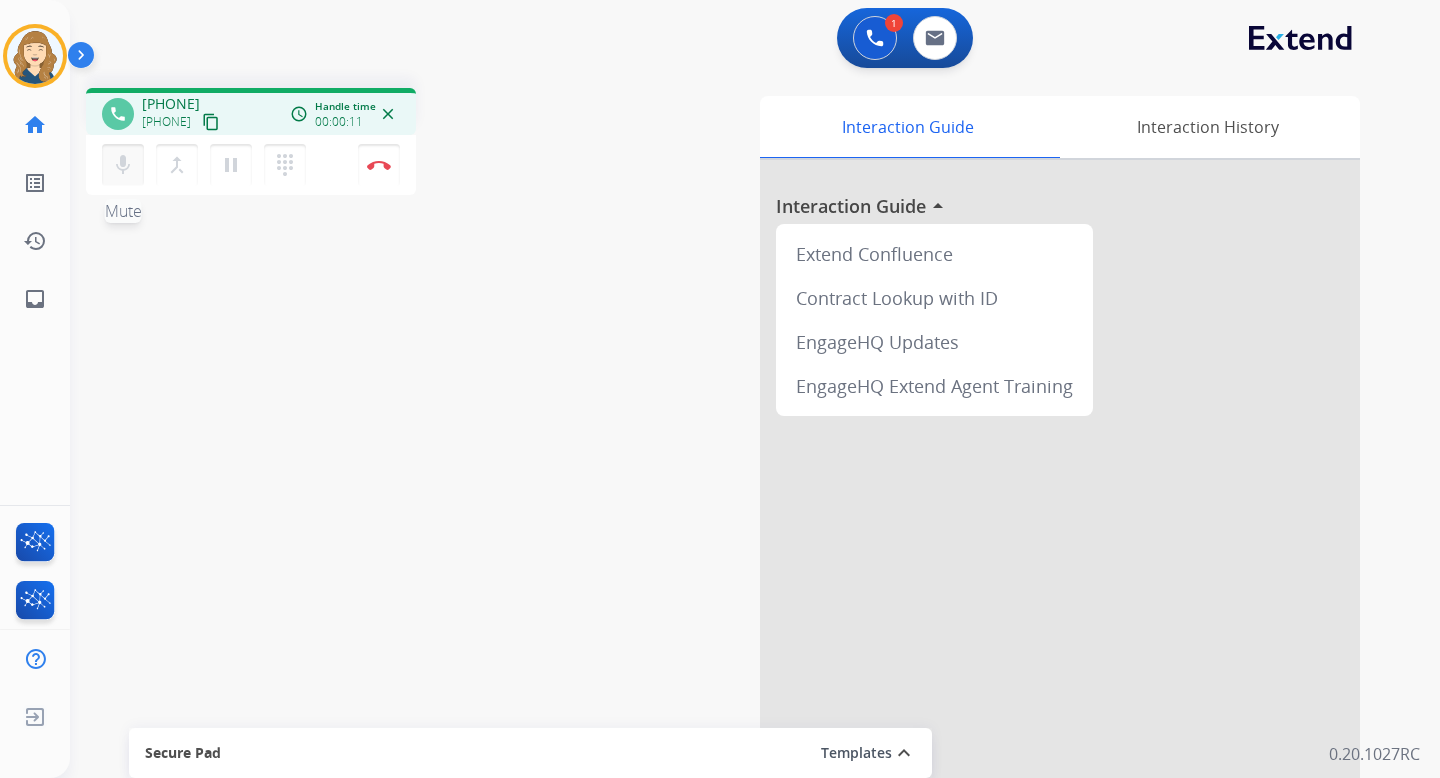 click on "mic" at bounding box center (123, 165) 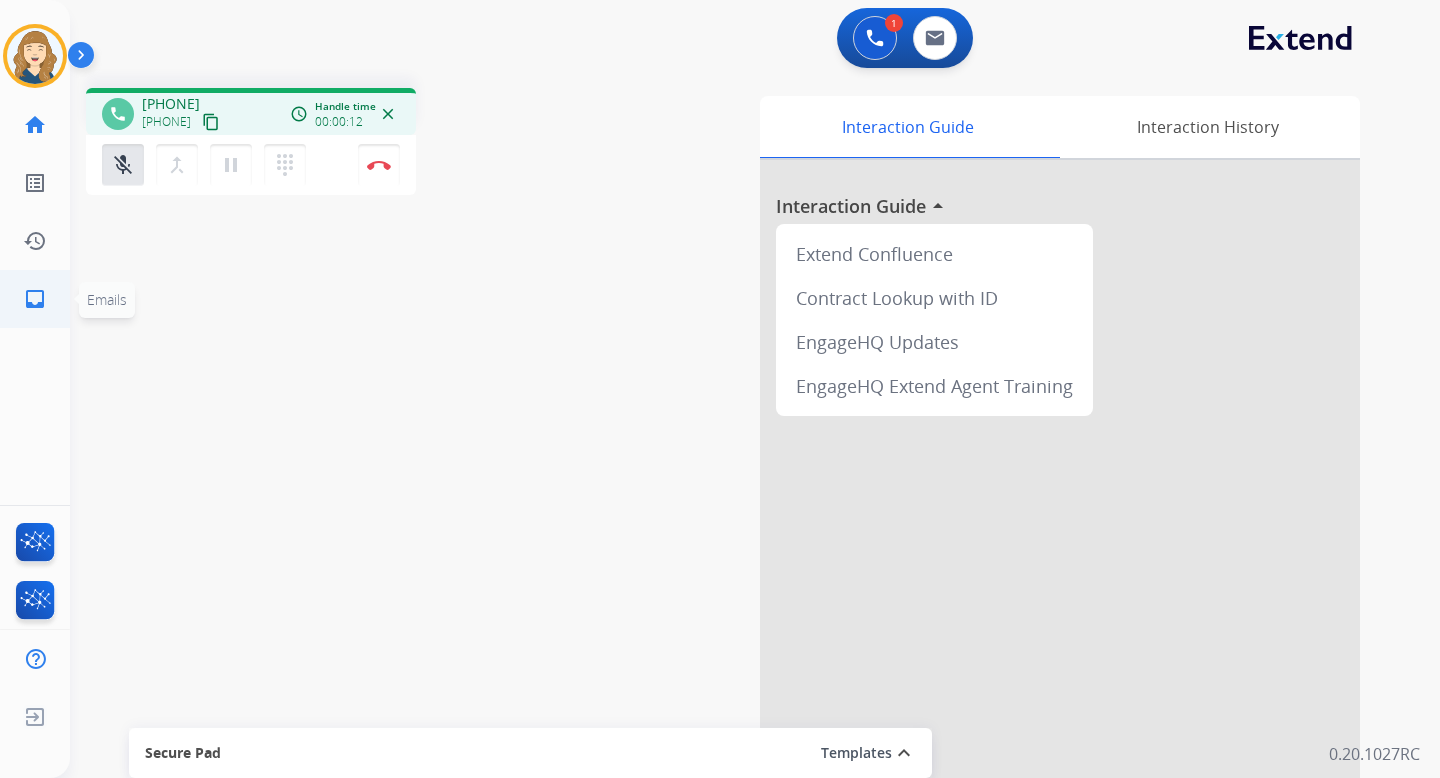 click on "inbox" 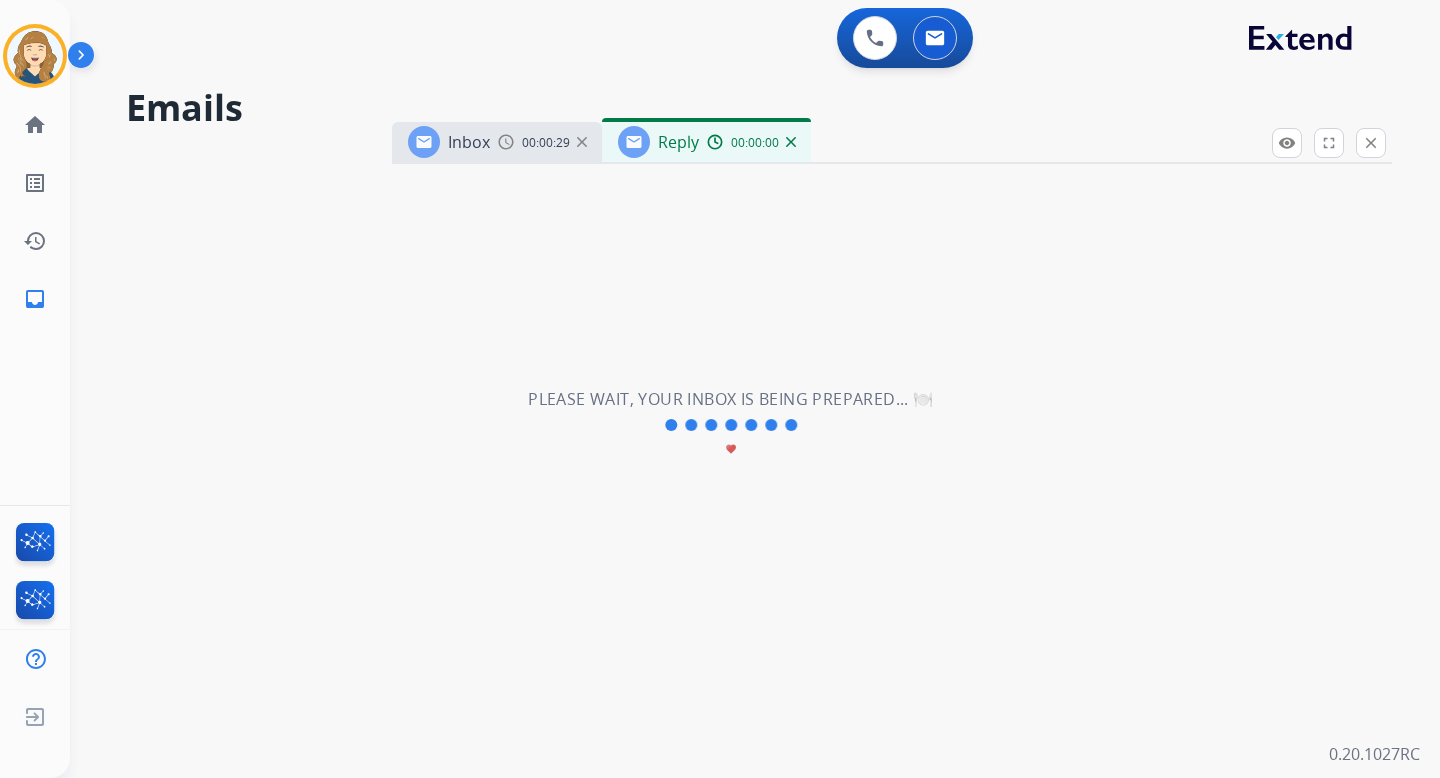 select on "**********" 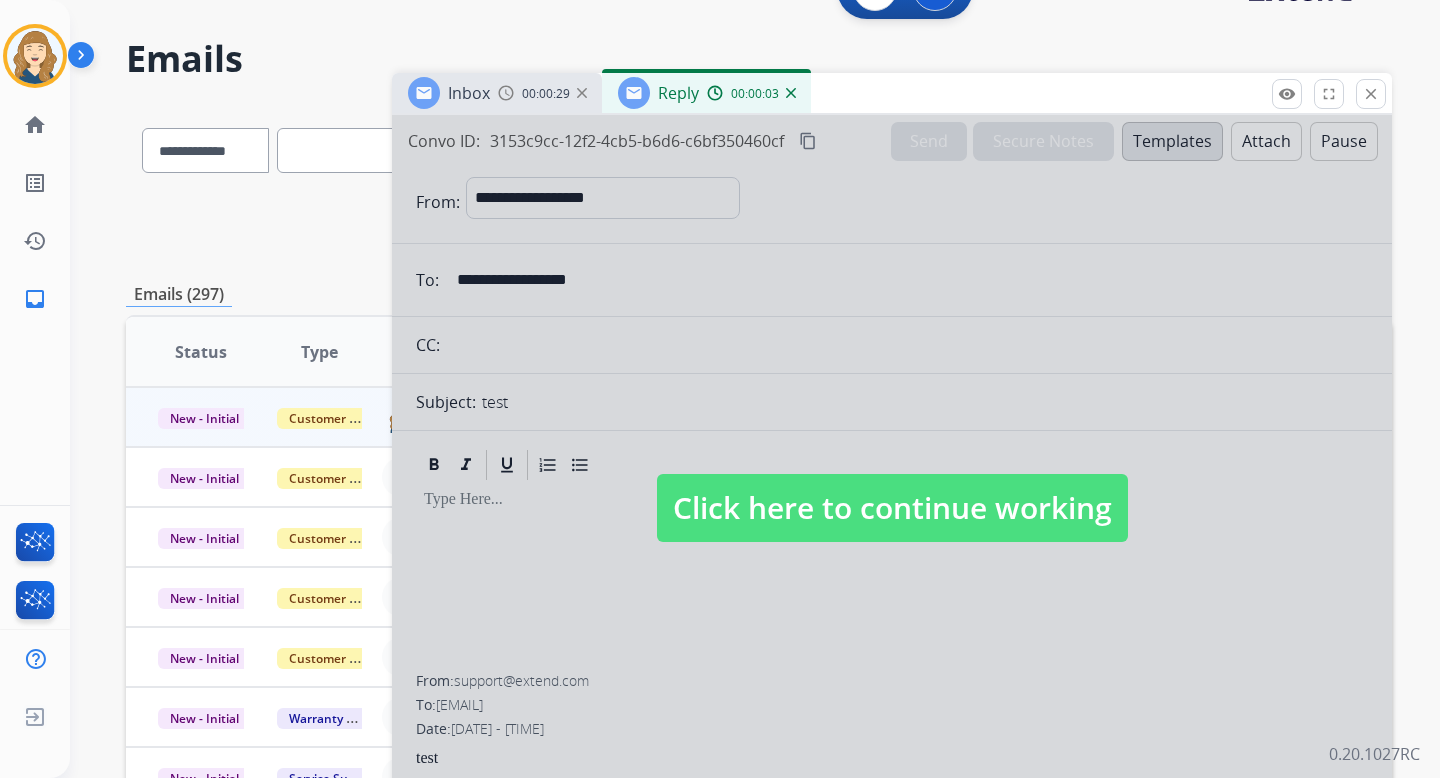 scroll, scrollTop: 0, scrollLeft: 0, axis: both 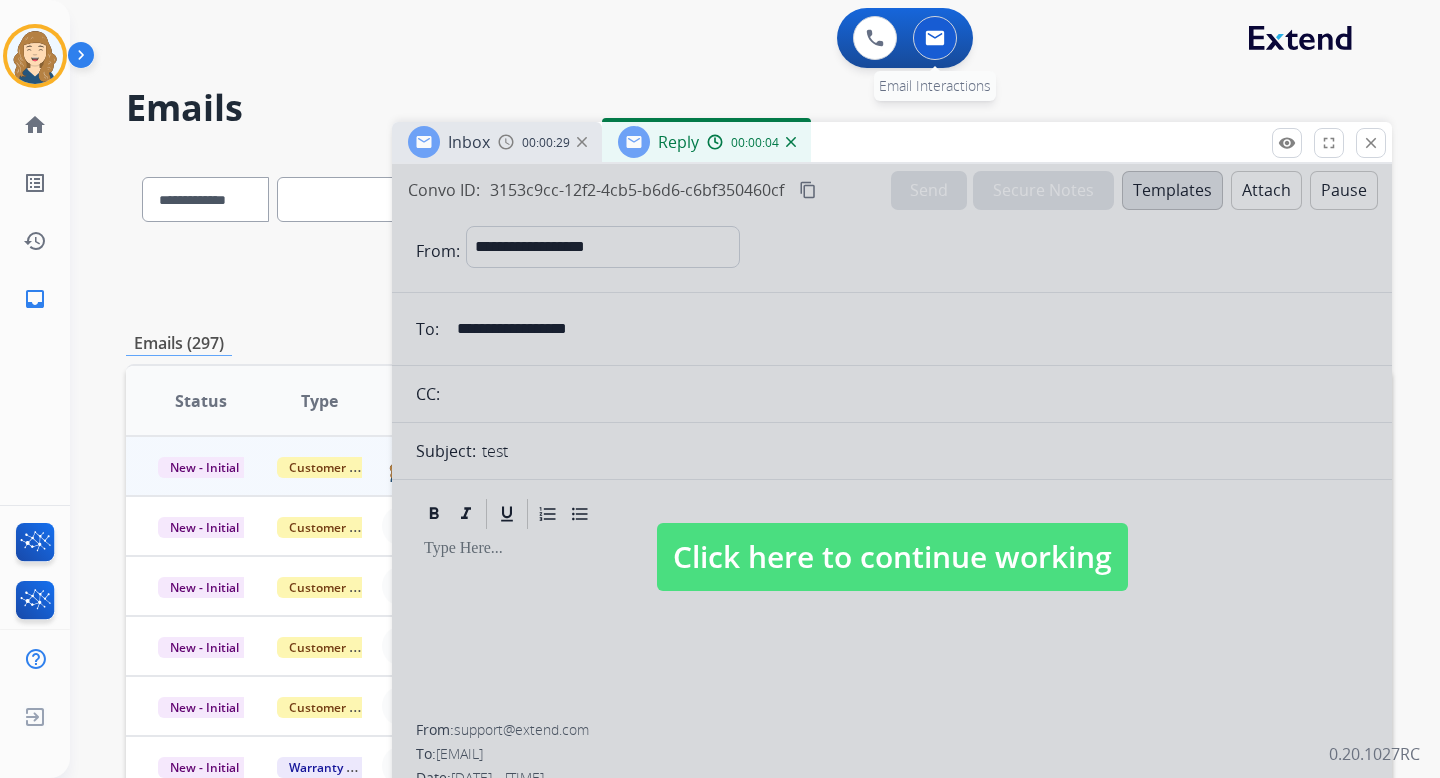 click at bounding box center [935, 38] 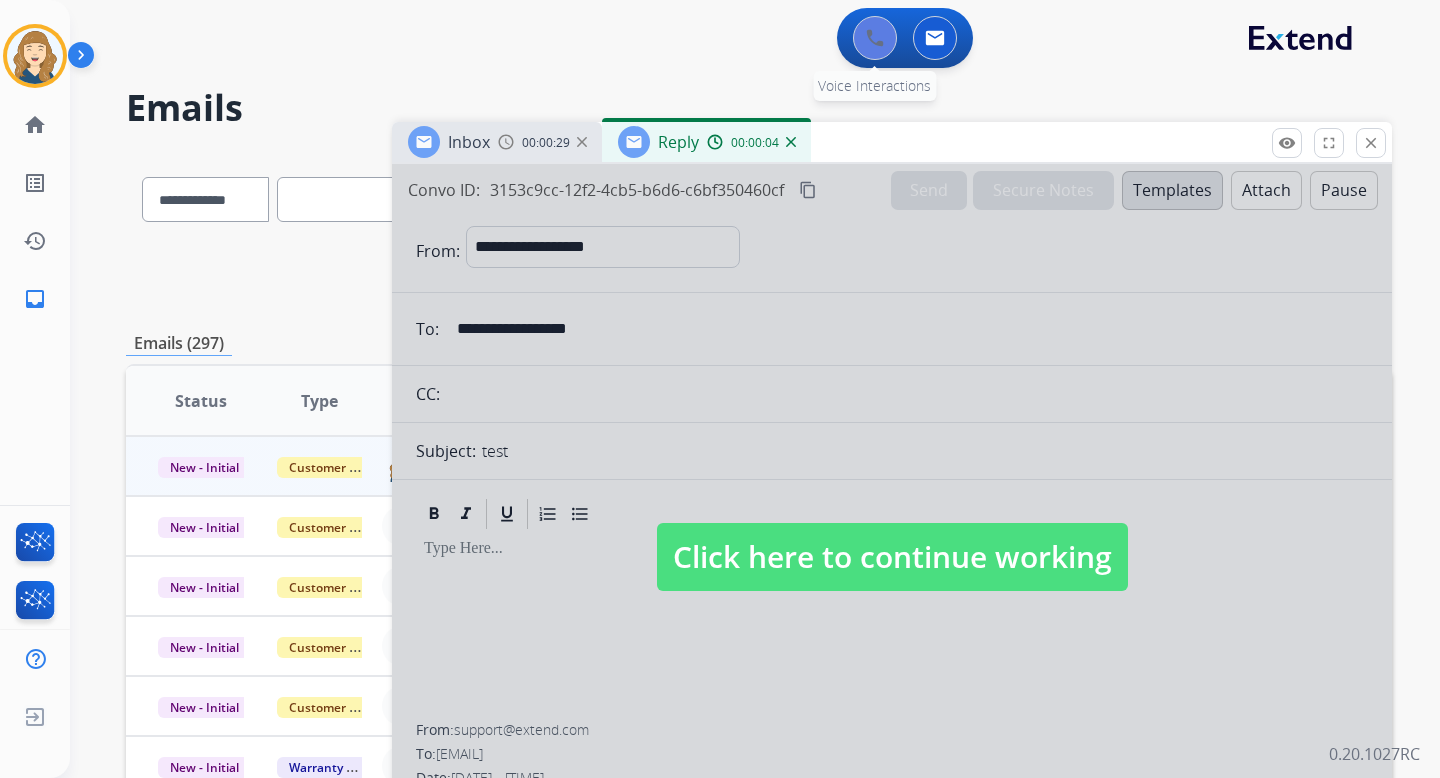 click at bounding box center [875, 38] 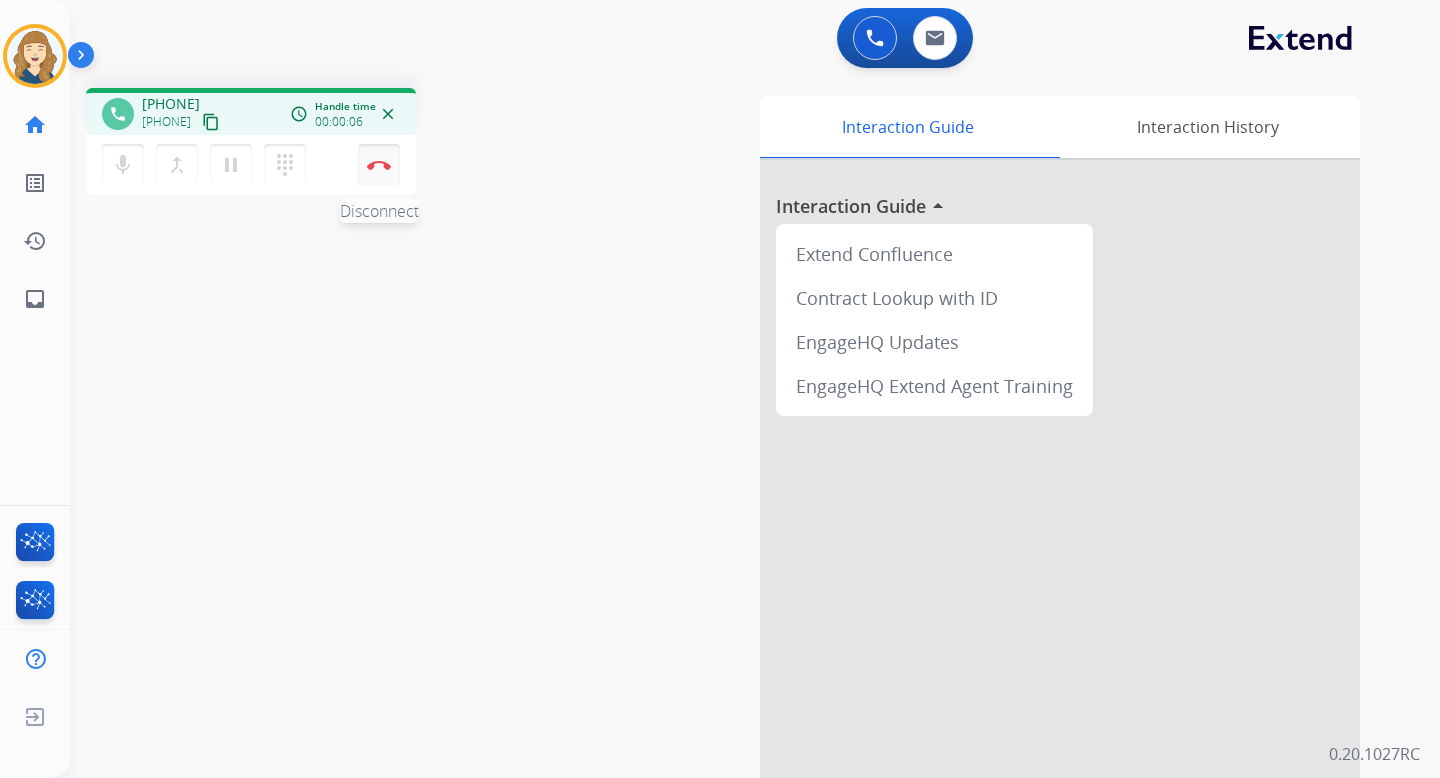 click on "Disconnect" at bounding box center [379, 165] 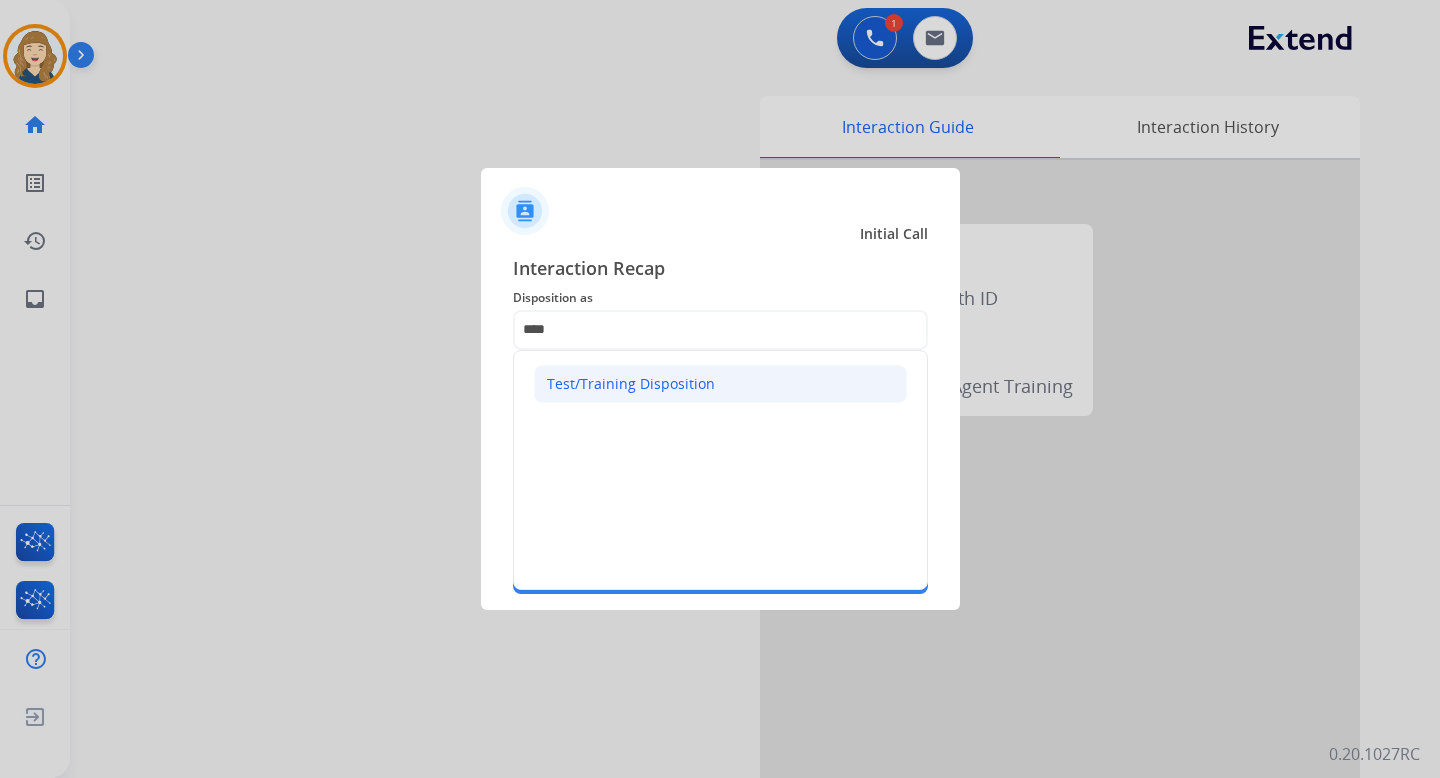 click on "Test/Training Disposition" 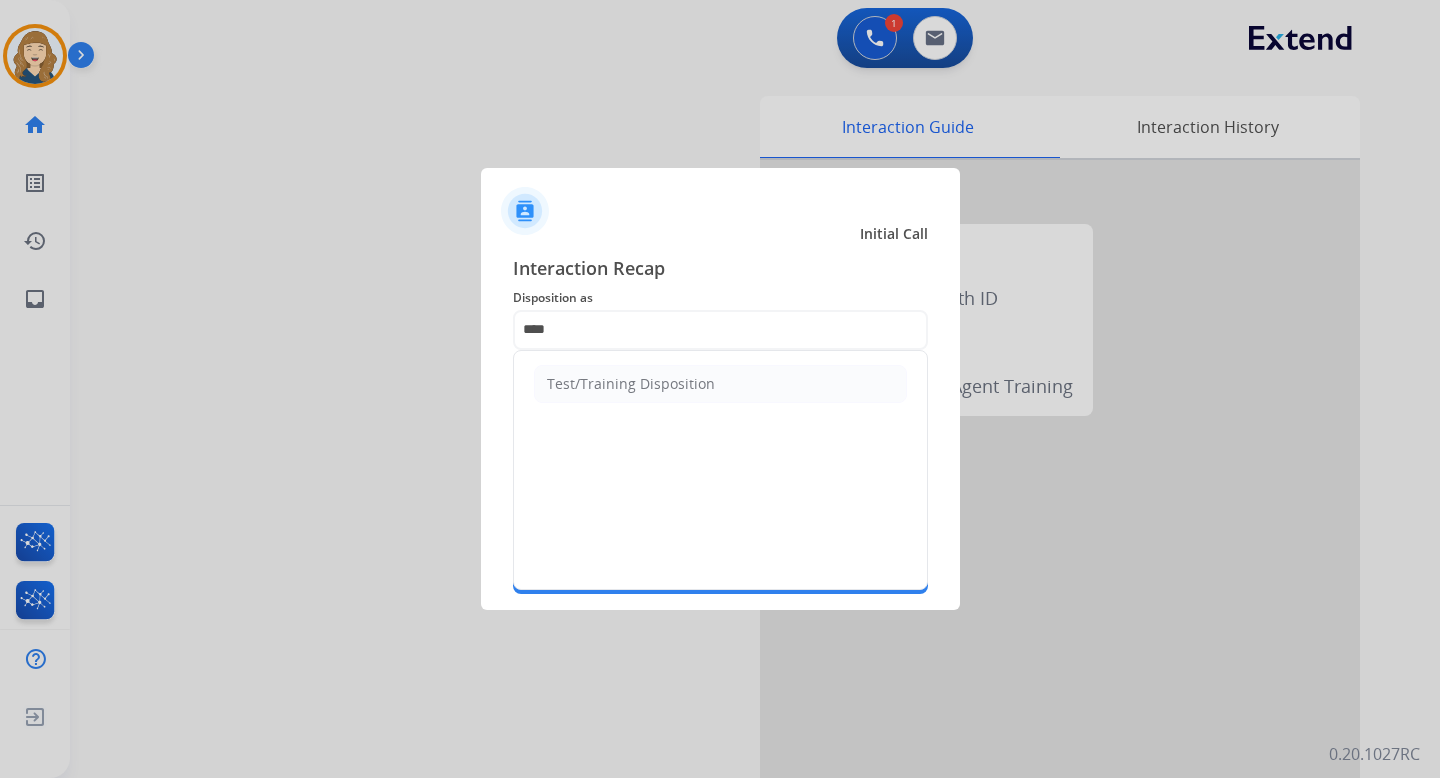 type on "**********" 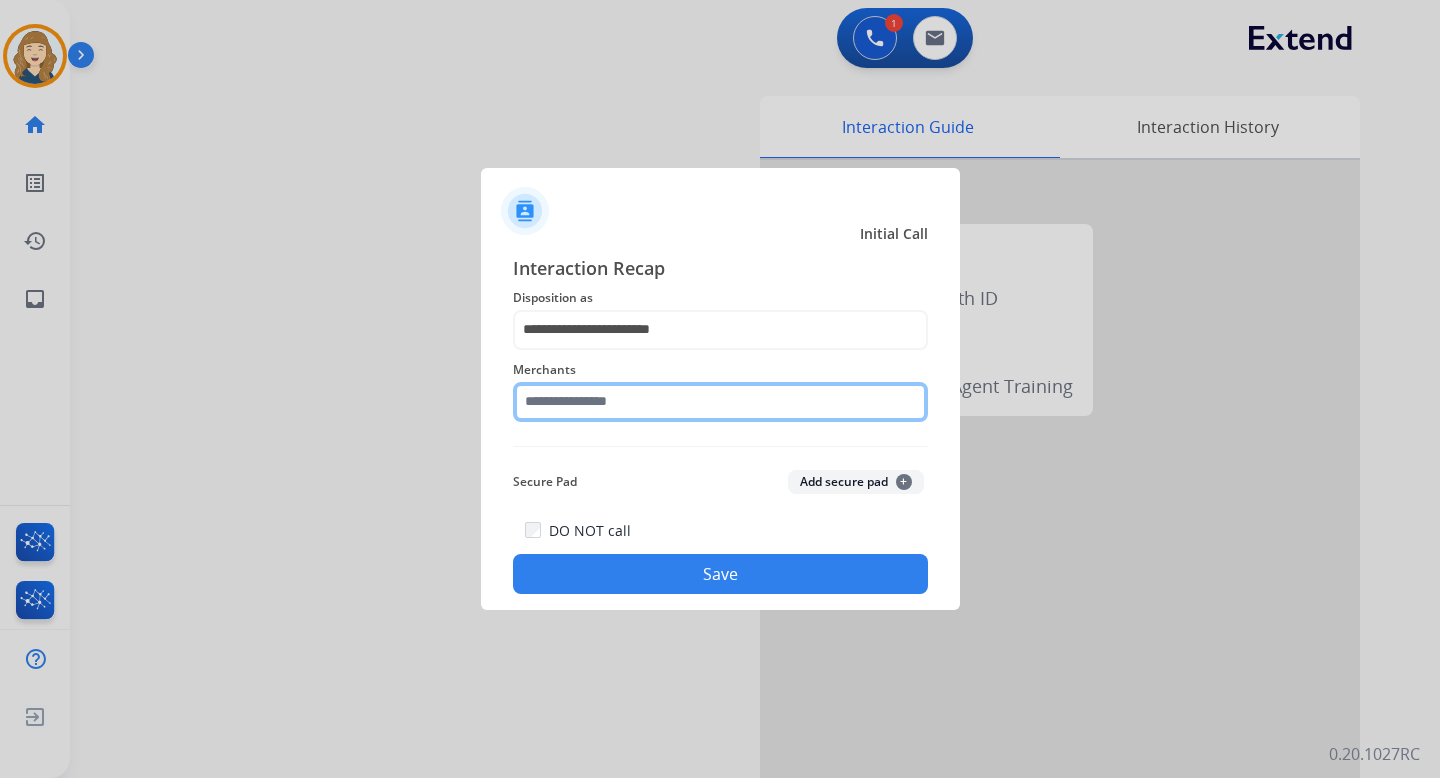 click 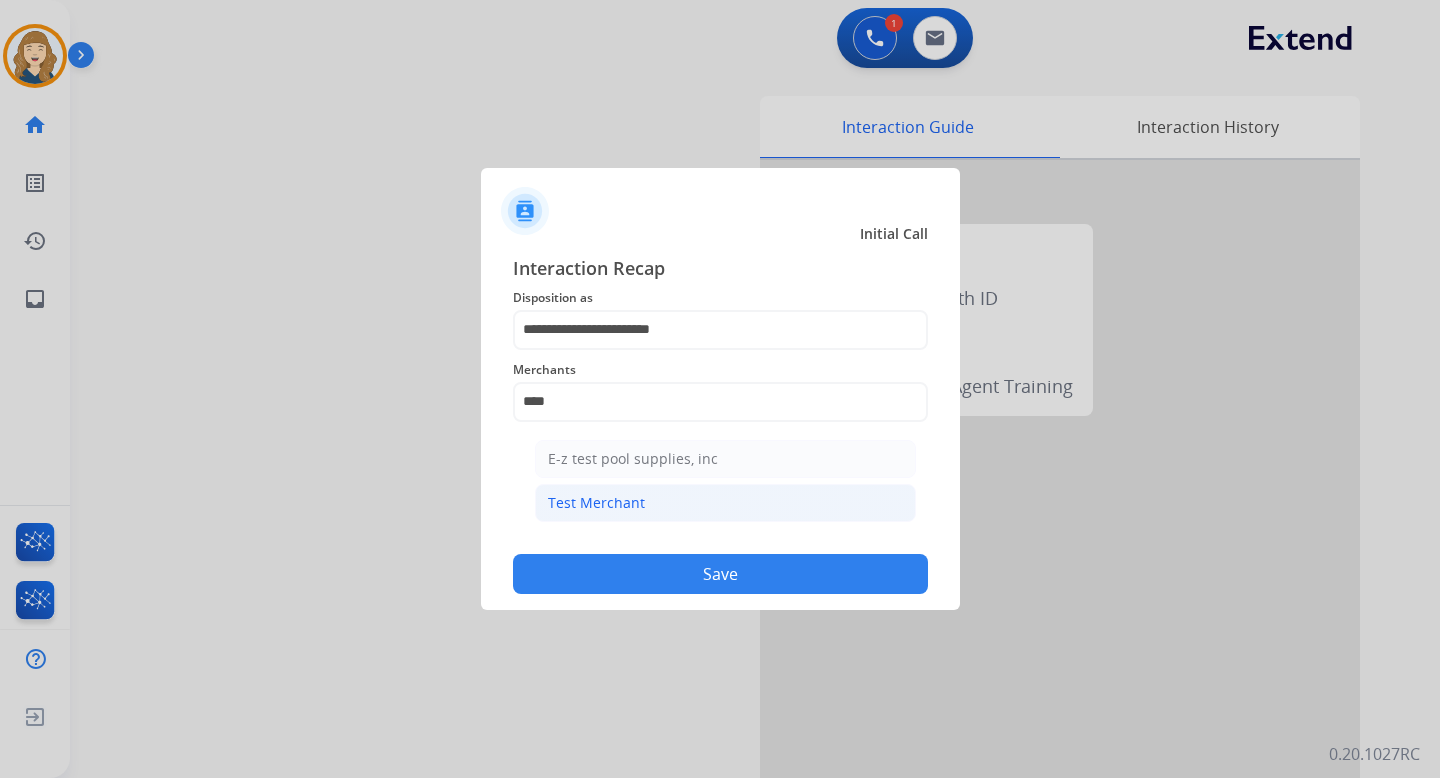 click on "Test Merchant" 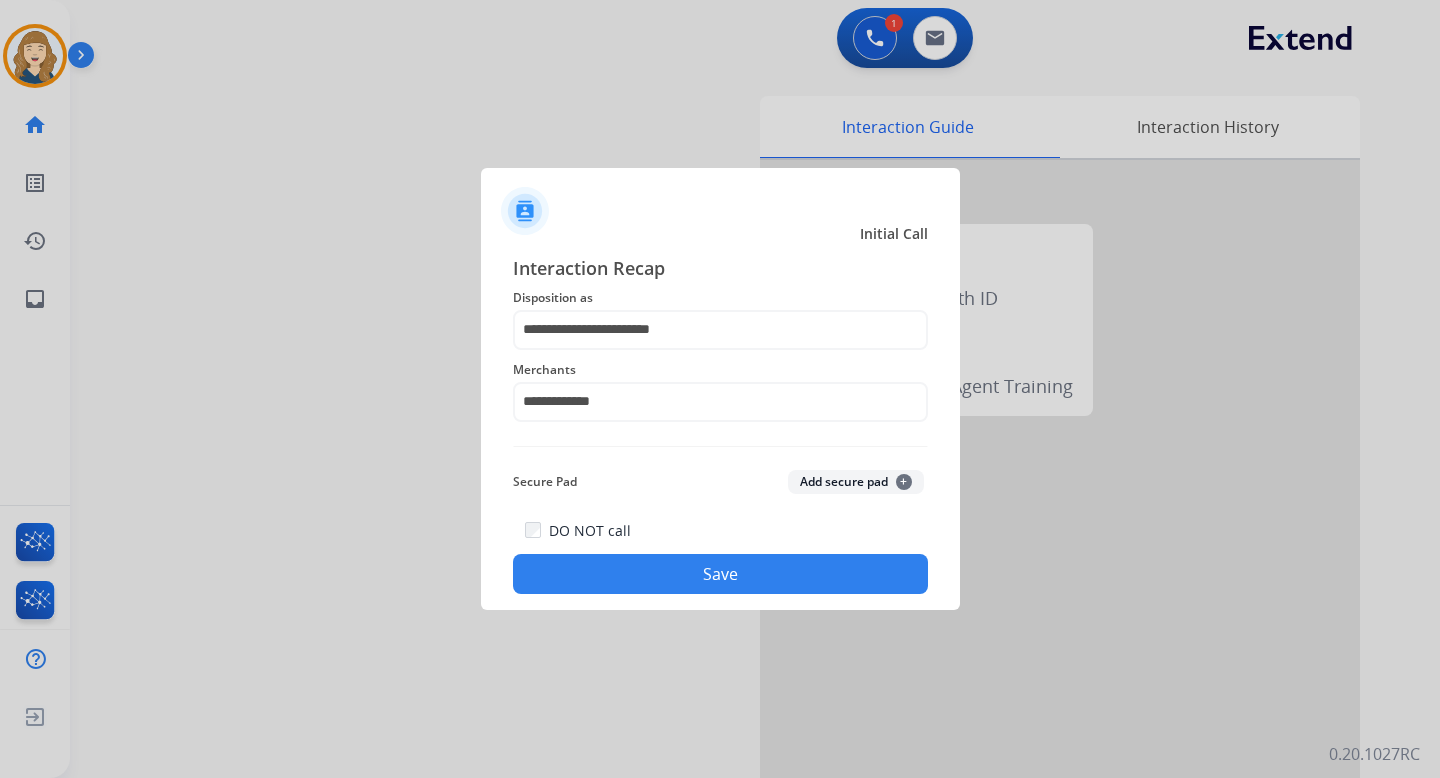 click on "Save" 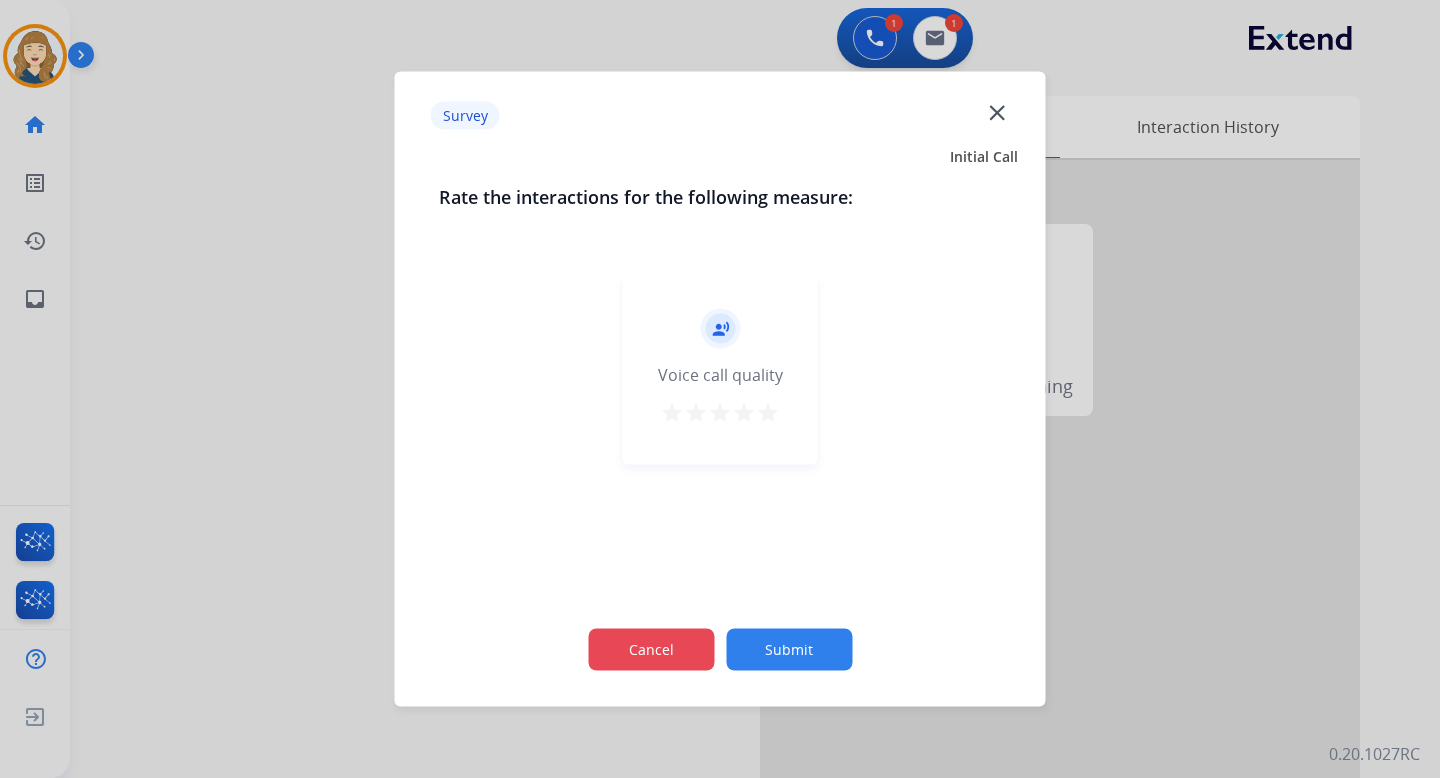 click on "Cancel" 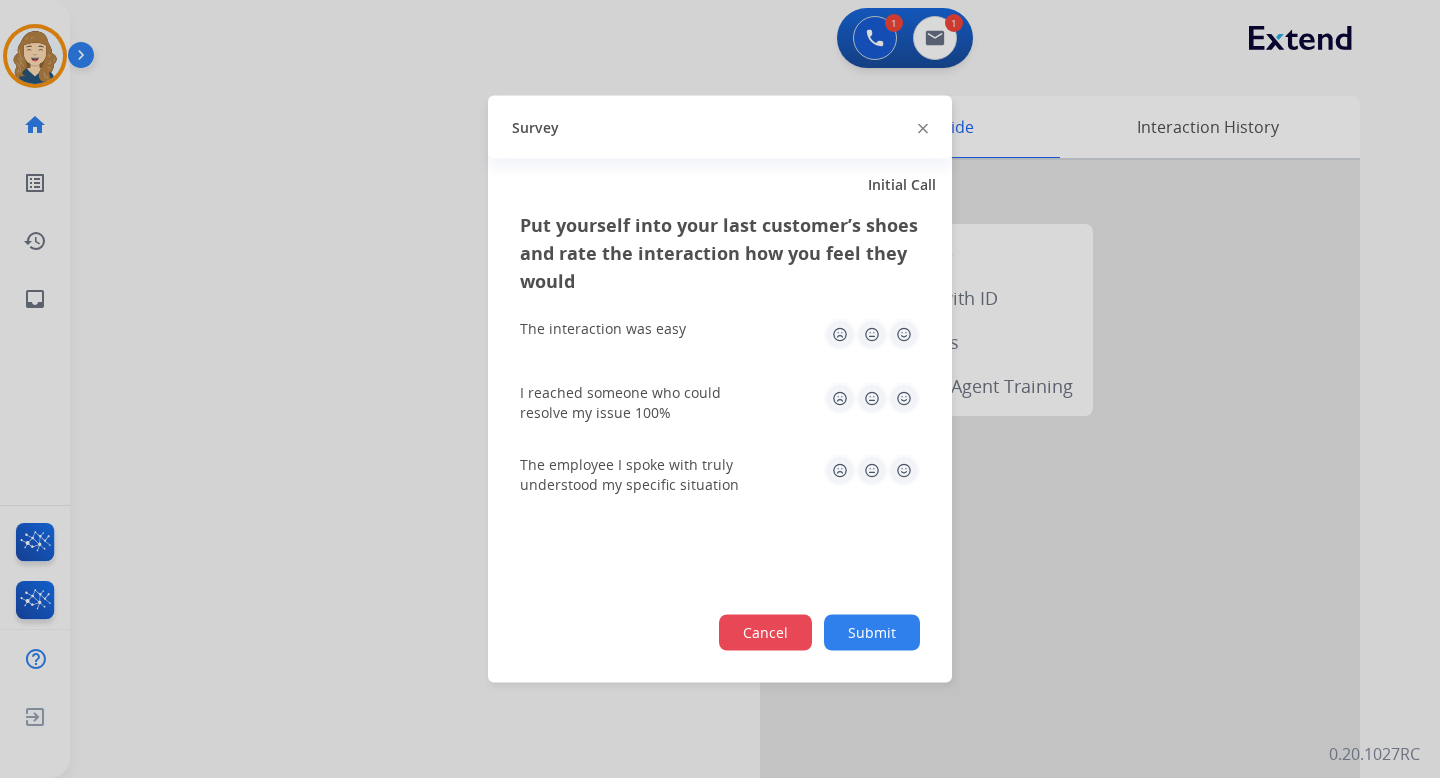 click on "Cancel" 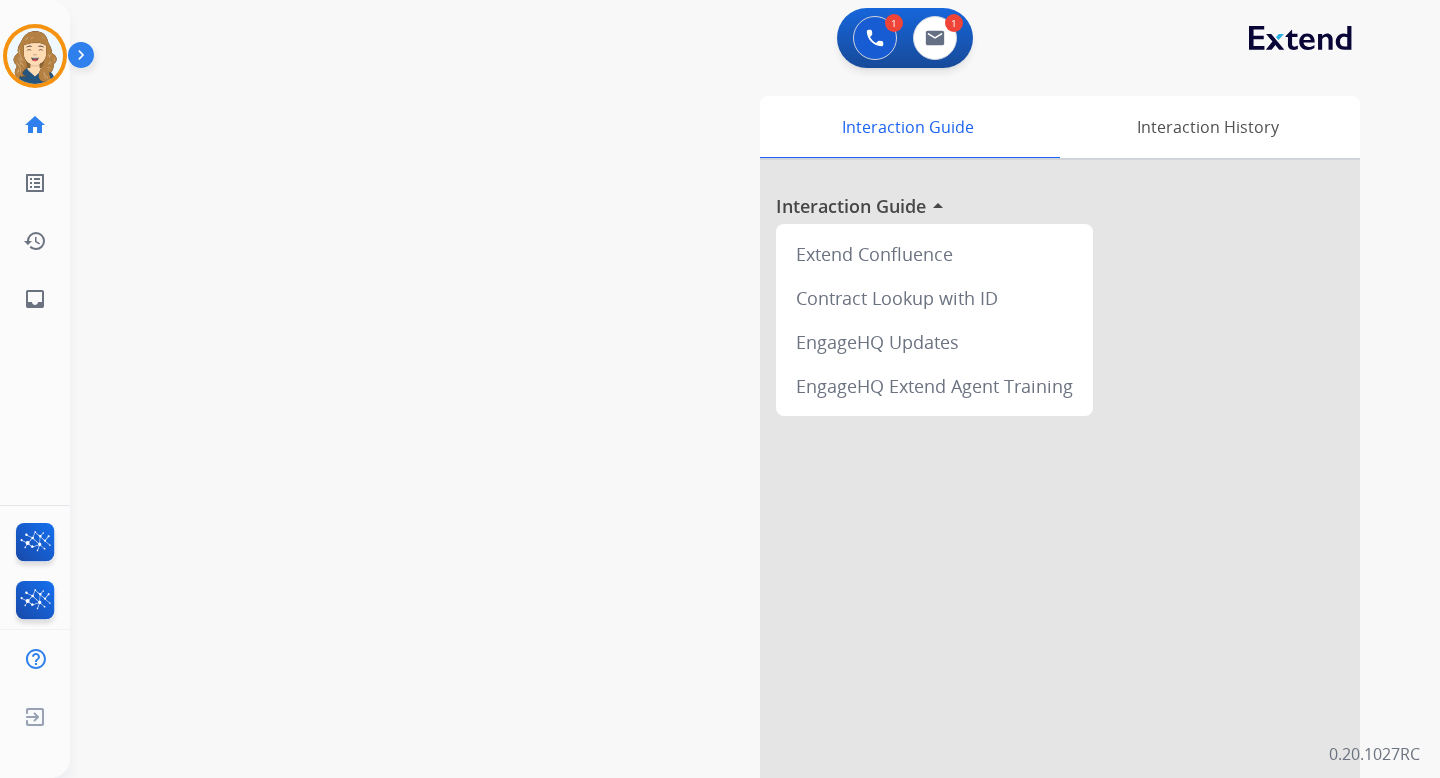 click at bounding box center [85, 59] 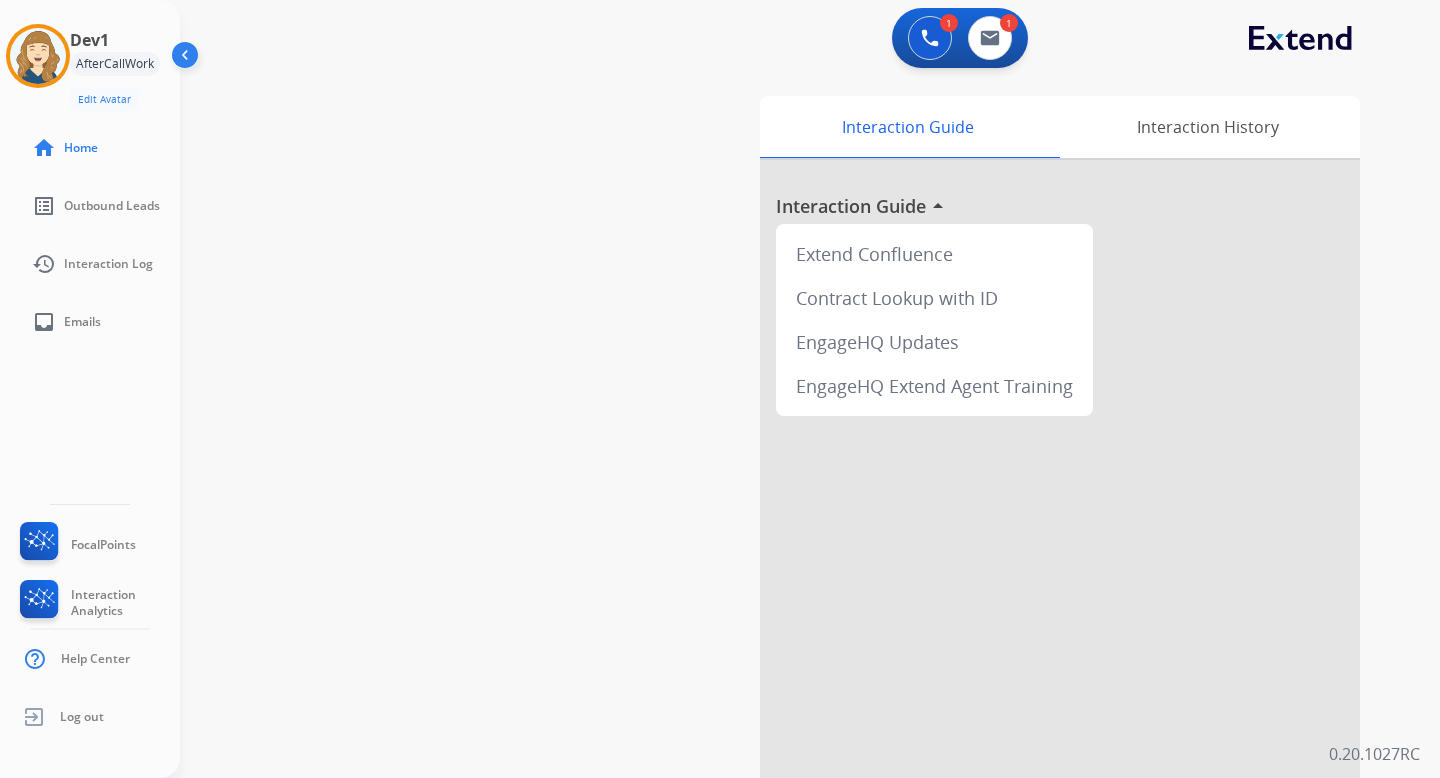 click on "AfterCallWork" at bounding box center [115, 64] 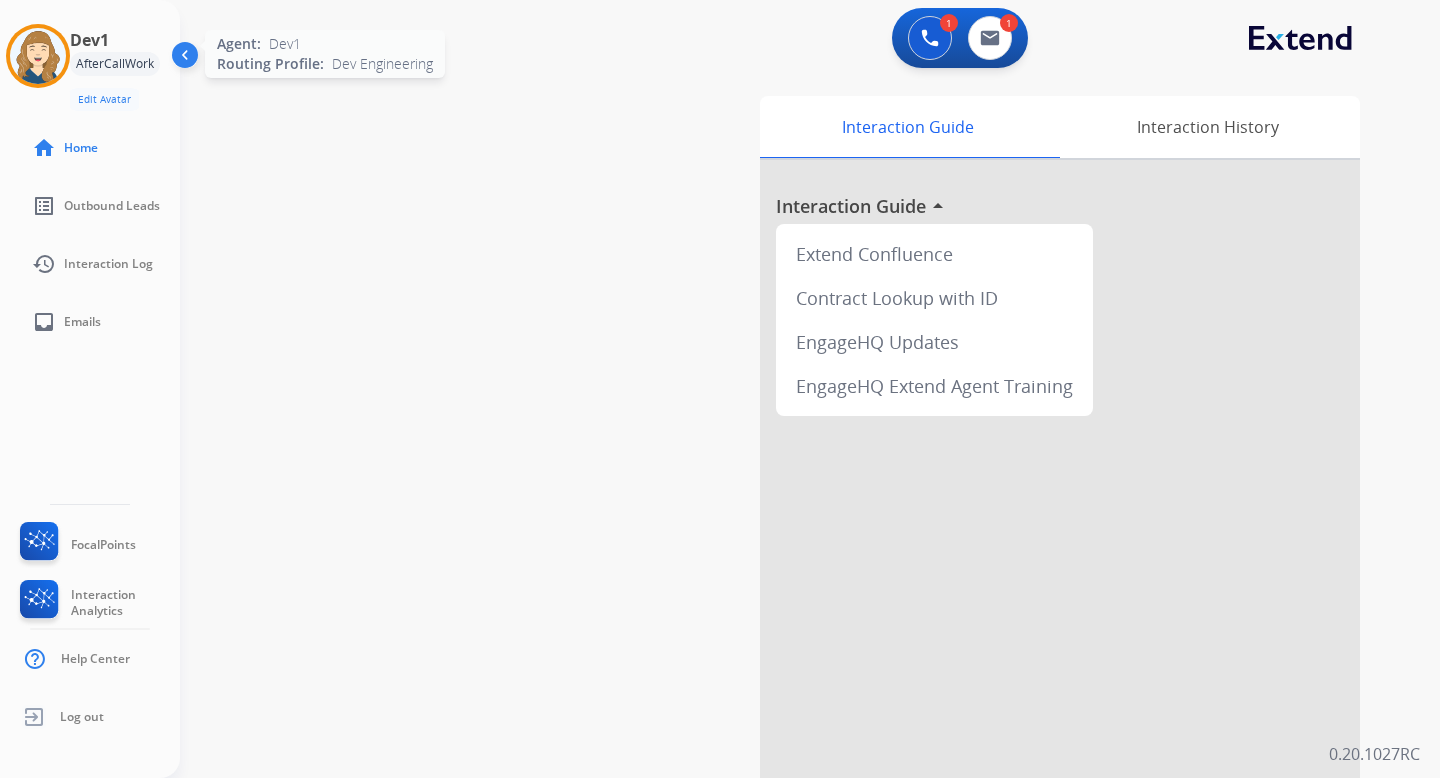 click at bounding box center (38, 56) 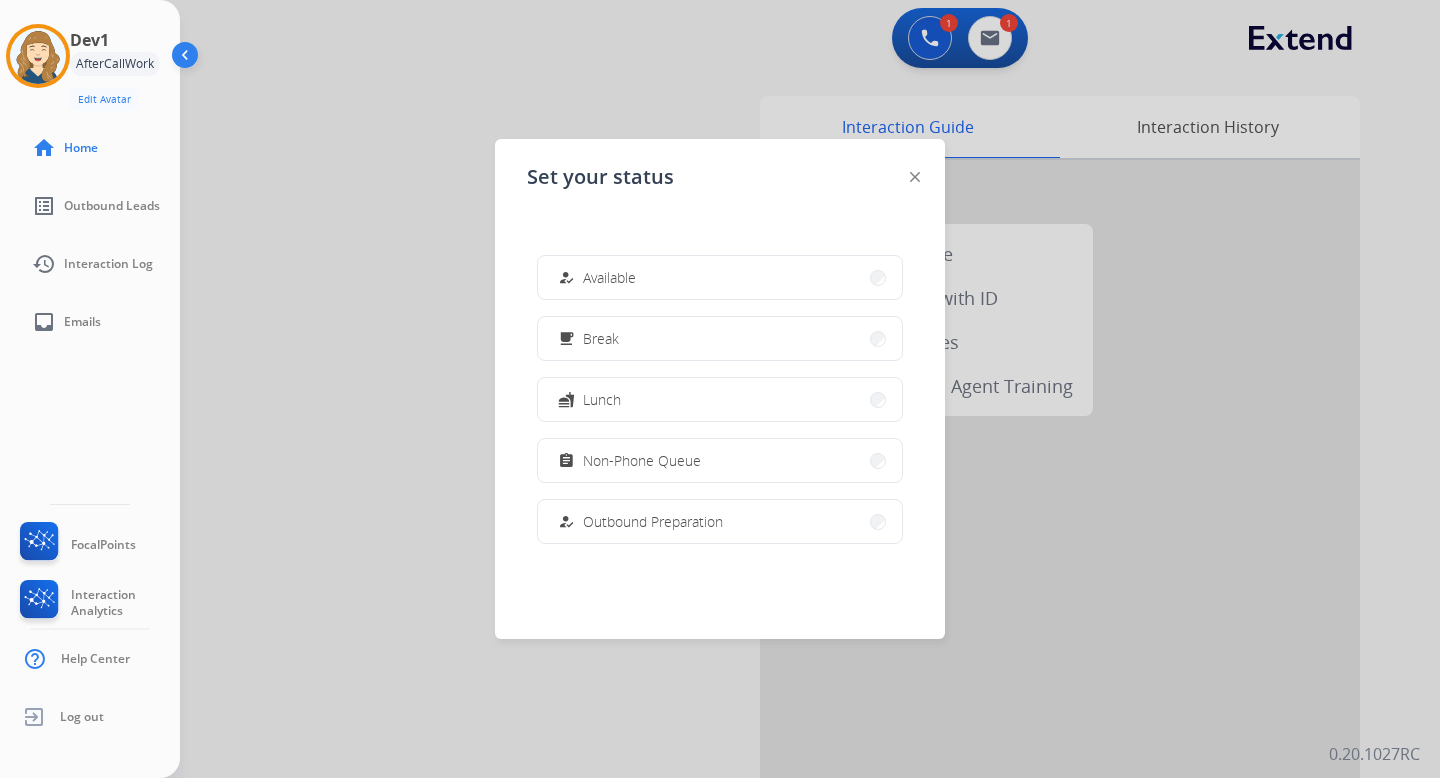 click on "Available" at bounding box center (609, 277) 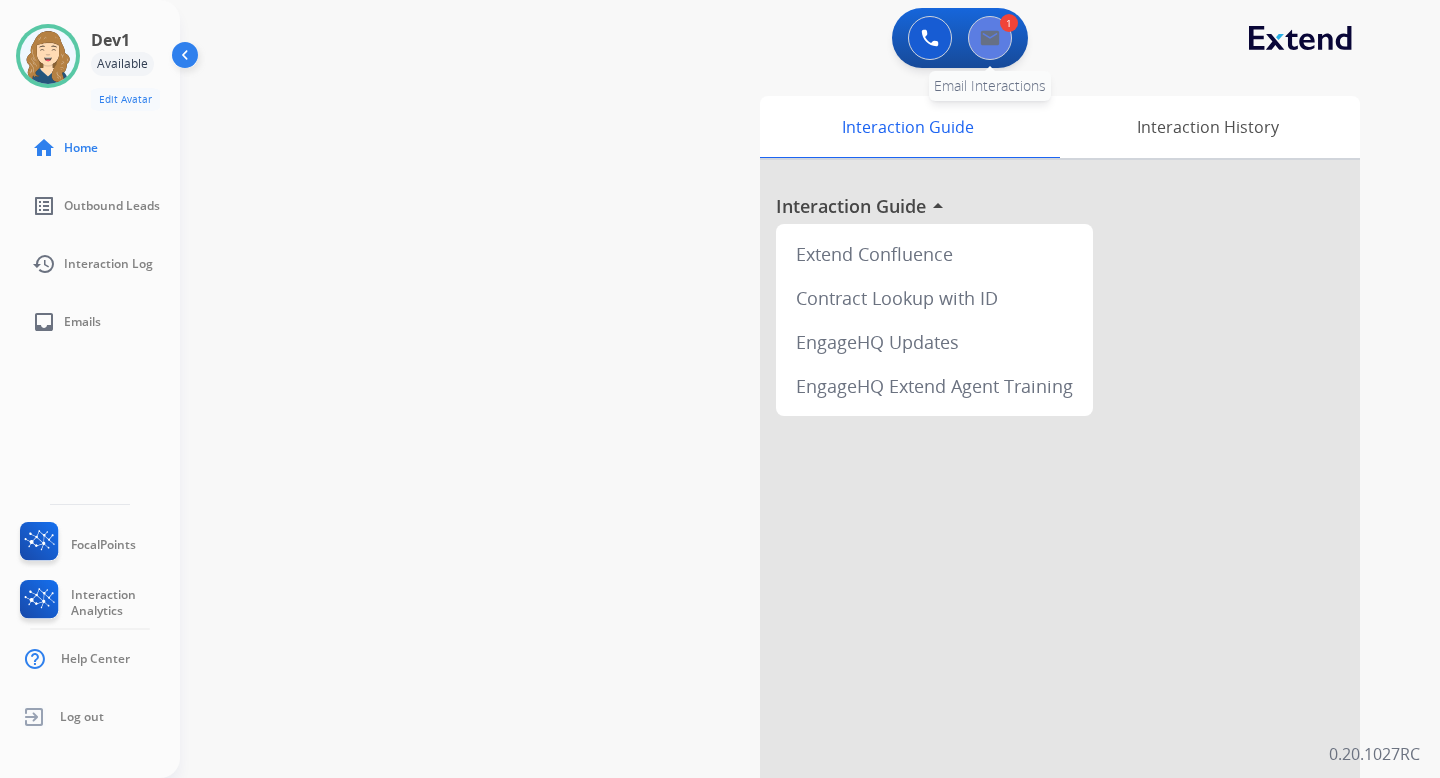 click at bounding box center (990, 38) 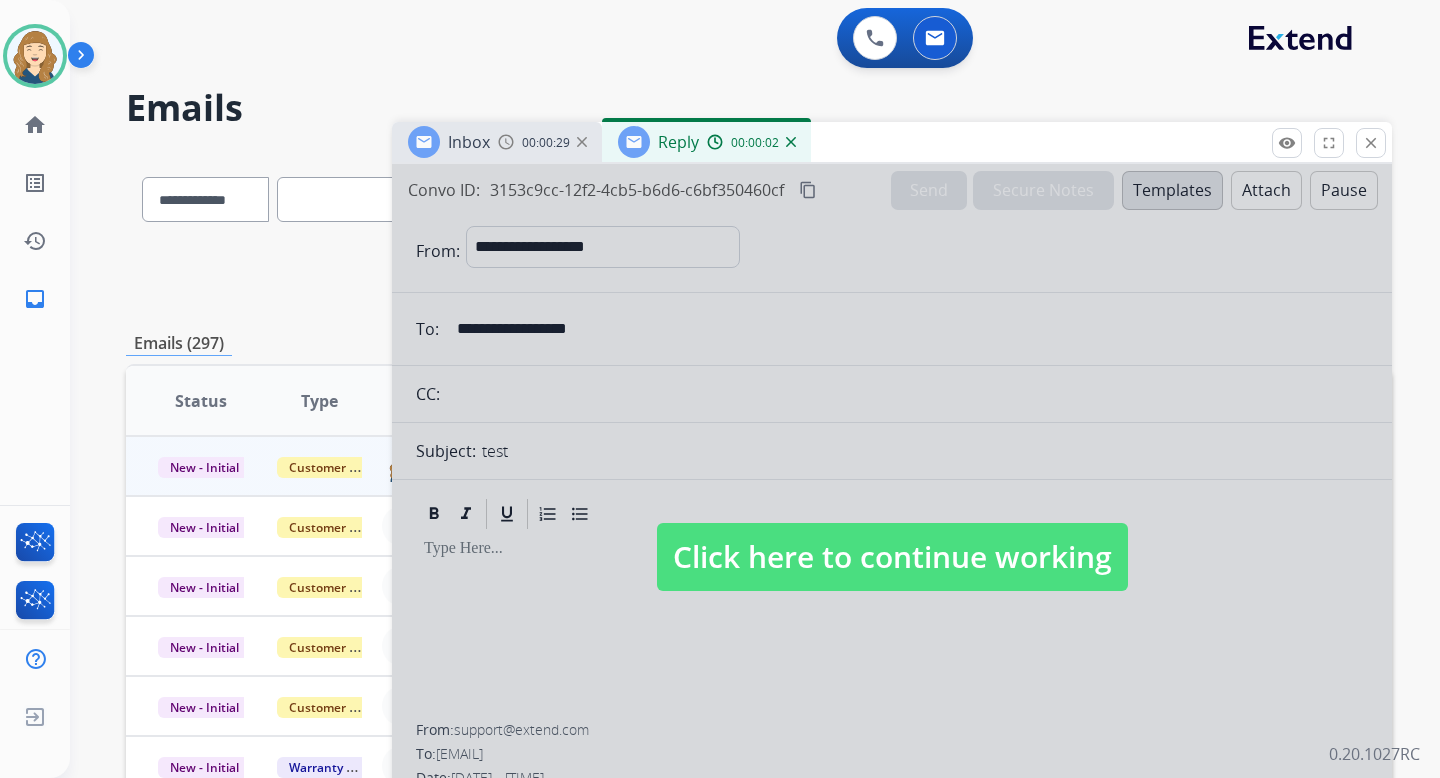 click on "Click here to continue working" at bounding box center [892, 557] 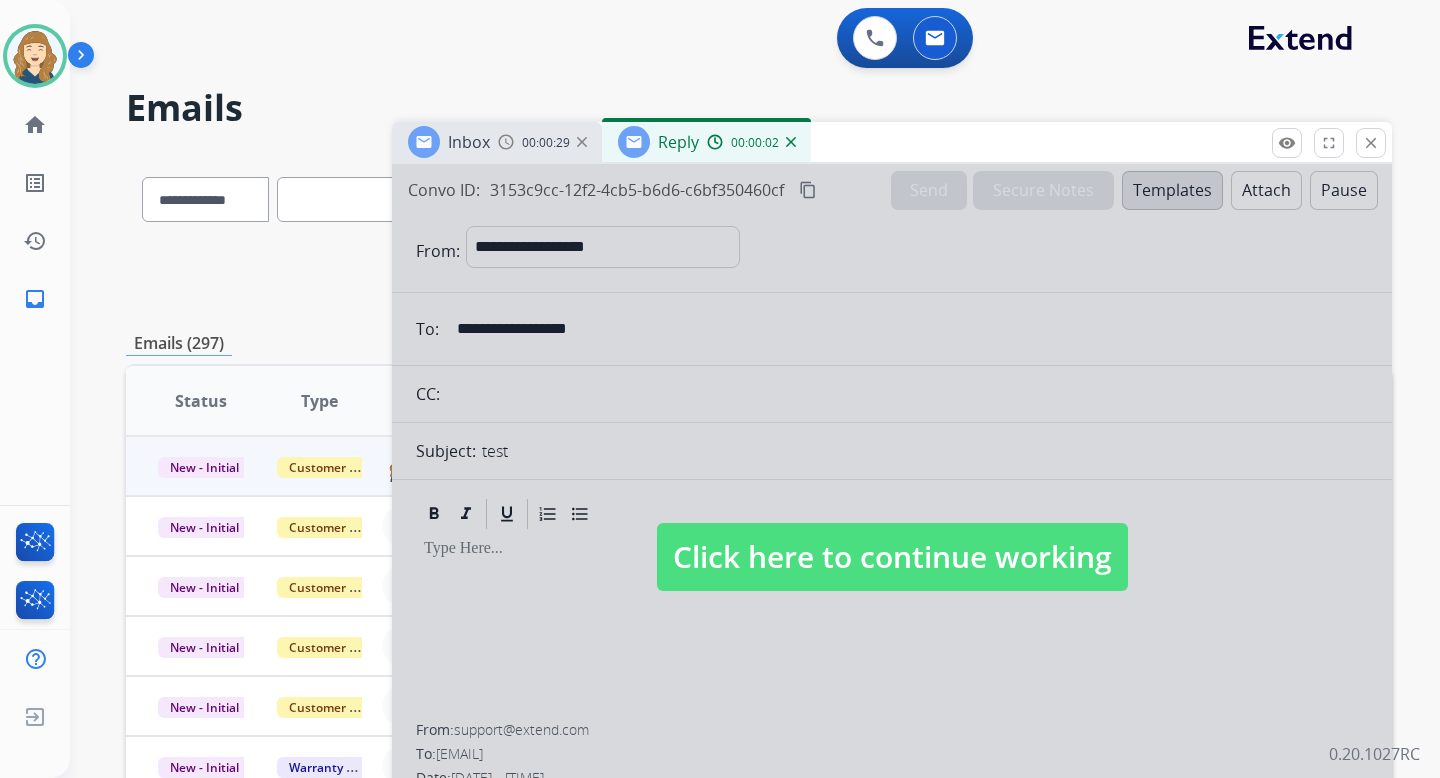 select on "**********" 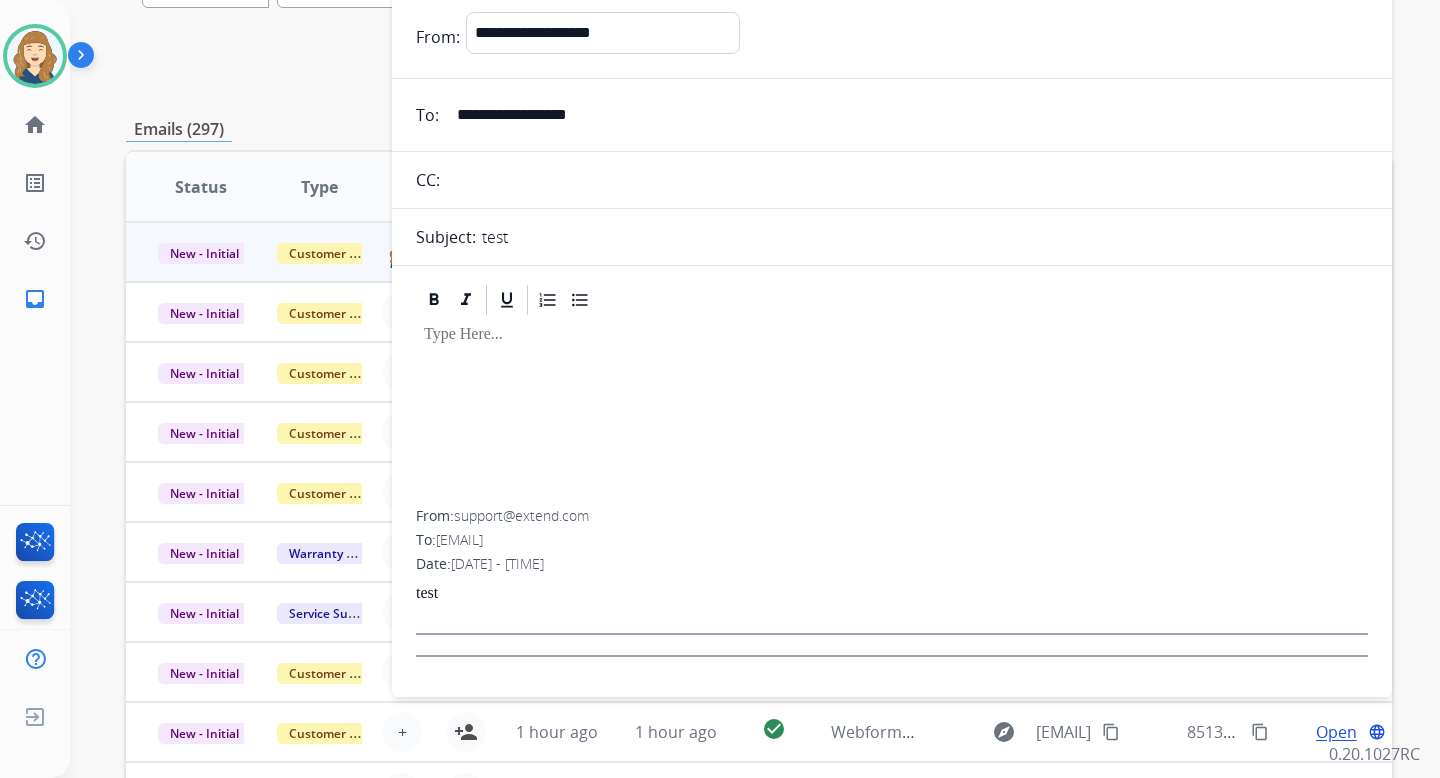 scroll, scrollTop: 0, scrollLeft: 0, axis: both 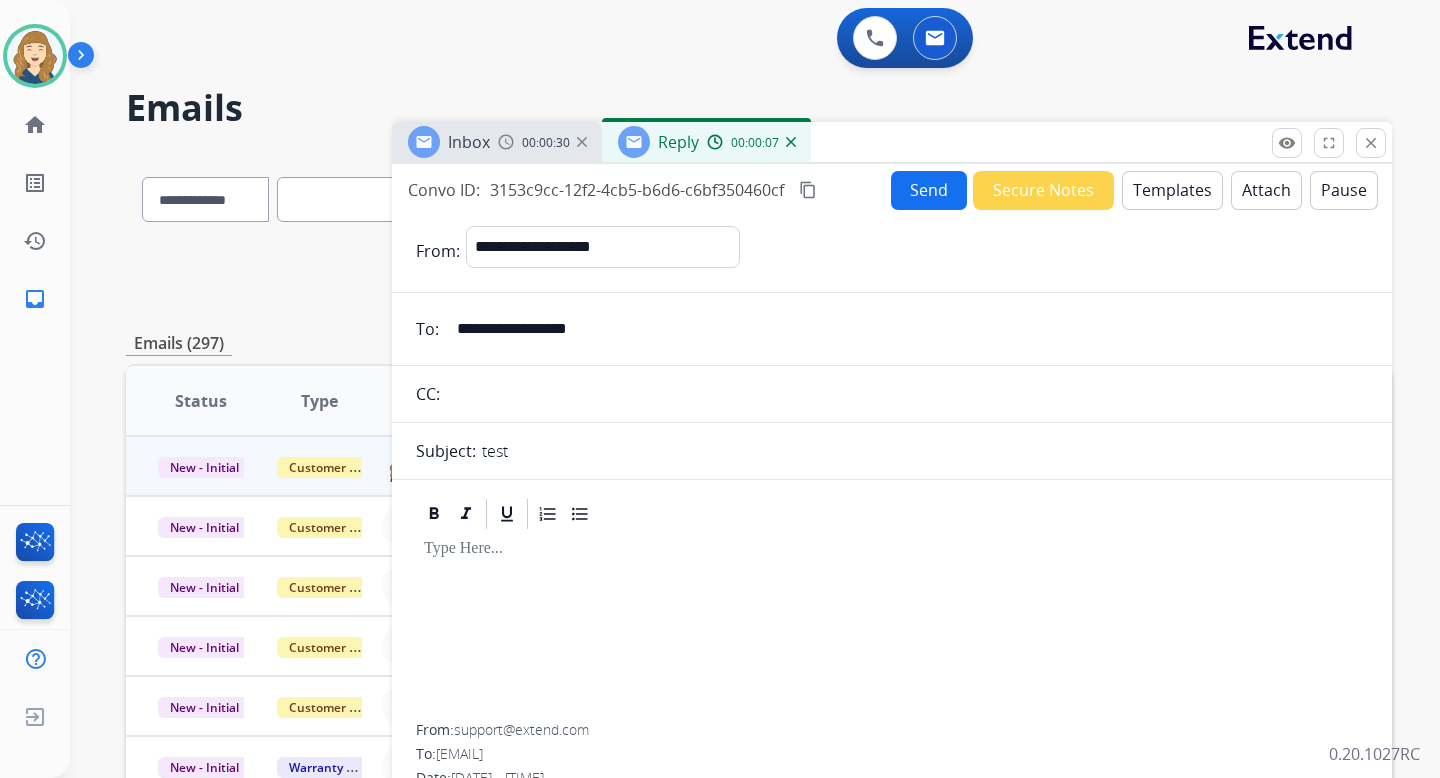 click at bounding box center [791, 142] 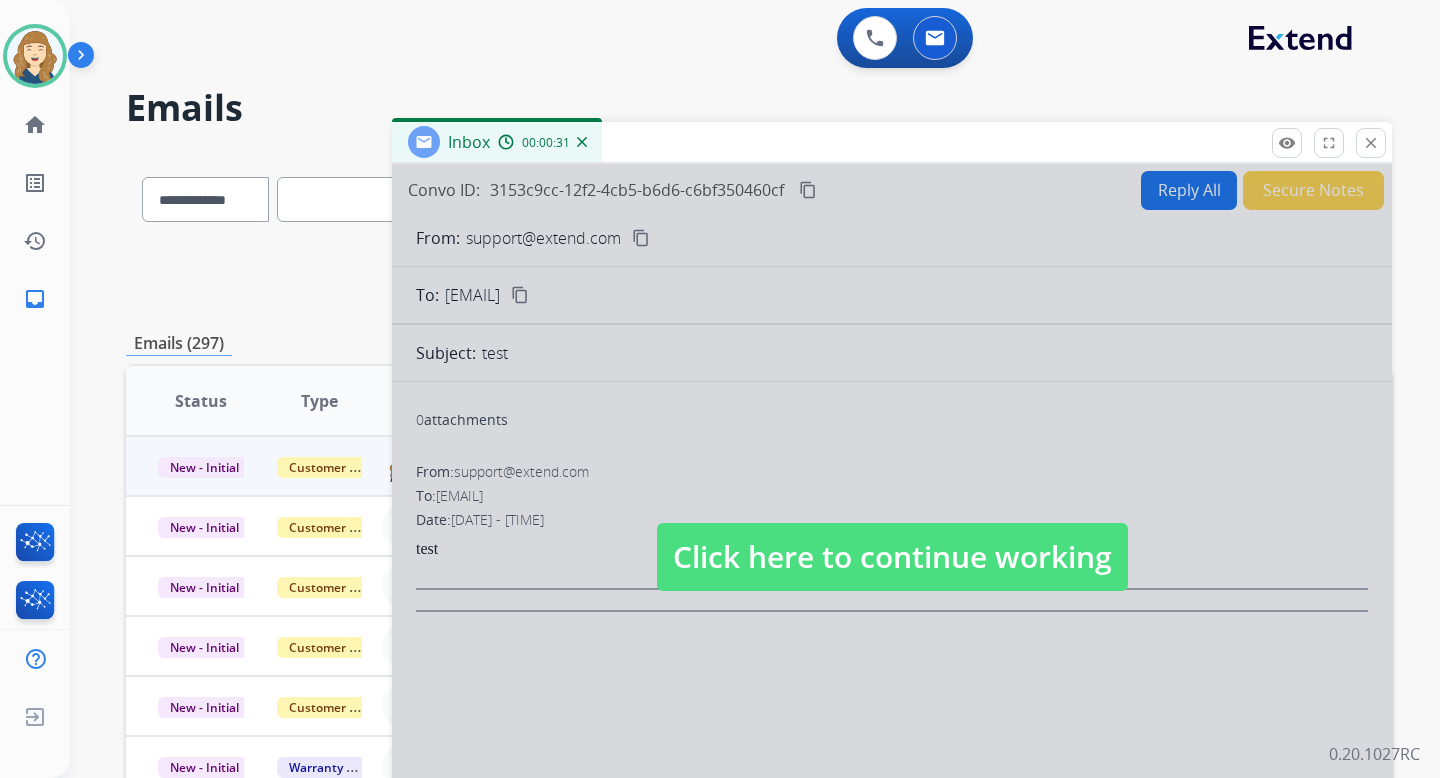 click on "Click here to continue working" at bounding box center [892, 557] 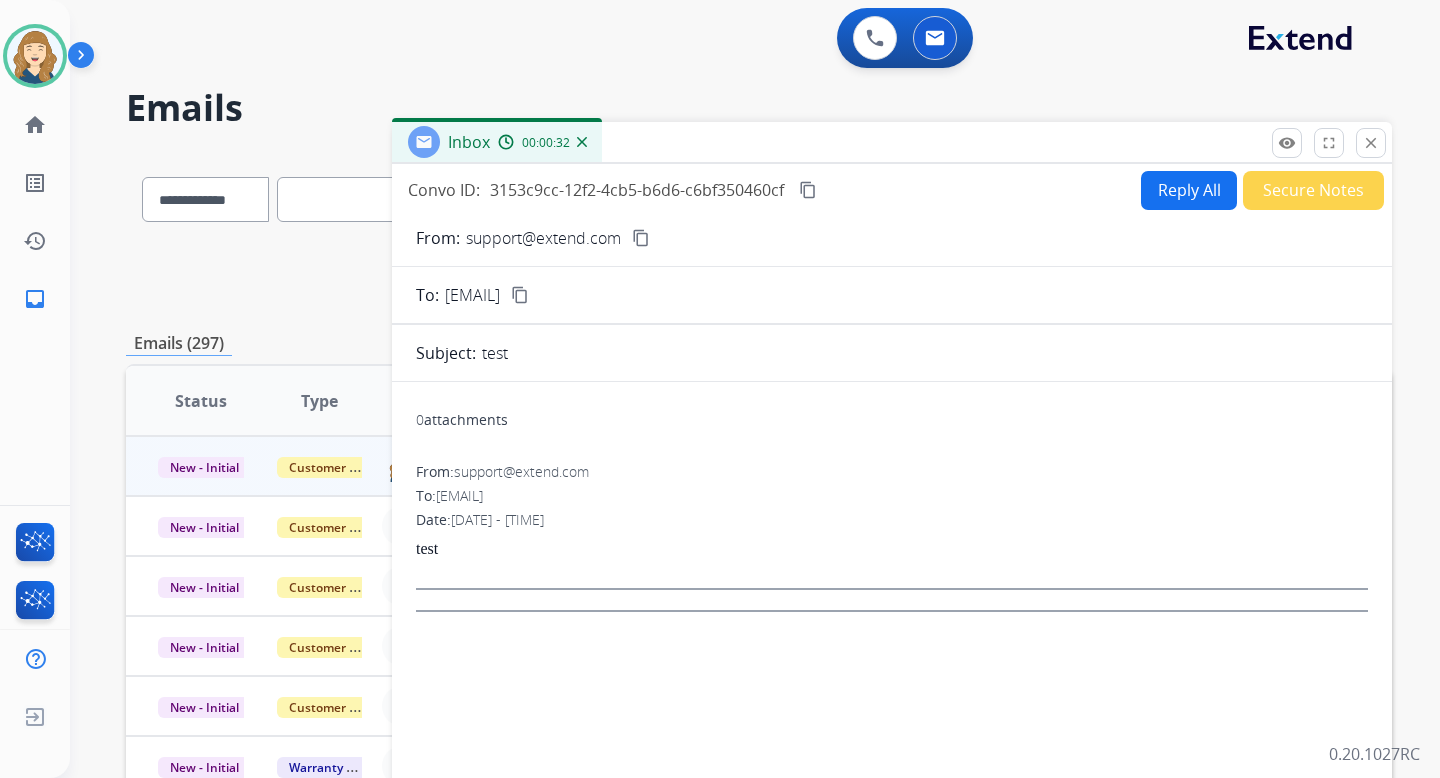 click on "Inbox  00:00:32" at bounding box center (497, 142) 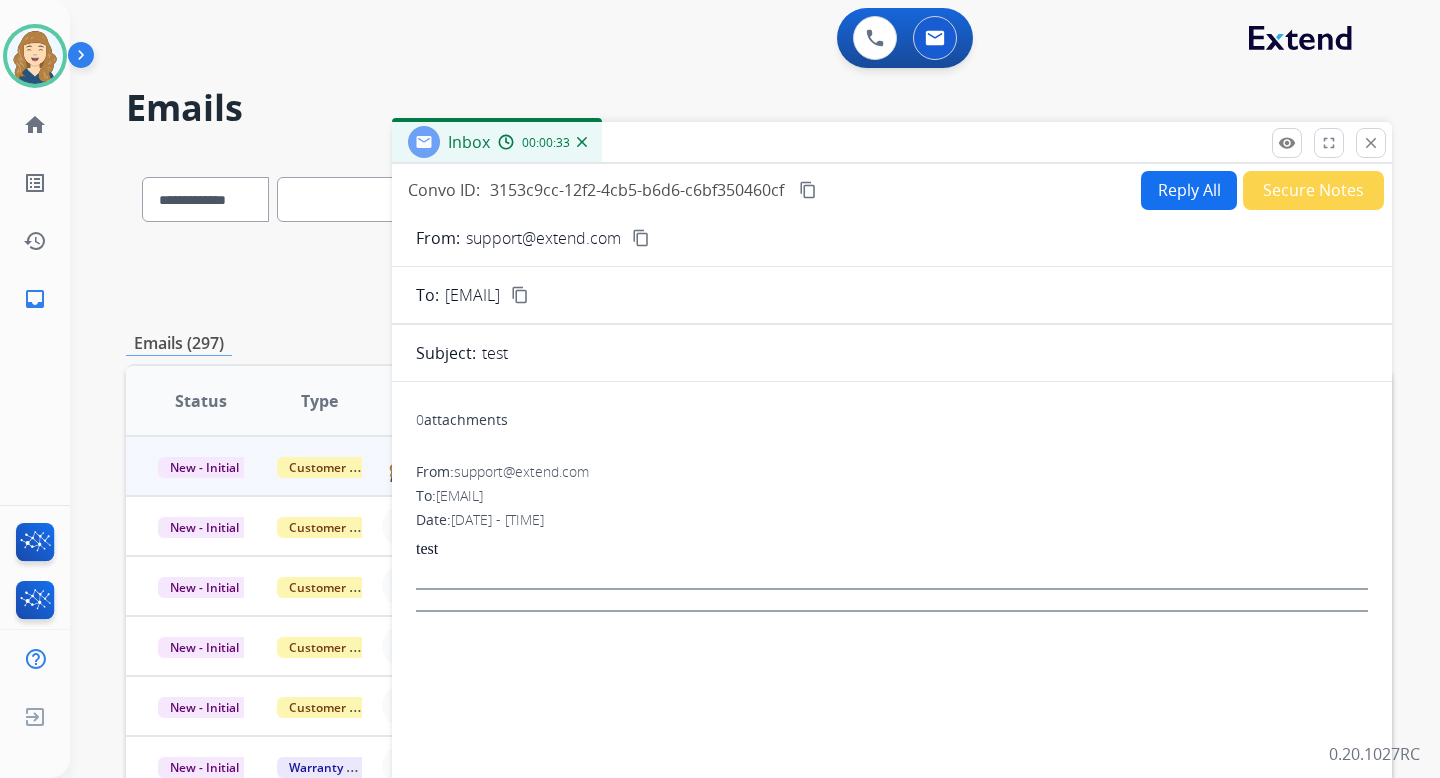 click on "Inbox  00:00:33" at bounding box center [497, 142] 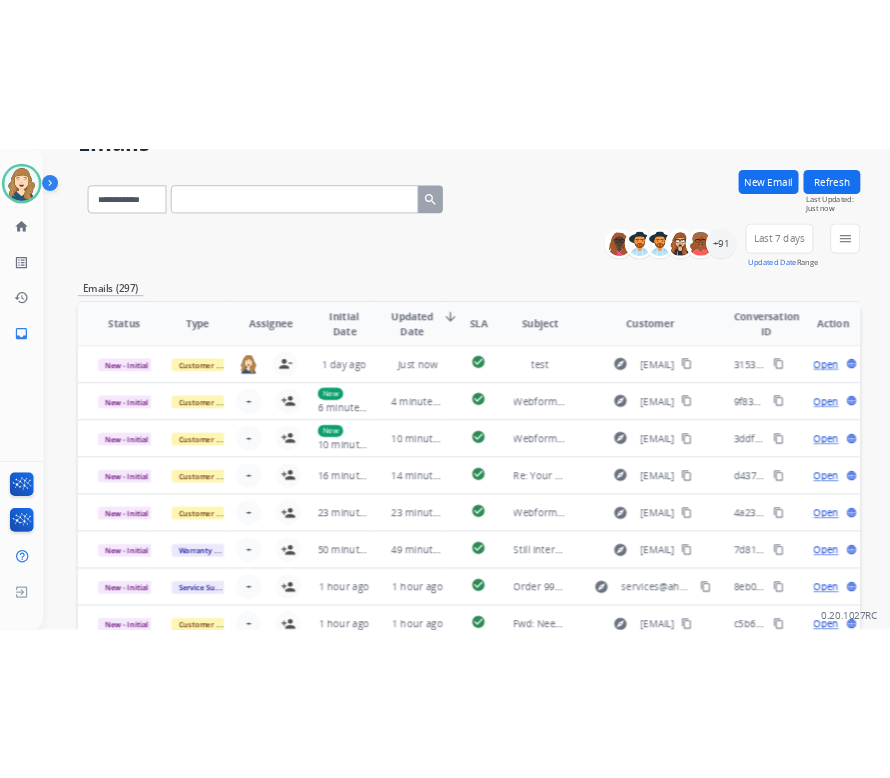 scroll, scrollTop: 0, scrollLeft: 0, axis: both 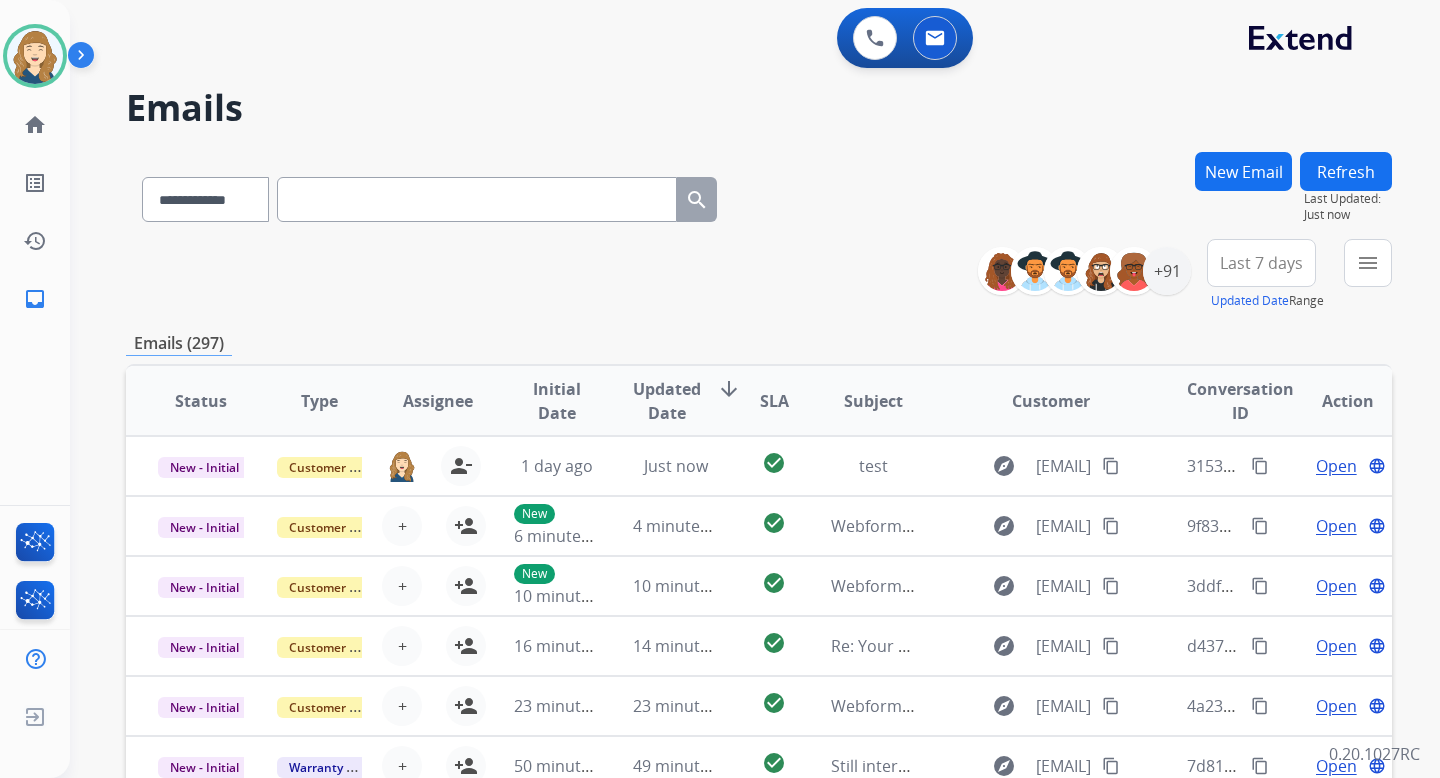 click on "New Email" at bounding box center [1243, 171] 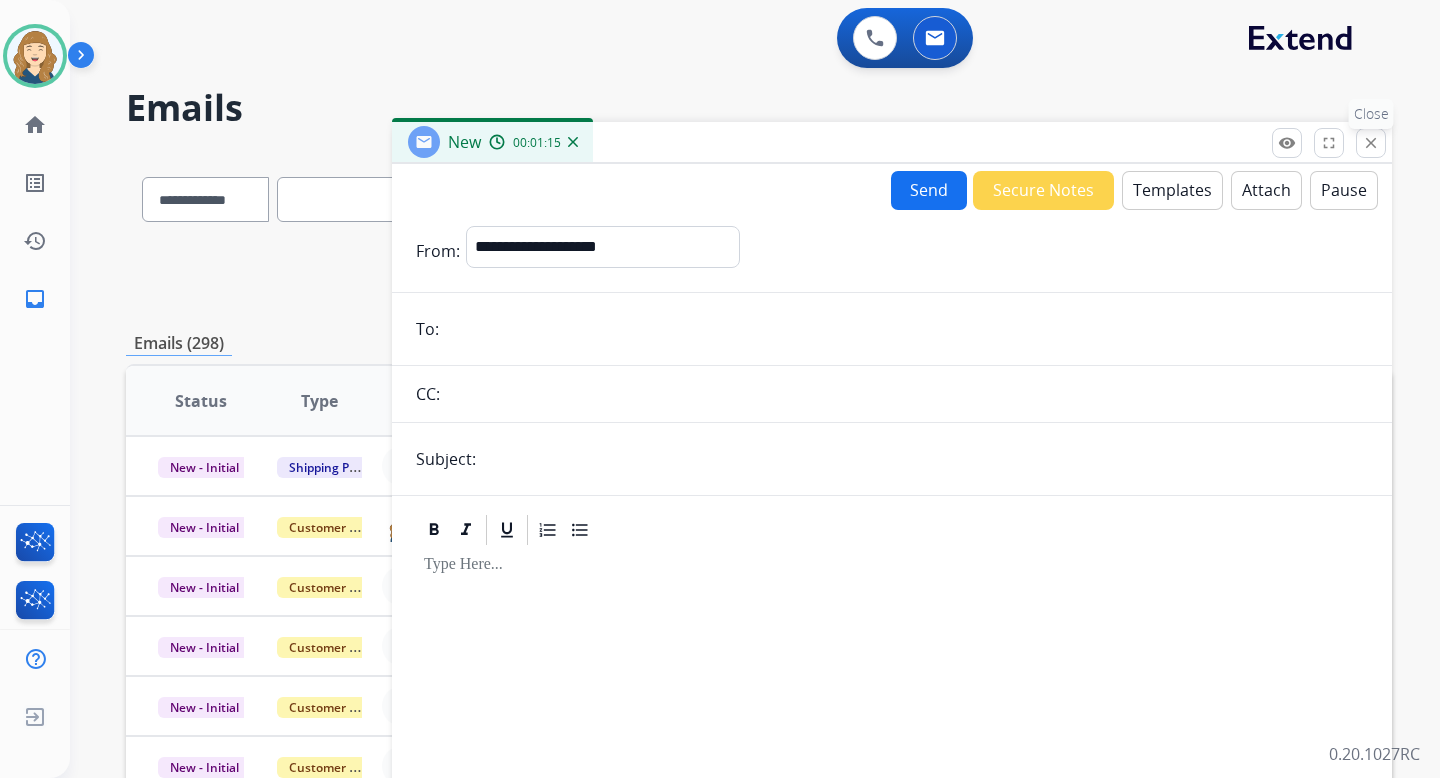 click on "close" at bounding box center (1371, 143) 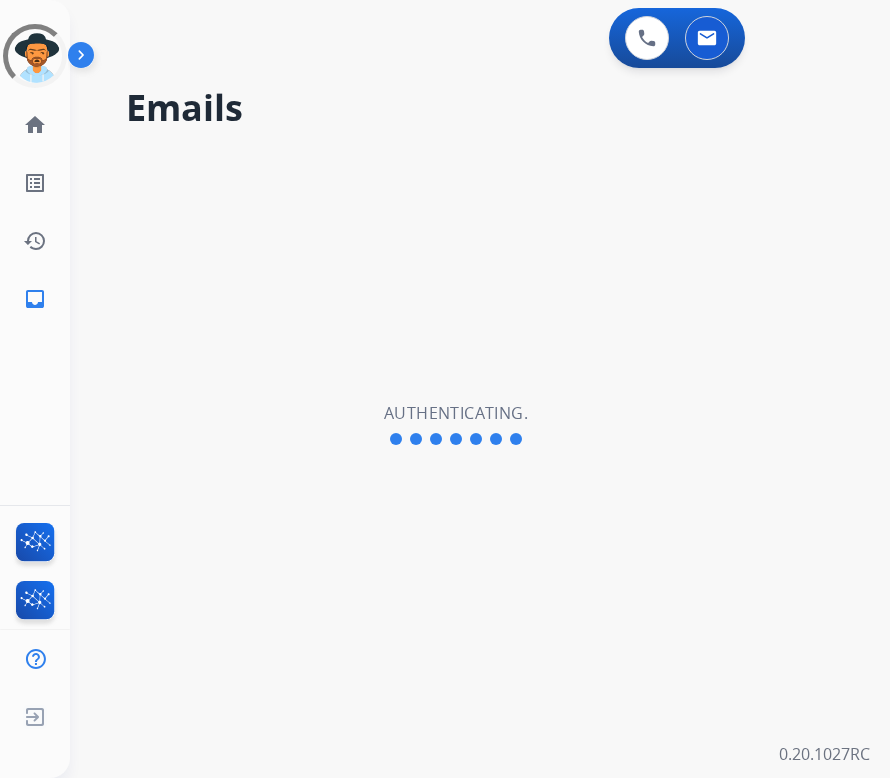 scroll, scrollTop: 0, scrollLeft: 0, axis: both 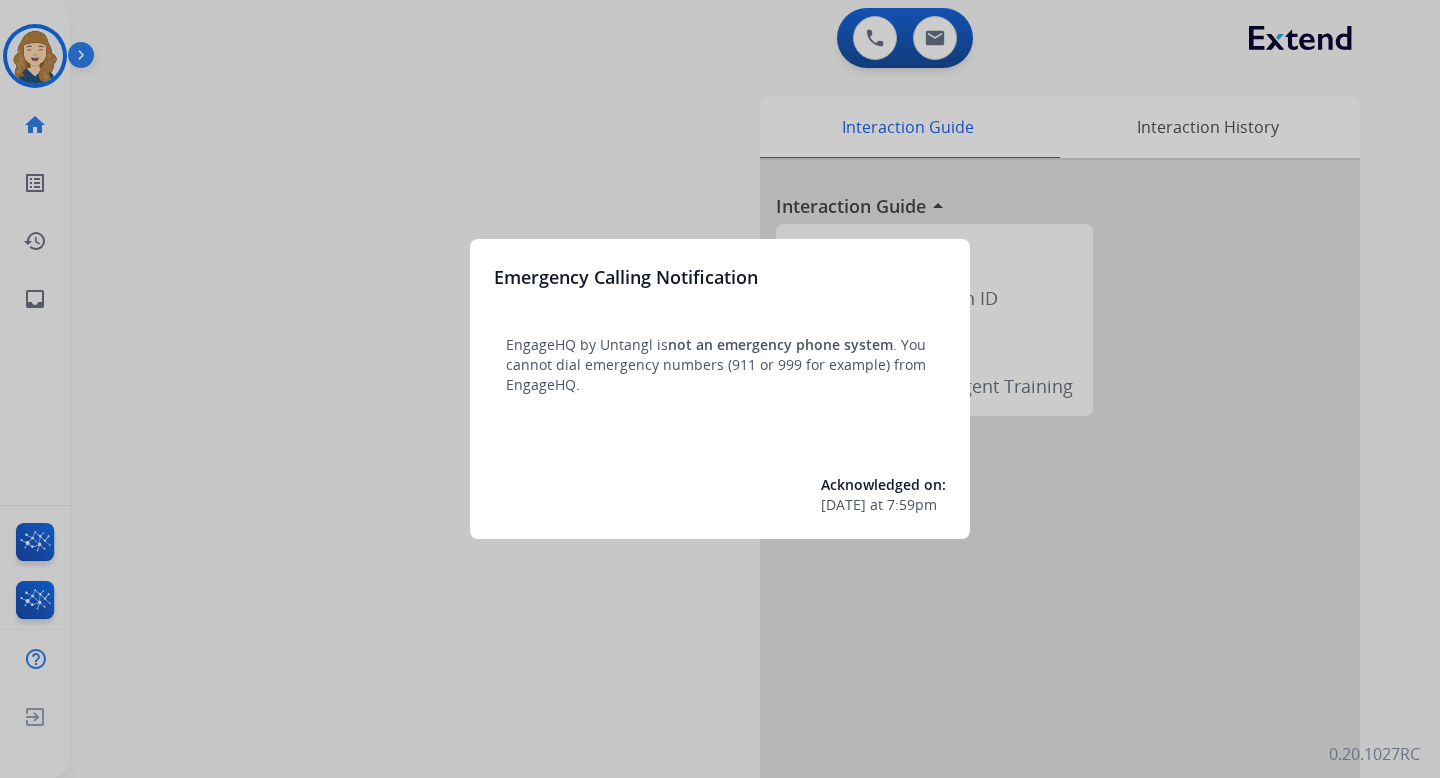 click at bounding box center (720, 389) 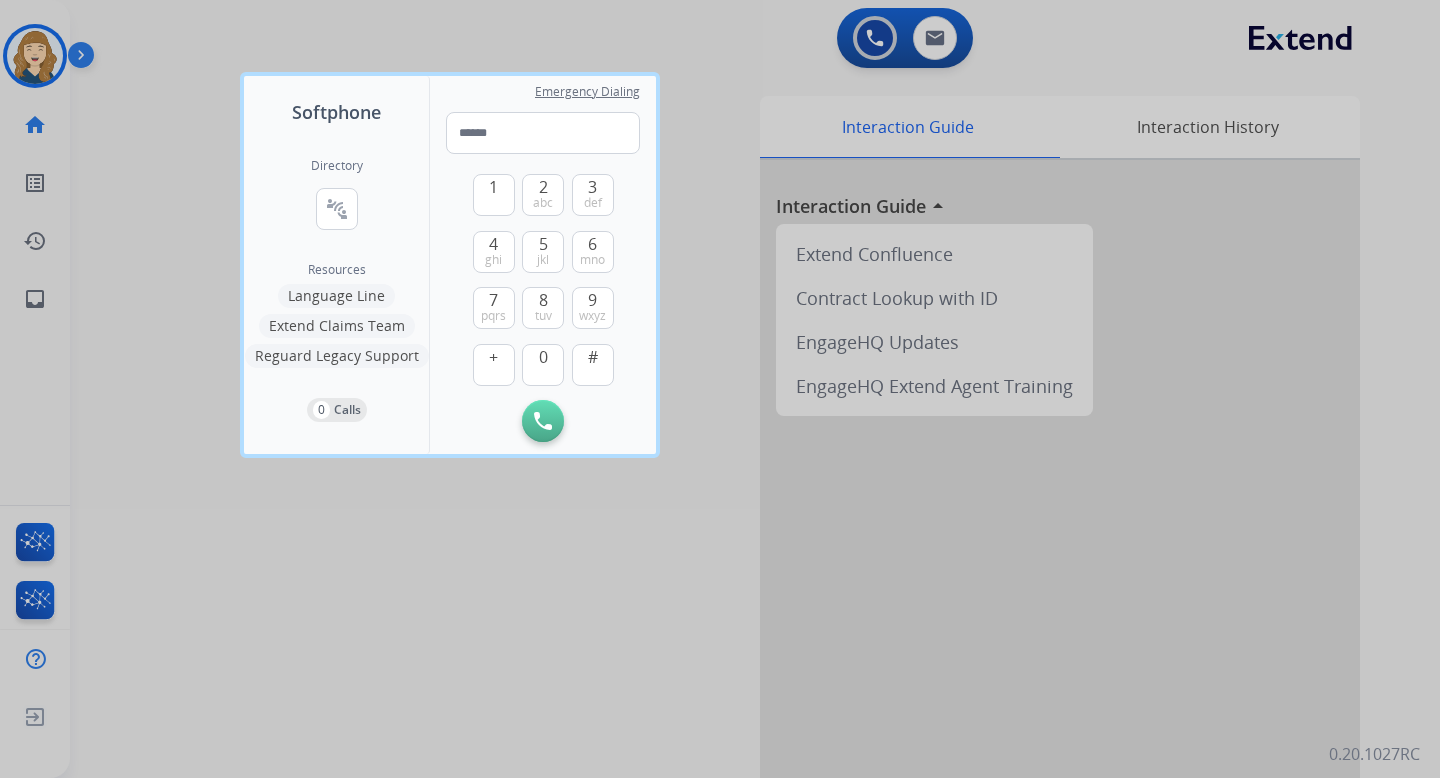 click at bounding box center [720, 389] 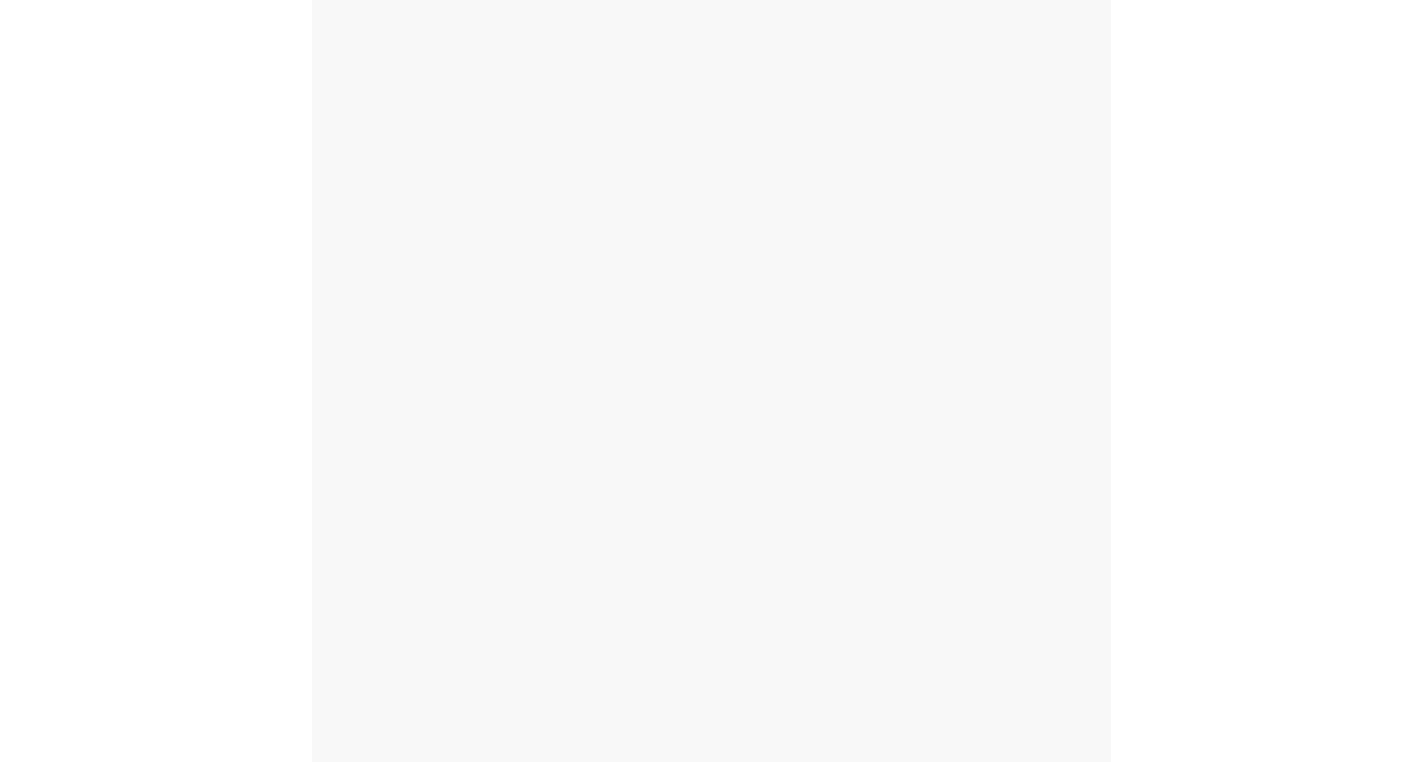 scroll, scrollTop: 0, scrollLeft: 0, axis: both 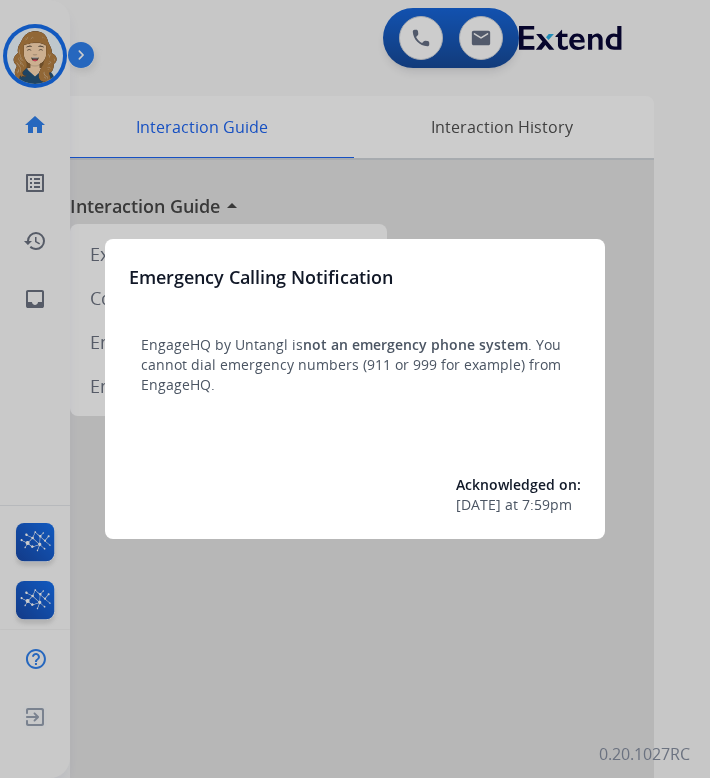 click at bounding box center [355, 389] 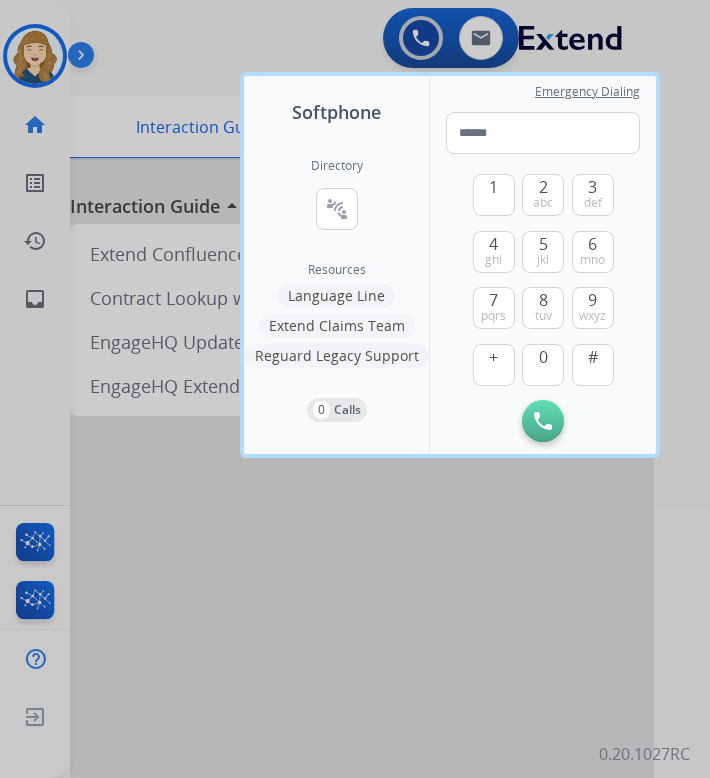 click at bounding box center (355, 389) 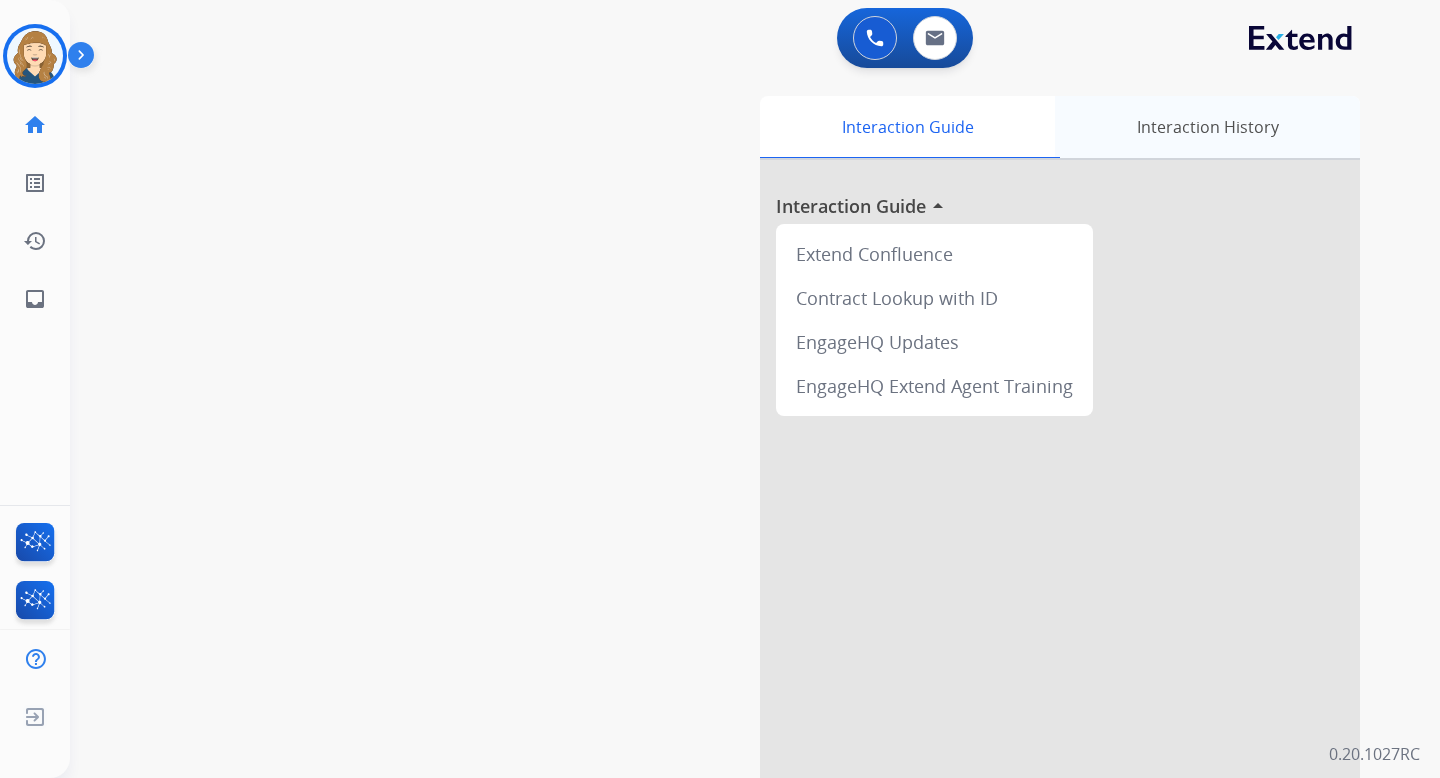 click on "Interaction History" at bounding box center [1207, 127] 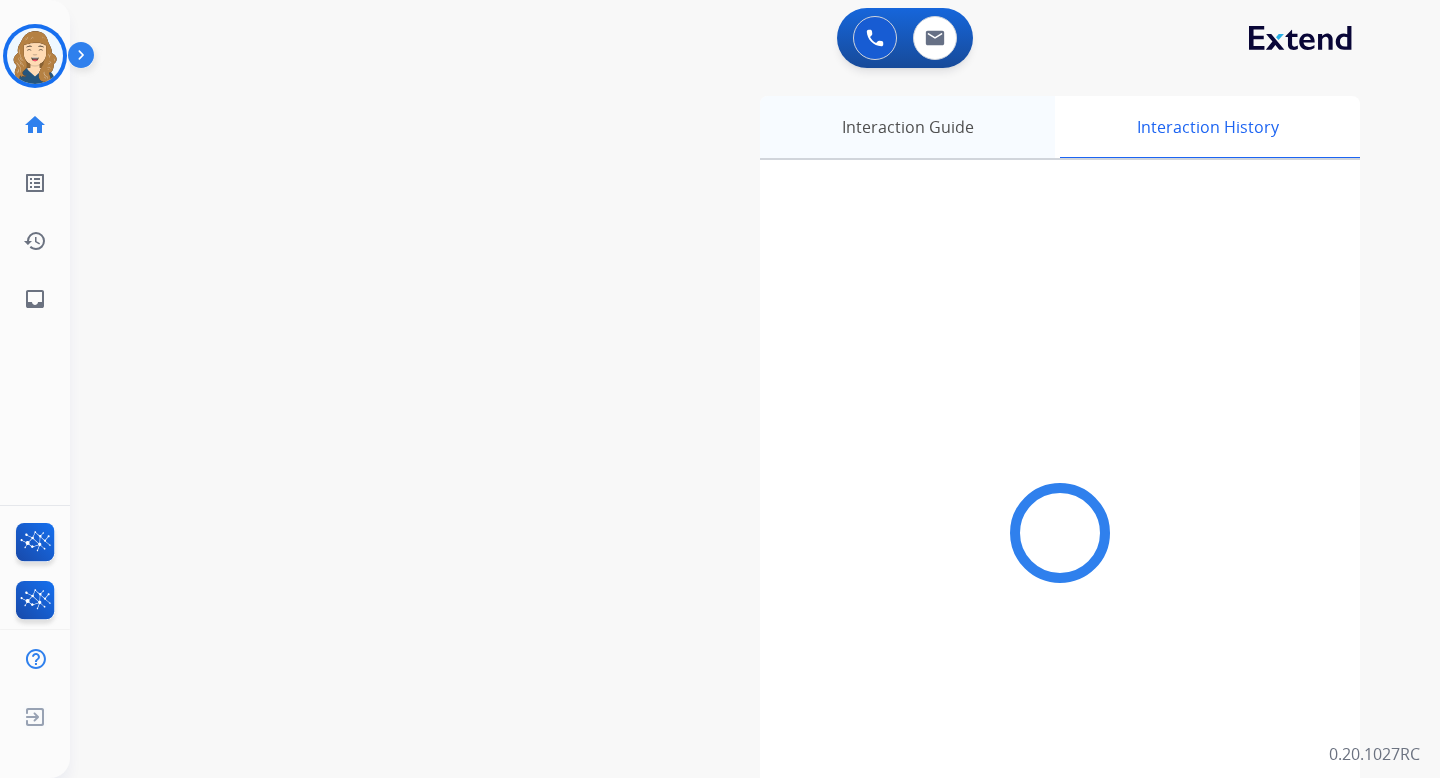 click on "Interaction Guide" at bounding box center (907, 127) 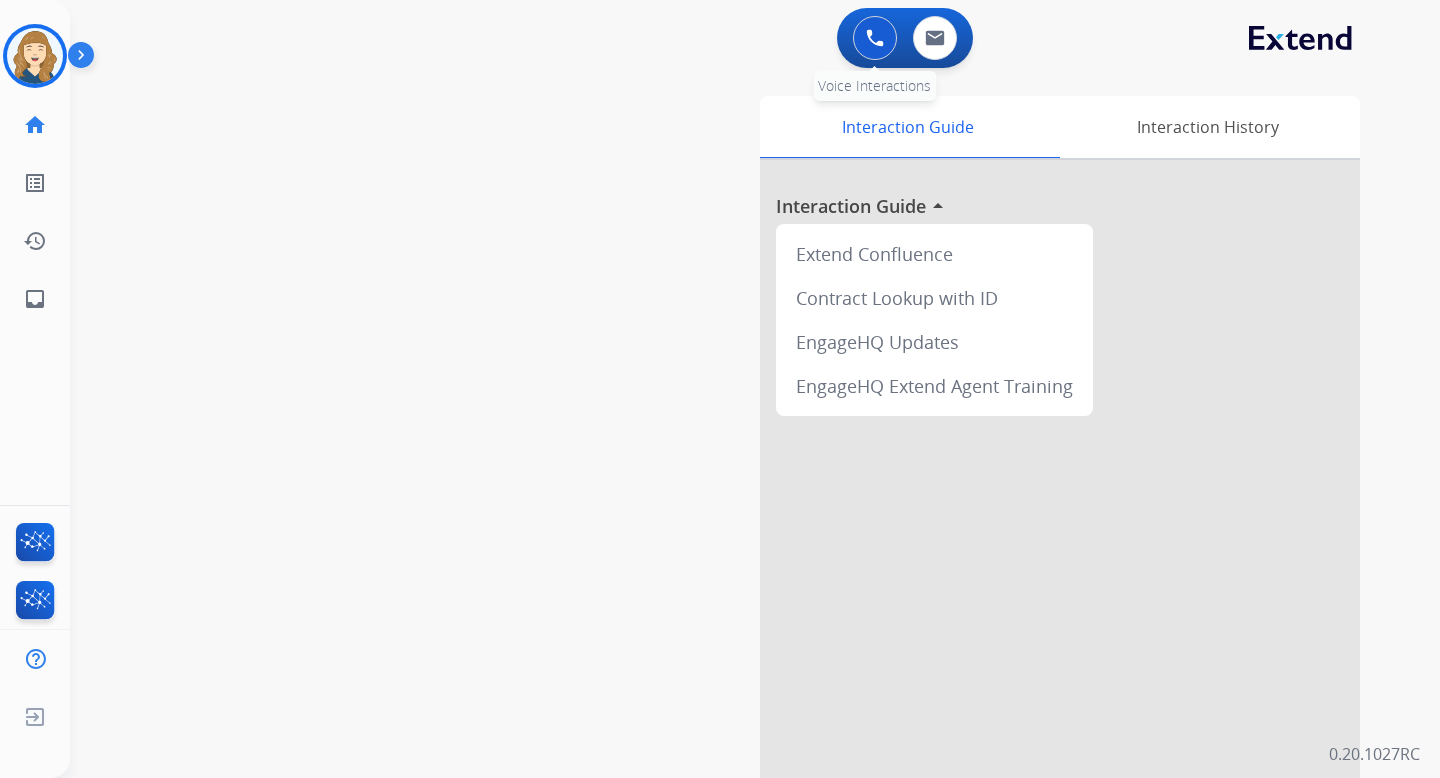 click at bounding box center [875, 38] 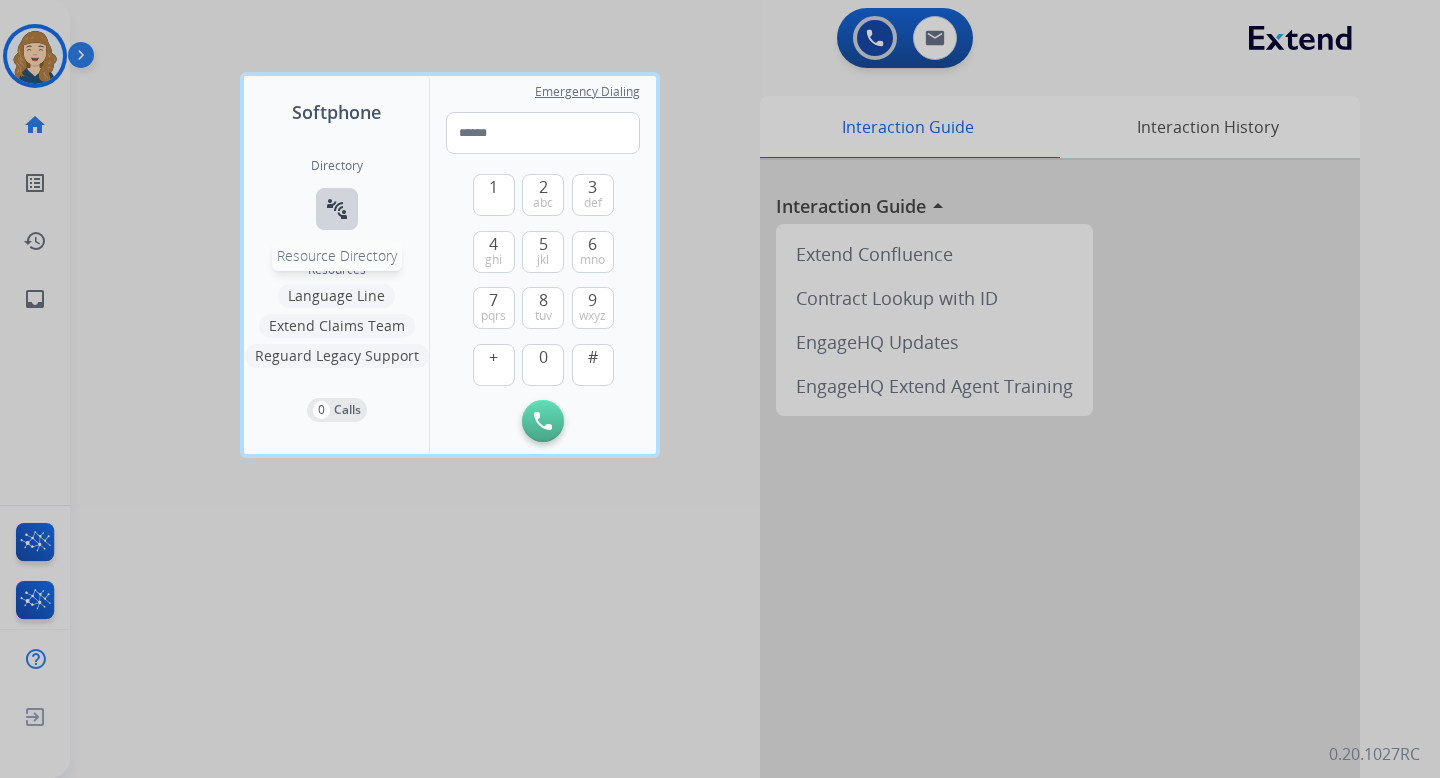 click on "connect_without_contact" at bounding box center [337, 209] 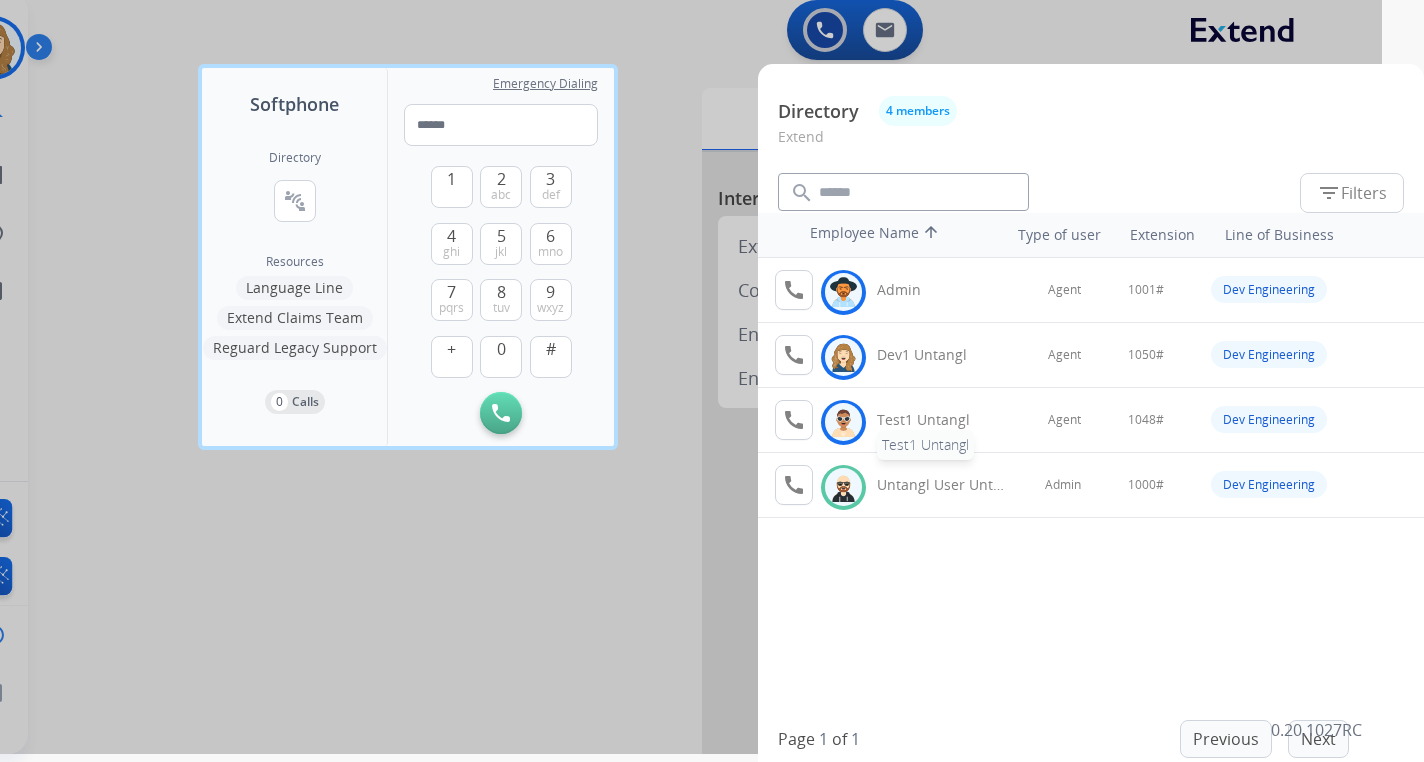 scroll, scrollTop: 0, scrollLeft: 42, axis: horizontal 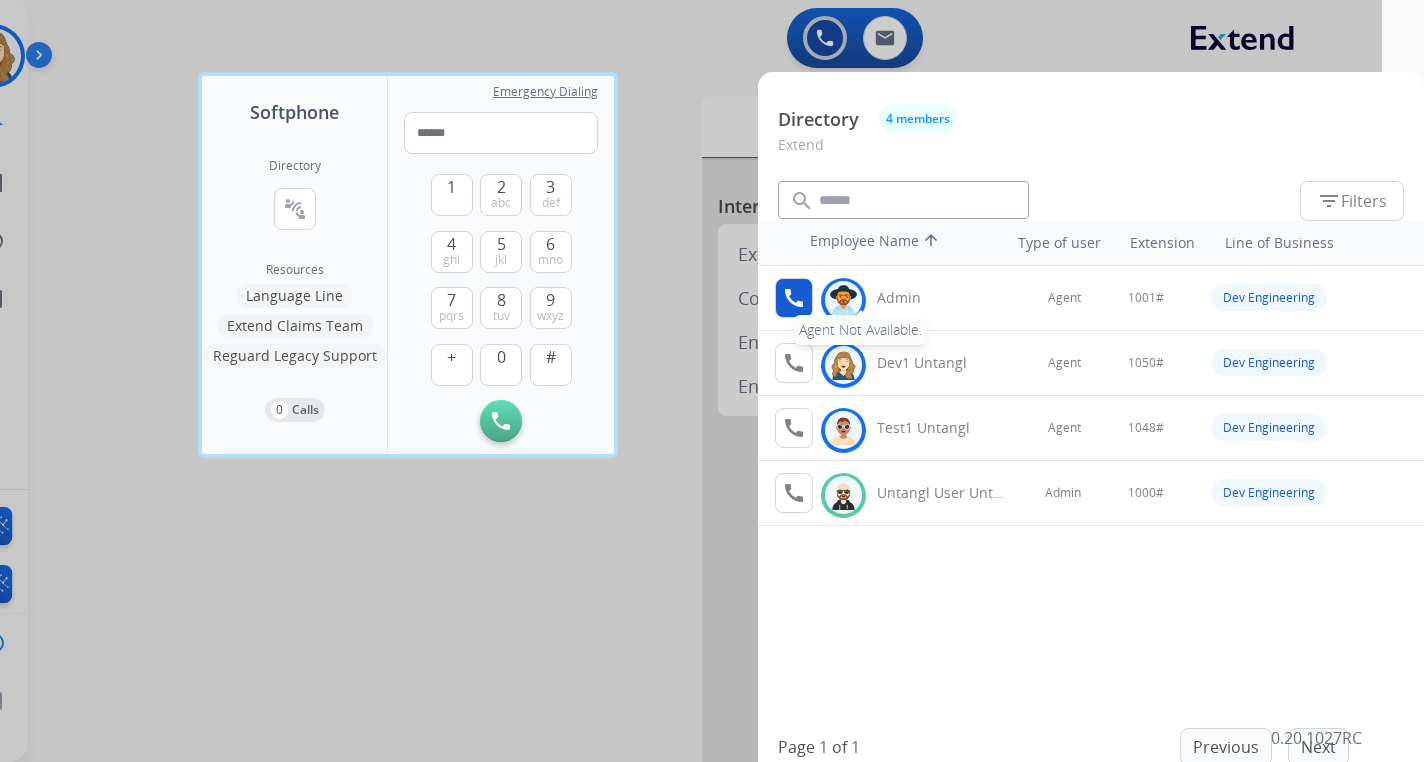 click on "call" at bounding box center [794, 298] 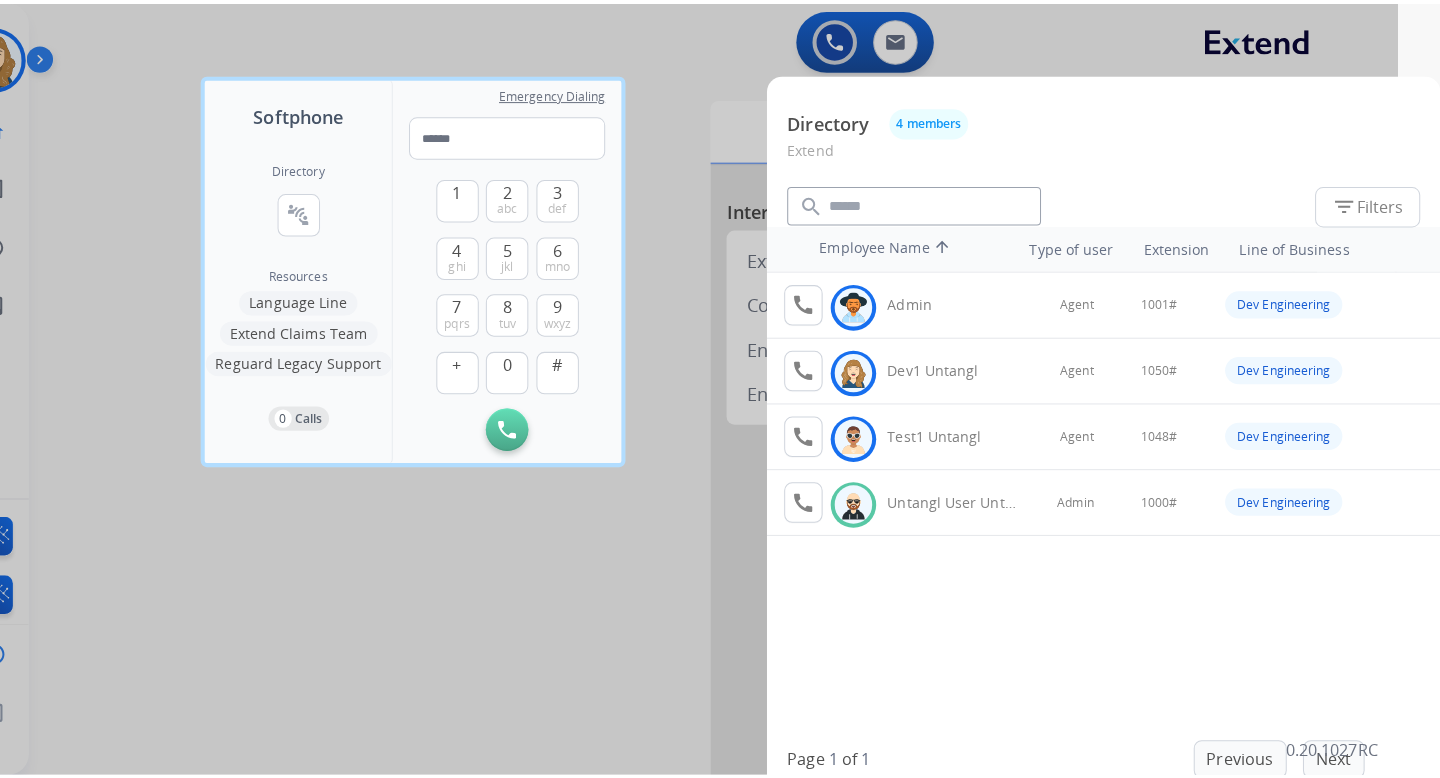 scroll, scrollTop: 0, scrollLeft: 0, axis: both 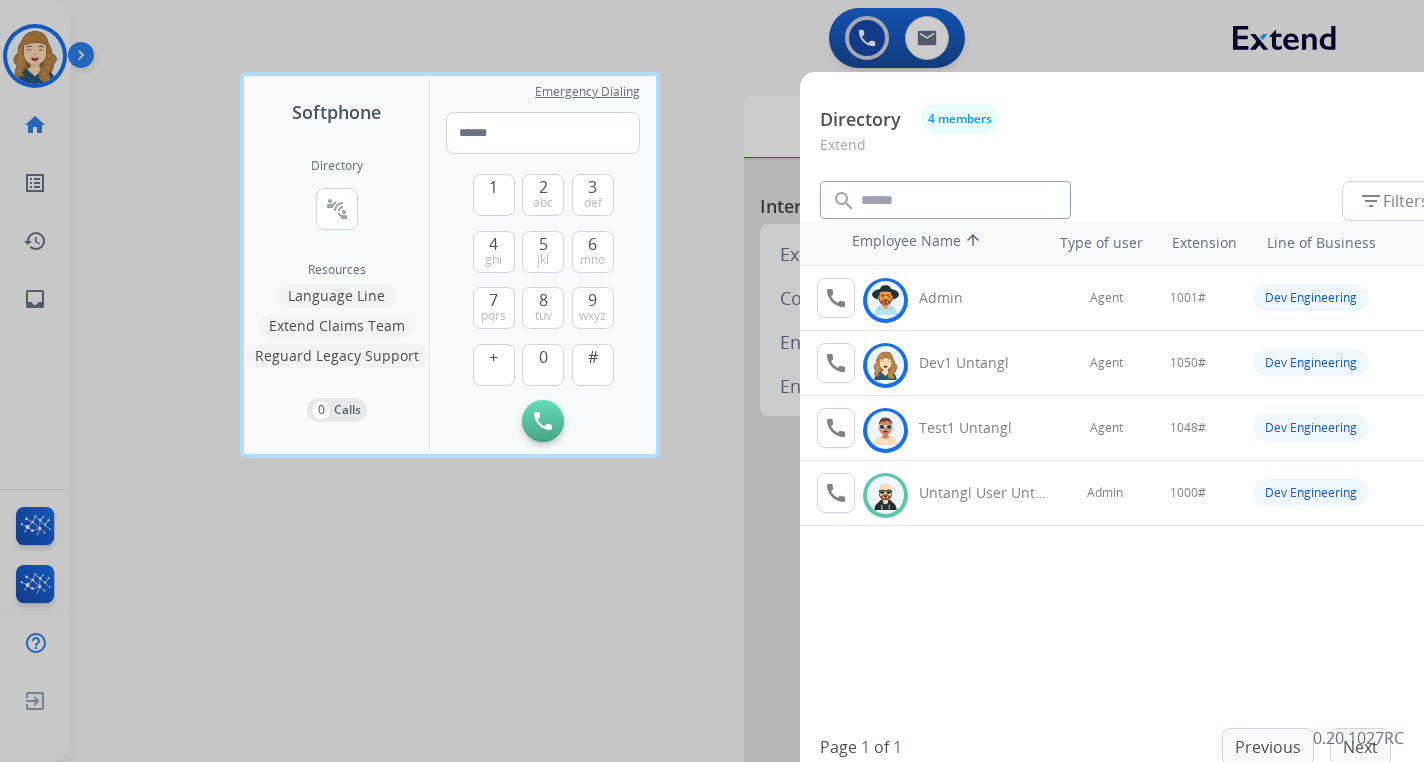 click at bounding box center [712, 381] 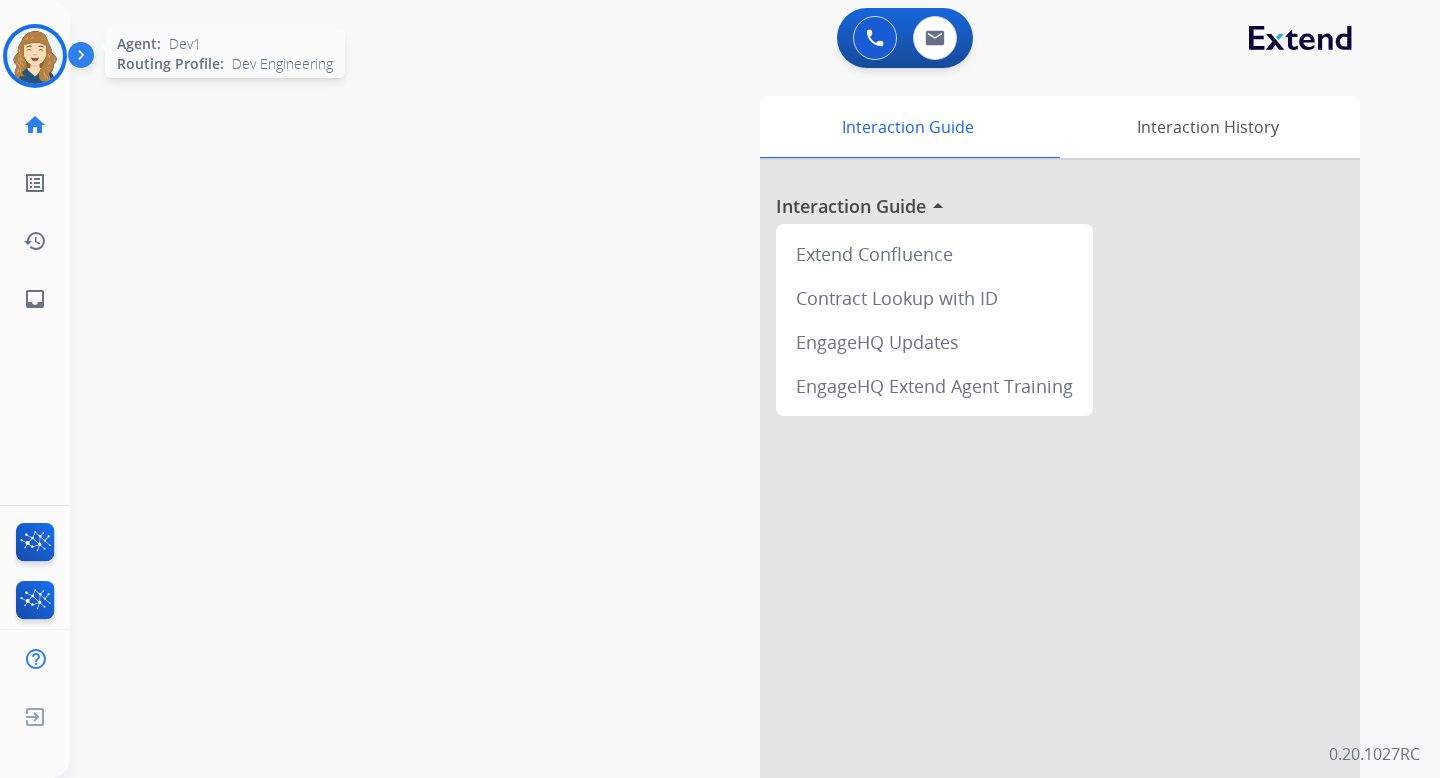 click at bounding box center (35, 56) 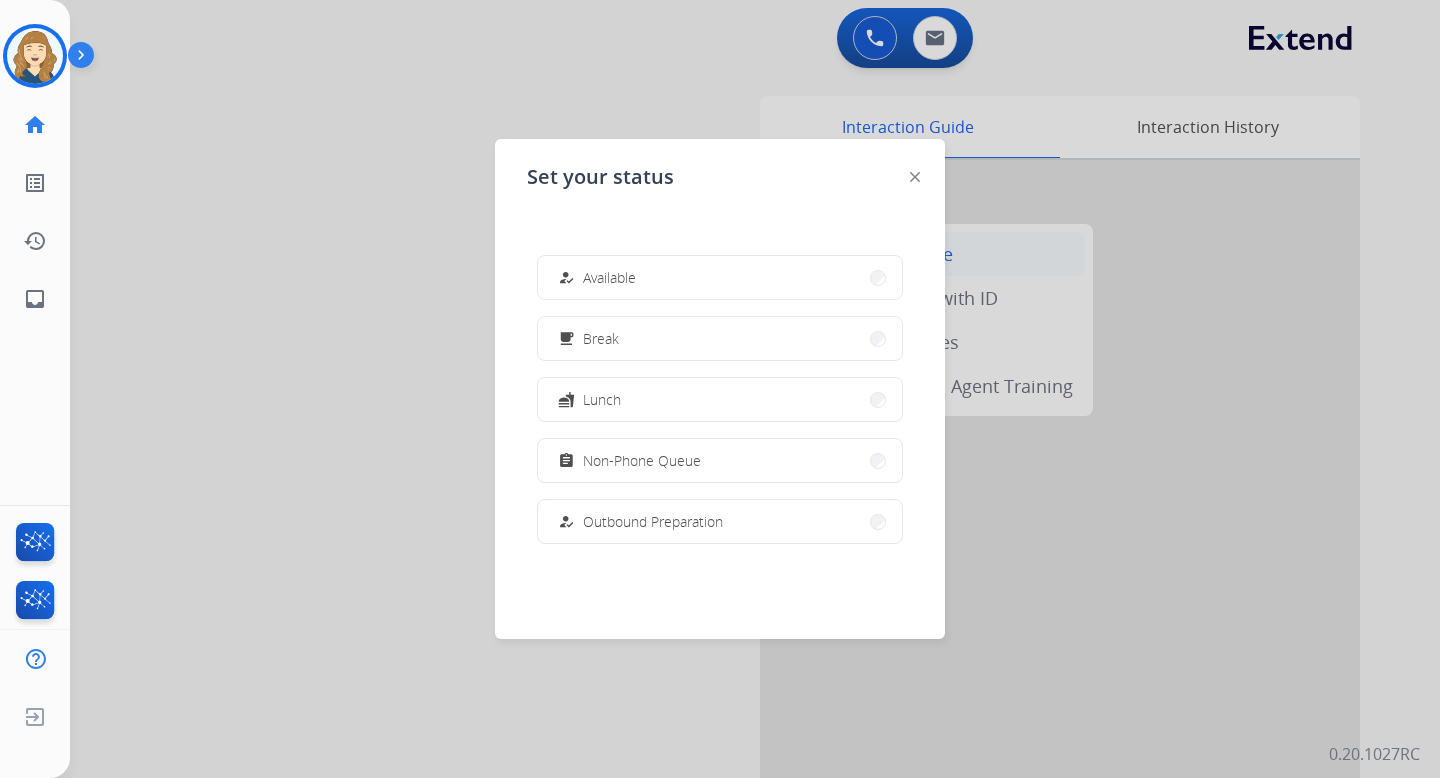 click on "how_to_reg Available" at bounding box center [720, 277] 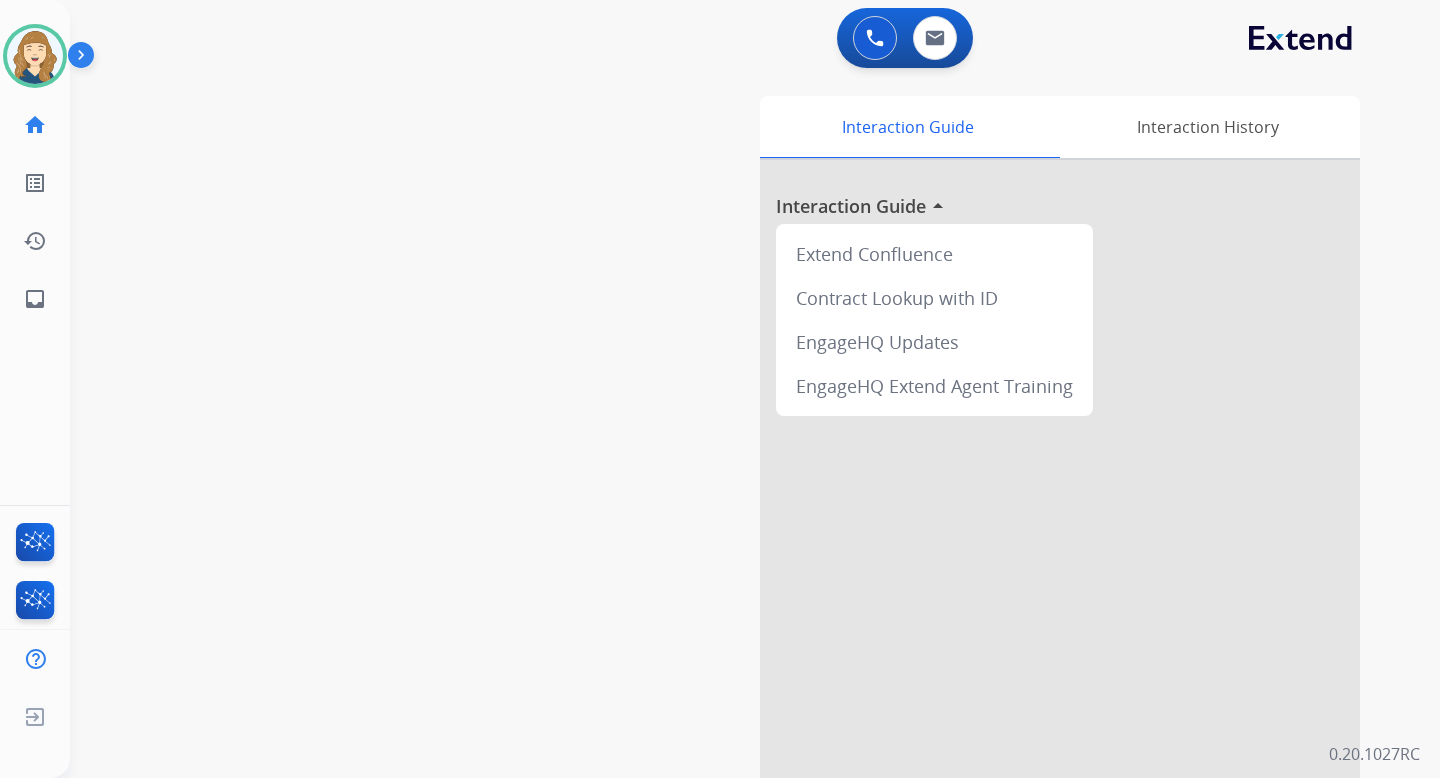 click at bounding box center [85, 59] 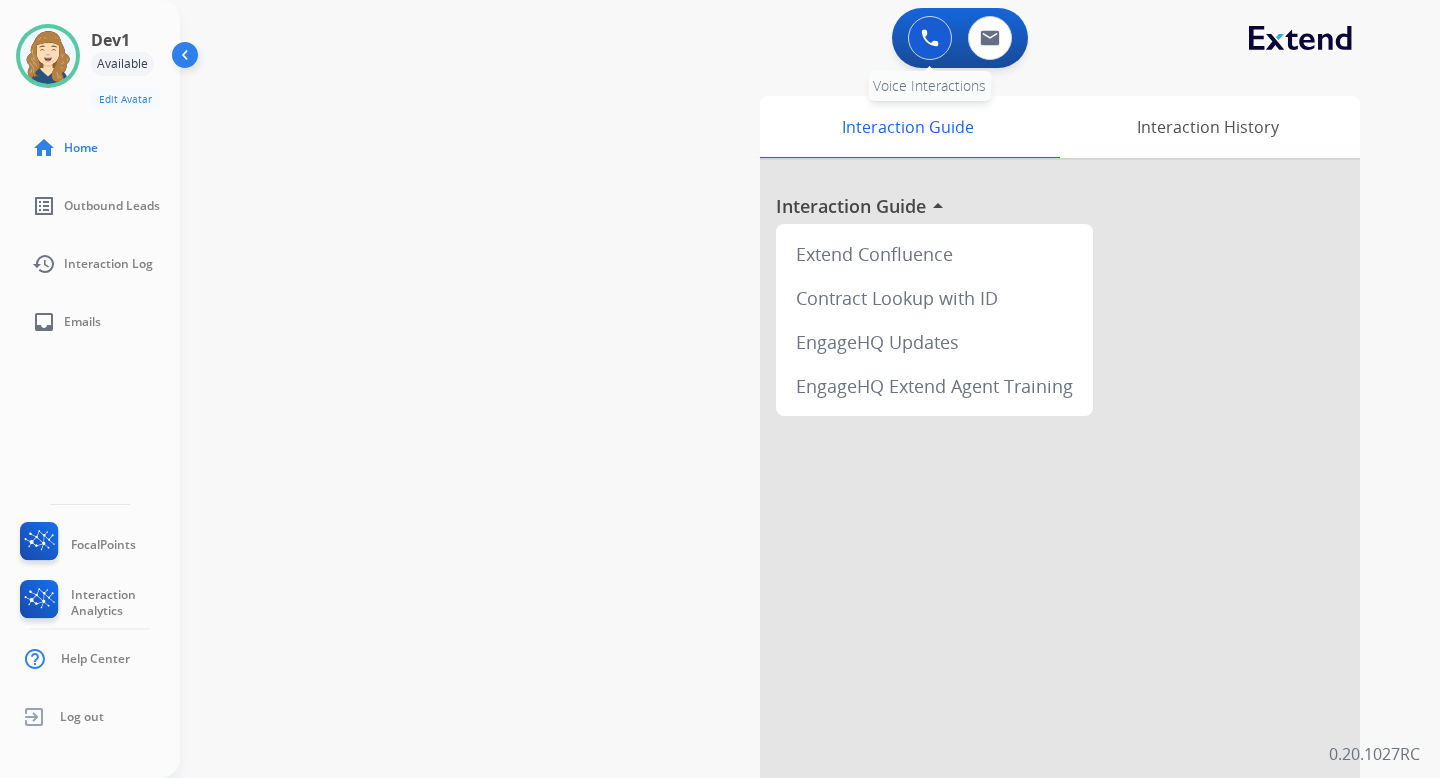 click at bounding box center (930, 38) 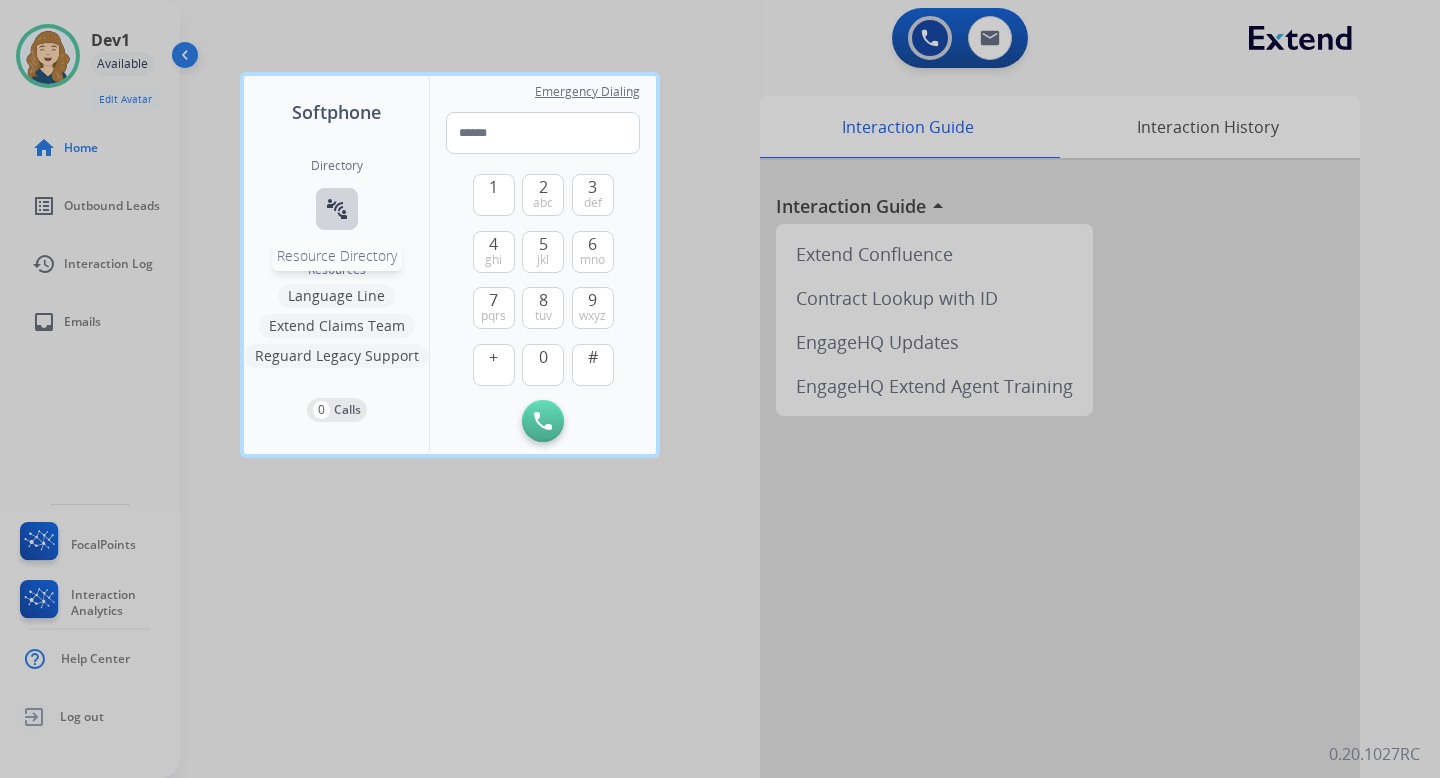 click on "connect_without_contact Resource Directory" at bounding box center [337, 209] 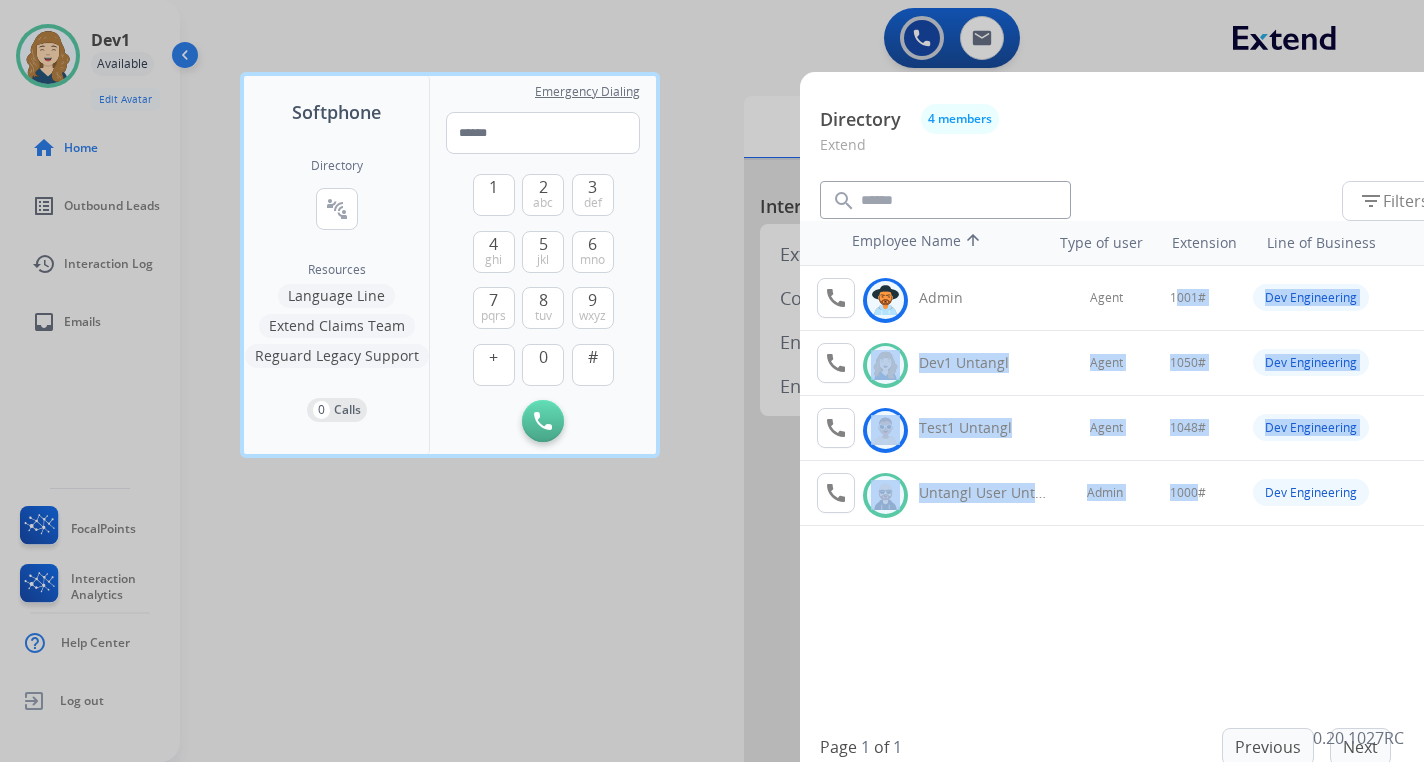 drag, startPoint x: 1187, startPoint y: 288, endPoint x: 1192, endPoint y: 496, distance: 208.06009 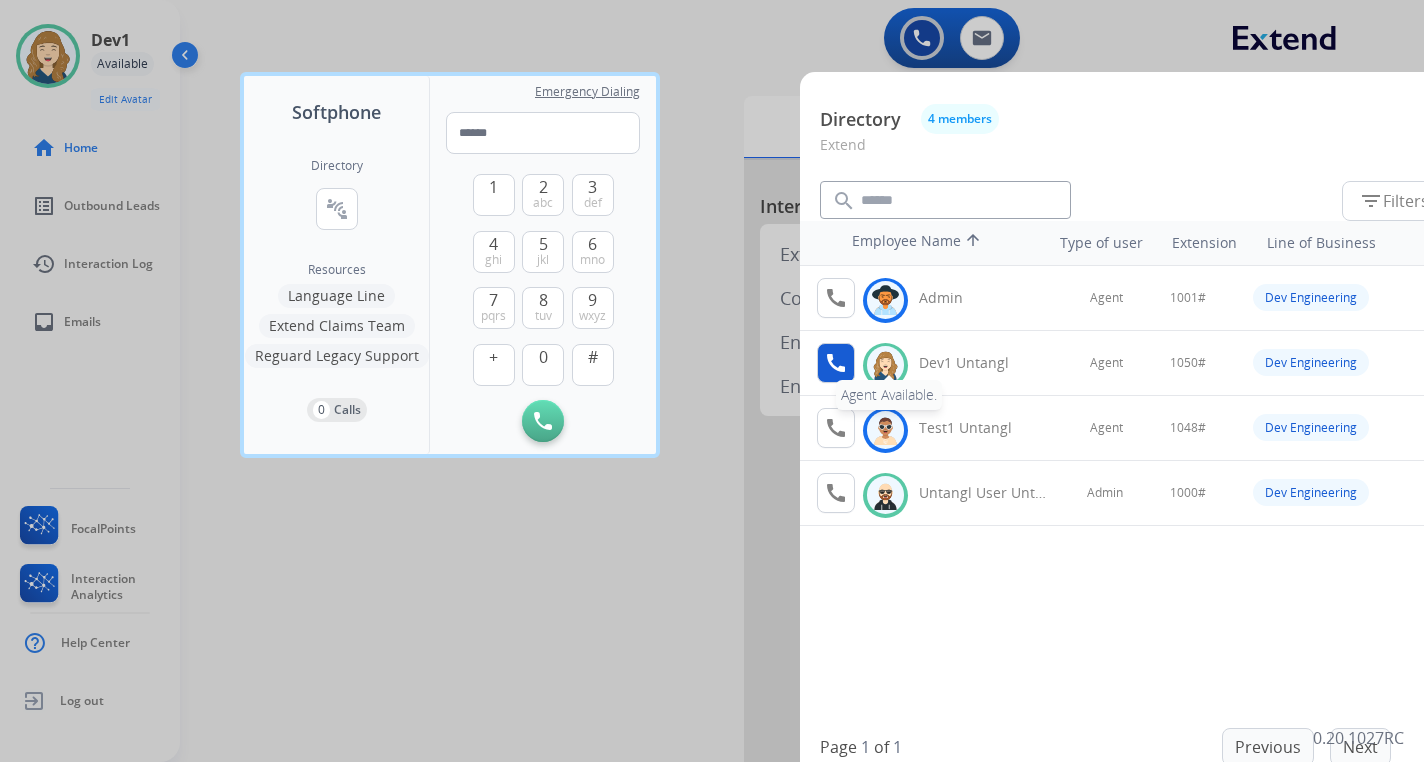 click on "call" at bounding box center (836, 363) 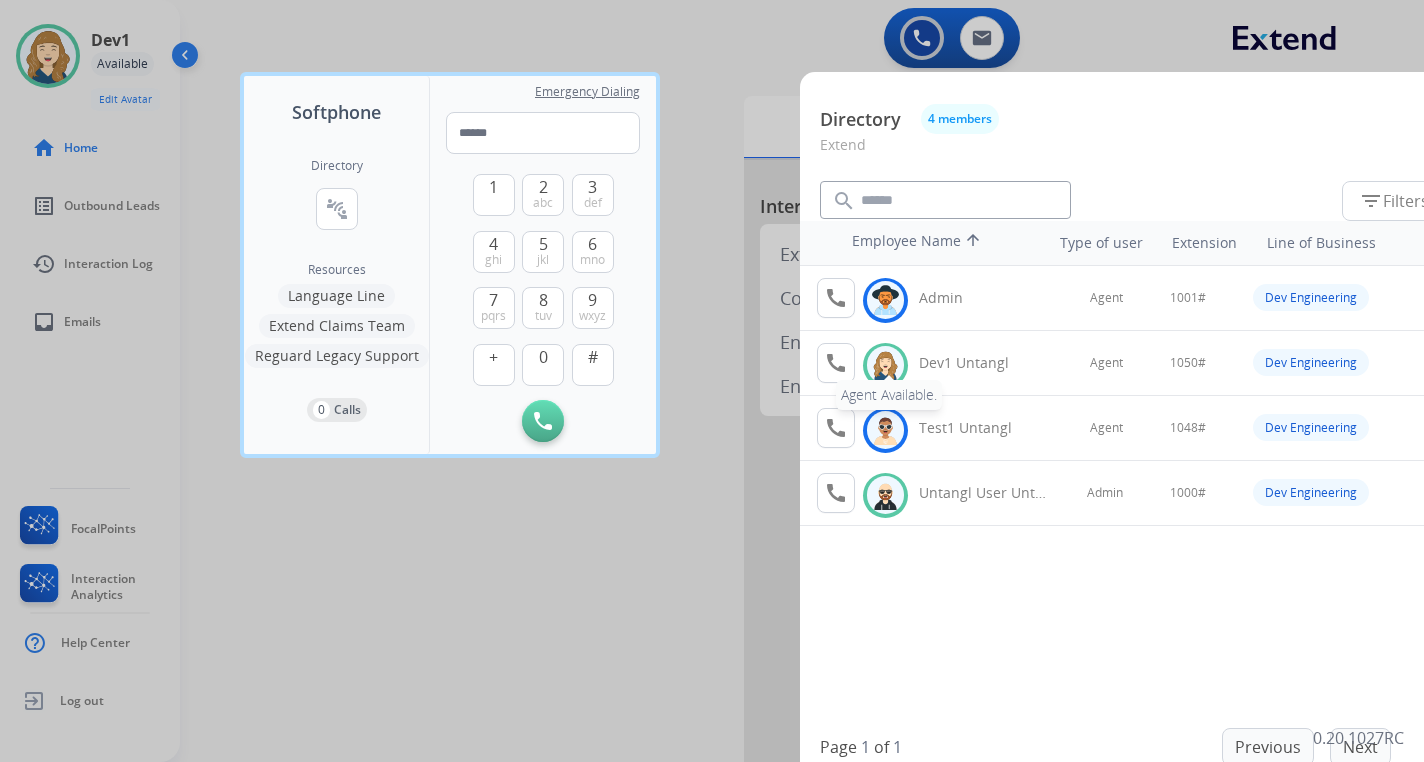 click on "call" at bounding box center [836, 363] 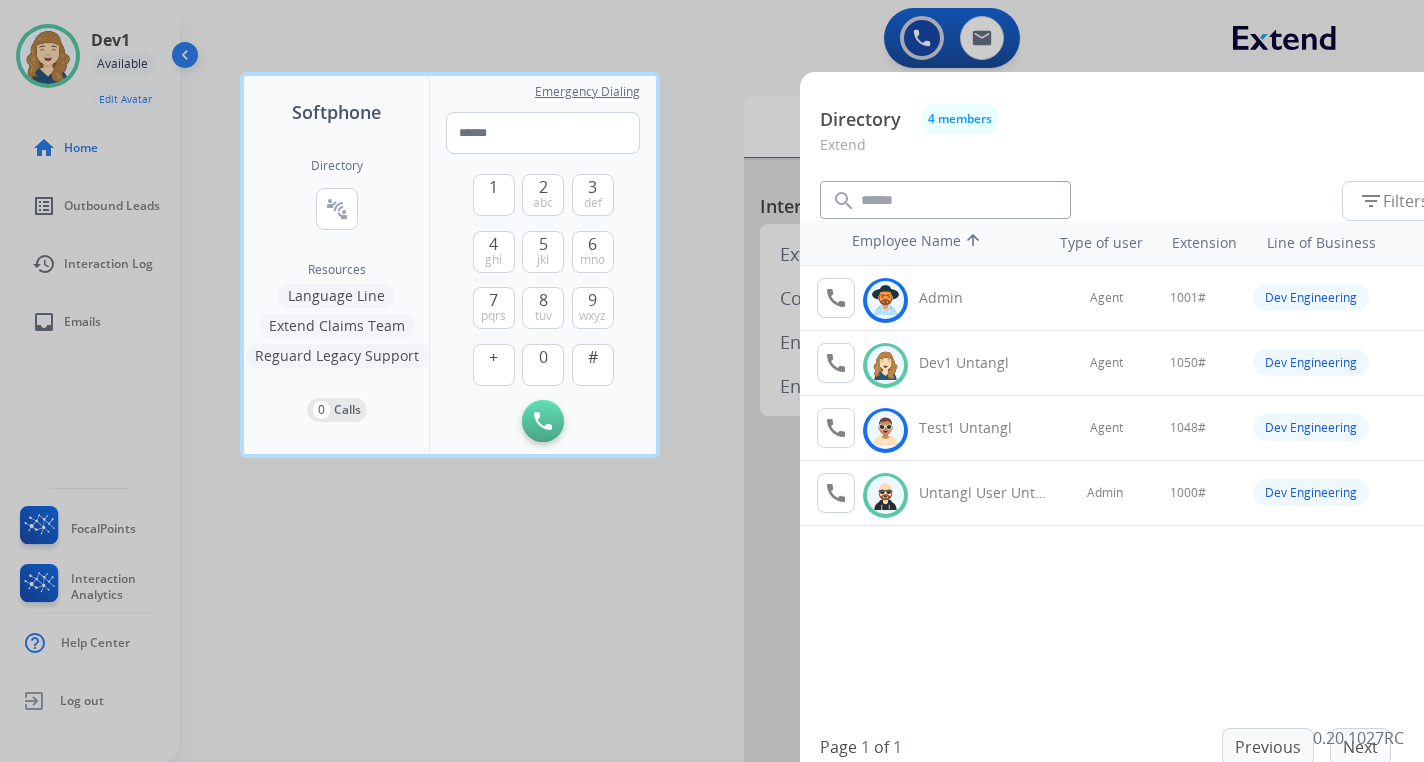 click at bounding box center [712, 381] 